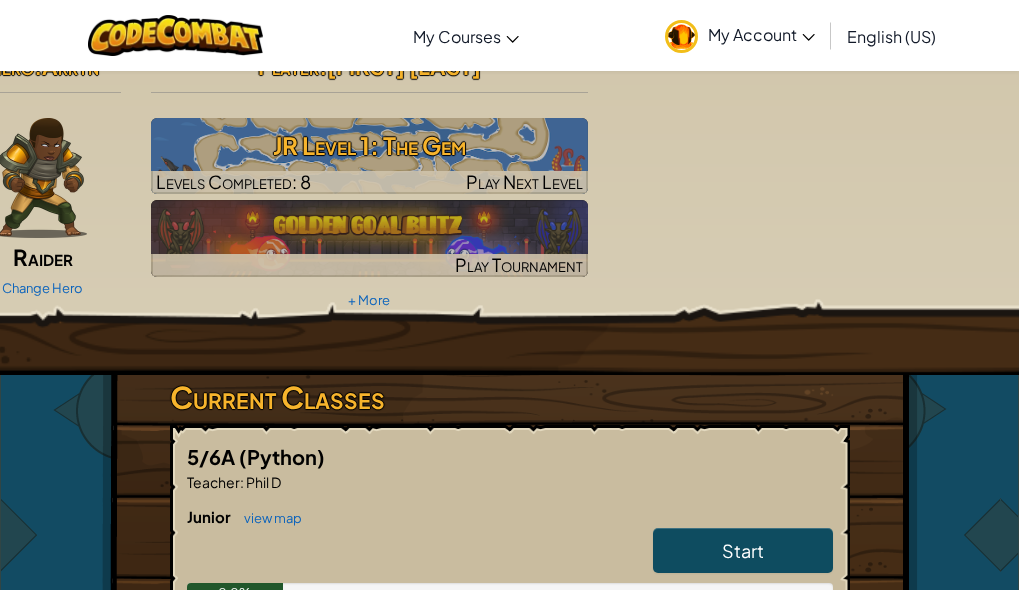scroll, scrollTop: 34, scrollLeft: 0, axis: vertical 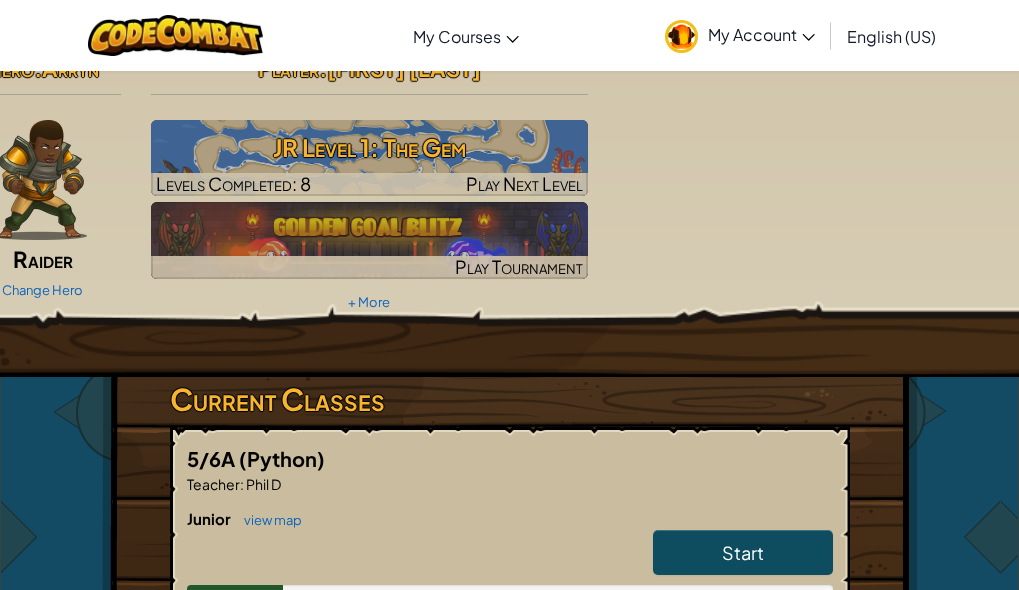 click on "Hero :  Arryn Raider Change Hero Player :  [FIRST] [LAST] [FIRST] [LAST]: [FIRST] [LAST] Completed: 8 Play Next Level Play Tournament + More" at bounding box center (510, 182) 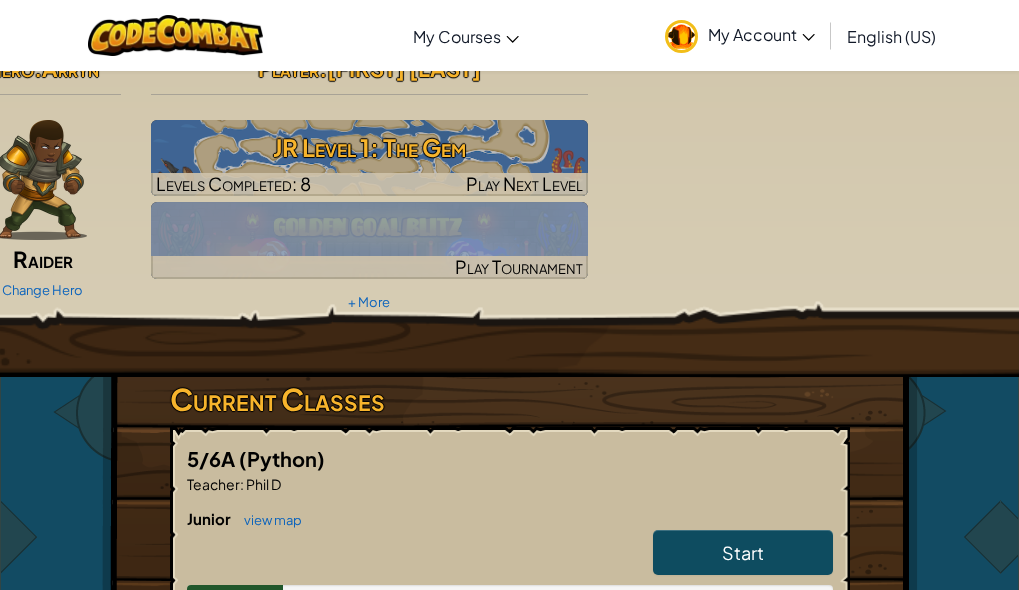 click on "Hero :  Arryn Raider Change Hero Player :  [FIRST] [LAST] [FIRST] [LAST]: [FIRST] [LAST] Completed: 8 Play Next Level Play Tournament + More" at bounding box center [510, 182] 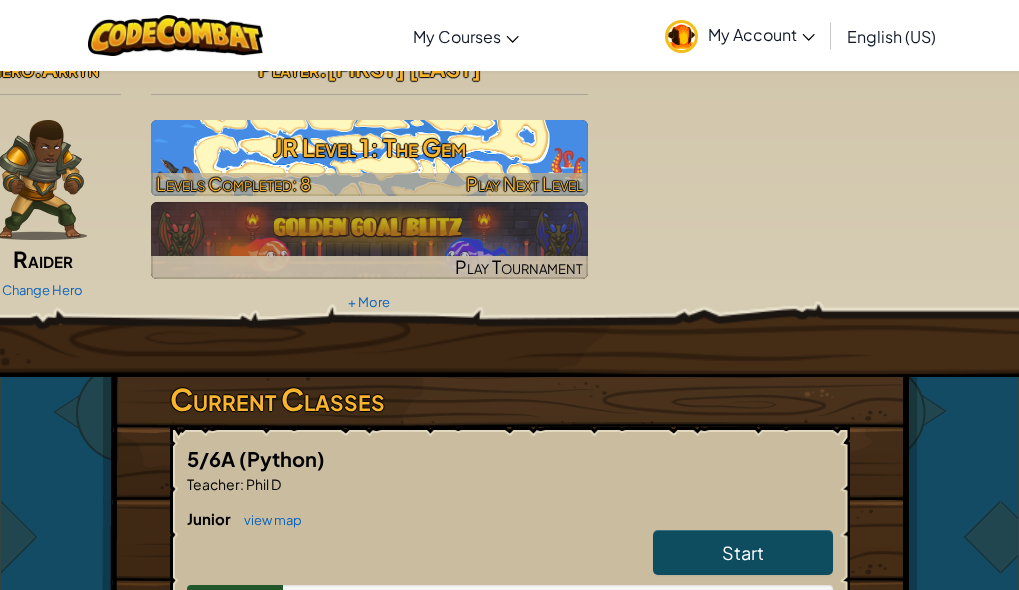 click on "JR Level 1: The Gem" at bounding box center [369, 147] 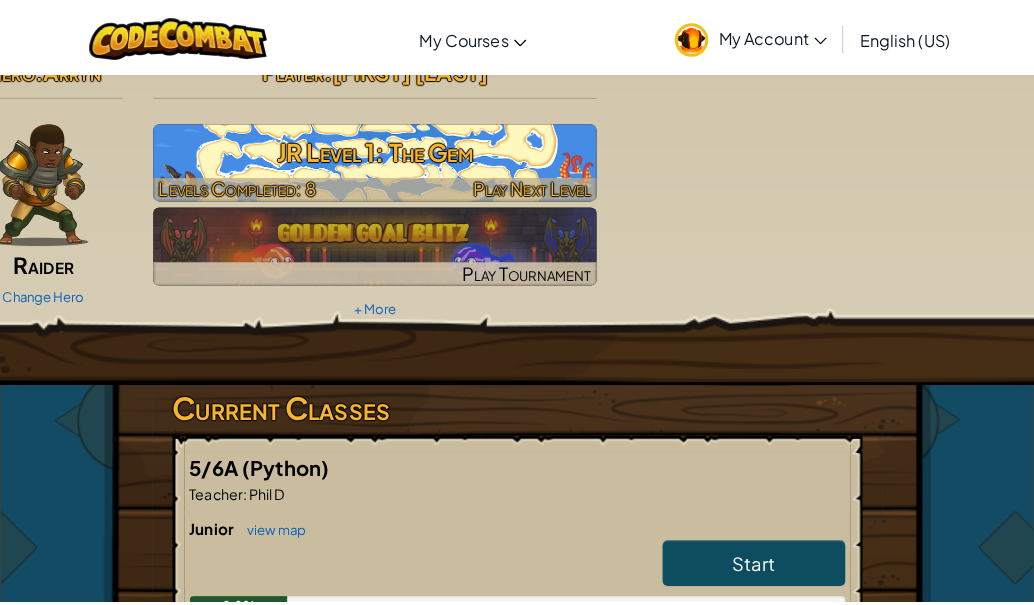 scroll, scrollTop: 0, scrollLeft: 0, axis: both 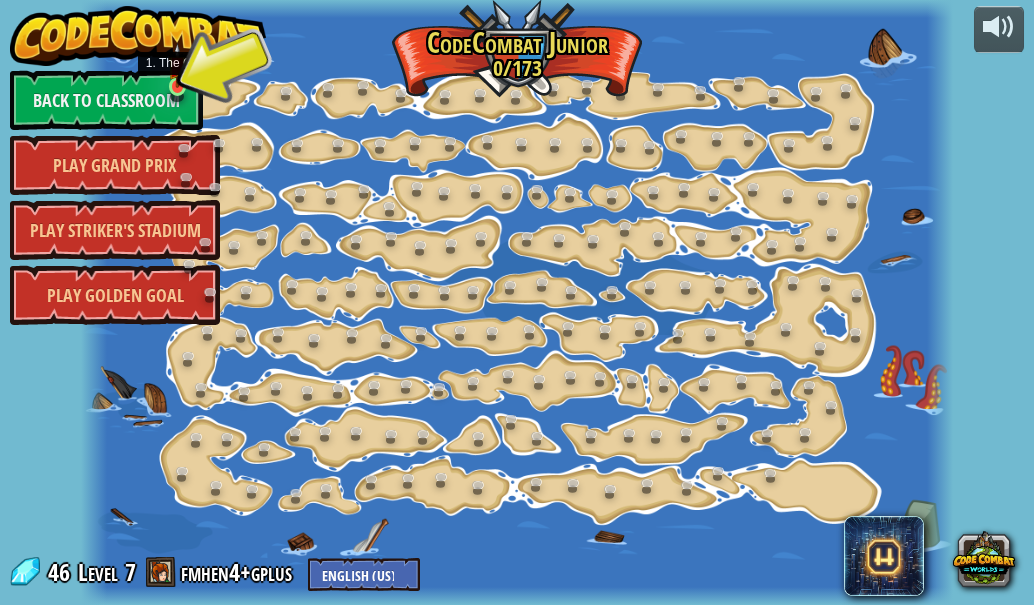 click at bounding box center (177, 65) 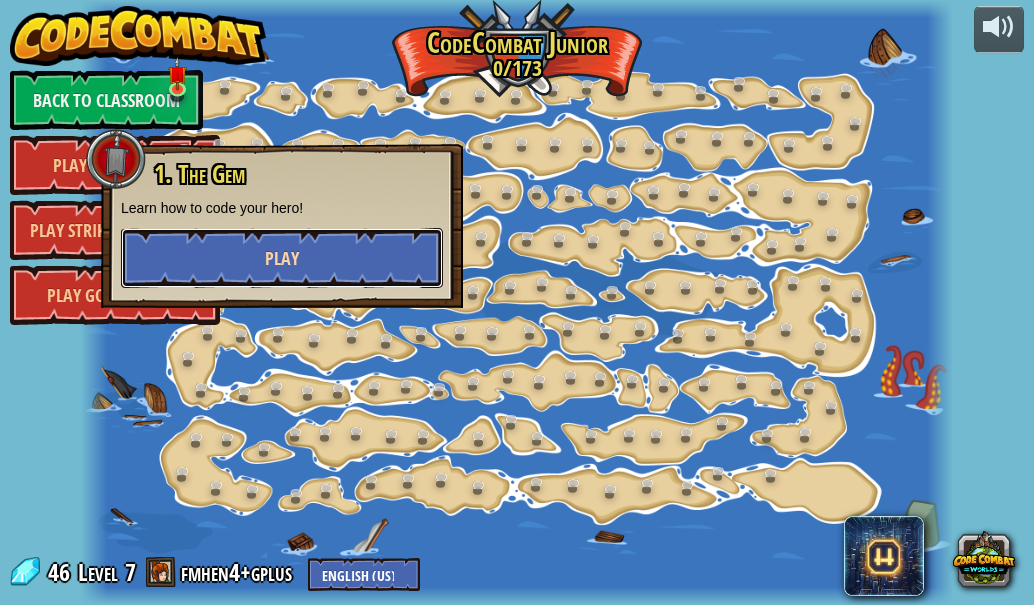 click on "Play" at bounding box center [282, 258] 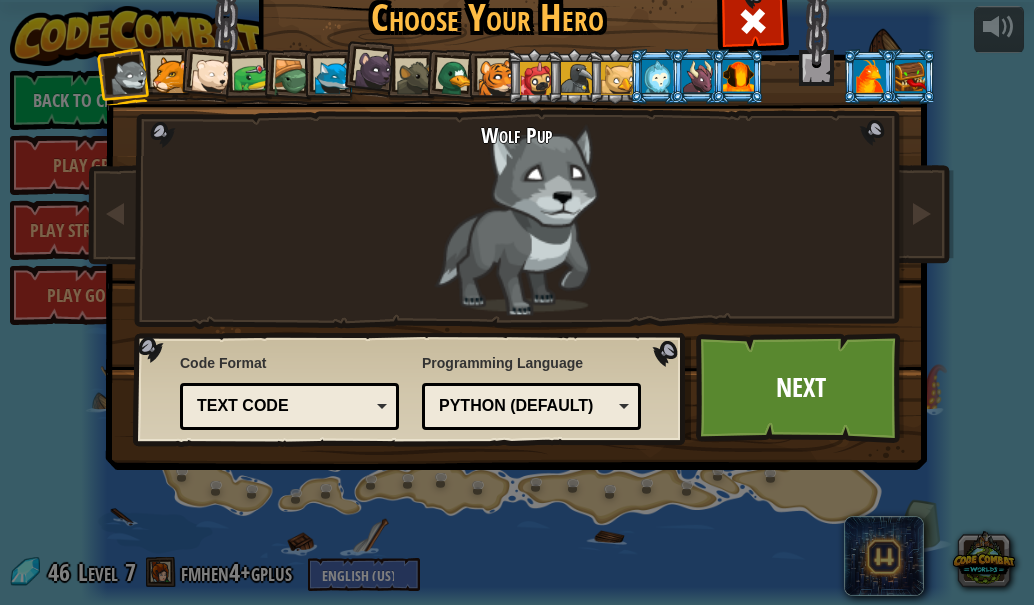 click at bounding box center (170, 75) 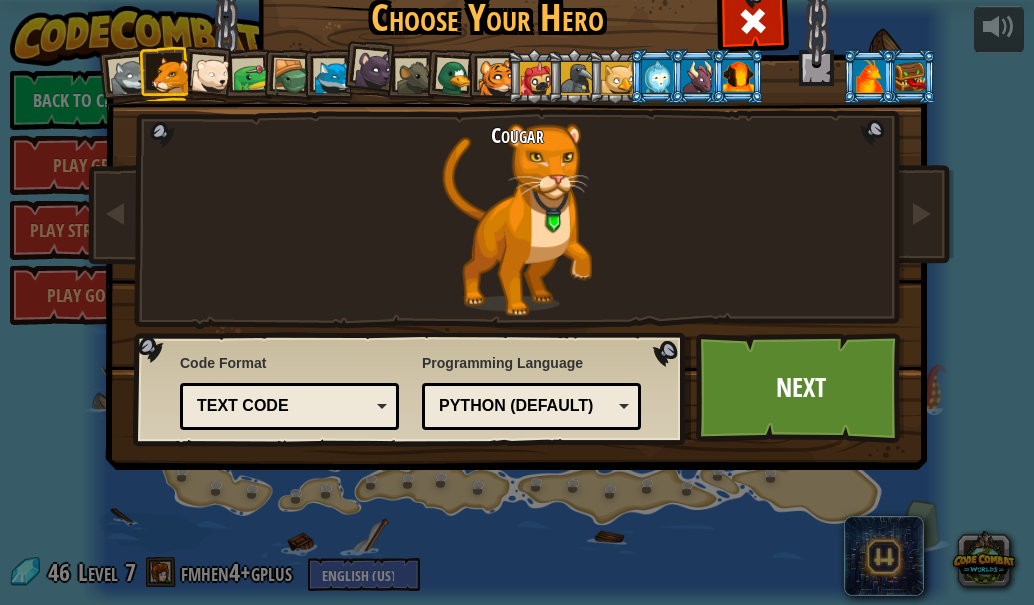 click at bounding box center [211, 76] 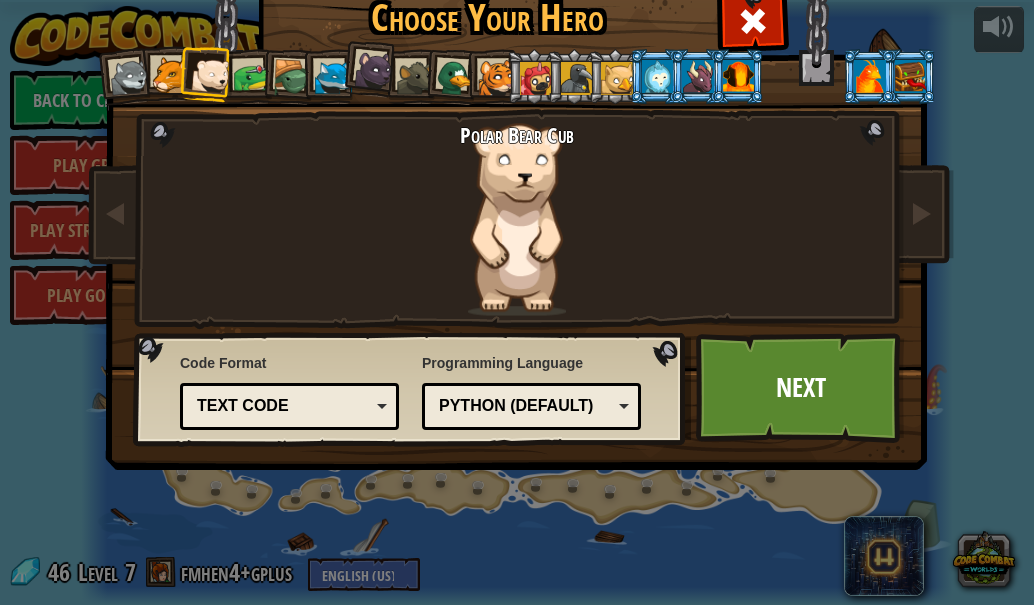 click at bounding box center (251, 77) 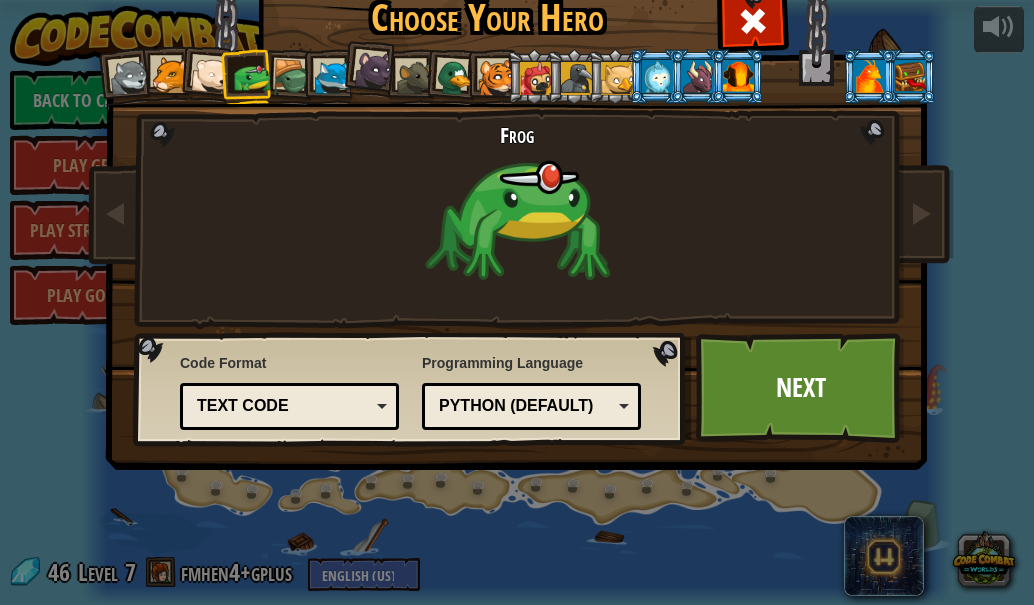 click at bounding box center (329, 76) 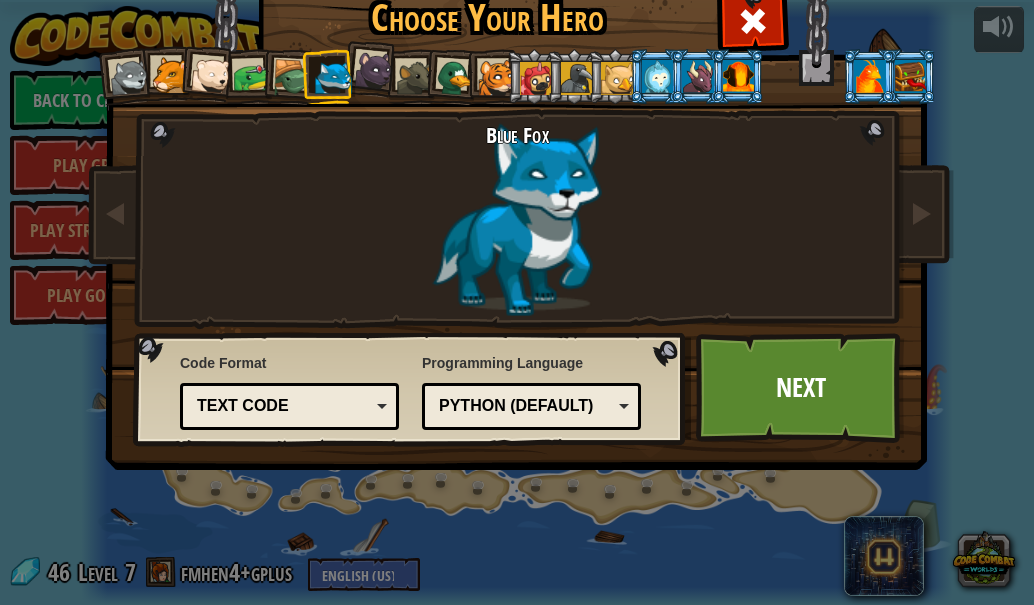 click at bounding box center (292, 78) 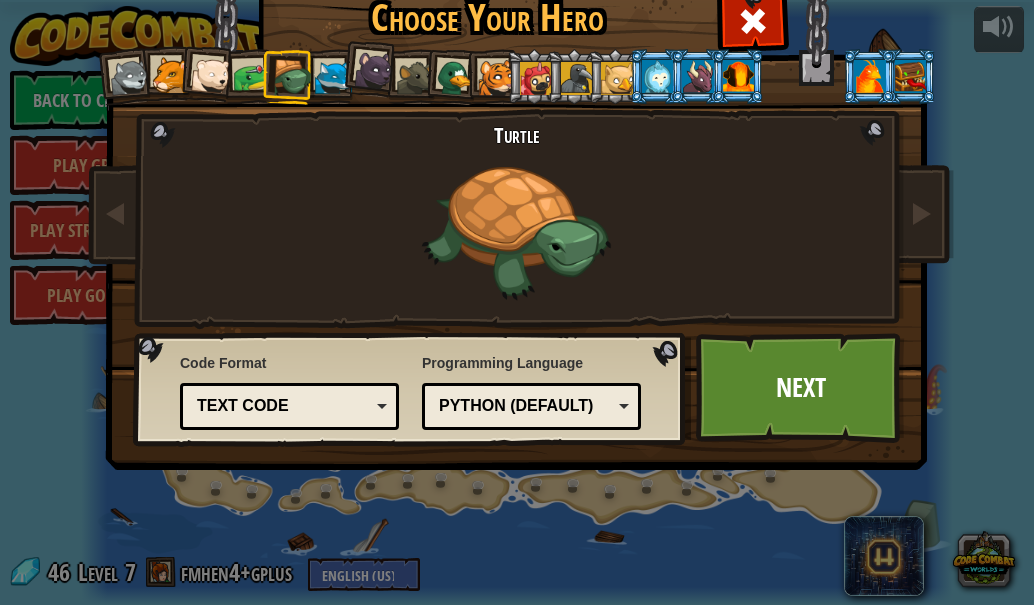 click at bounding box center (374, 70) 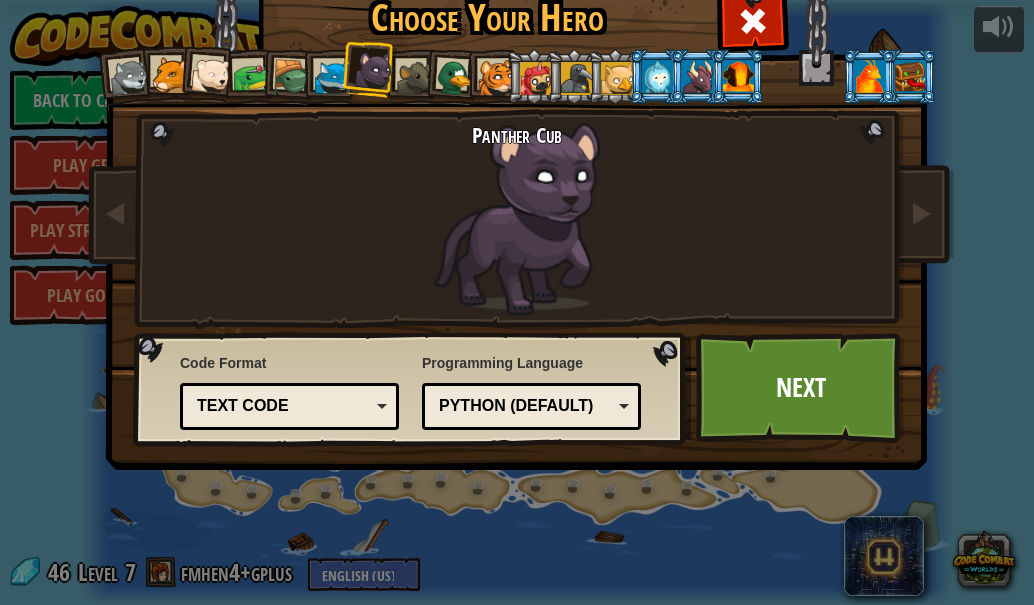 click at bounding box center [452, 76] 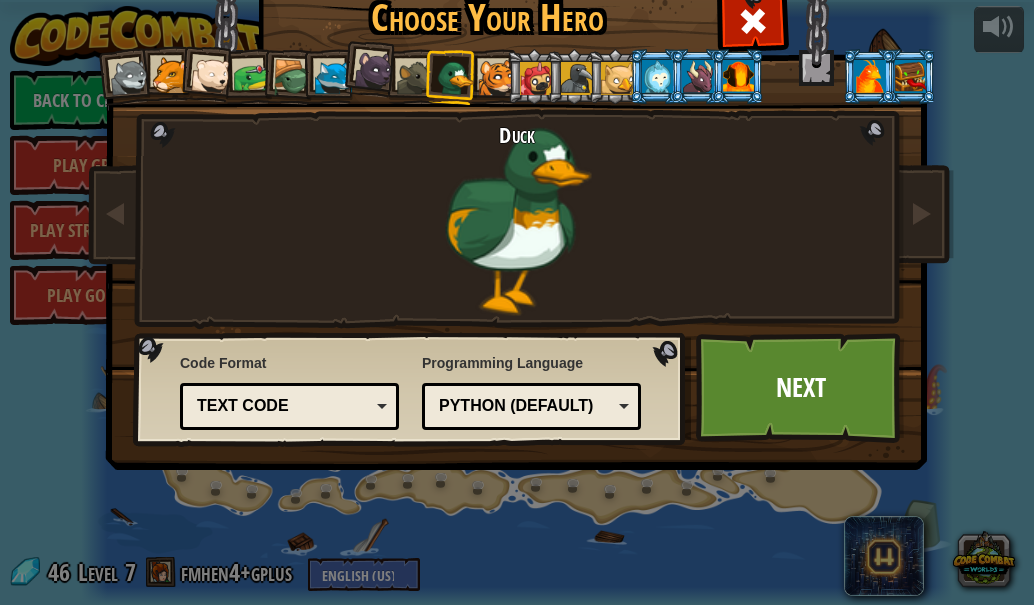 click at bounding box center (415, 78) 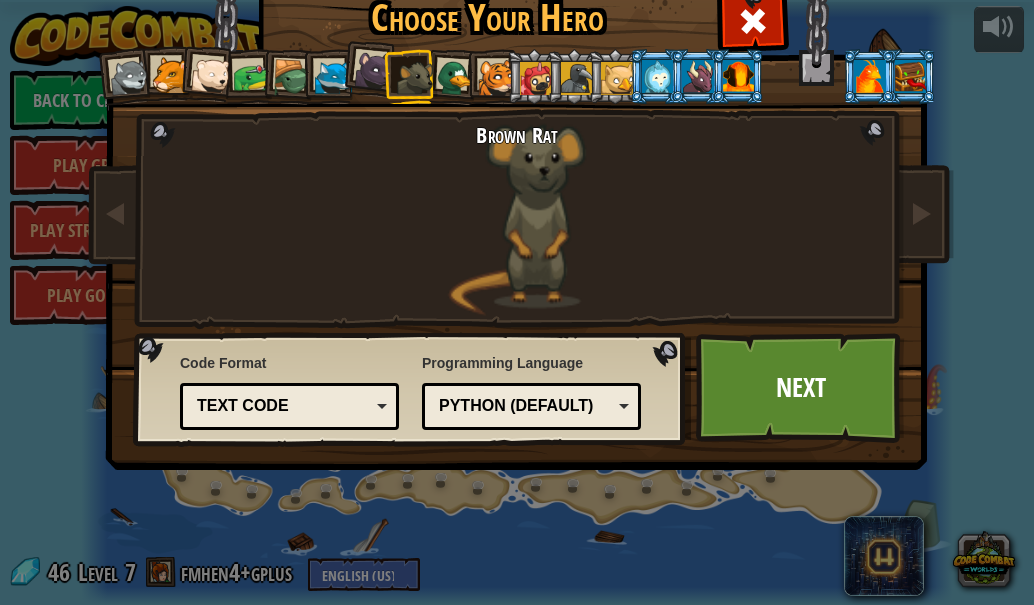 click at bounding box center [496, 78] 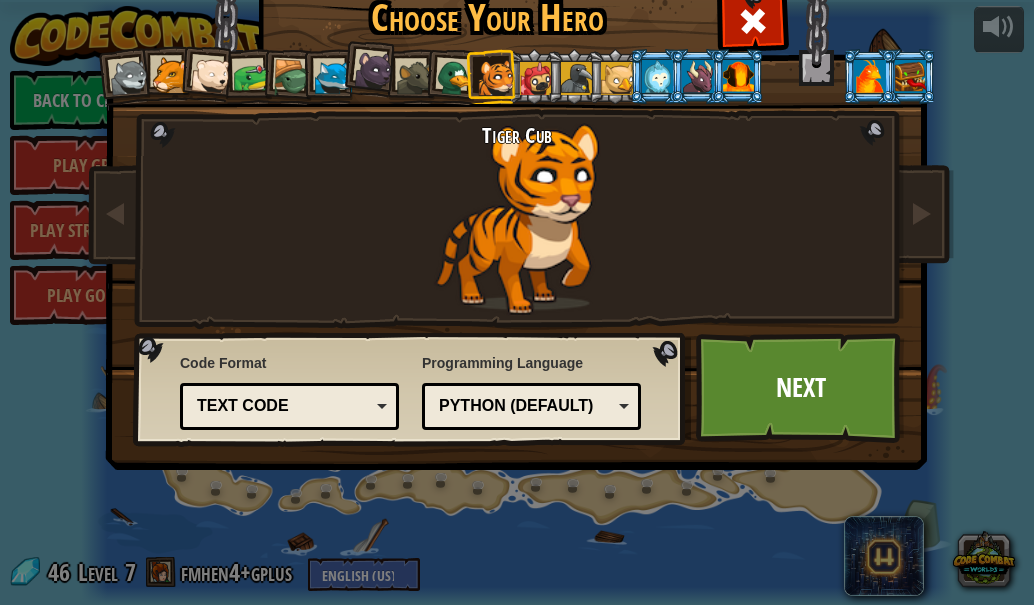 click at bounding box center (534, 76) 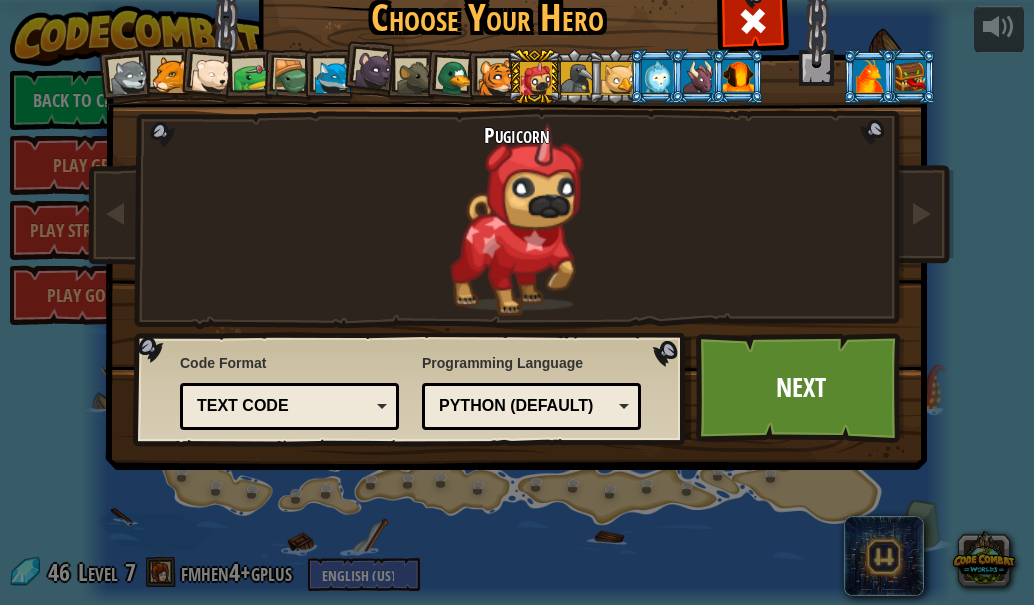 click at bounding box center (534, 76) 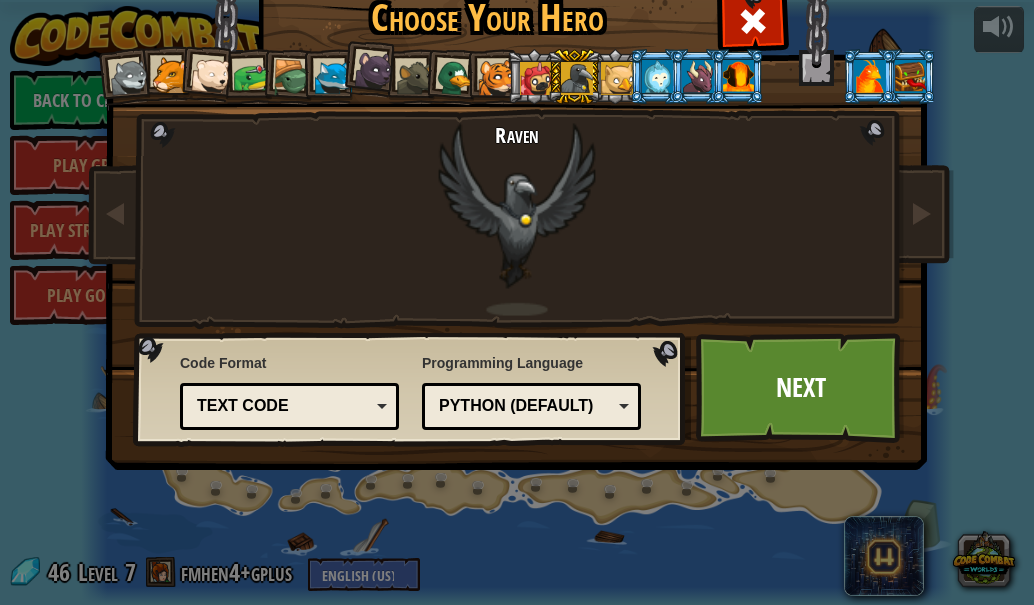 click at bounding box center (617, 78) 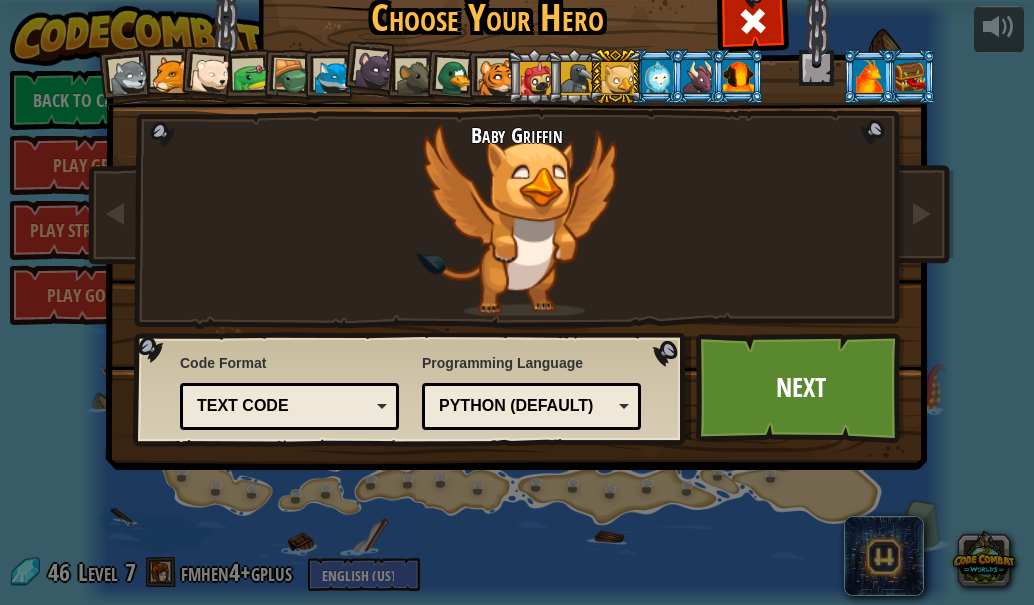 click at bounding box center [657, 76] 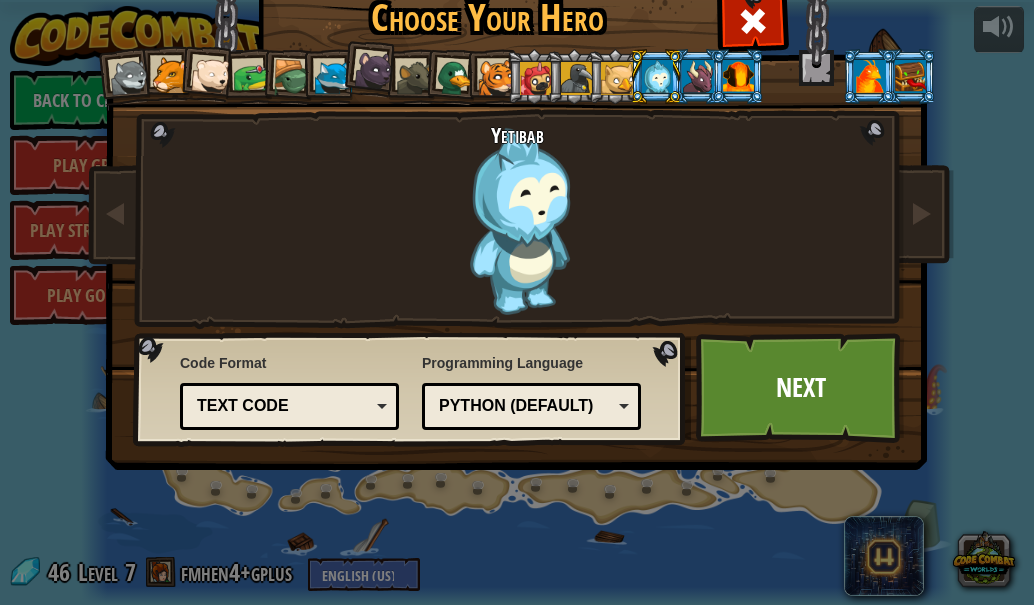 click at bounding box center [697, 76] 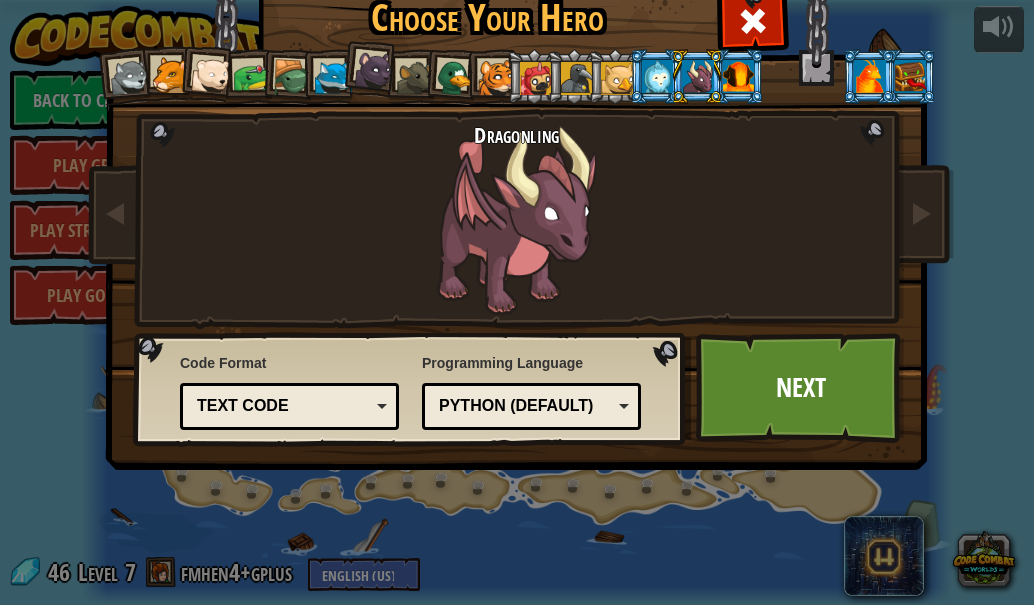 click at bounding box center (738, 76) 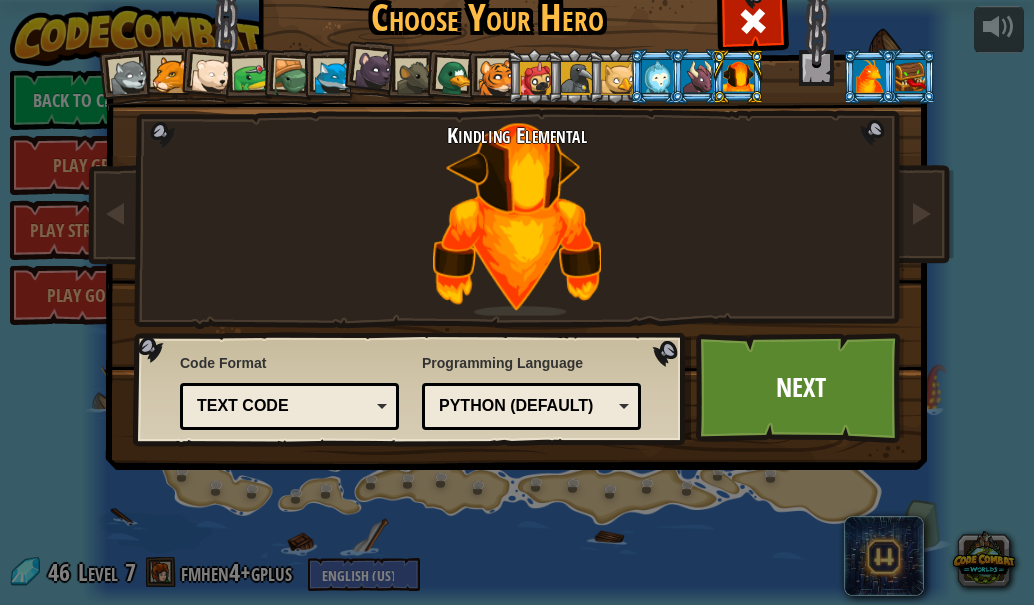click at bounding box center [333, 78] 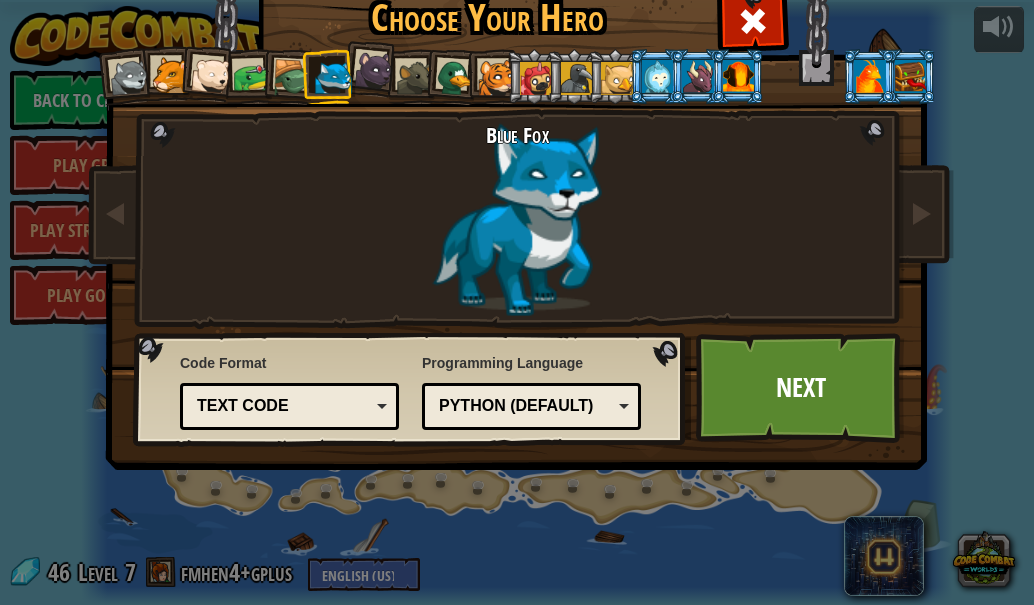 click at bounding box center [738, 76] 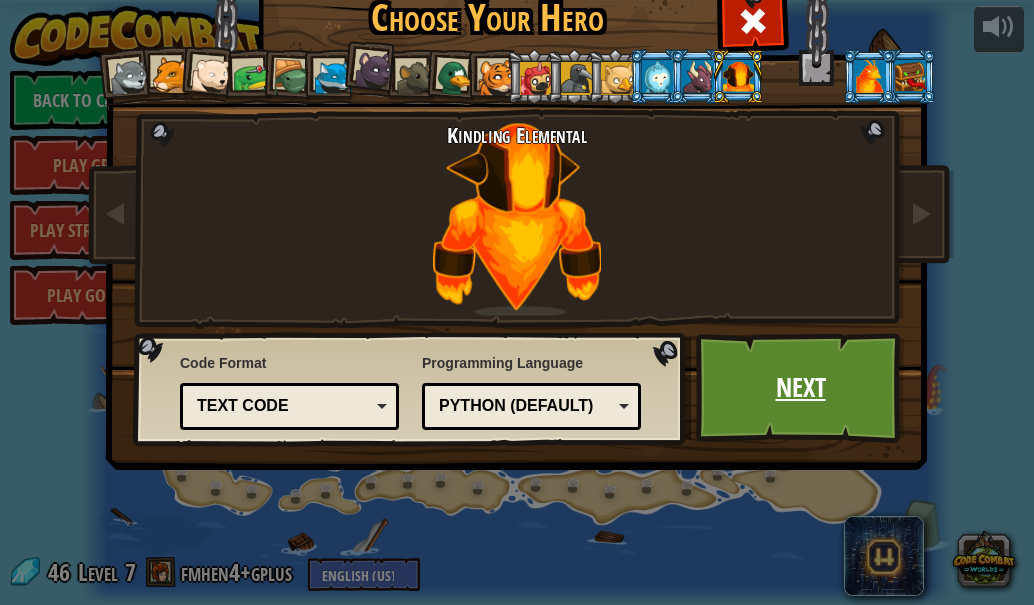 click on "Next" at bounding box center (800, 388) 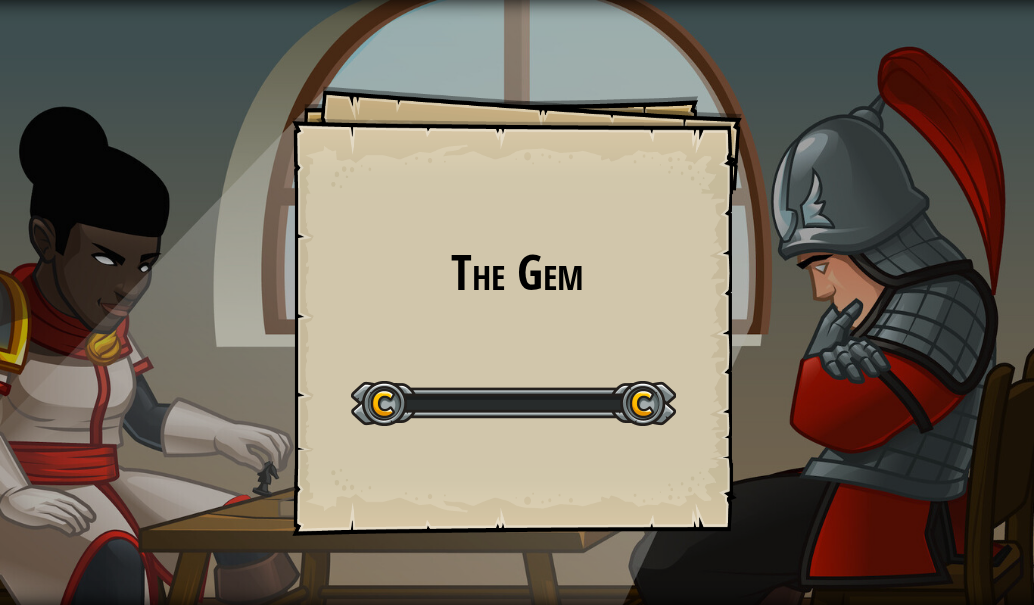 click on "The Gem Goals Start Level Error loading from server. Try refreshing the page. You'll need a subscription to play this level. Subscribe You'll need to join a course to play this level. Back to my courses Ask your teacher to assign a license to you so you can continue to play CodeCombat! Back to my courses This level is locked. Back to my courses It always seems impossible until it's done. - [LAST]" at bounding box center [517, 302] 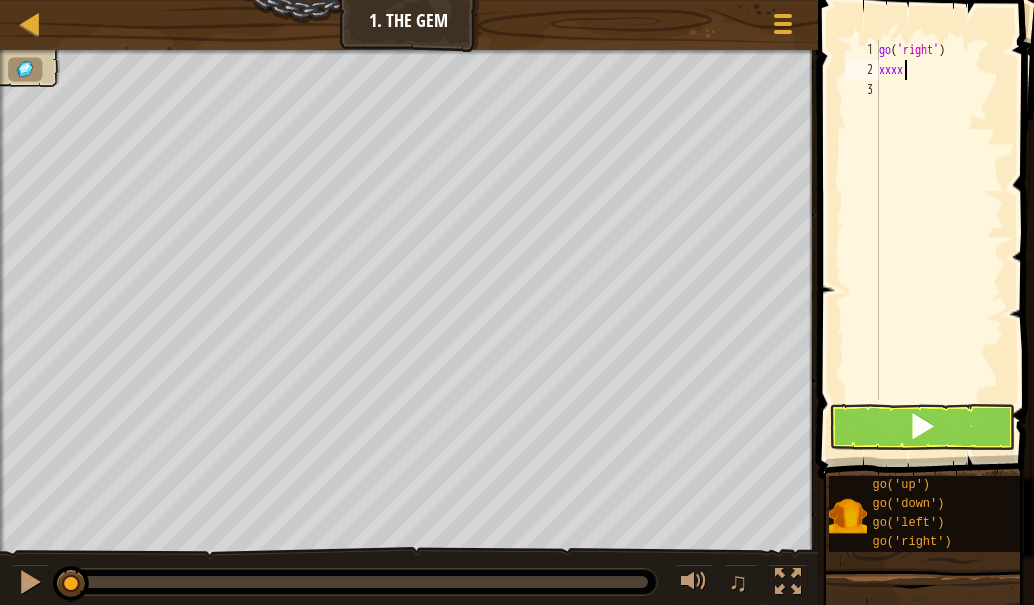 scroll, scrollTop: 9, scrollLeft: 0, axis: vertical 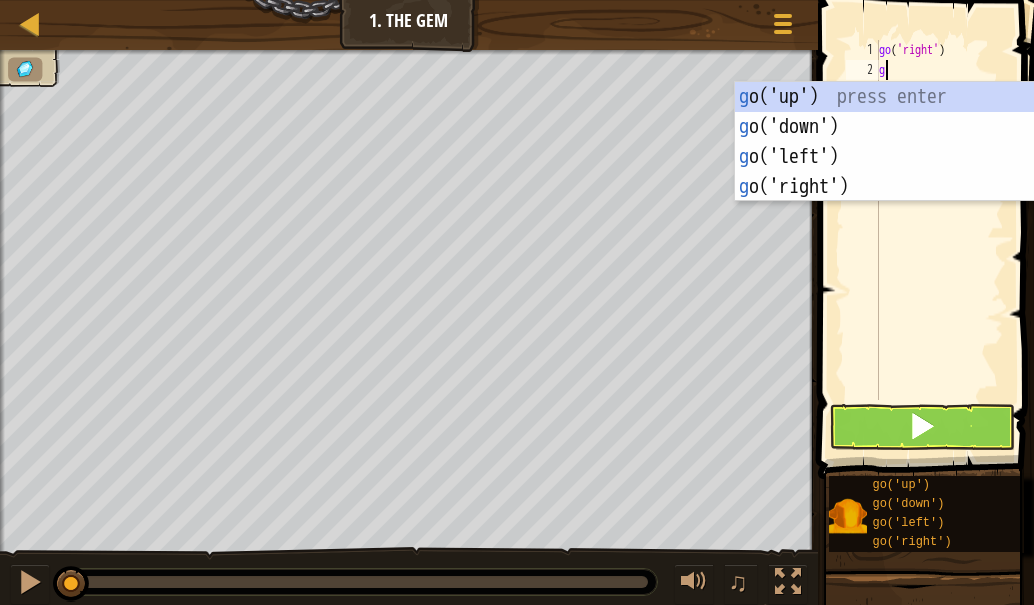 type on "go" 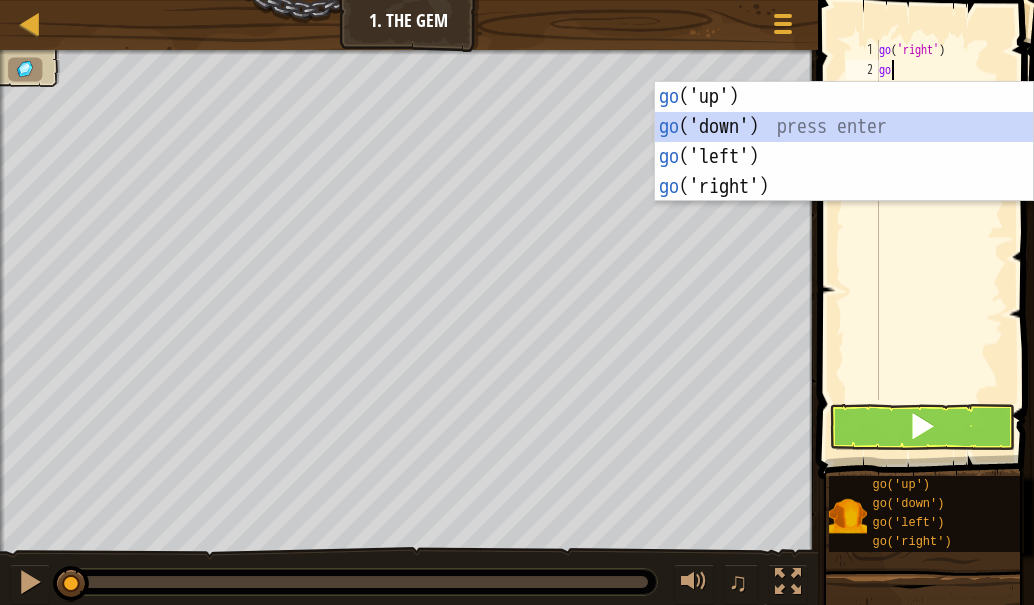 click on "go ('up') press enter go ('down') press enter go ('left') press enter go ('right') press enter" at bounding box center (844, 172) 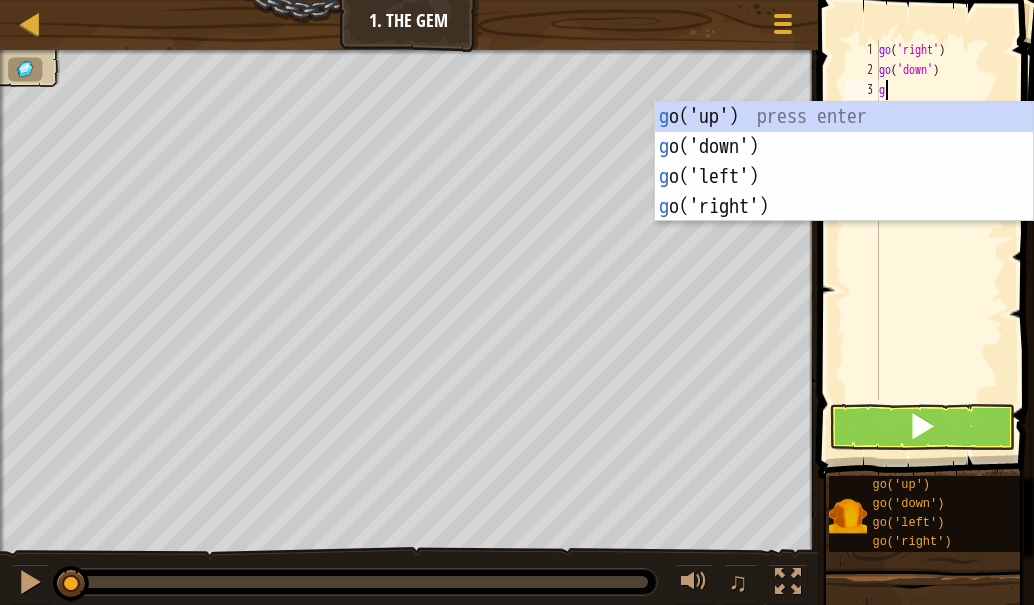 type on "go" 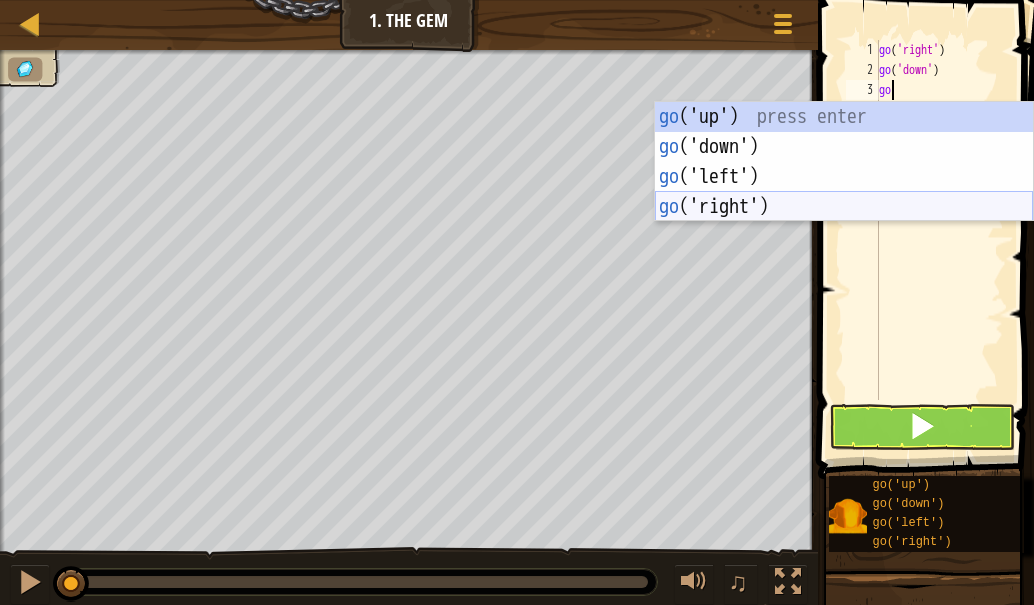 click on "go ('up') press enter go ('down') press enter go ('left') press enter go ('right') press enter" at bounding box center (844, 192) 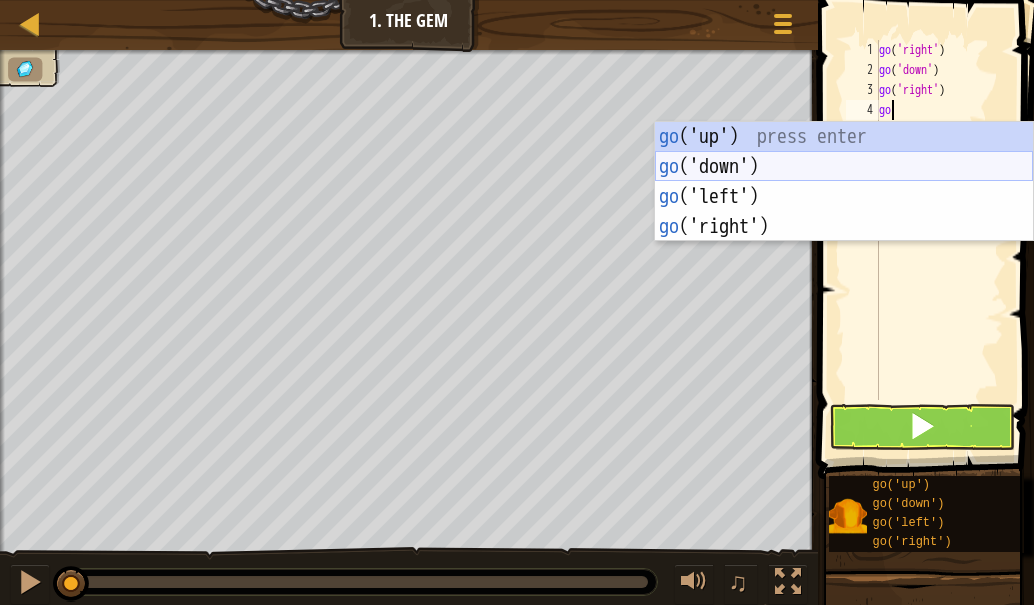 type on "g" 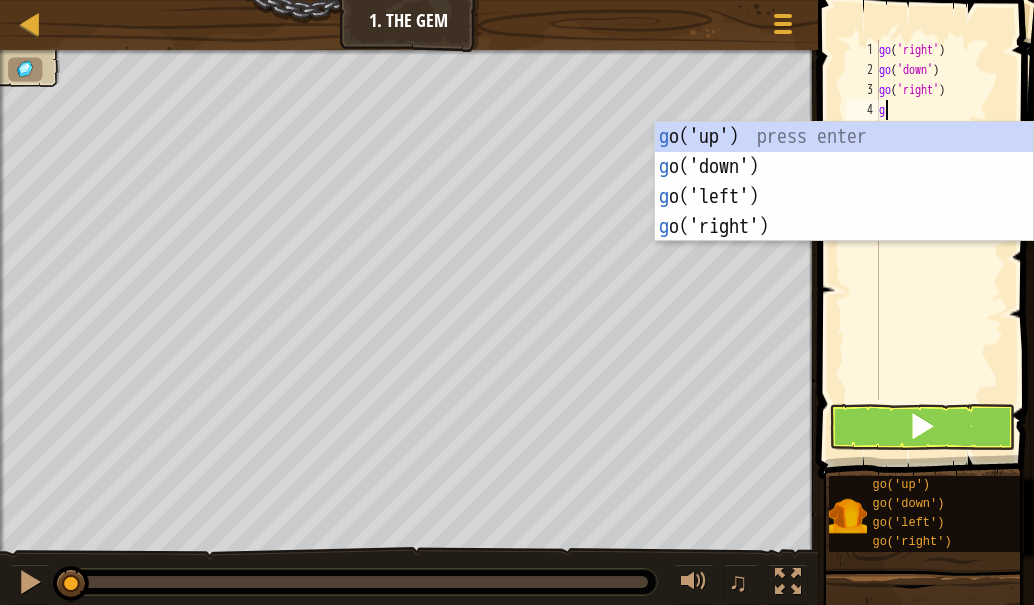 type 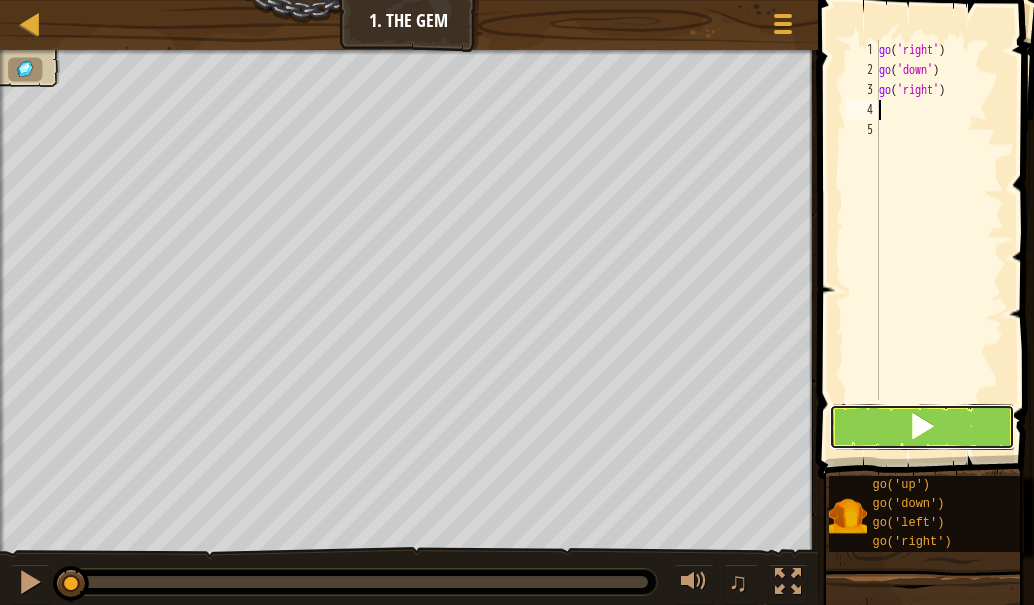 click at bounding box center (922, 427) 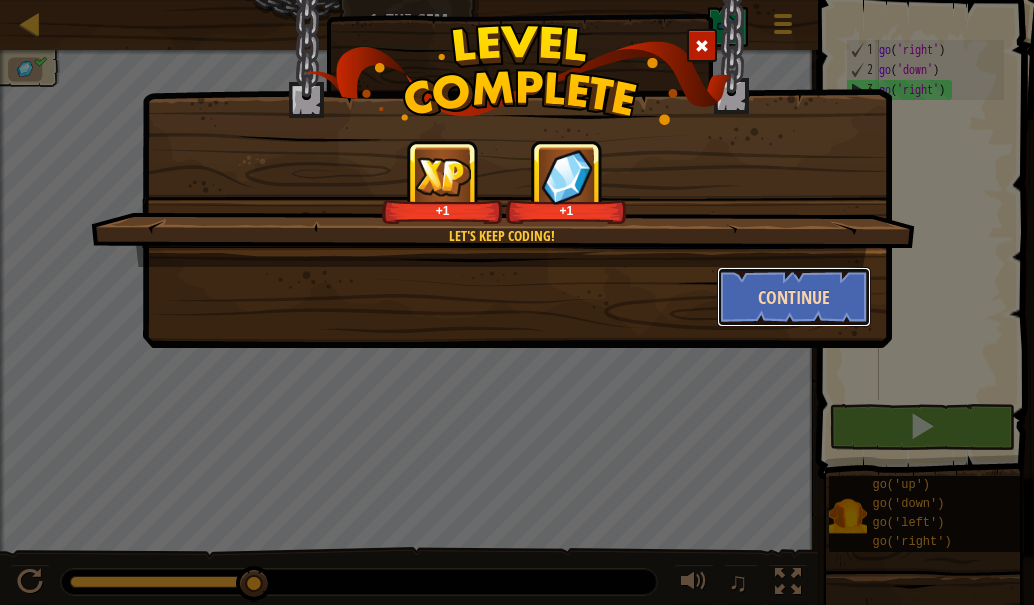 click on "Continue" at bounding box center [794, 297] 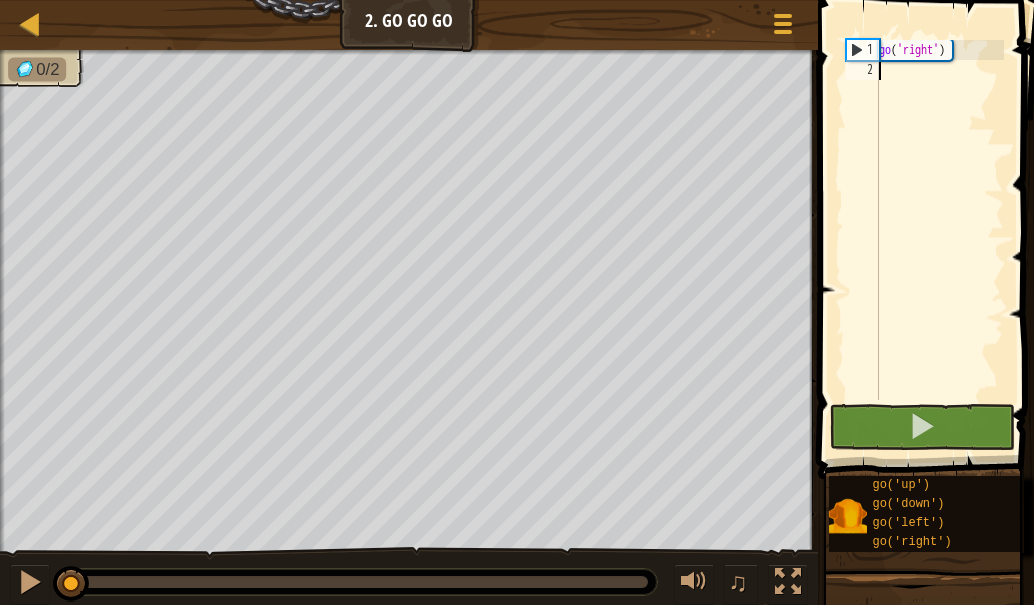 scroll, scrollTop: 9, scrollLeft: 0, axis: vertical 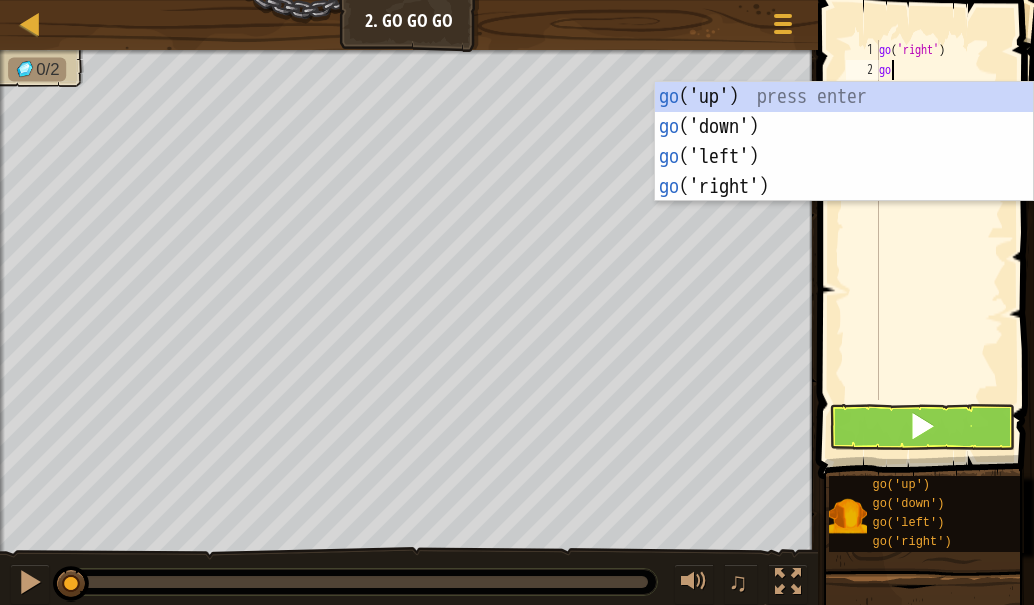 type on "go" 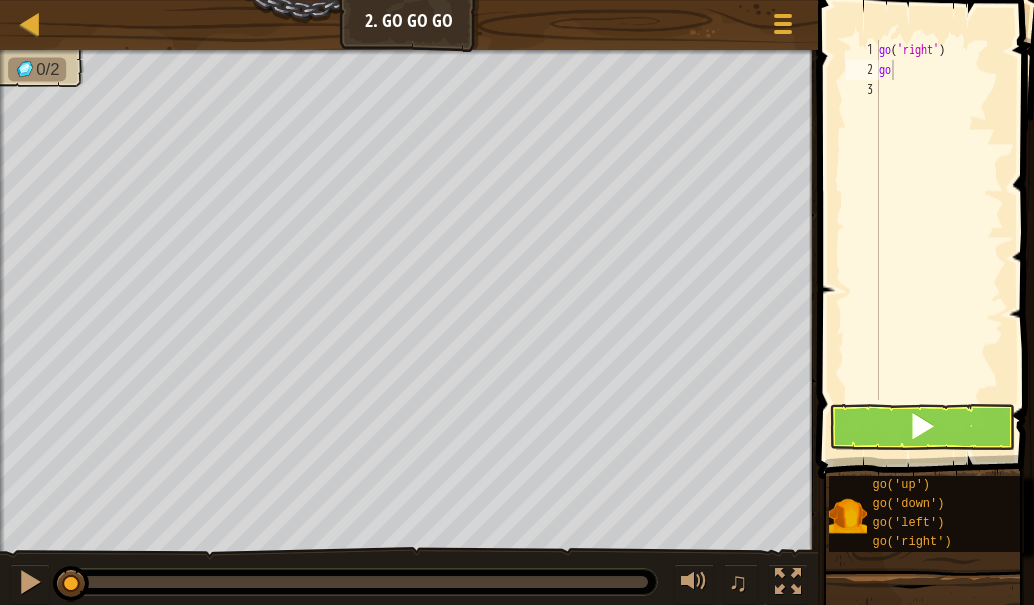 click on "Map Junior 2. Go Go Go Game Menu 1     הההההההההההההההההההההההההההההההההההההההההההההההההההההההההההההההההההההההההההההההההההההההההההההההההההההההההההההההההההההההההההההההההההההההההההההההההההההההההההההההההההההההההההההההההההההההההההההההההההההההההההההההההההההההההההההההההההההההההההההההההההההההההההההההה XXXXXXXXXXXXXXXXXXXXXXXXXXXXXXXXXXXXXXXXXXXXXXXXXXXXXXXXXXXXXXXXXXXXXXXXXXXXXXXXXXXXXXXXXXXXXXXXXXXXXXXXXXXXXXXXXXXXXXXXXXXXXXXXXXXXXXXXXXXXXXXXXXXXXXXXXXXXXXXXXXXXXXXXXXXXXXXXXXXXXXXXXXXXXXXXXXXXXXXXXXXXXXXXXXXXXXXXXXXXXXXXXXXXXXXXXXXXXXXXXXXXXXXXXXXXXXXX Solution × go 1 2 3 go ( 'right' ) go     Code Saved Programming language : Python Statement   /  Call   /  go('up') go('down') go('left') go('right') × Fix Your Code Need help? Ask the AI 0/2 ♫ Skip 1 2 3 4" at bounding box center (517, 0) 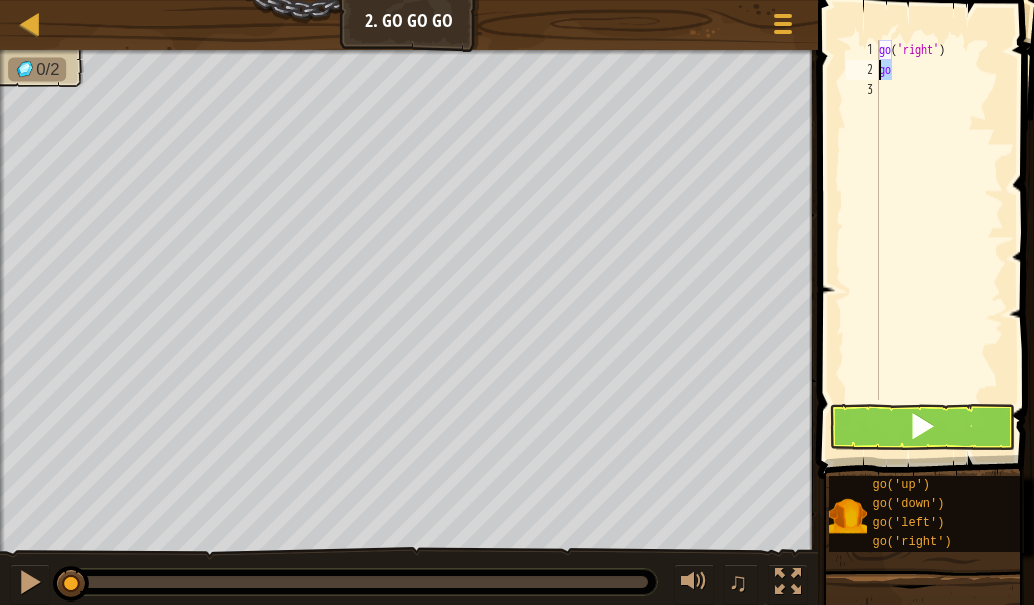 drag, startPoint x: 898, startPoint y: 67, endPoint x: 865, endPoint y: 73, distance: 33.54102 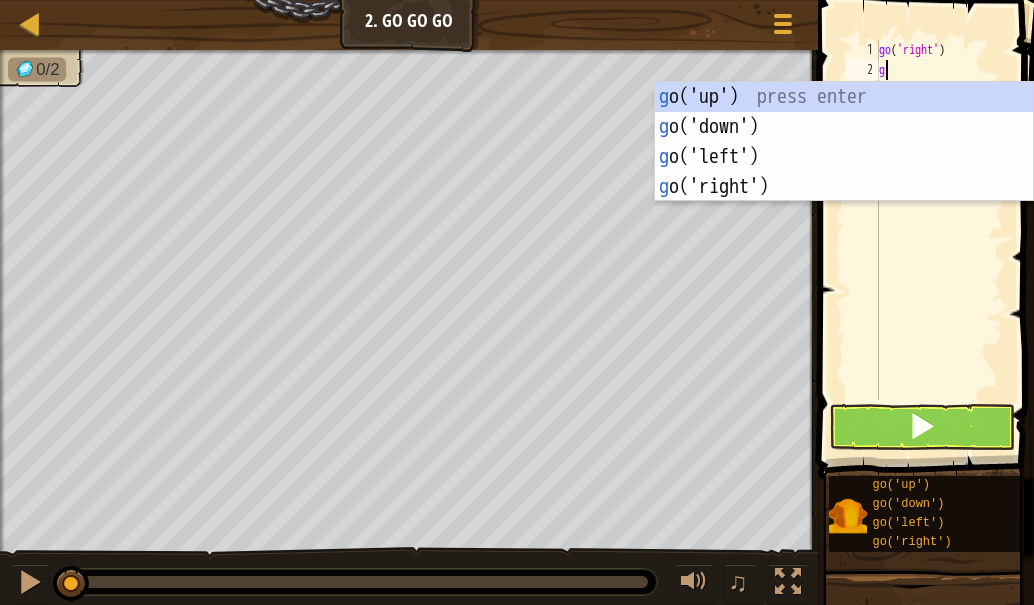 type on "go" 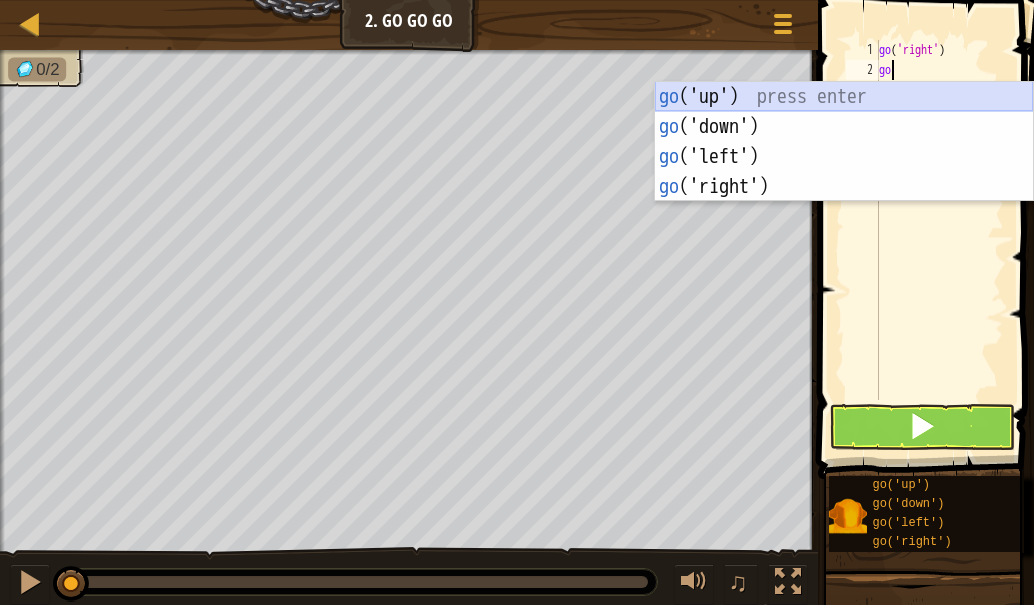 click on "go ('up') press enter go ('down') press enter go ('left') press enter go ('right') press enter" at bounding box center [844, 172] 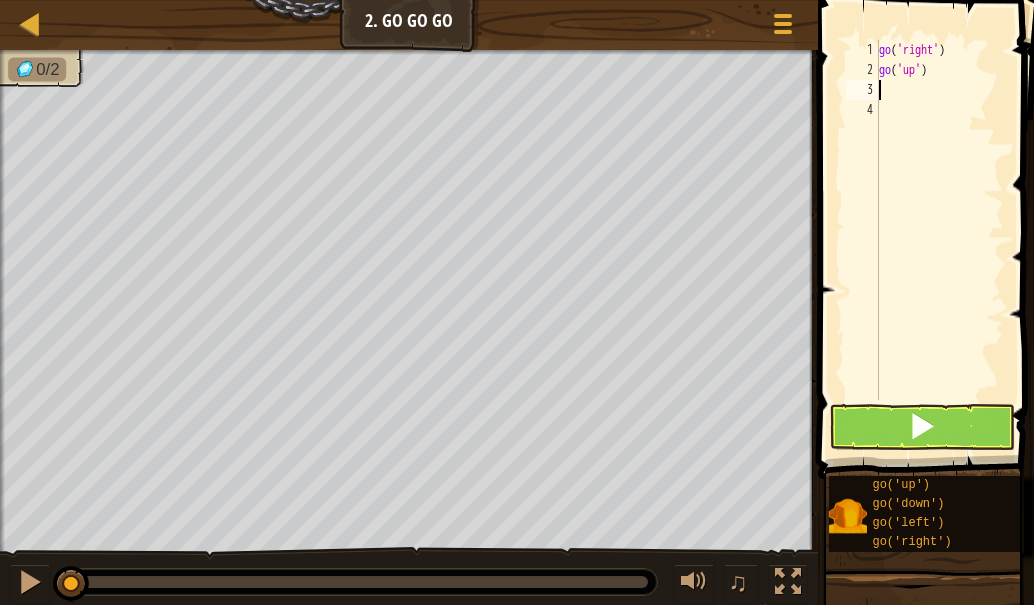 type on "go" 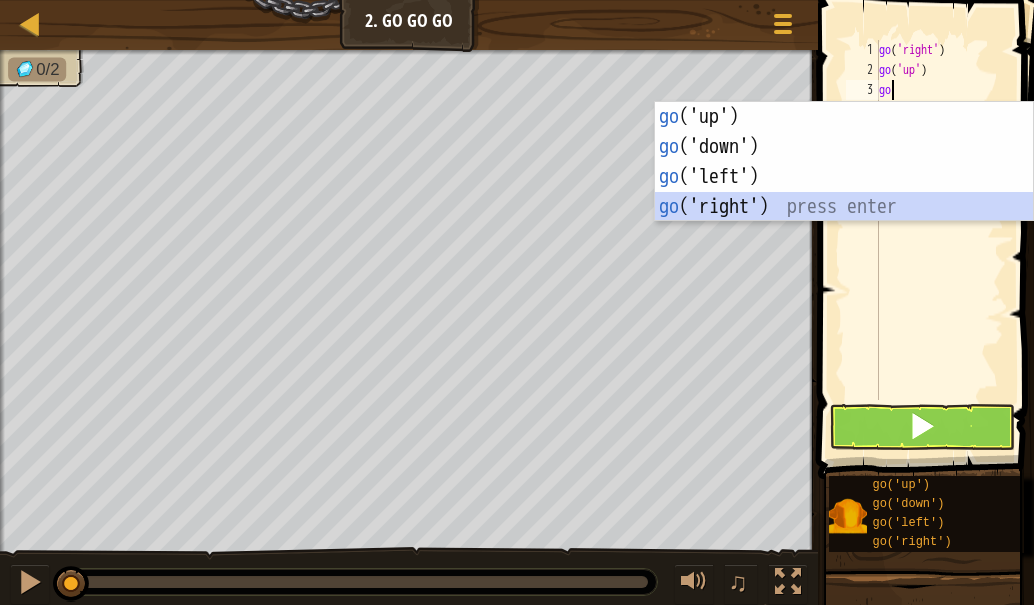 click on "go ('up') press enter go ('down') press enter go ('left') press enter go ('right') press enter" at bounding box center [844, 192] 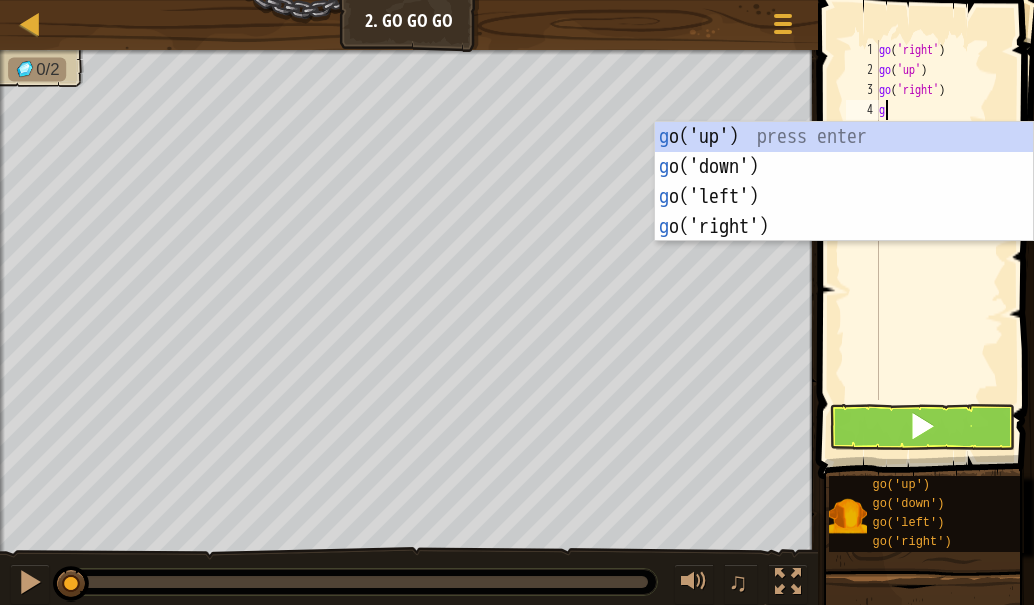 type on "go" 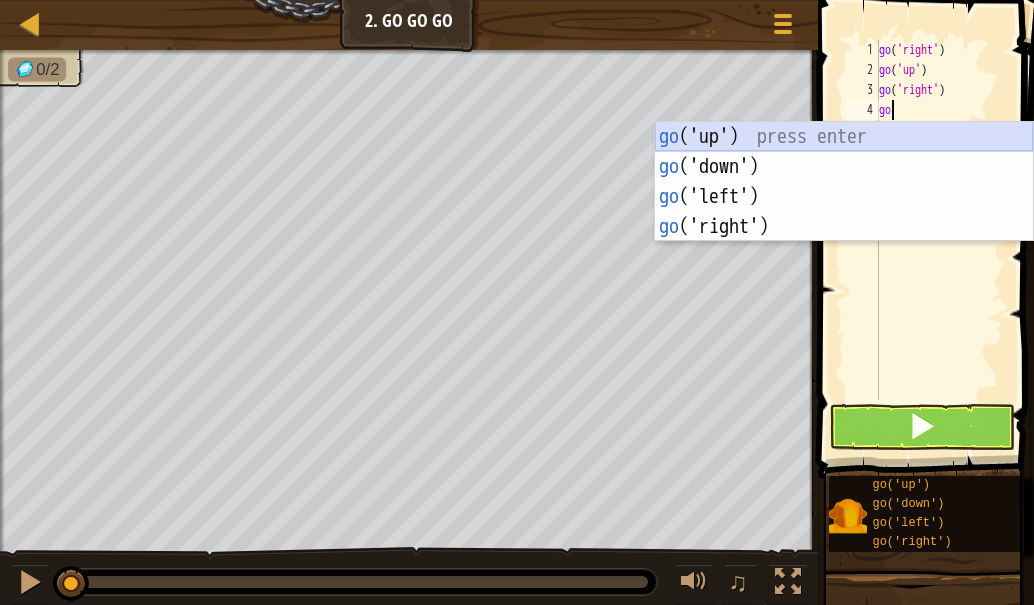 click on "go ('up') press enter go ('down') press enter go ('left') press enter go ('right') press enter" at bounding box center (844, 212) 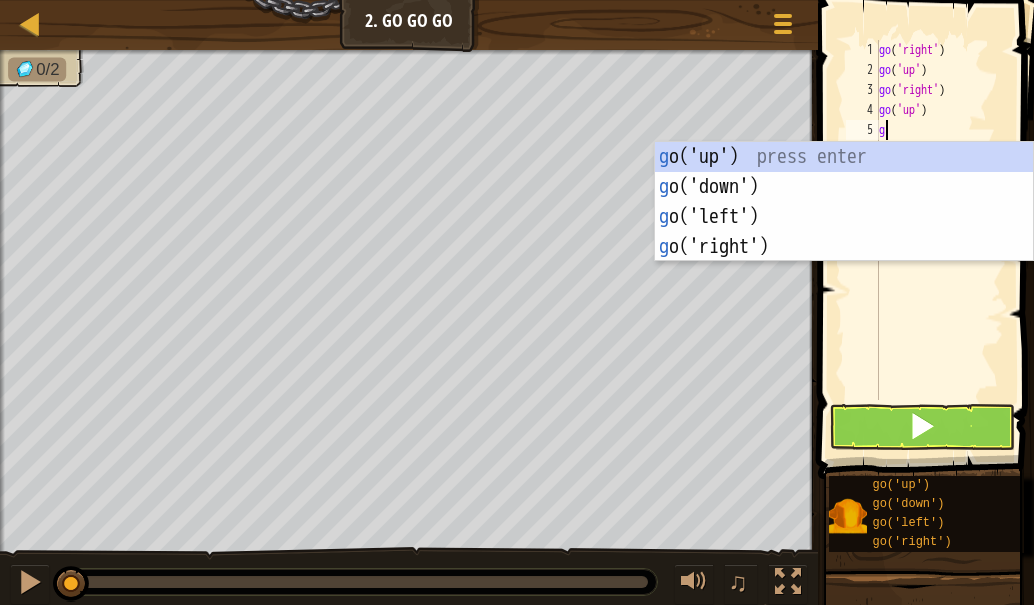 type on "go" 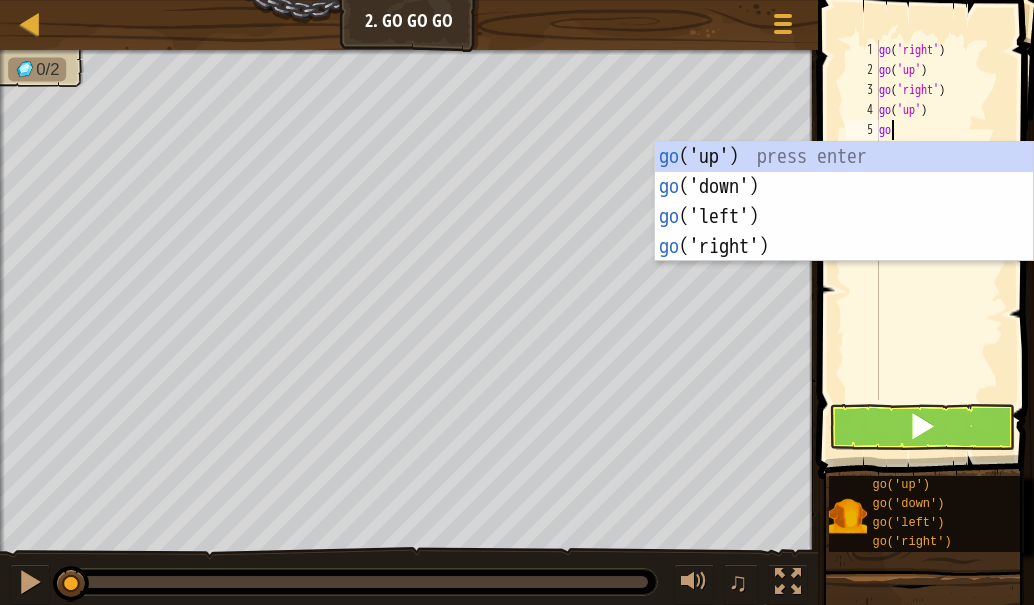 click on "go ('up') press enter go ('down') press enter go ('left') press enter go ('right') press enter" at bounding box center [844, 232] 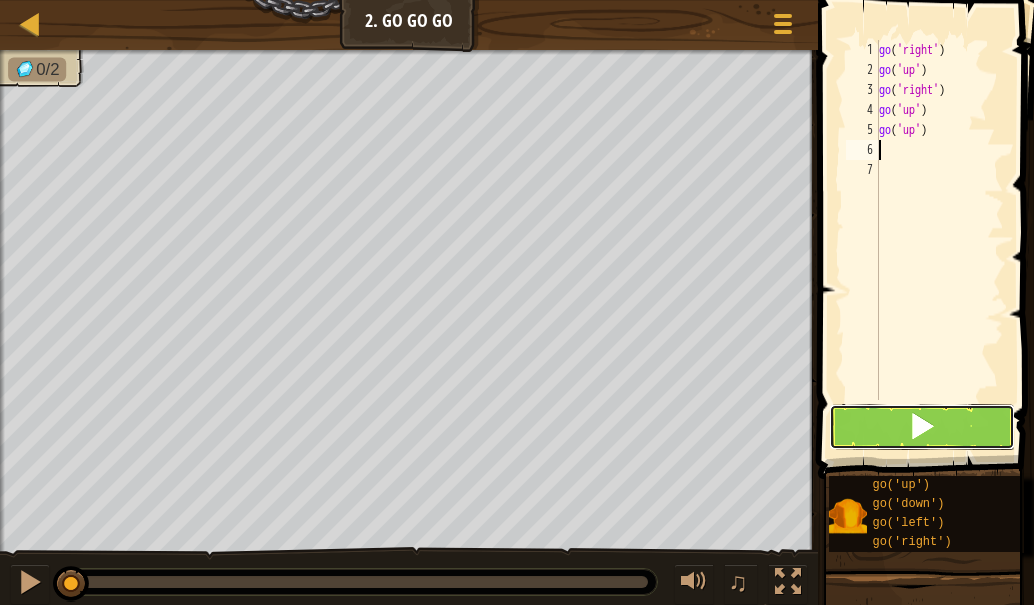 click at bounding box center [922, 427] 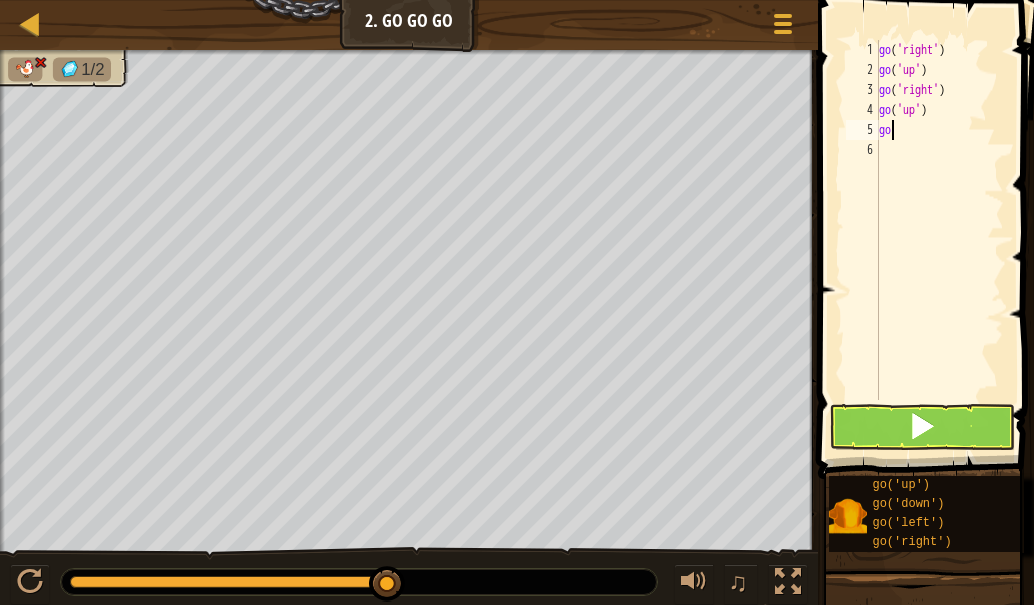 type on "g" 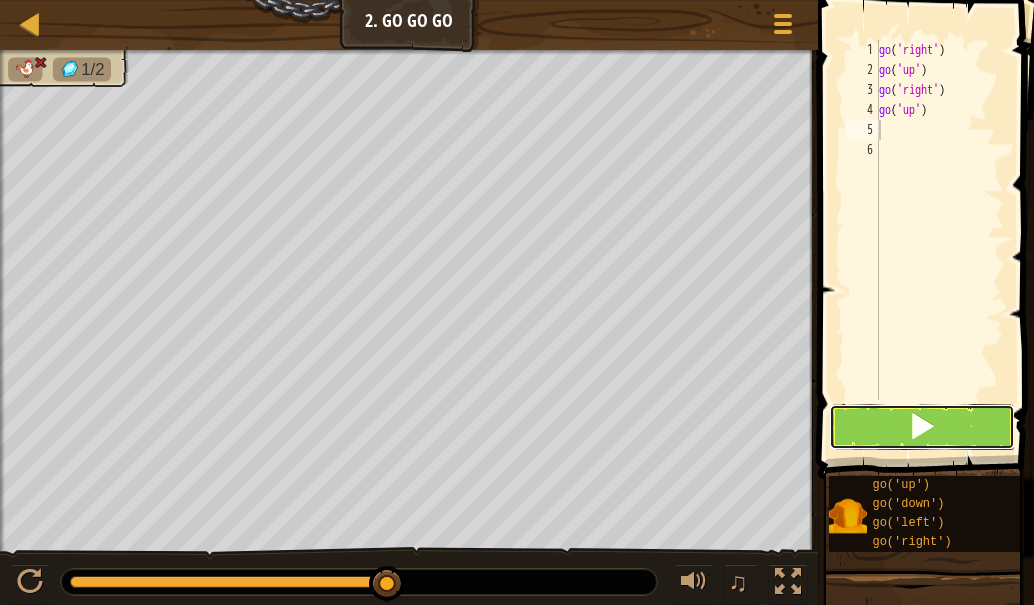 click at bounding box center (922, 427) 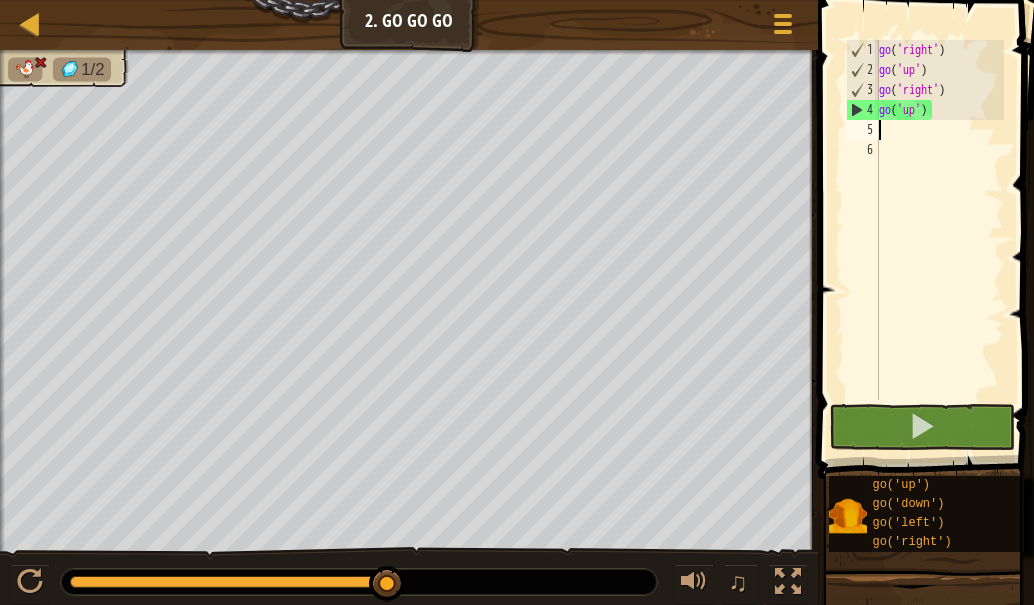 click on "go ( 'right' ) go ( 'up' ) go ( 'right' ) go ( 'up' )" at bounding box center [939, 240] 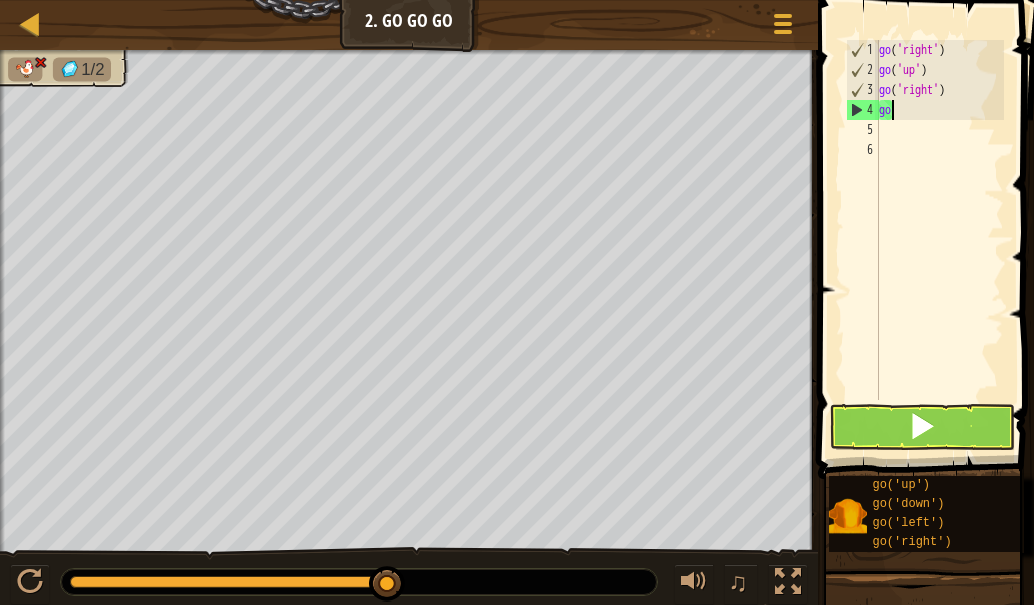 type on "g" 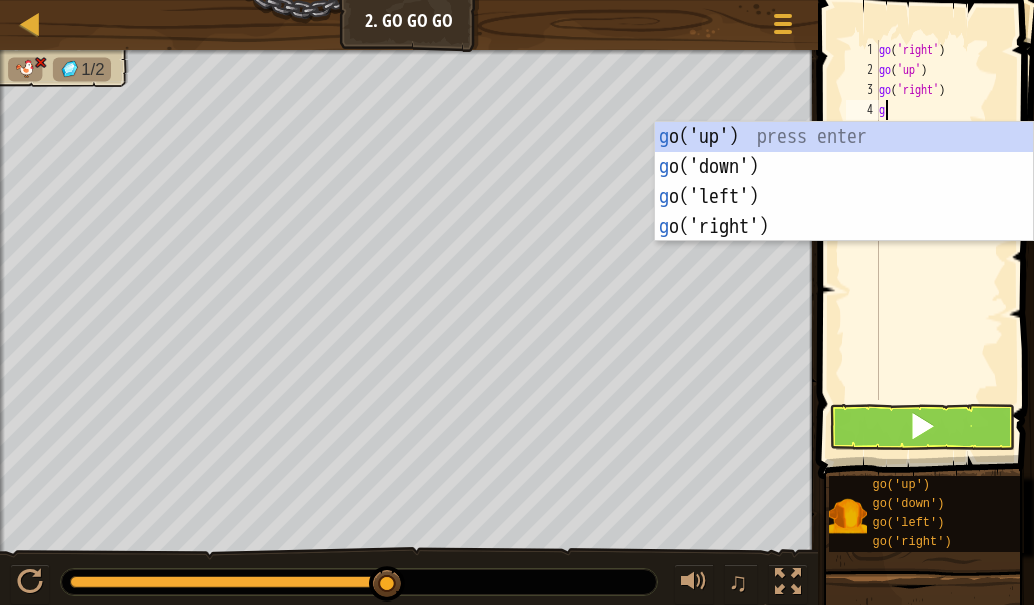 type on "go" 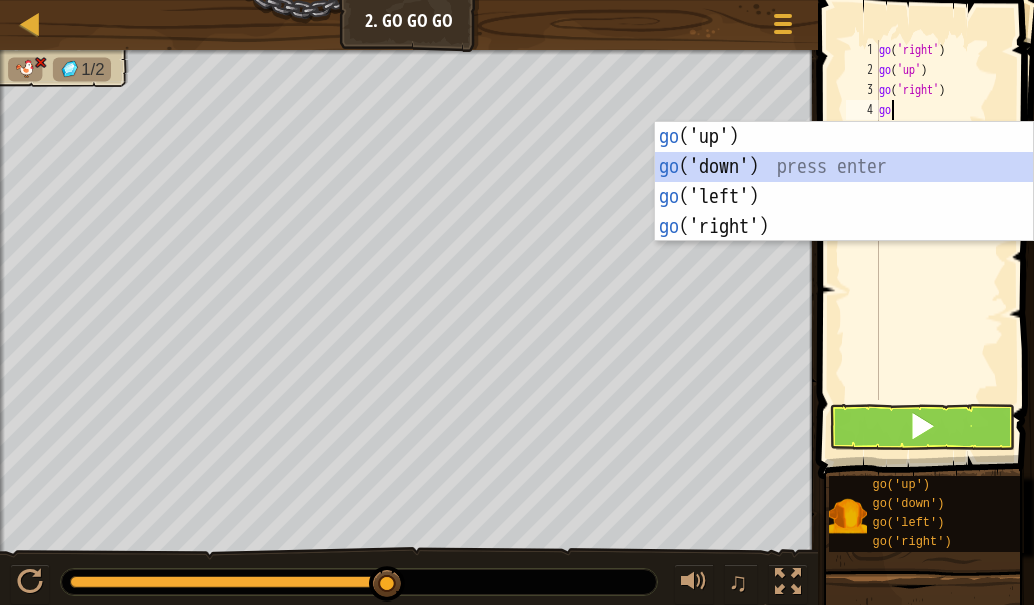 click on "go ('up') press enter go ('down') press enter go ('left') press enter go ('right') press enter" at bounding box center (844, 212) 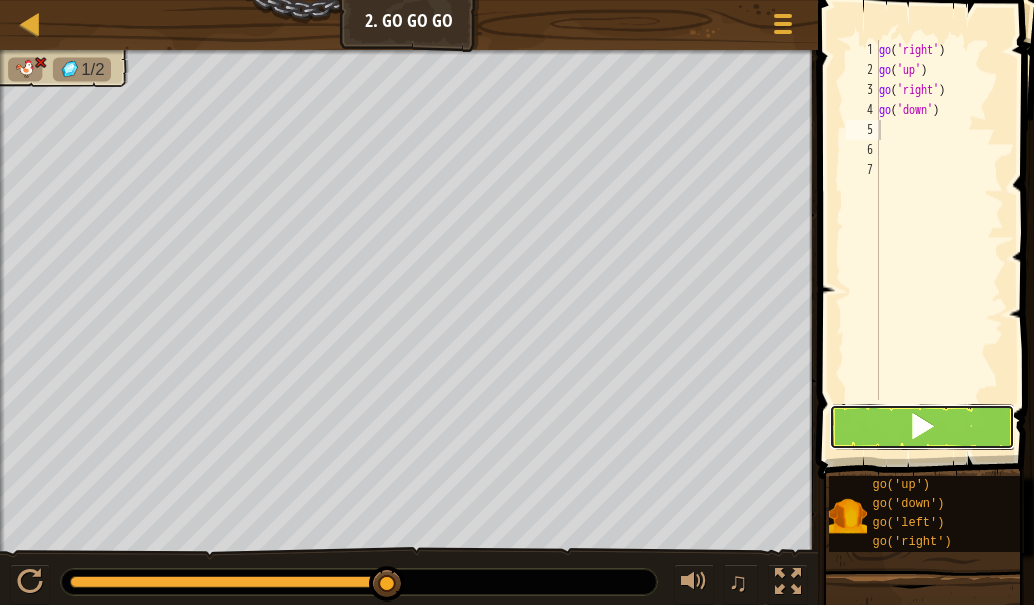 click at bounding box center [922, 426] 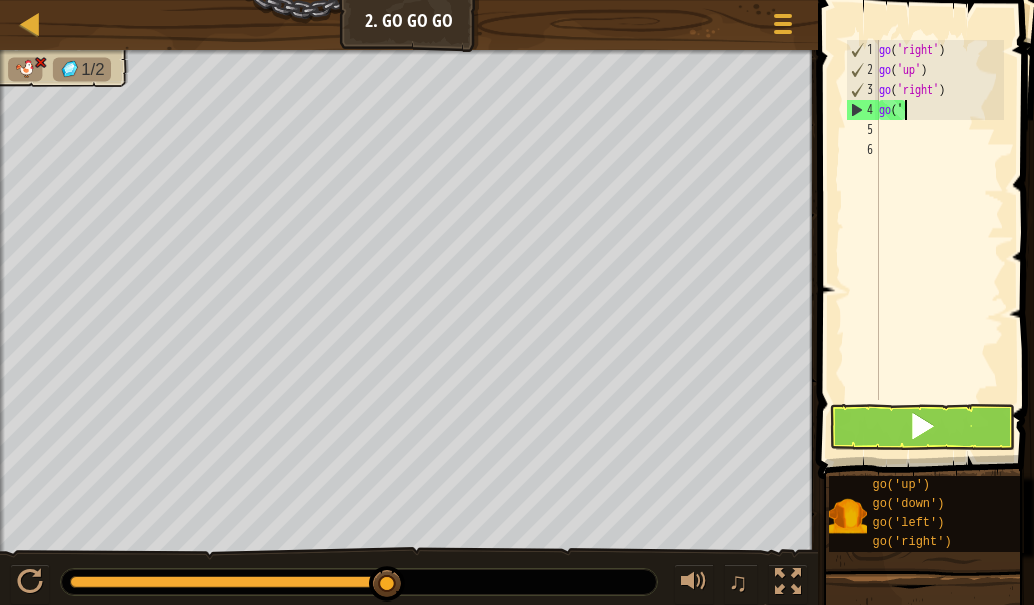 type on "g" 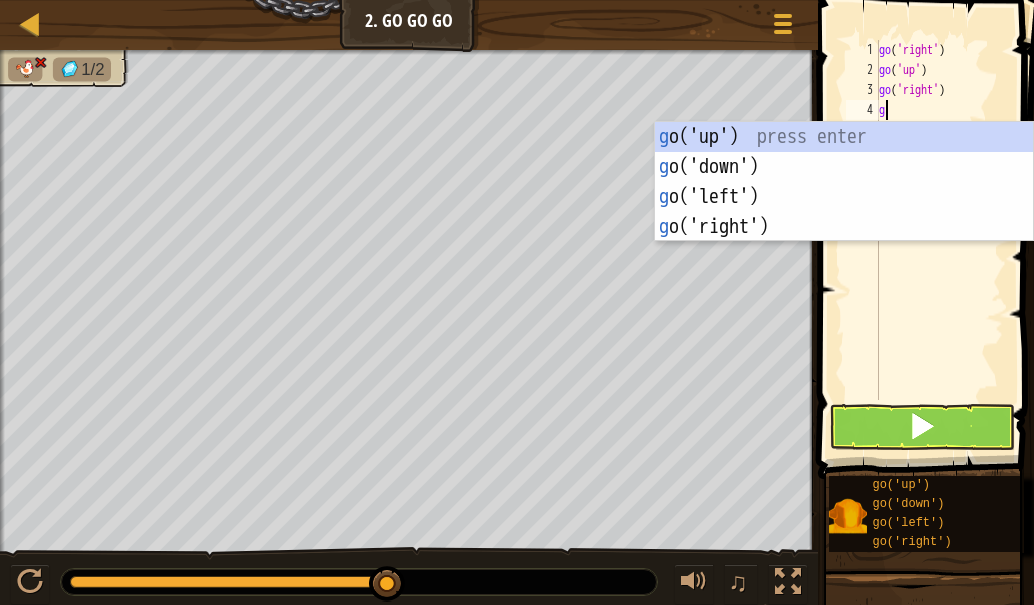 type on "go" 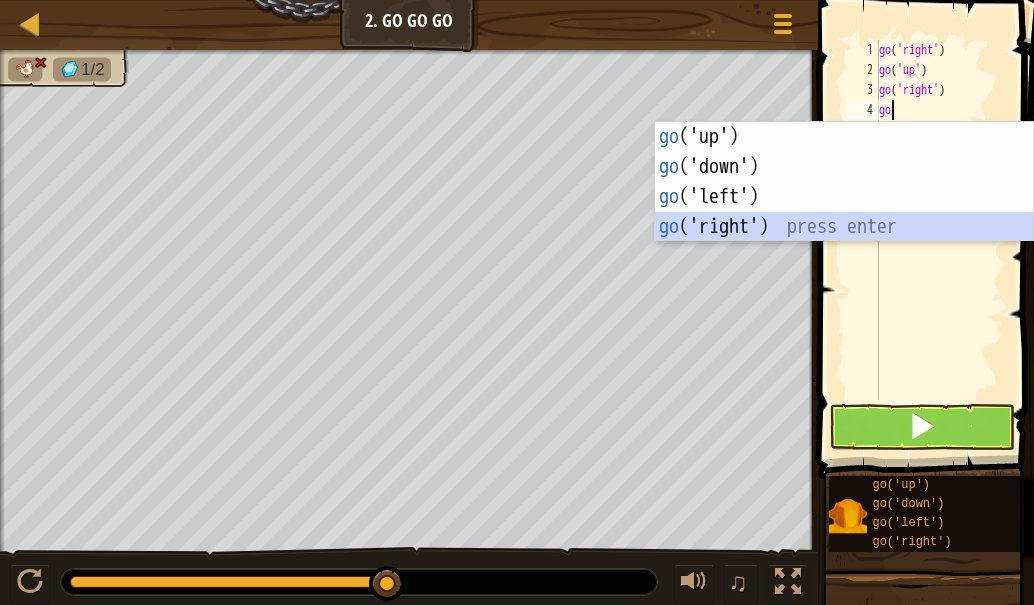 click on "go ('up') press enter go ('down') press enter go ('left') press enter go ('right') press enter" at bounding box center (844, 212) 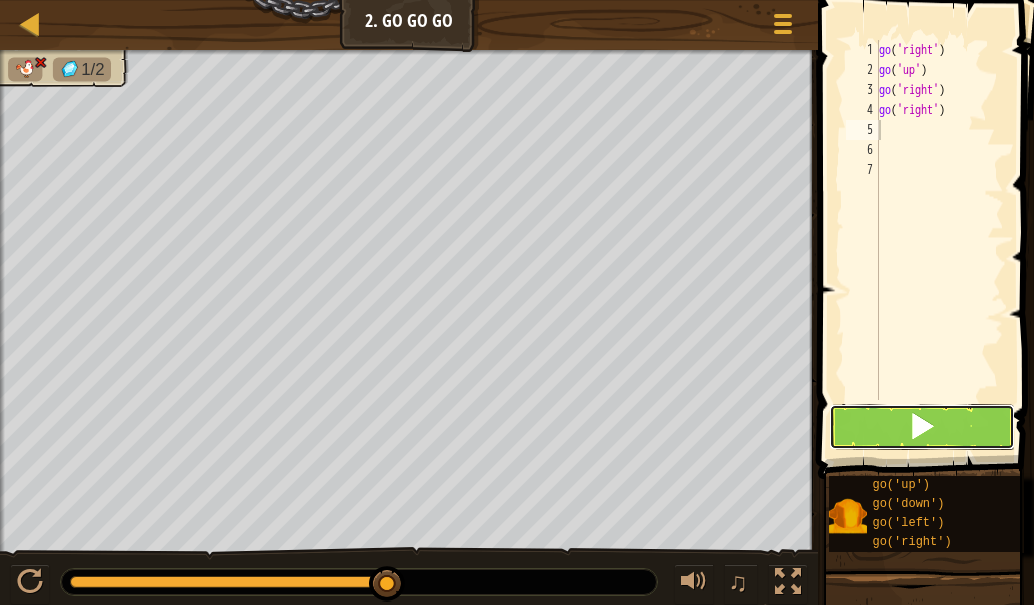 click at bounding box center [922, 427] 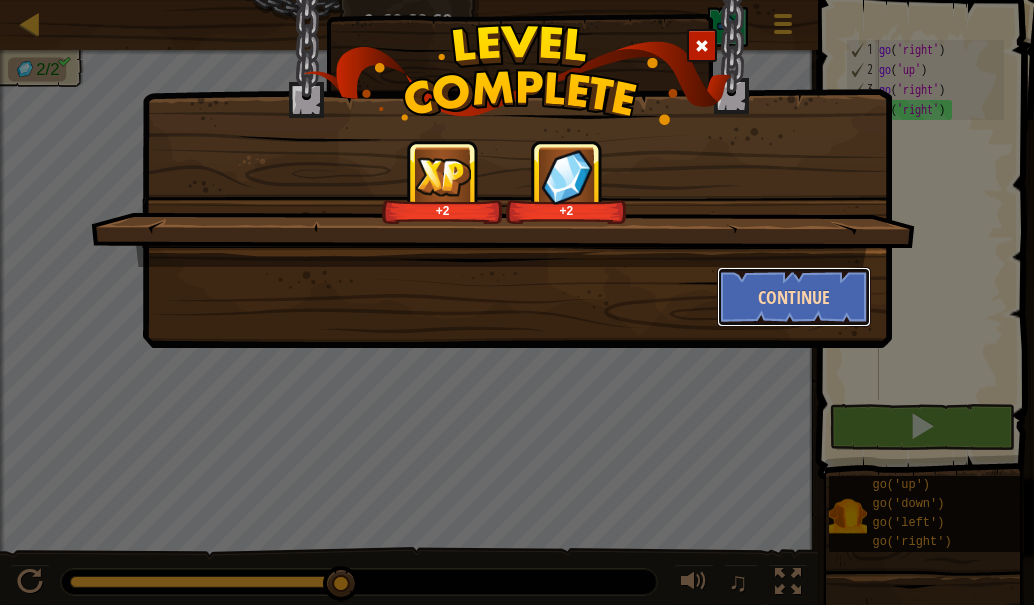 click on "Continue" at bounding box center [794, 297] 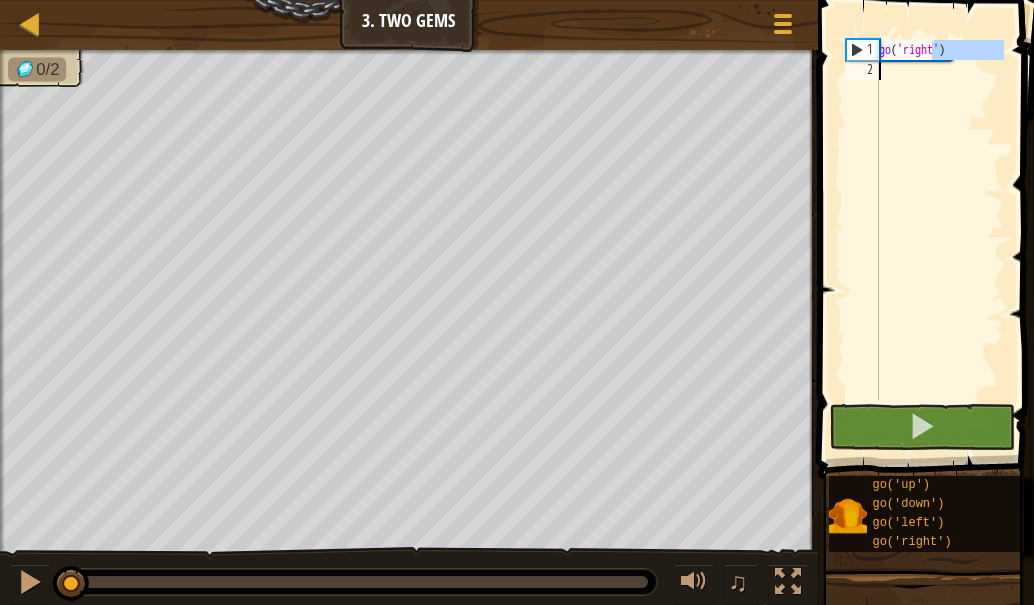 drag, startPoint x: 934, startPoint y: 49, endPoint x: 960, endPoint y: 115, distance: 70.93659 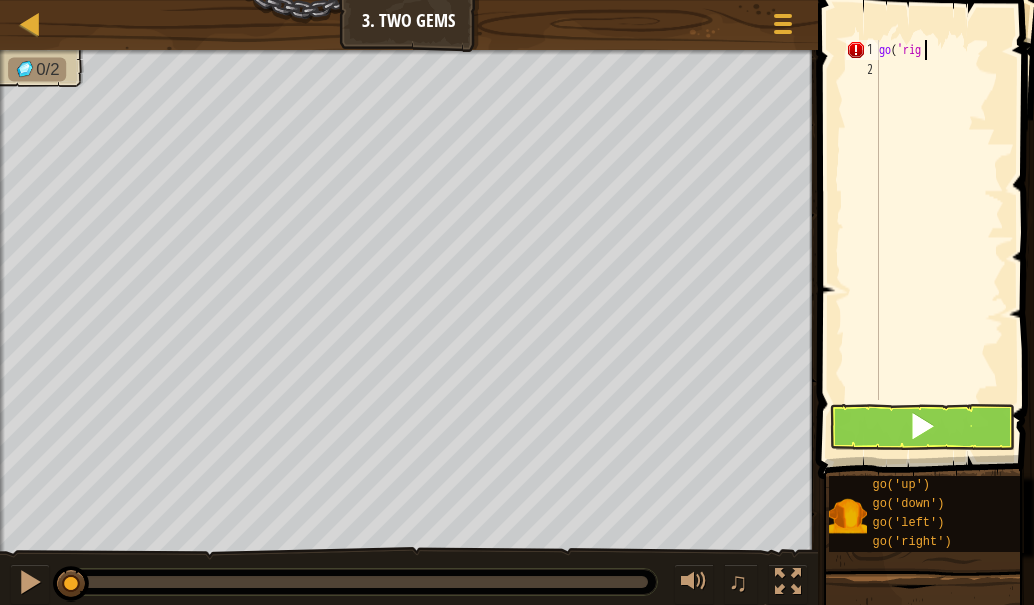 scroll, scrollTop: 9, scrollLeft: 1, axis: both 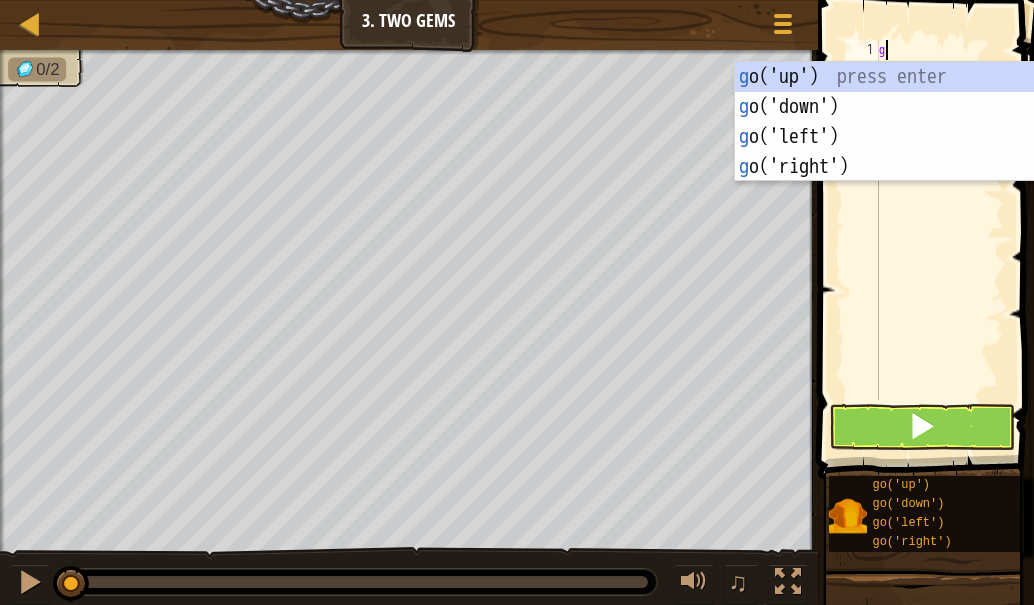 type on "go" 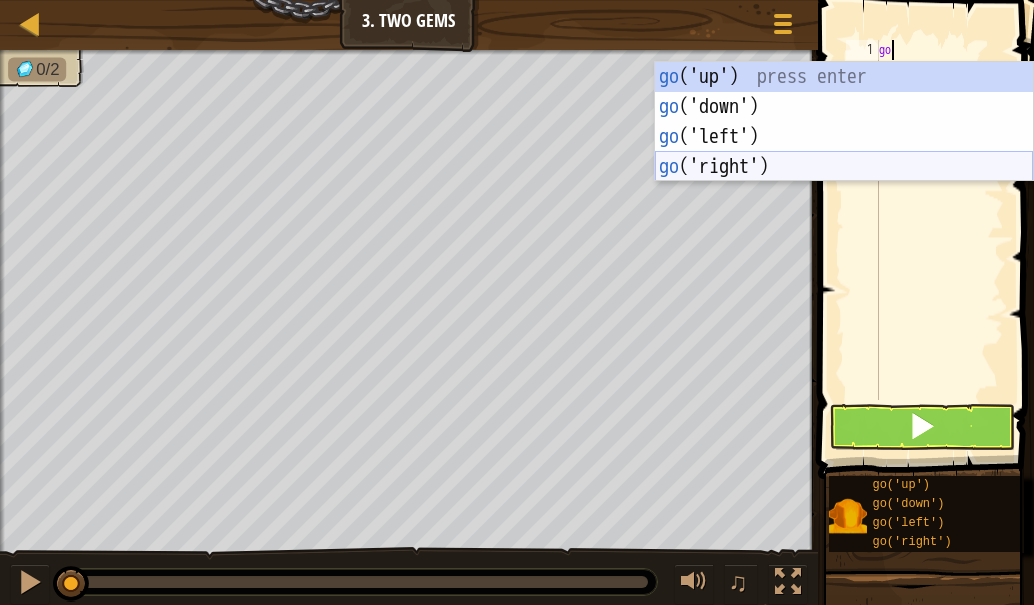 click on "go ('up') press enter go ('down') press enter go ('left') press enter go ('right') press enter" at bounding box center (844, 152) 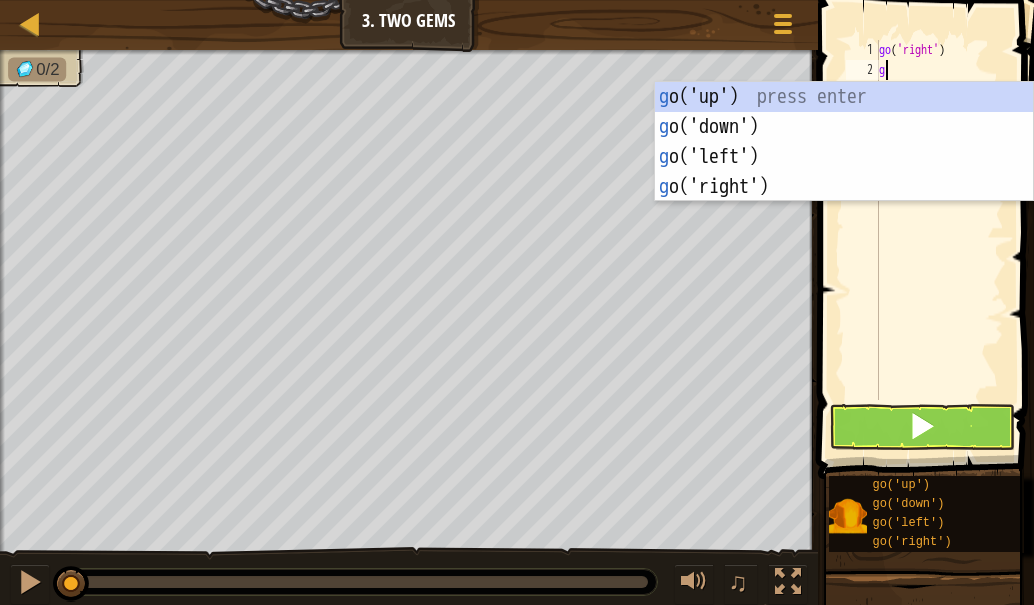 type on "go" 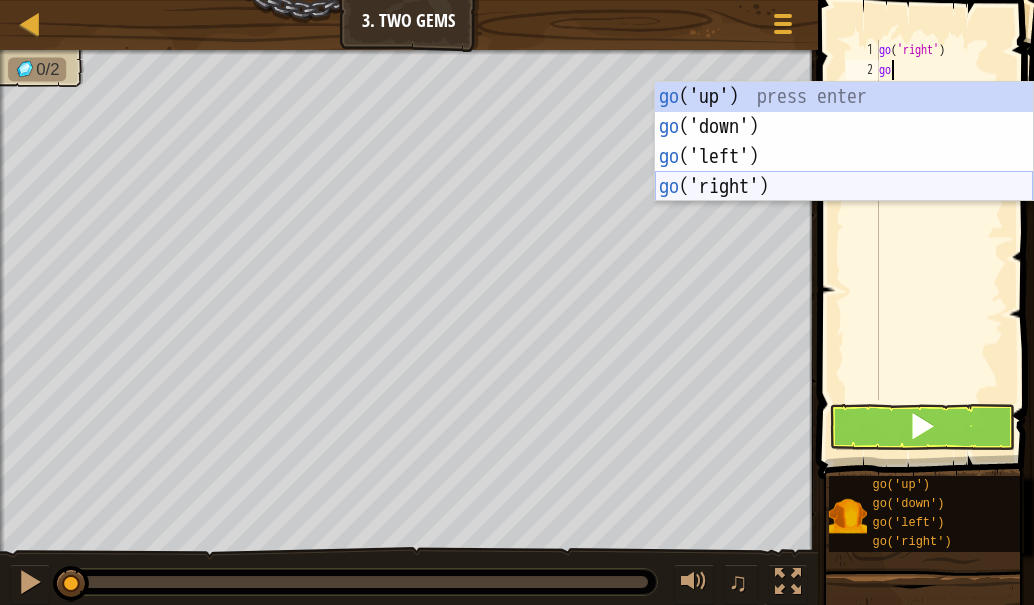 click on "go ('up') press enter go ('down') press enter go ('left') press enter go ('right') press enter" at bounding box center (844, 172) 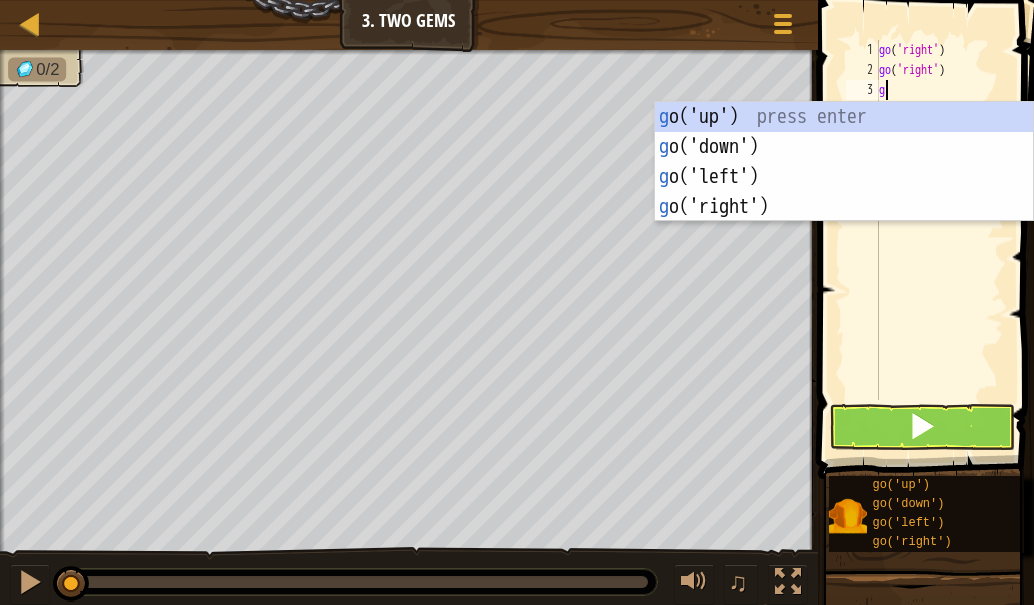 type on "go" 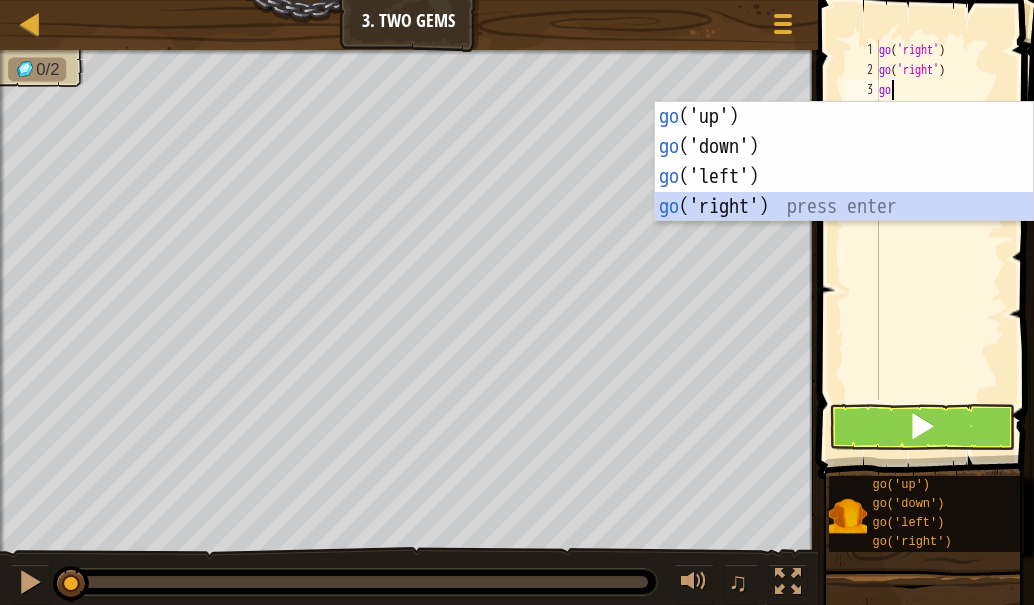 click on "go ('up') press enter go ('down') press enter go ('left') press enter go ('right') press enter" at bounding box center (844, 192) 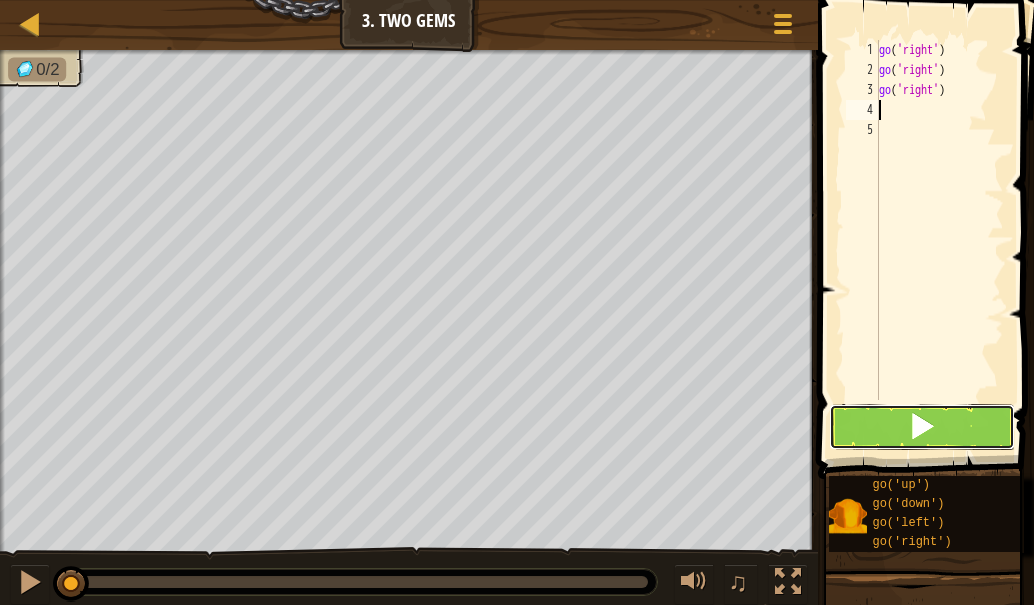 click at bounding box center [922, 427] 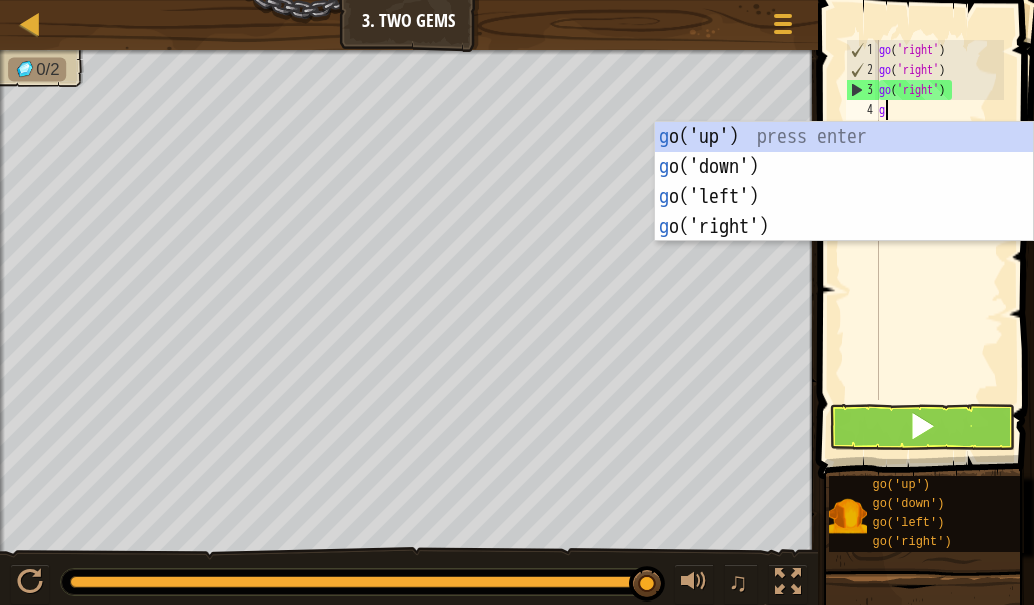 type on "go" 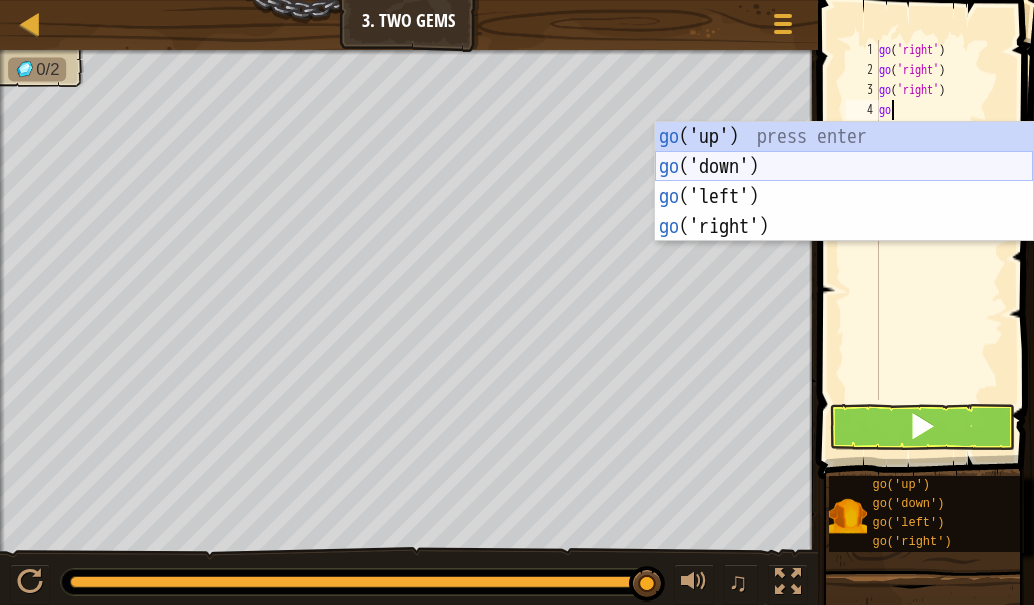 click on "go ('up') press enter go ('down') press enter go ('left') press enter go ('right') press enter" at bounding box center [844, 212] 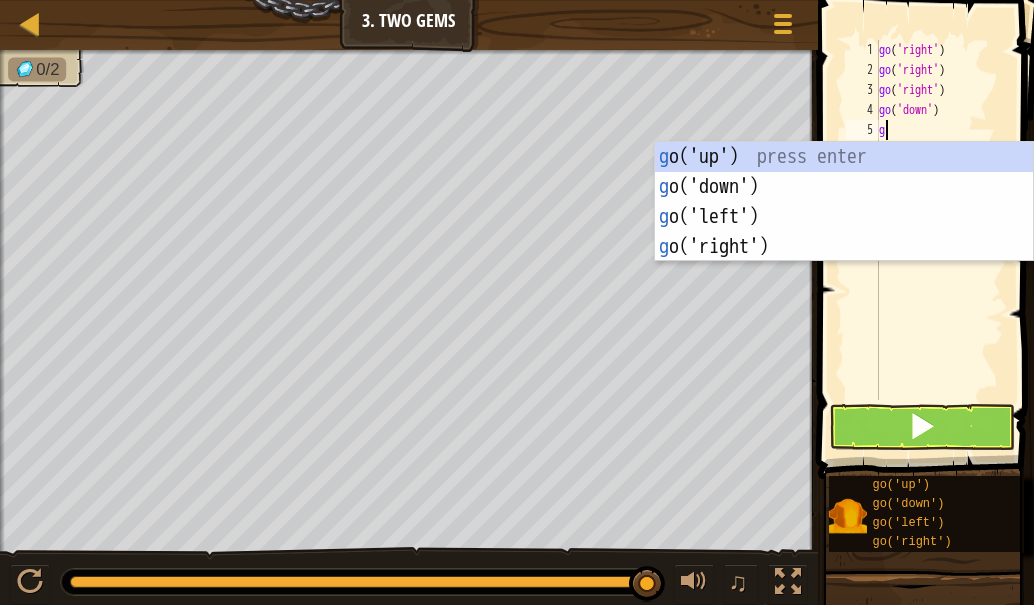 type on "go" 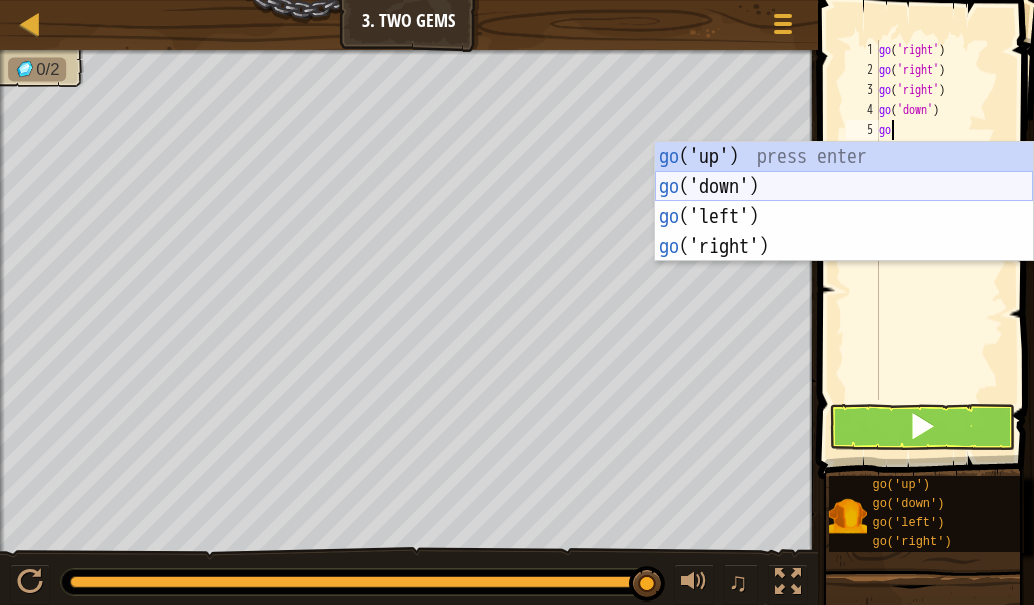 click on "go ('up') press enter go ('down') press enter go ('left') press enter go ('right') press enter" at bounding box center [844, 232] 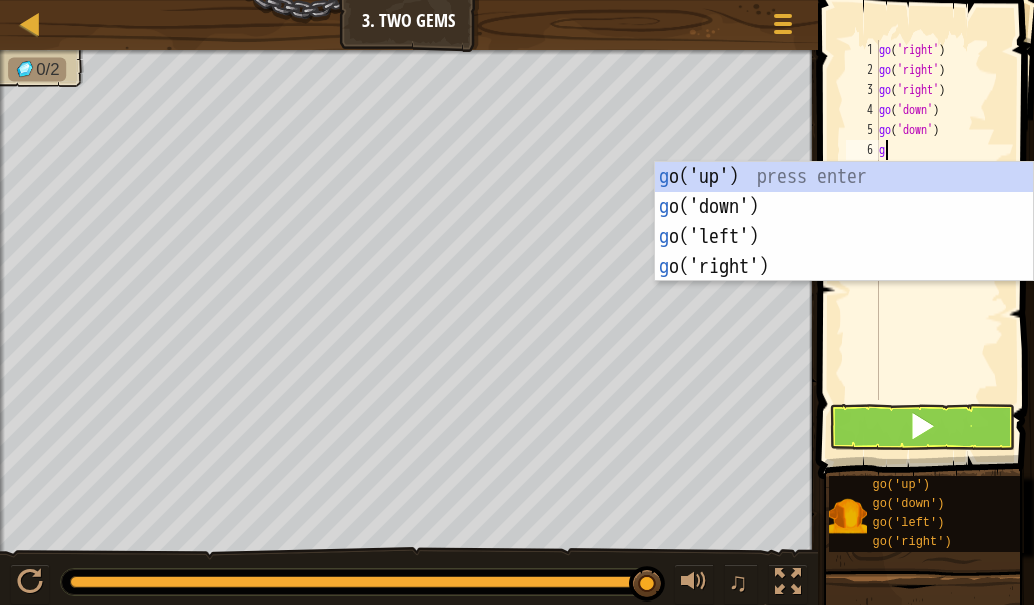type on "go" 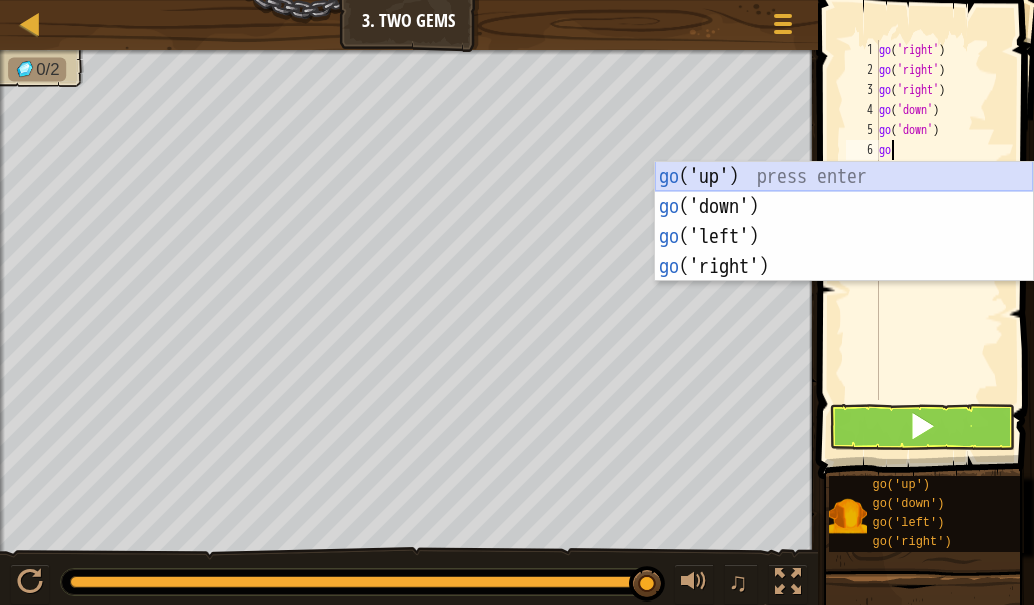 click on "go ('up') press enter go ('down') press enter go ('left') press enter go ('right') press enter" at bounding box center [844, 252] 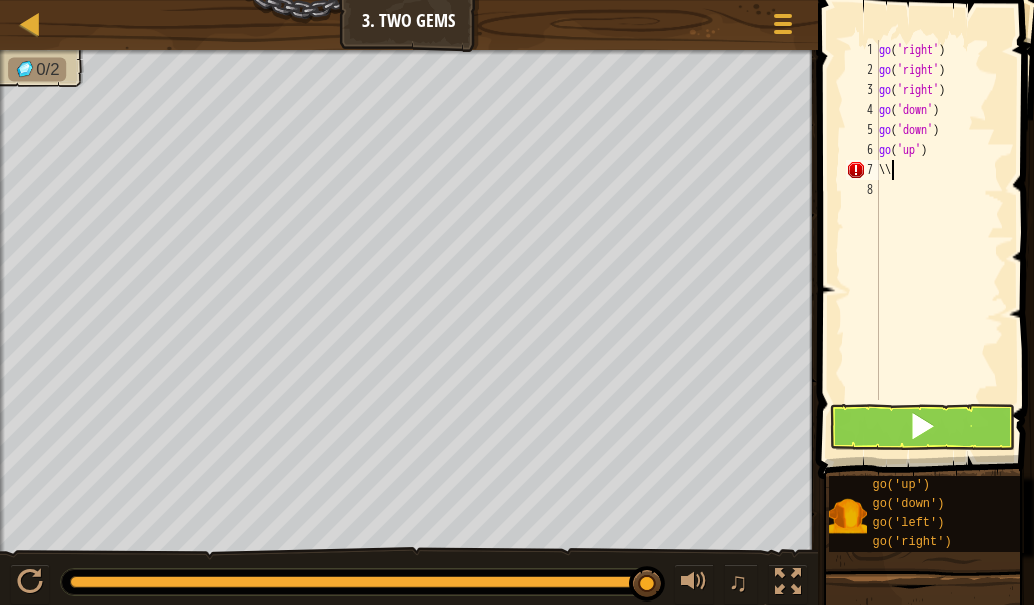 type on "\" 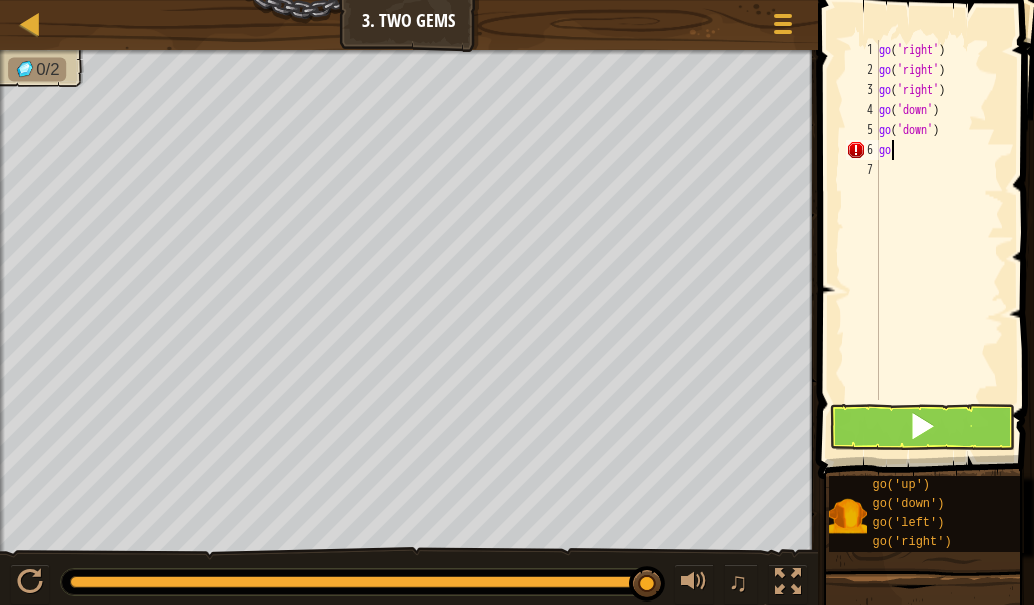 type on "g" 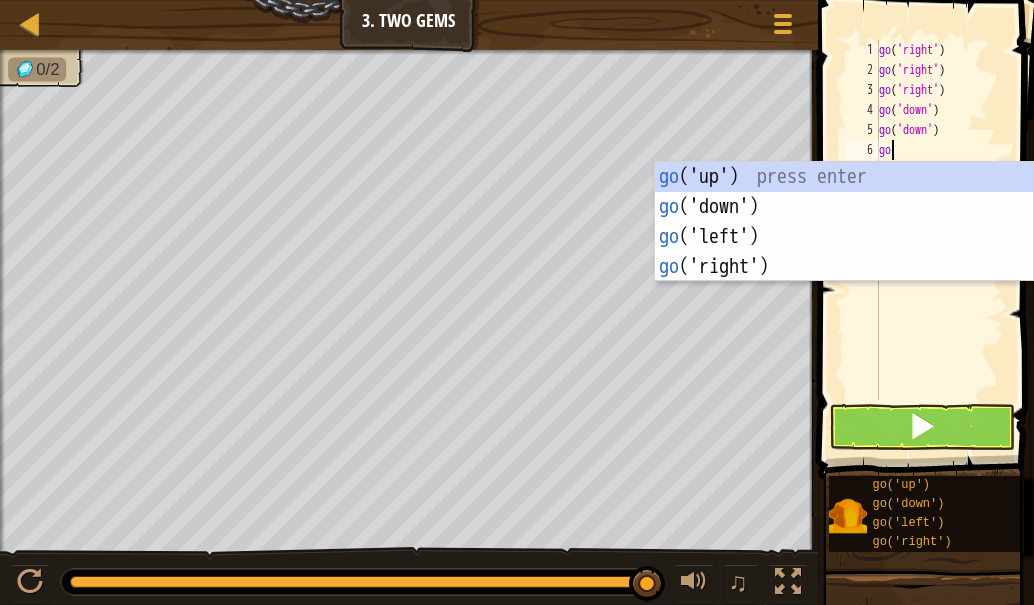 type on "g" 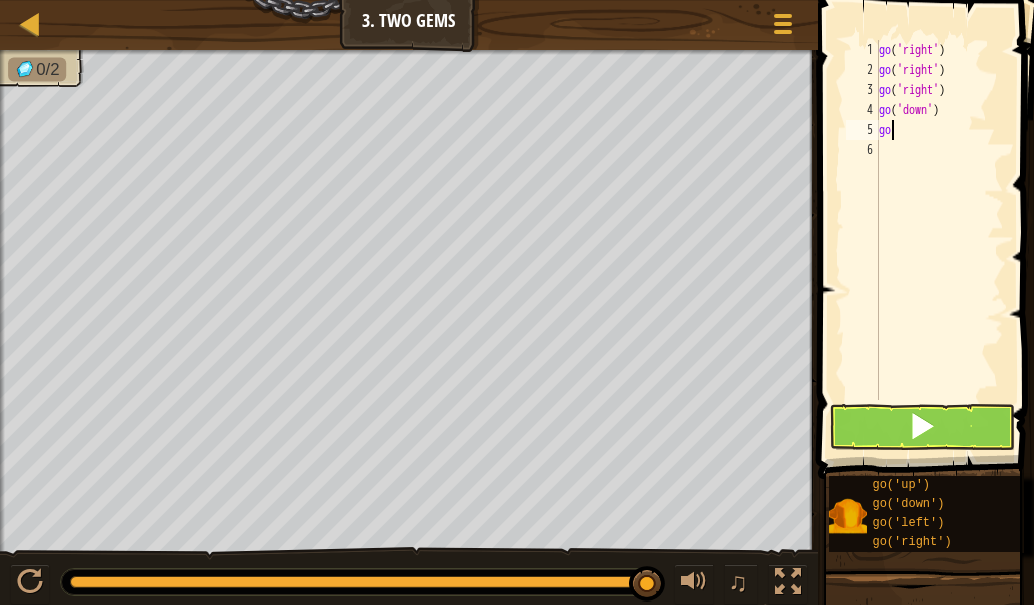 type on "g" 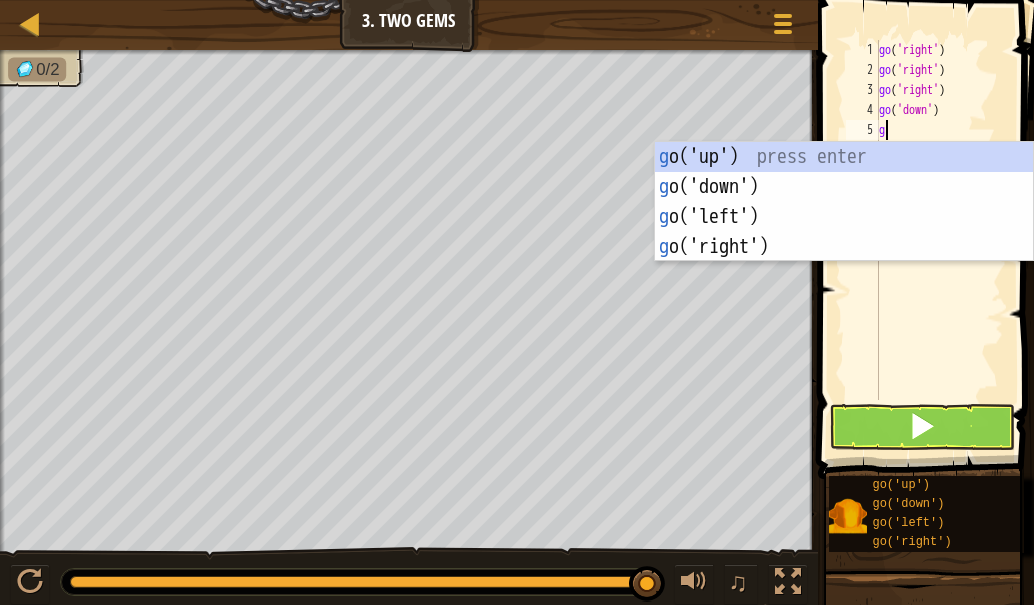 type on "go" 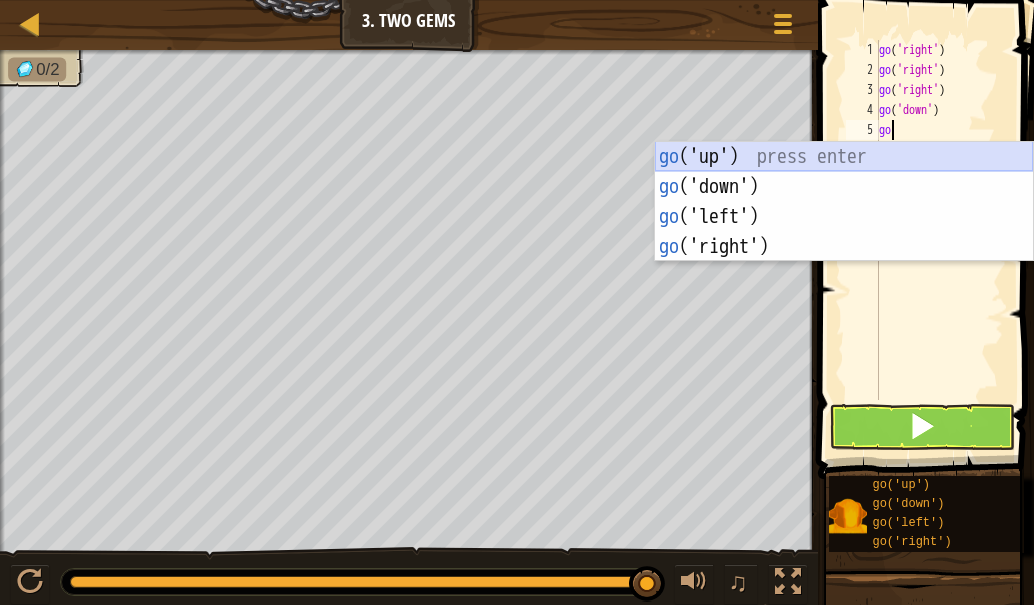 click on "go ('up') press enter go ('down') press enter go ('left') press enter go ('right') press enter" at bounding box center (844, 232) 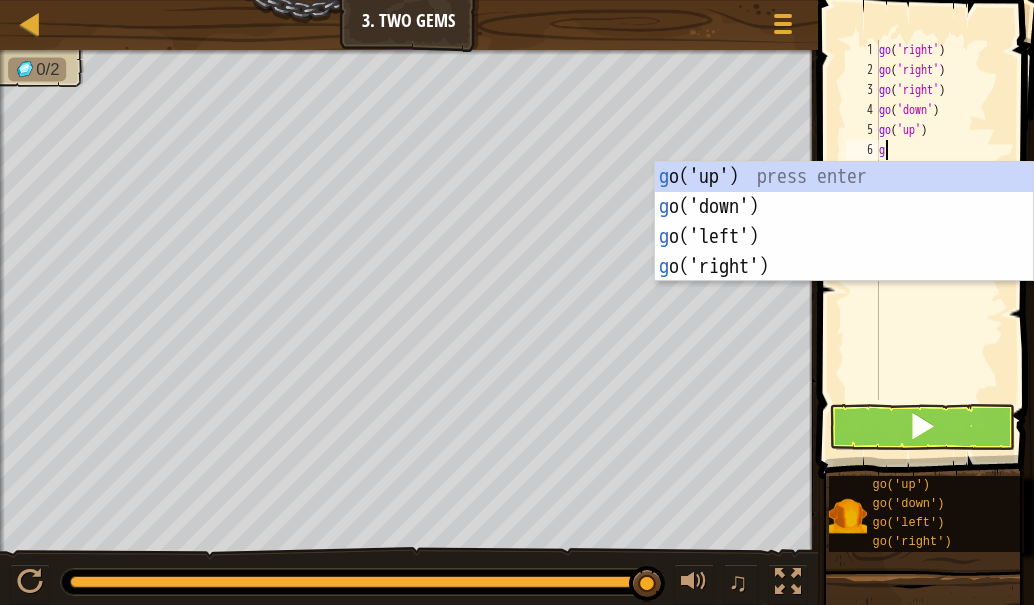 type on "go" 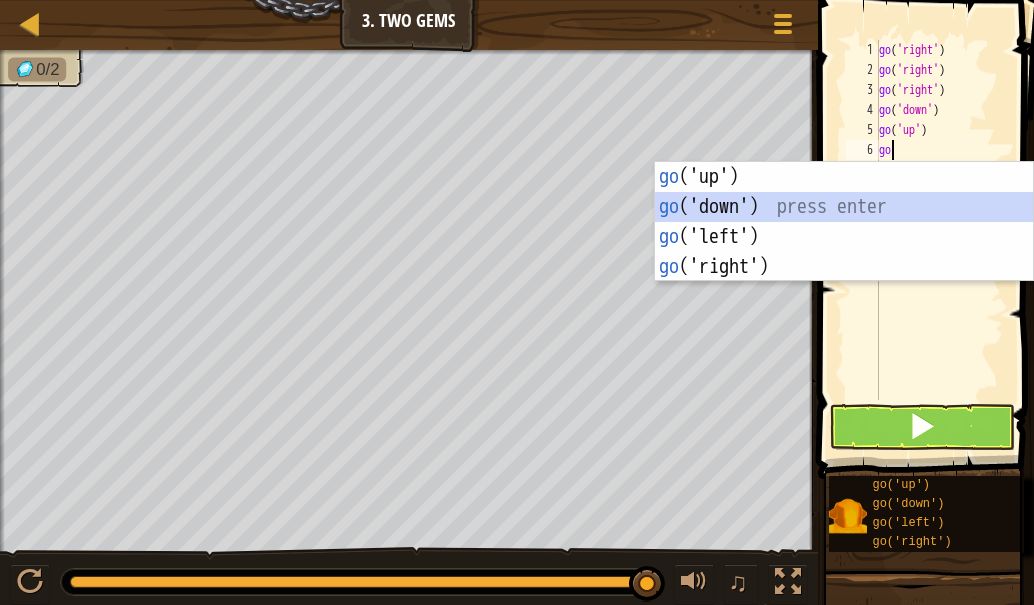 click on "go ('up') press enter go ('down') press enter go ('left') press enter go ('right') press enter" at bounding box center (844, 252) 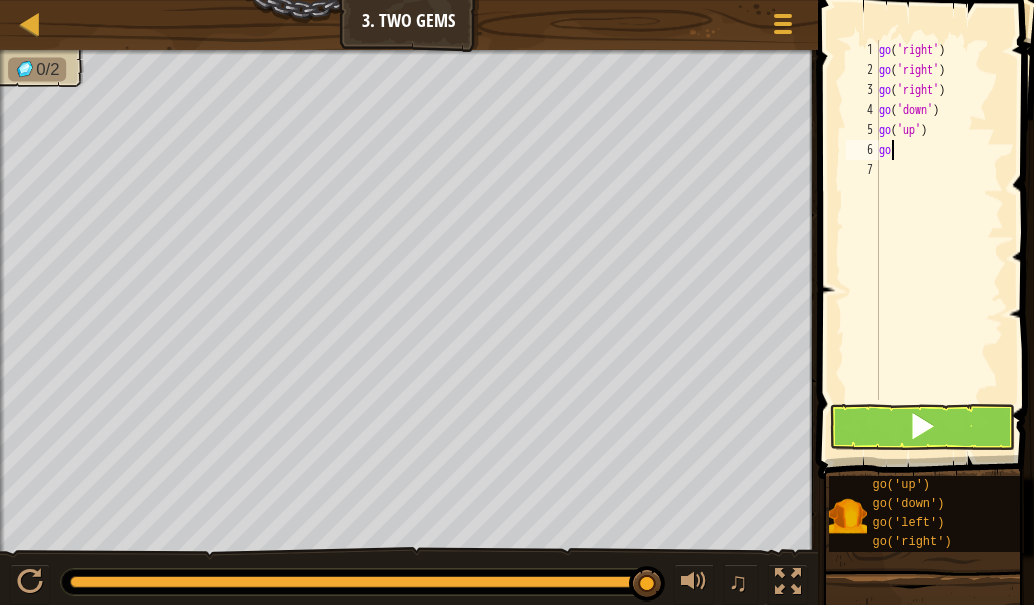 type on "g" 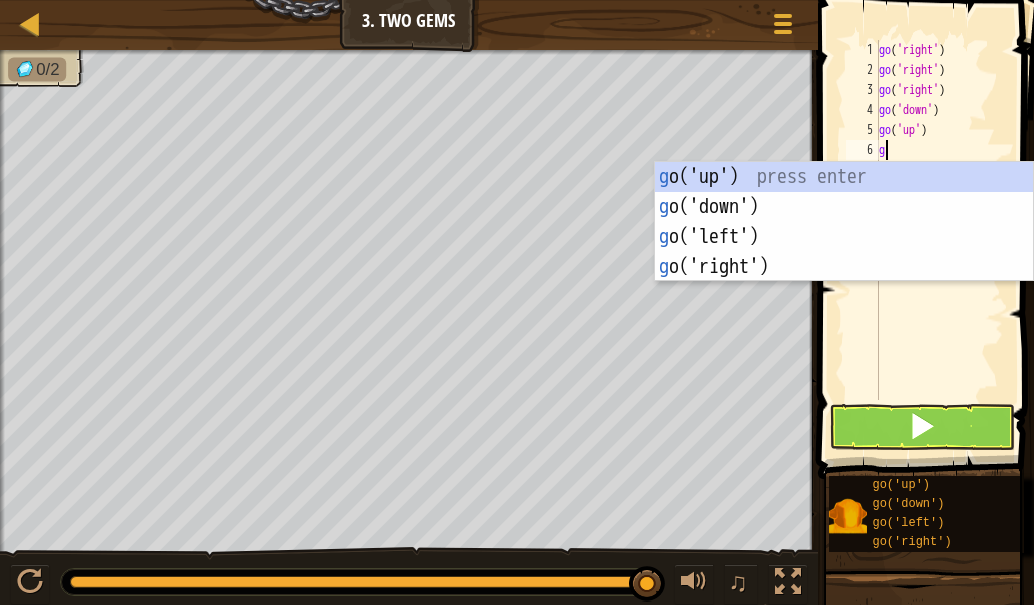 type on "go" 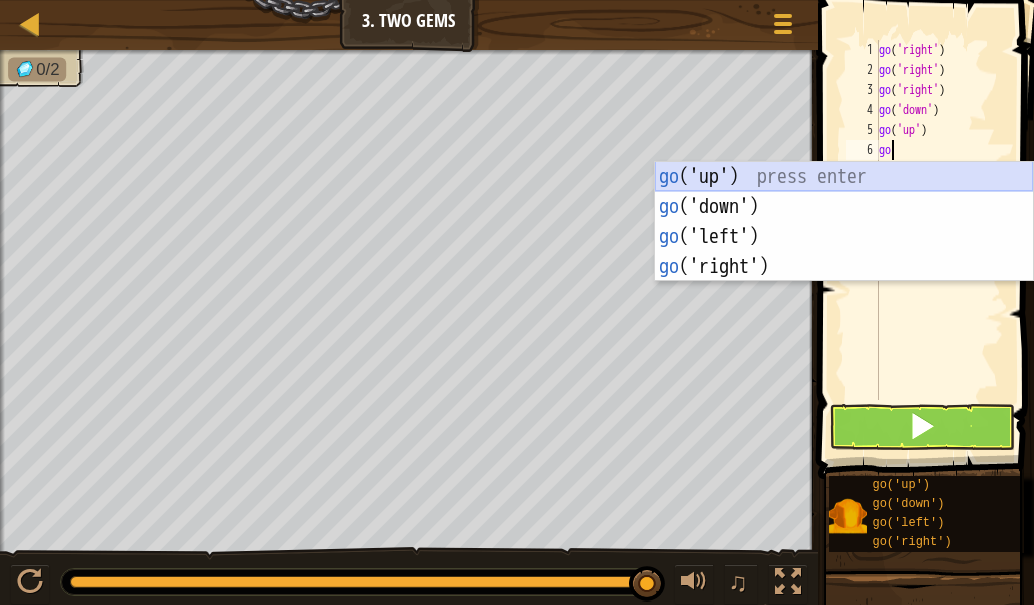 click on "go ('up') press enter go ('down') press enter go ('left') press enter go ('right') press enter" at bounding box center (844, 252) 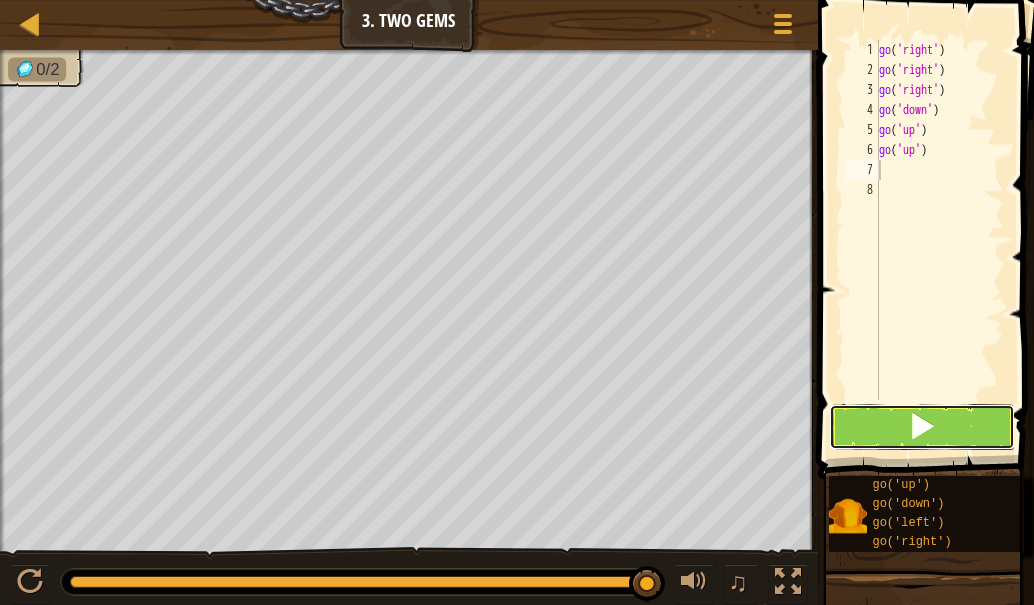 click at bounding box center [922, 427] 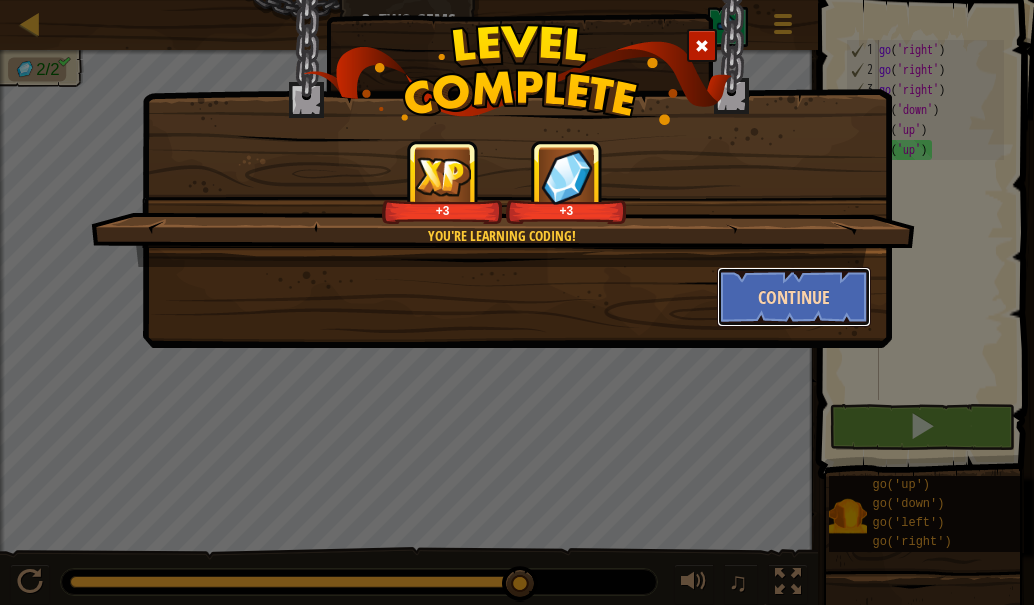 click on "Continue" at bounding box center (794, 297) 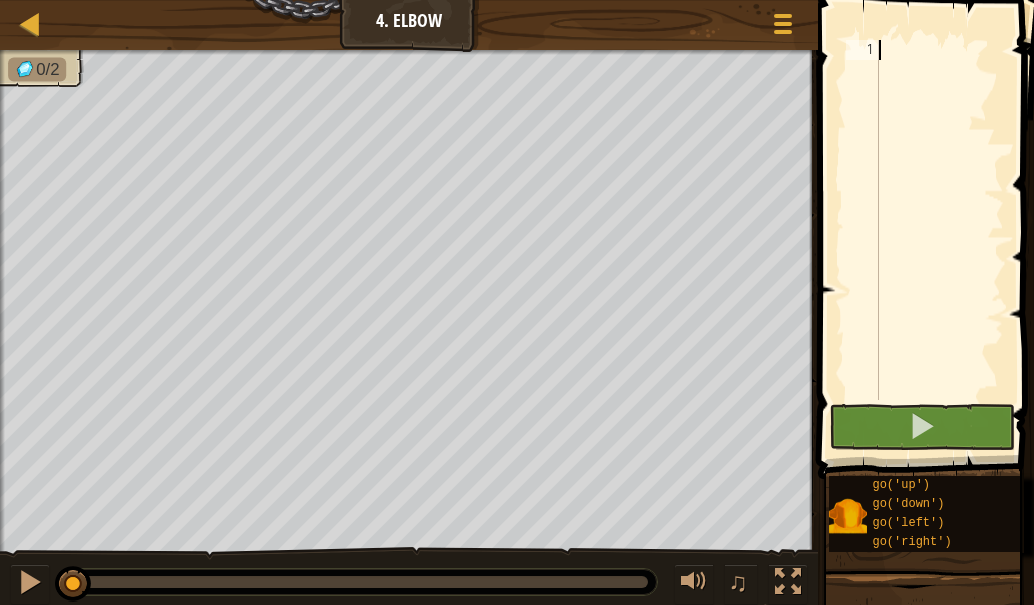 type on "g" 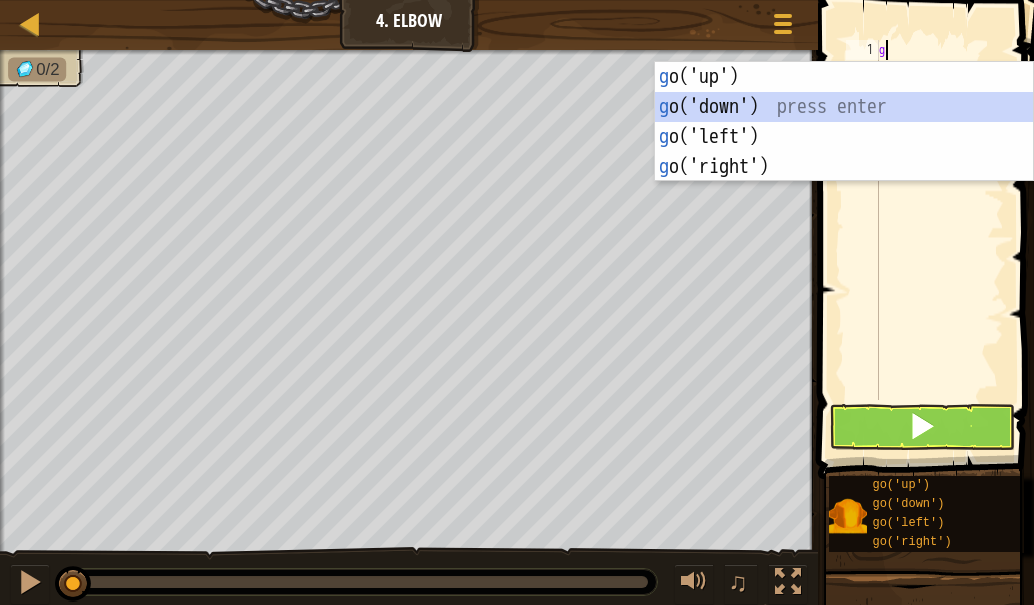 click on "g o('up') press enter g o('down') press enter g o('left') press enter g o('right') press enter" at bounding box center (844, 152) 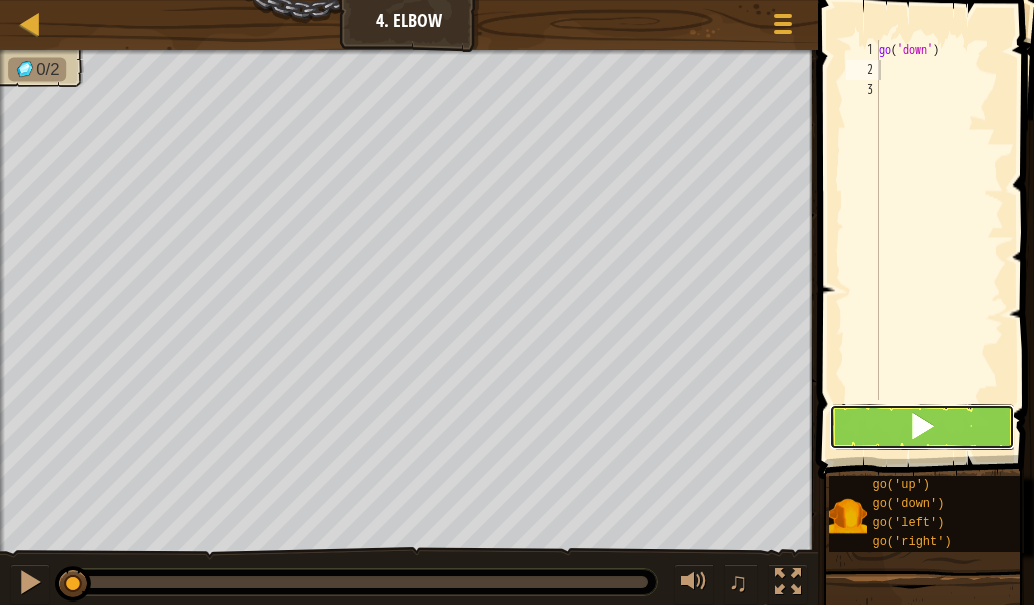 click at bounding box center (922, 427) 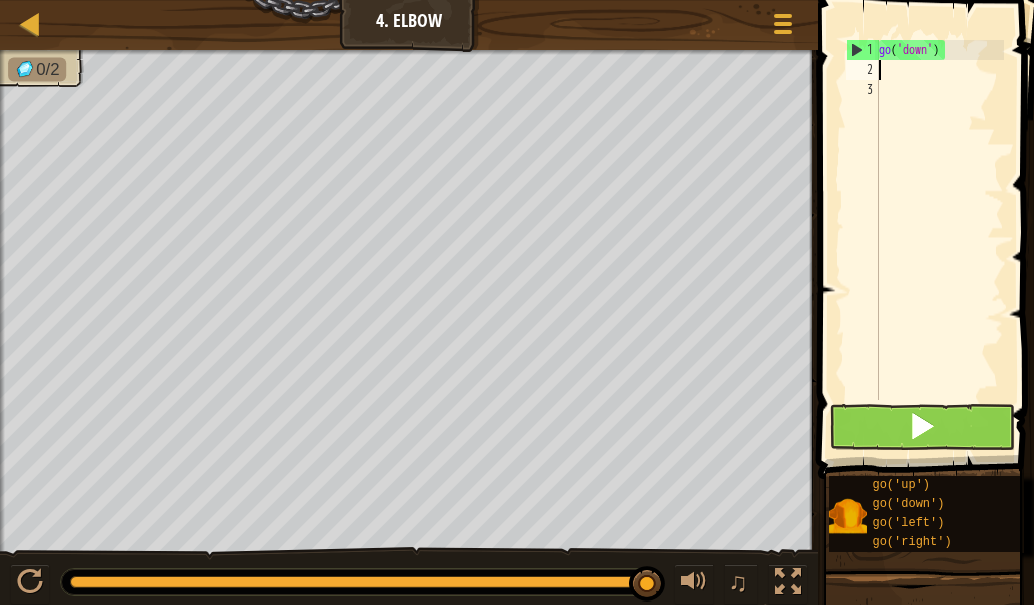 type on "g" 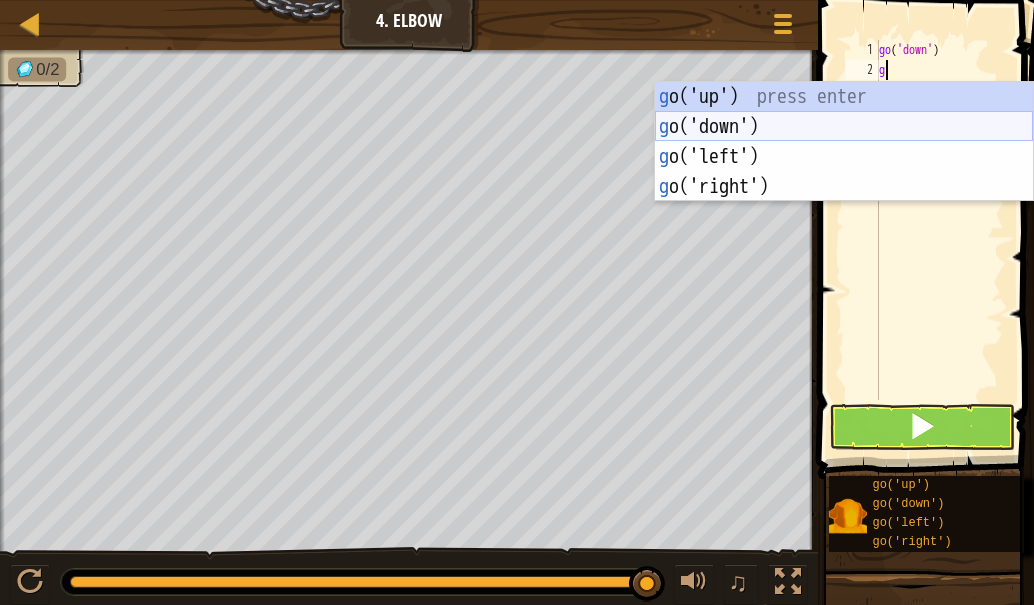 click on "g o('up') press enter g o('down') press enter g o('left') press enter g o('right') press enter" at bounding box center [844, 172] 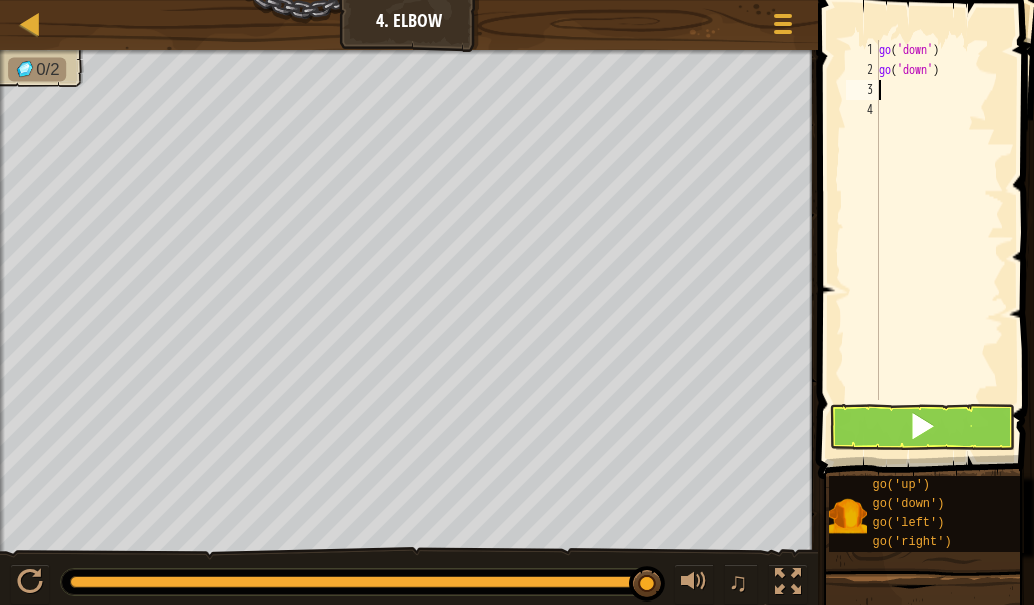 type on "g" 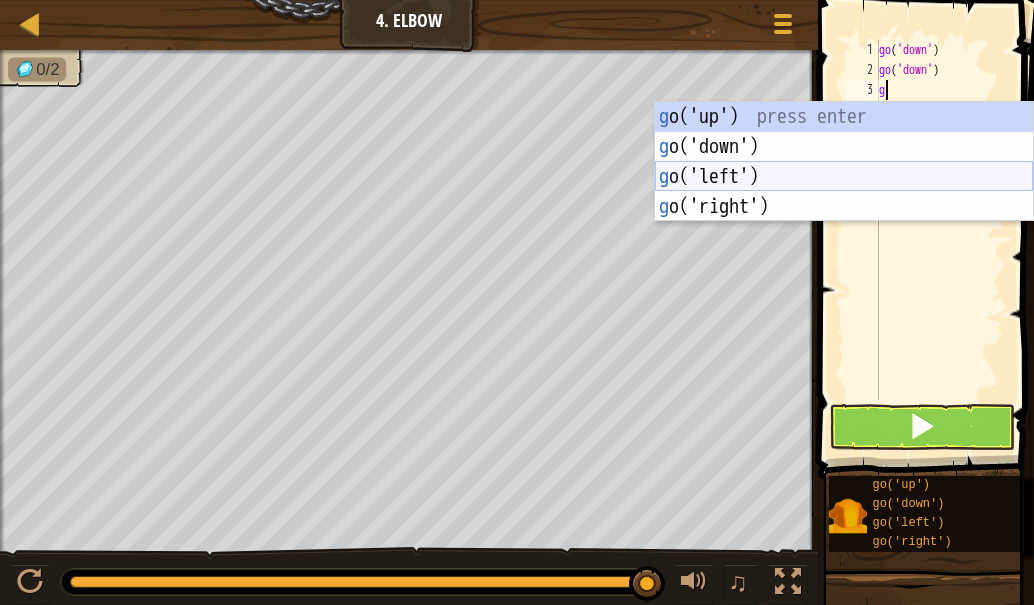 click on "g o('up') press enter g o('down') press enter g o('left') press enter g o('right') press enter" at bounding box center (844, 192) 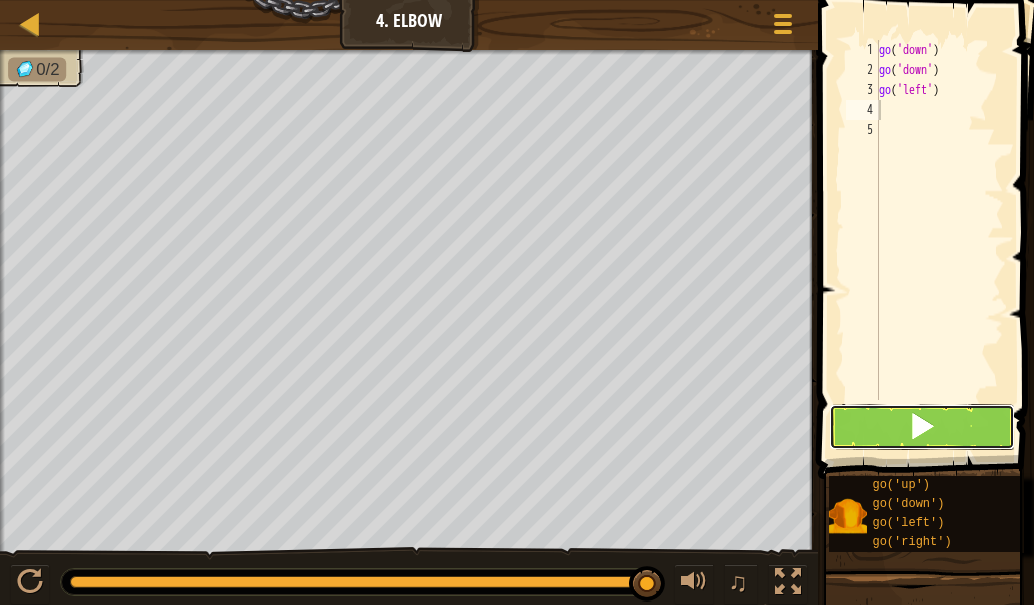 click at bounding box center [922, 427] 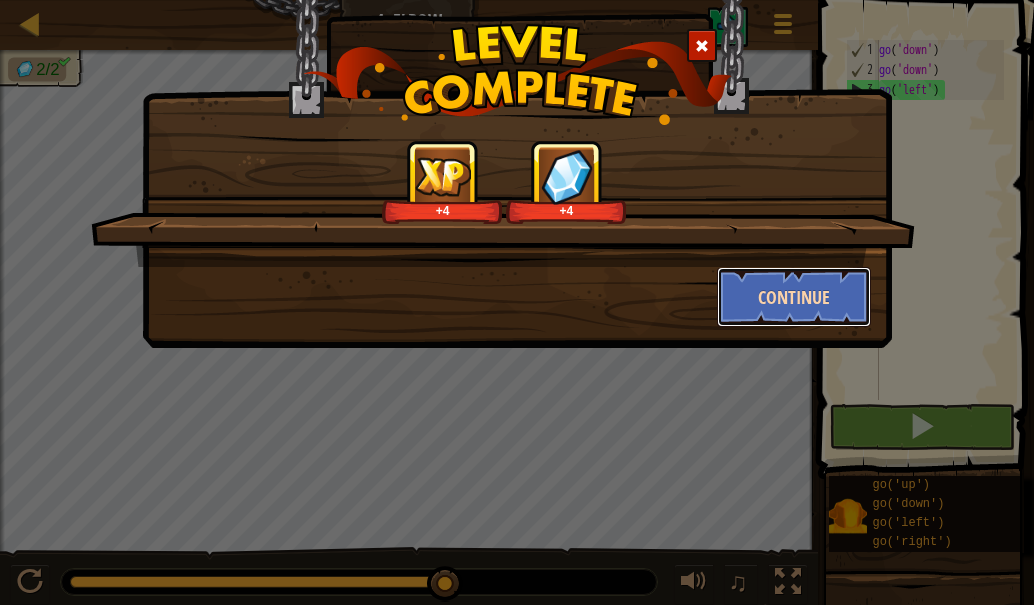 click on "Continue" at bounding box center (794, 297) 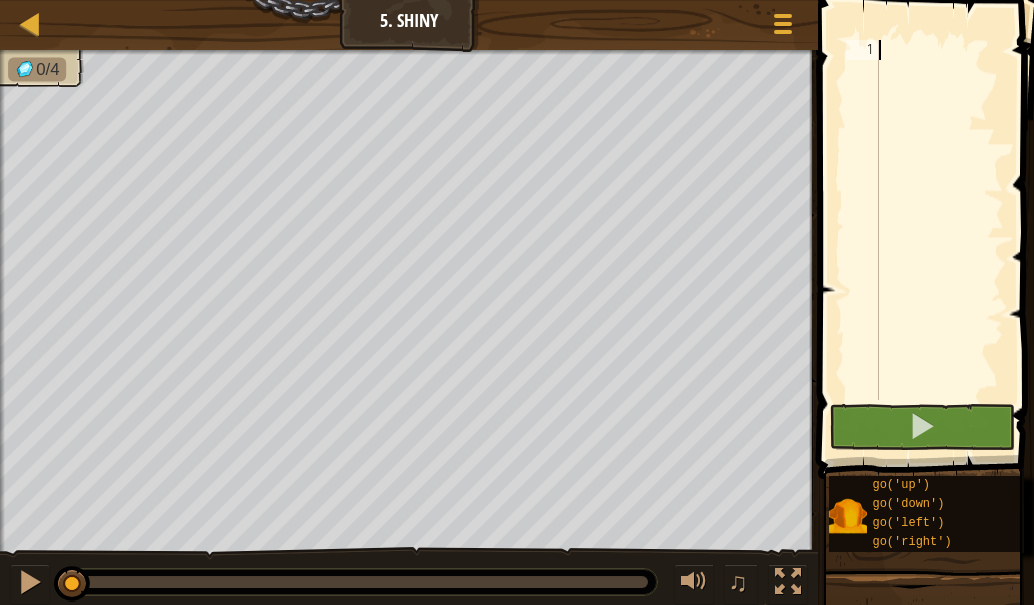 type on "g" 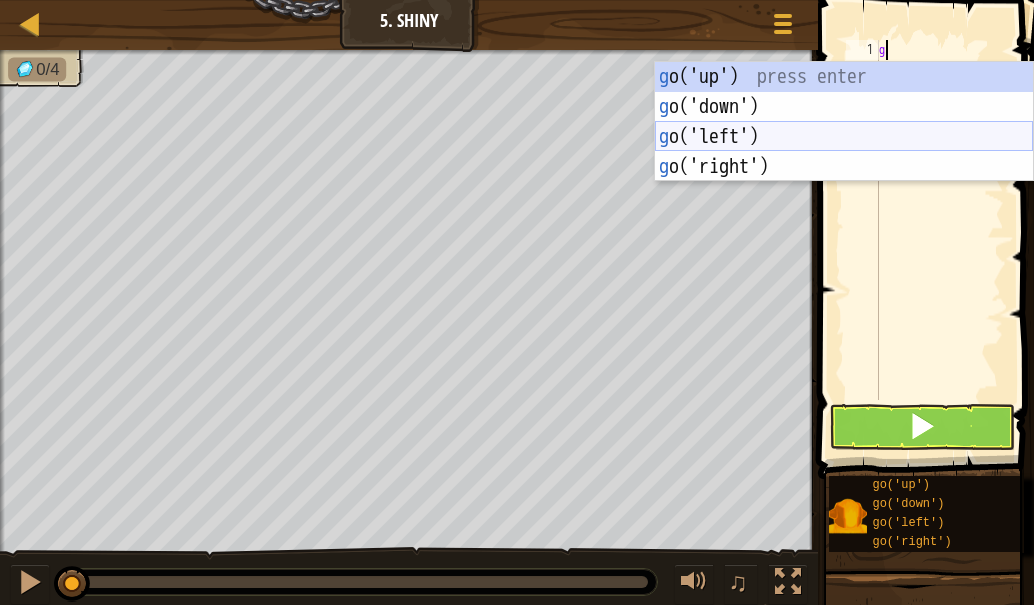 click on "g o('up') press enter g o('down') press enter g o('left') press enter g o('right') press enter" at bounding box center [844, 152] 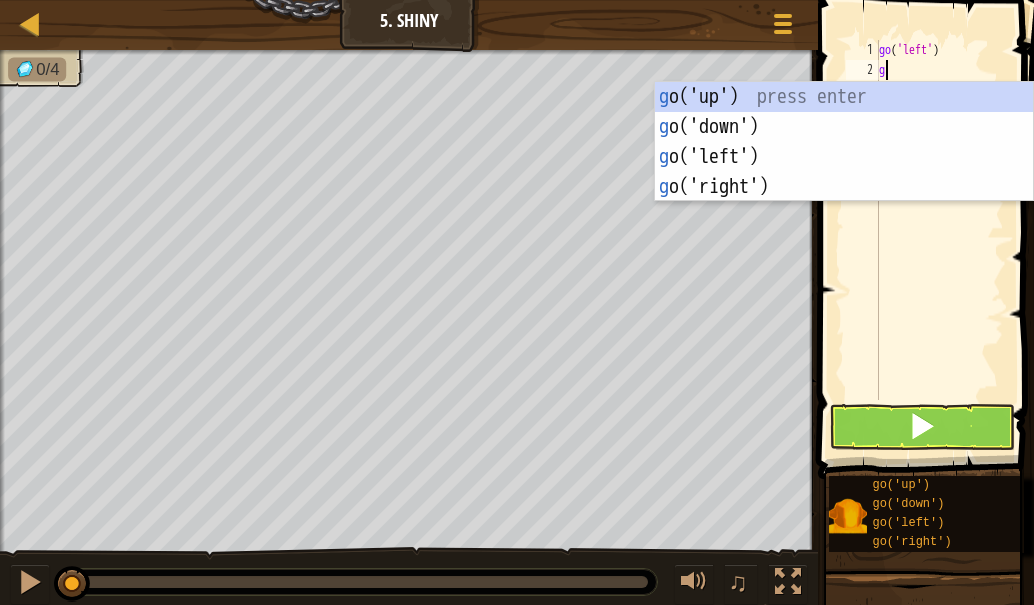type on "go" 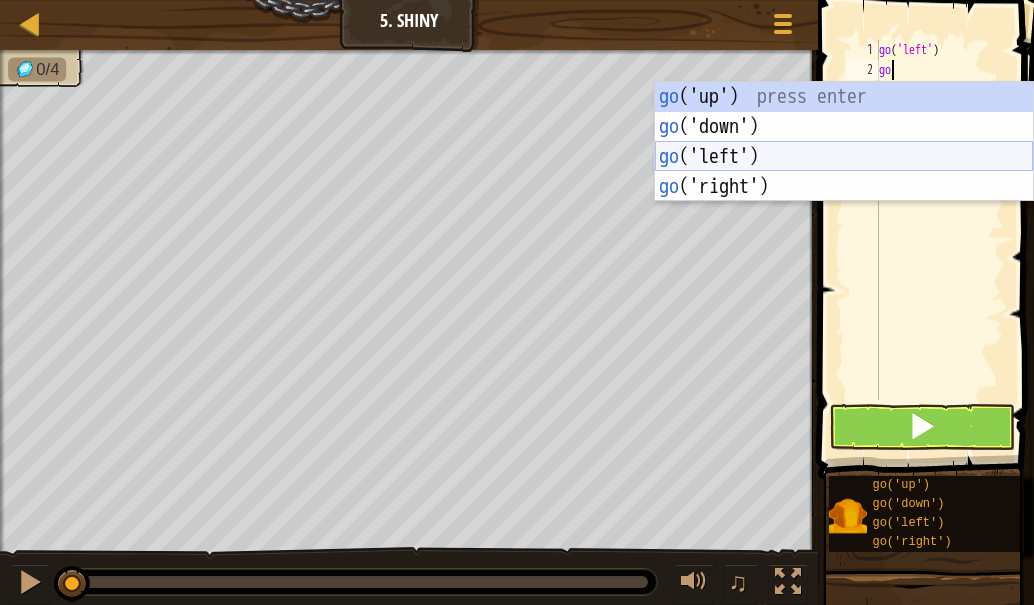 click on "go ('up') press enter go ('down') press enter go ('left') press enter go ('right') press enter" at bounding box center [844, 172] 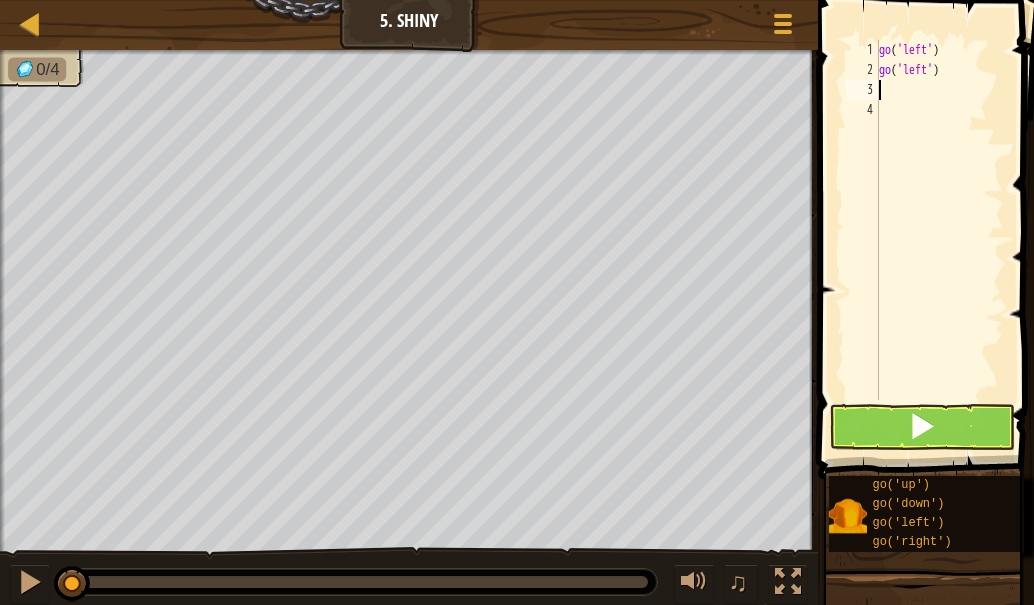 type on "g" 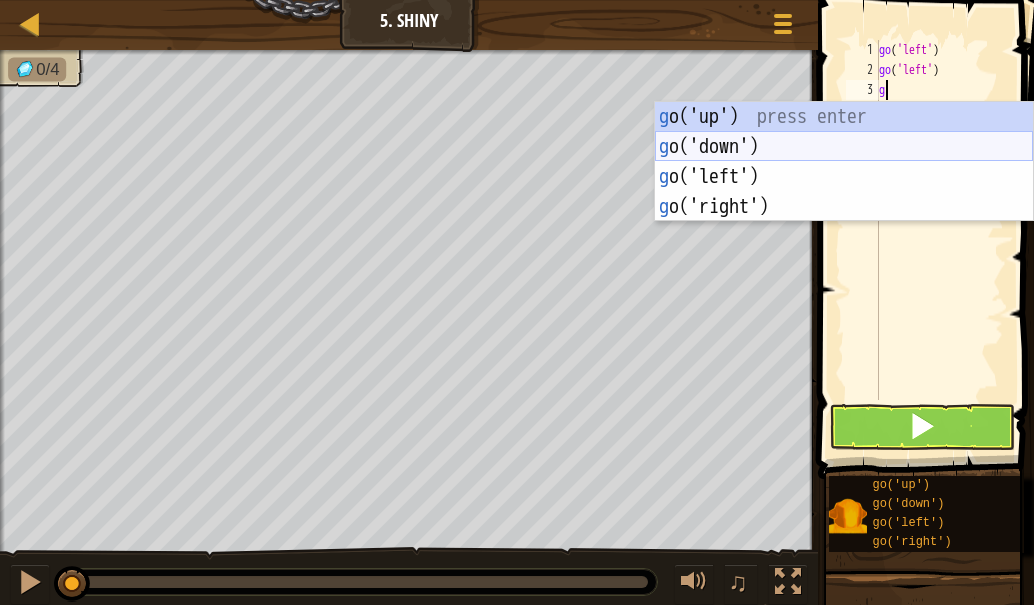 click on "g o('up') press enter g o('down') press enter g o('left') press enter g o('right') press enter" at bounding box center [844, 192] 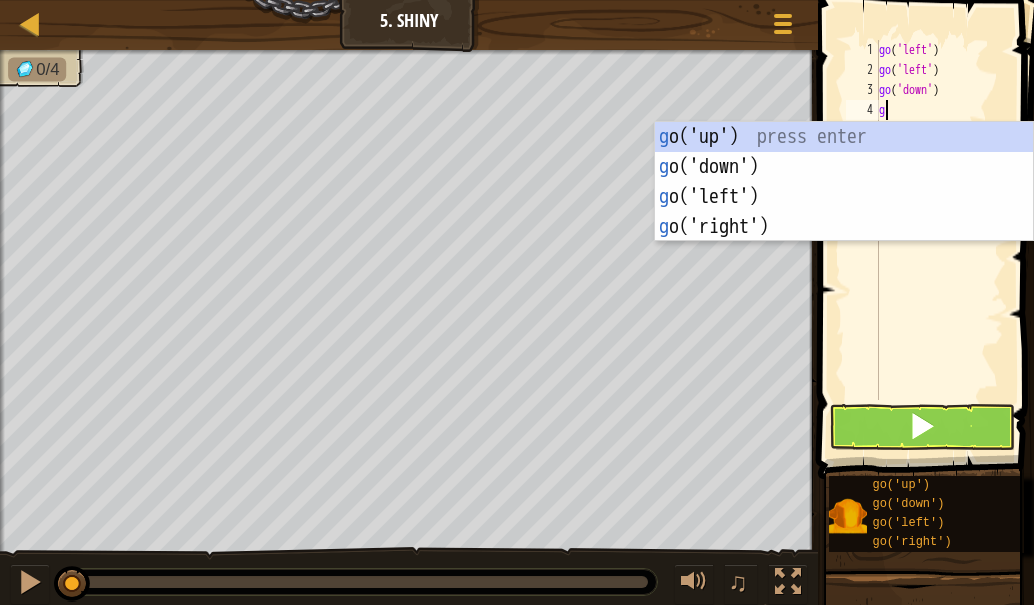 type on "go" 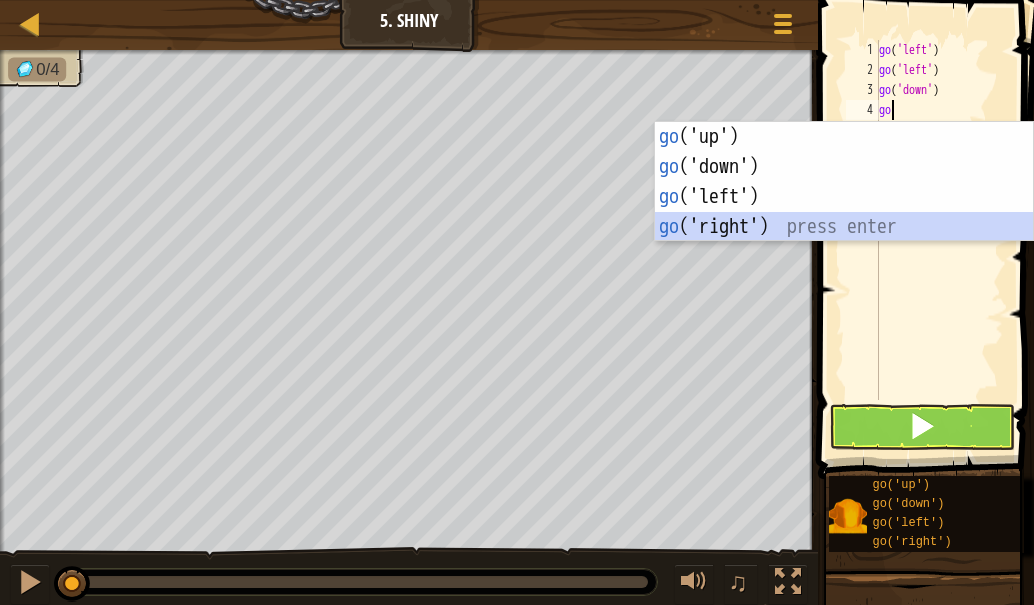 click on "go ('up') press enter go ('down') press enter go ('left') press enter go ('right') press enter" at bounding box center [844, 212] 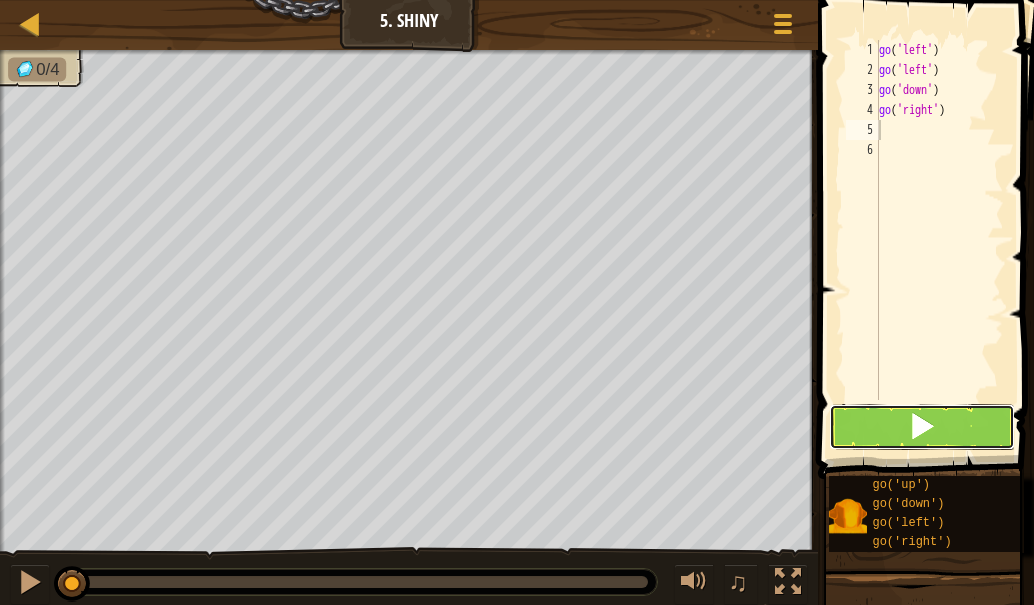 click at bounding box center (922, 427) 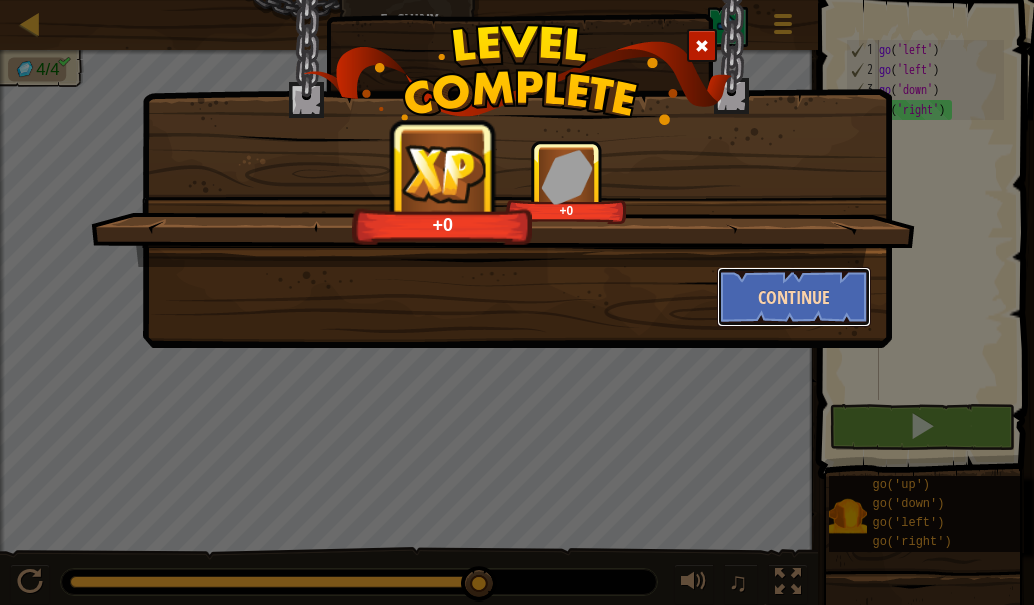 click on "Continue" at bounding box center (794, 297) 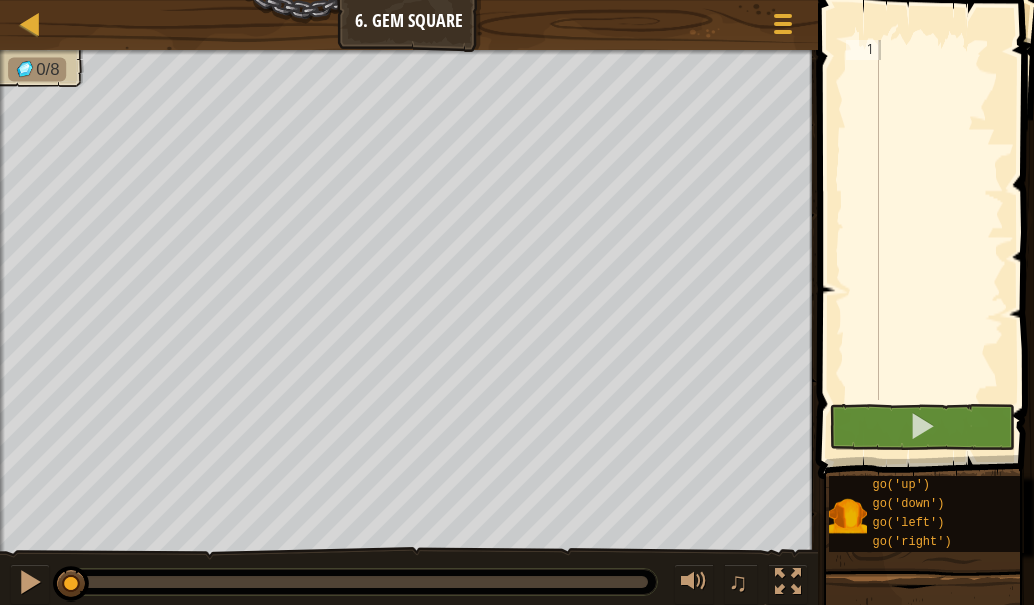 click at bounding box center (928, 211) 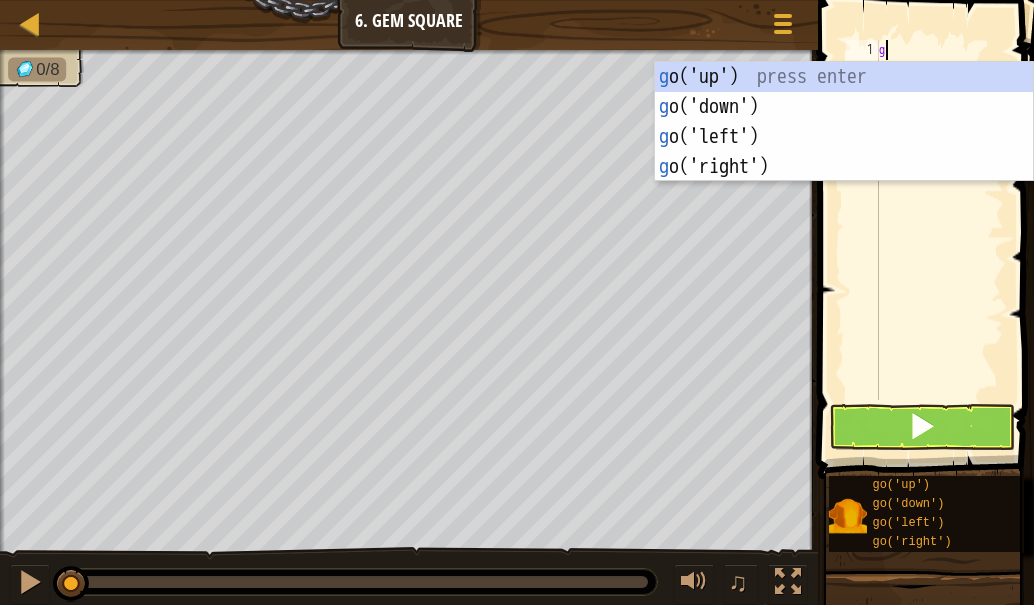 scroll, scrollTop: 9, scrollLeft: 0, axis: vertical 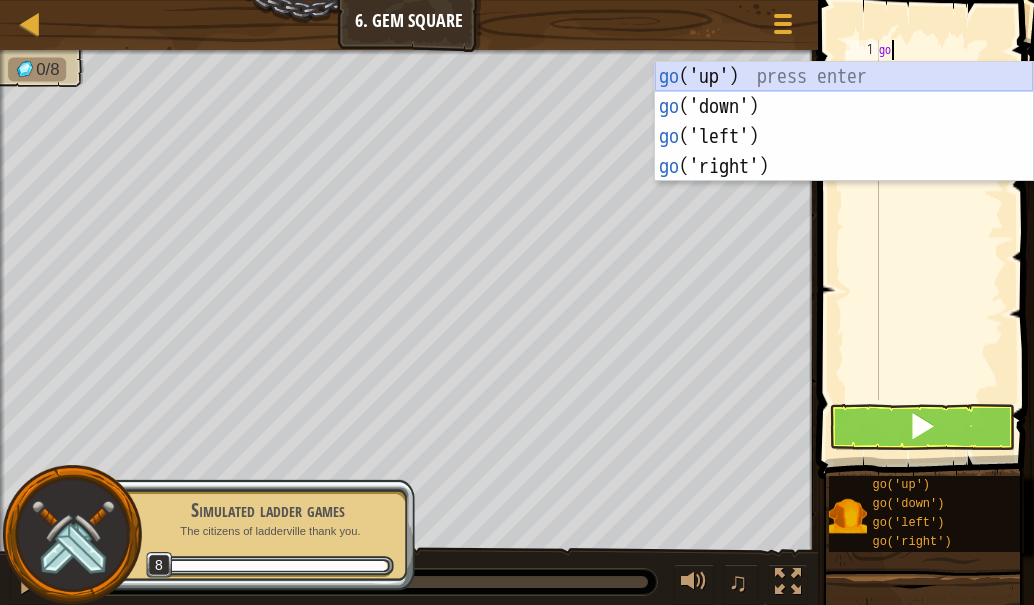 click on "go ('up') press enter go ('down') press enter go ('left') press enter go ('right') press enter" at bounding box center (844, 152) 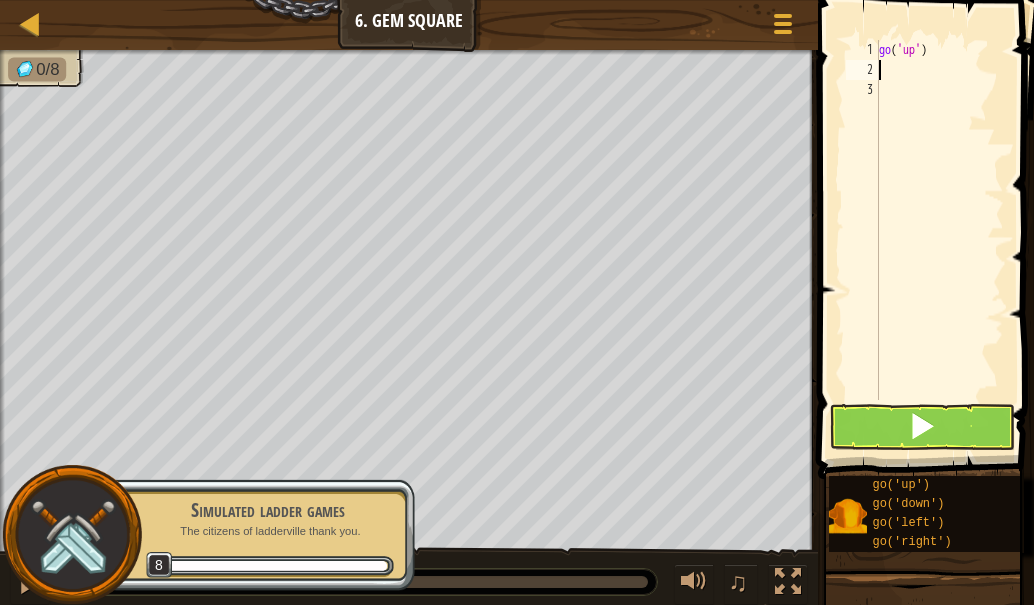 type on "g" 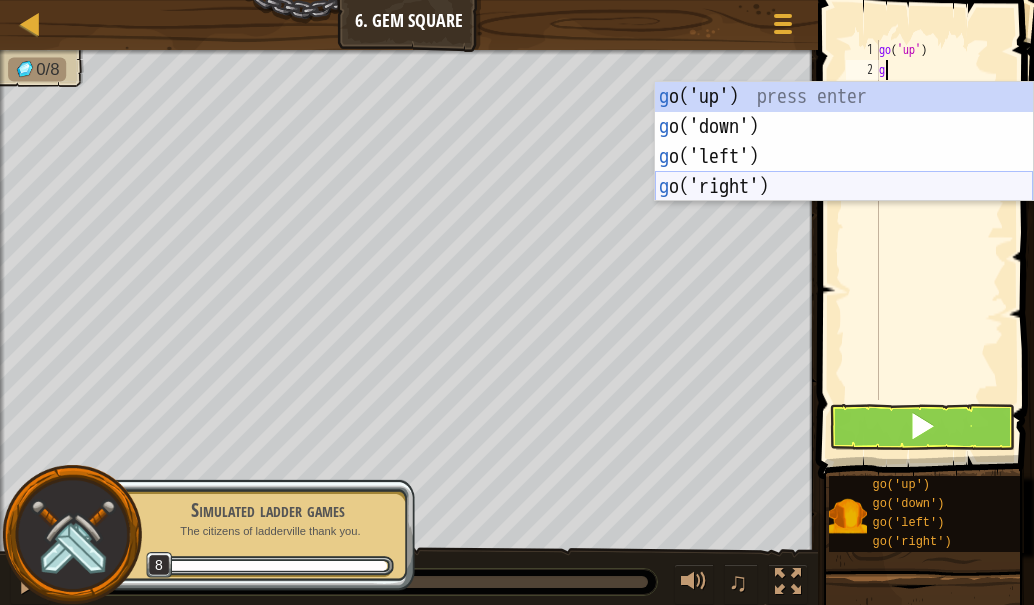 click on "g o('up') press enter g o('down') press enter g o('left') press enter g o('right') press enter" at bounding box center (844, 172) 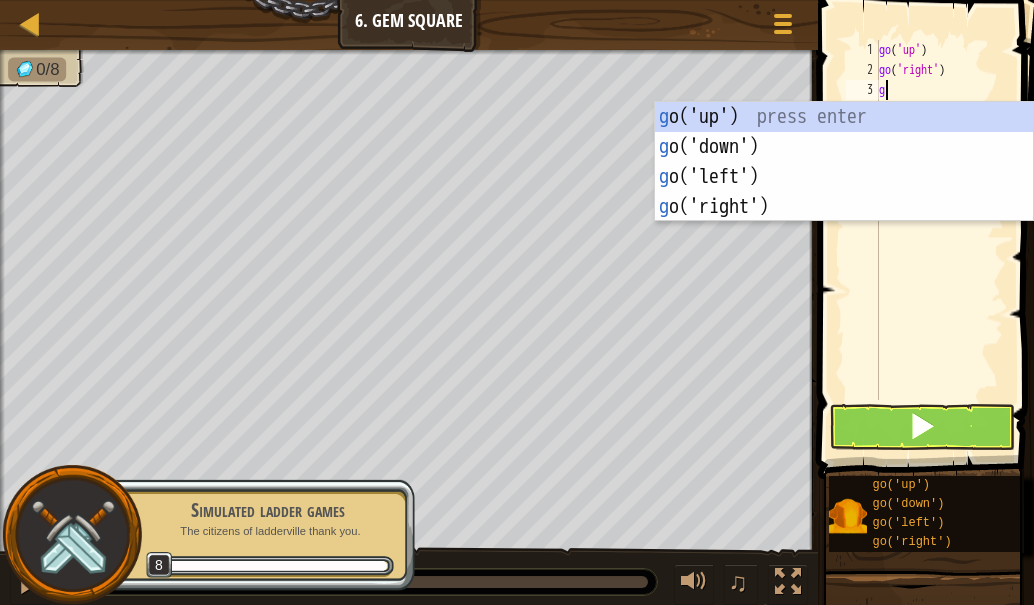type on "go" 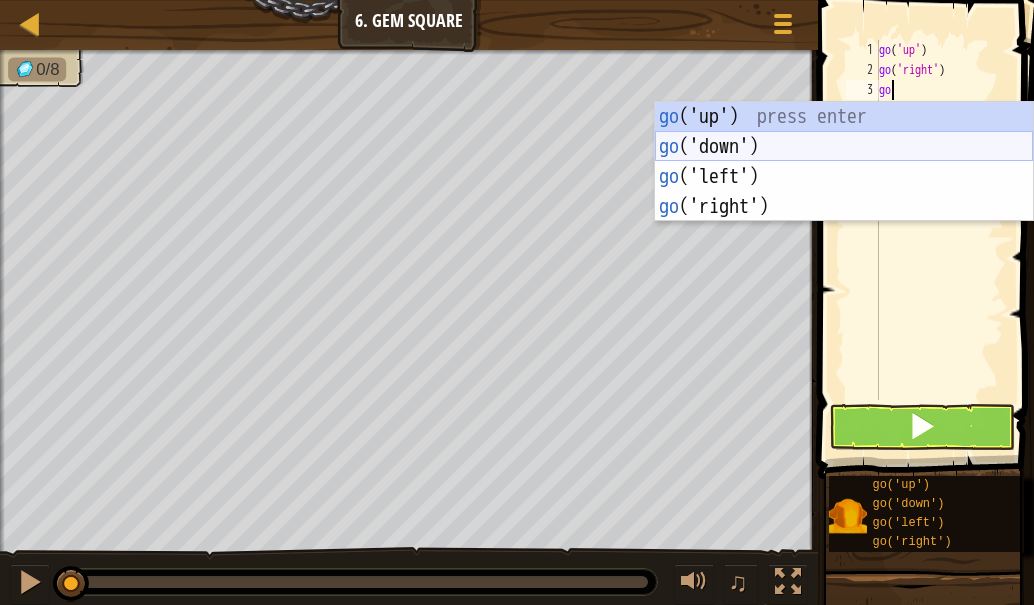 click on "go ('up') press enter go ('down') press enter go ('left') press enter go ('right') press enter" at bounding box center [844, 192] 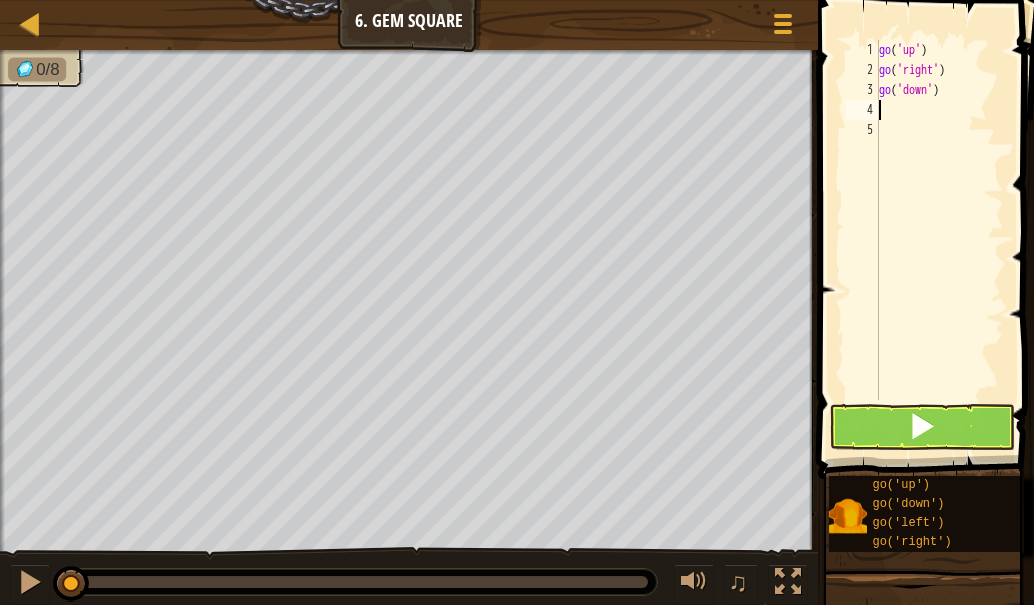 type on "g" 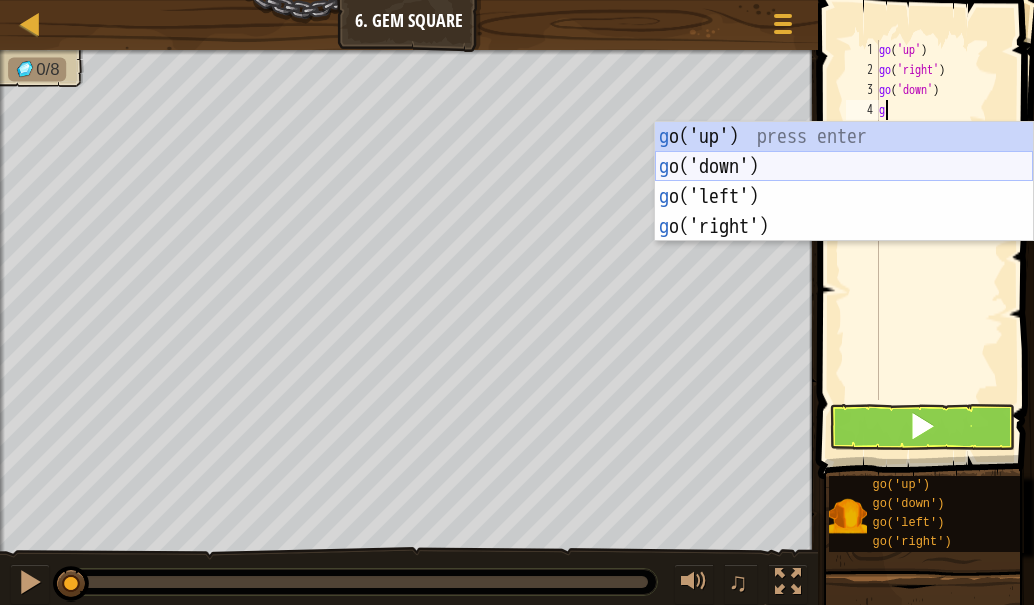 click on "g o('up') press enter g o('down') press enter g o('left') press enter g o('right') press enter" at bounding box center (844, 212) 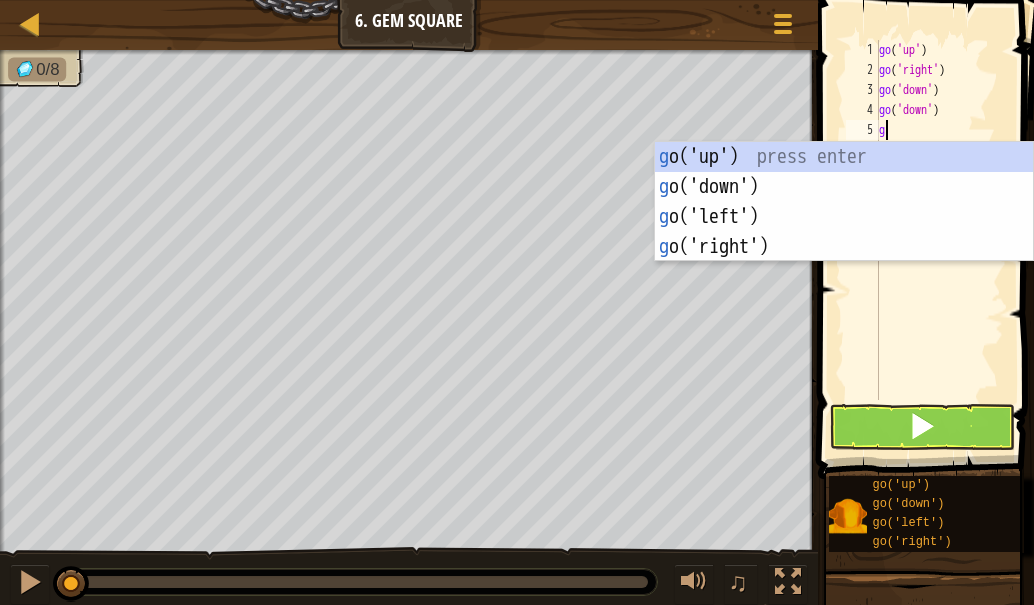 type on "go" 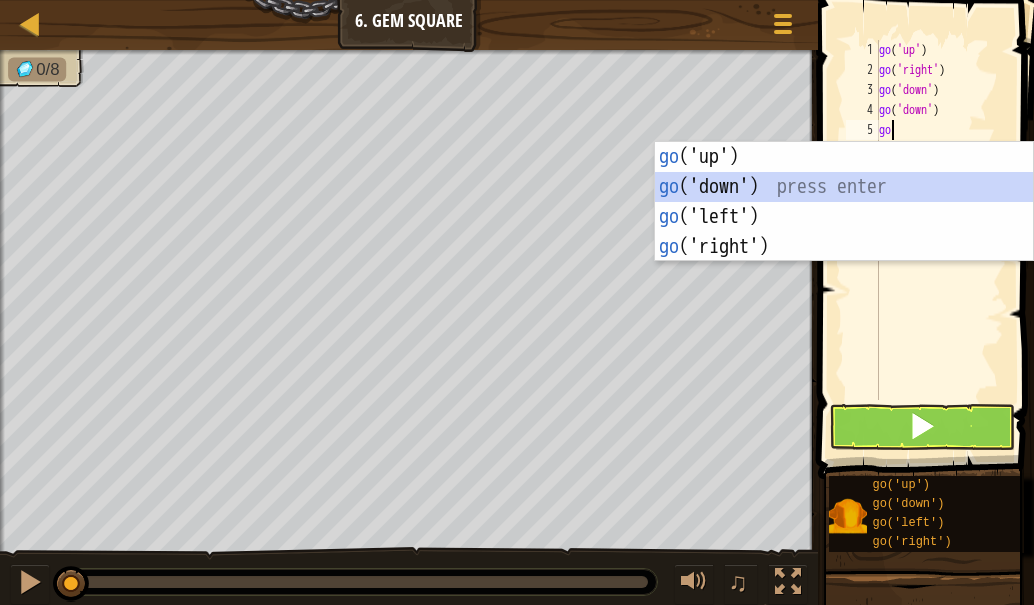 click on "go ('up') press enter go ('down') press enter go ('left') press enter go ('right') press enter" at bounding box center [844, 232] 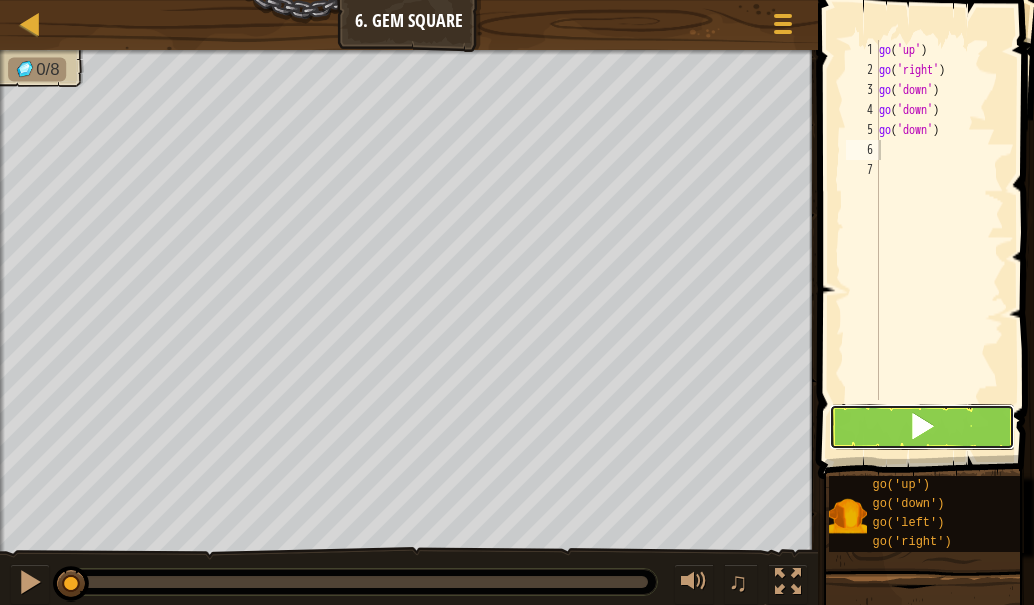 click at bounding box center (922, 427) 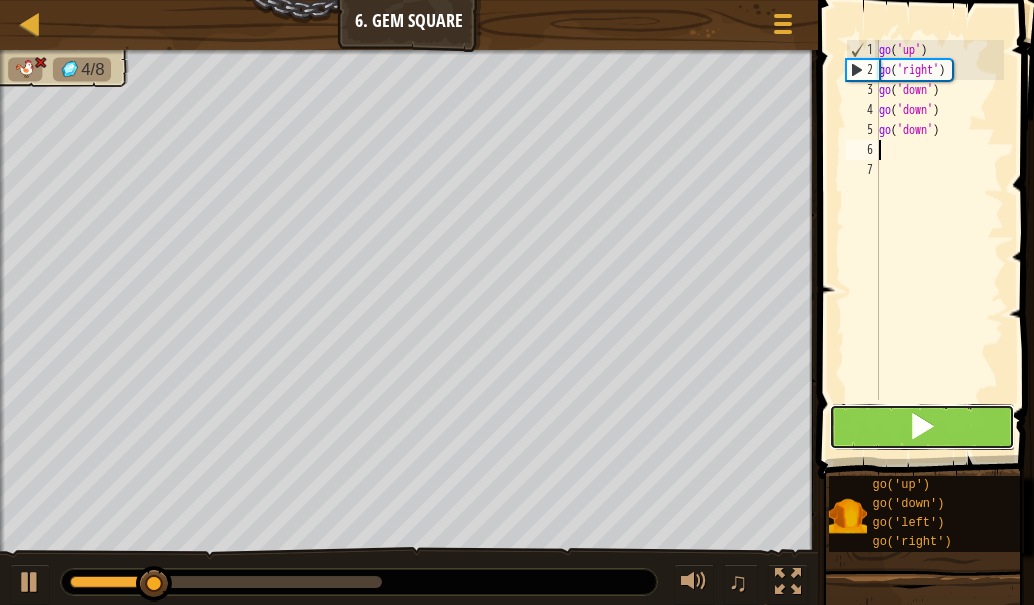 click at bounding box center [922, 427] 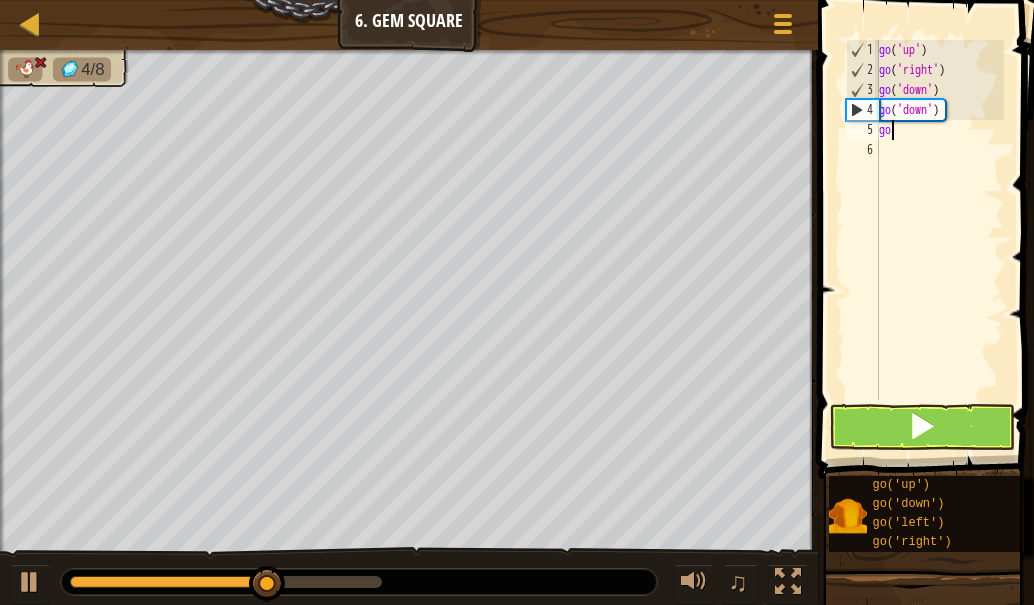 type on "g" 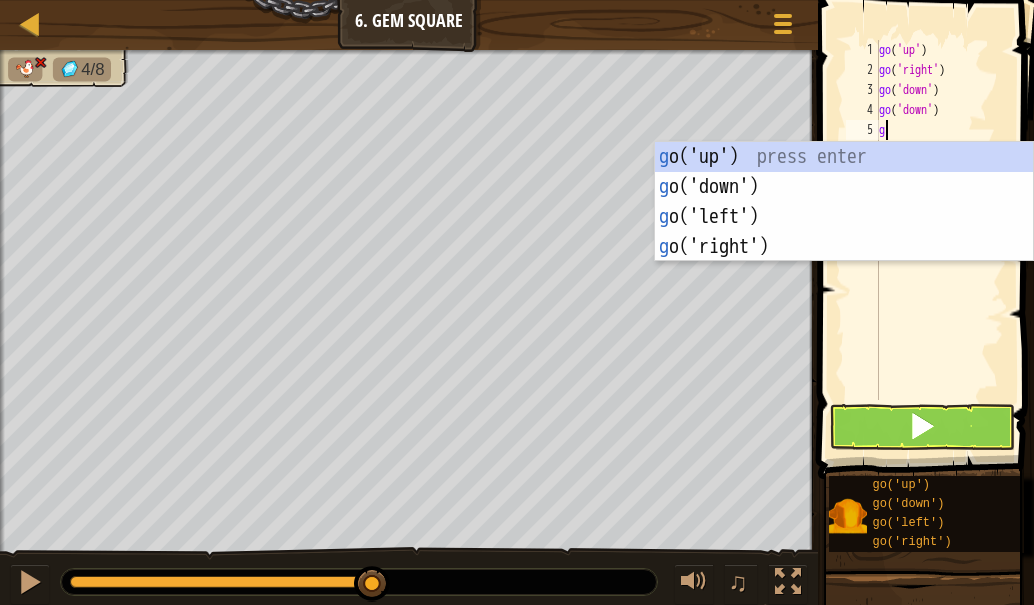 type on "go" 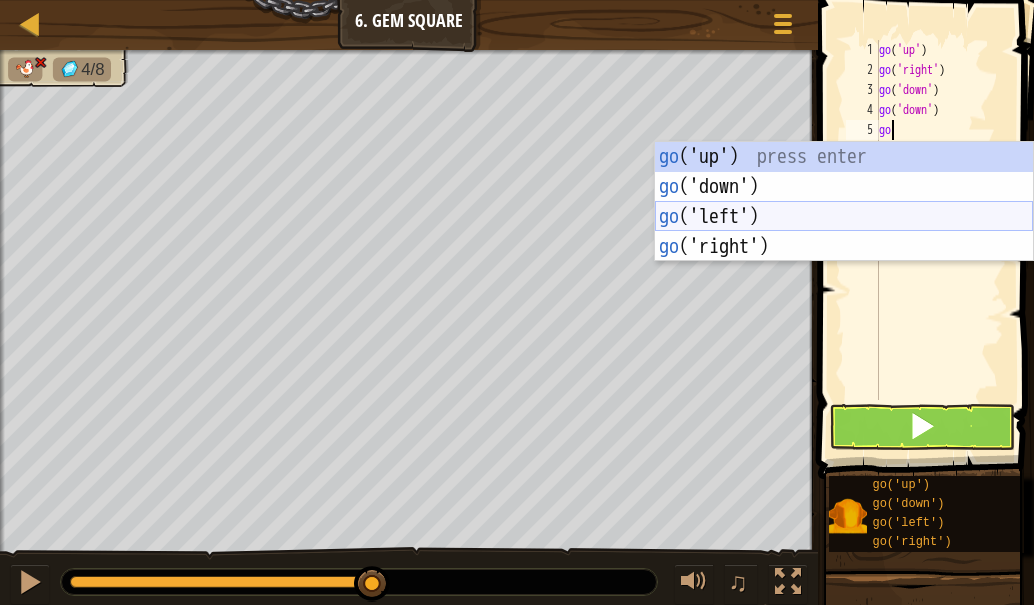 click on "go ('up') press enter go ('down') press enter go ('left') press enter go ('right') press enter" at bounding box center (844, 232) 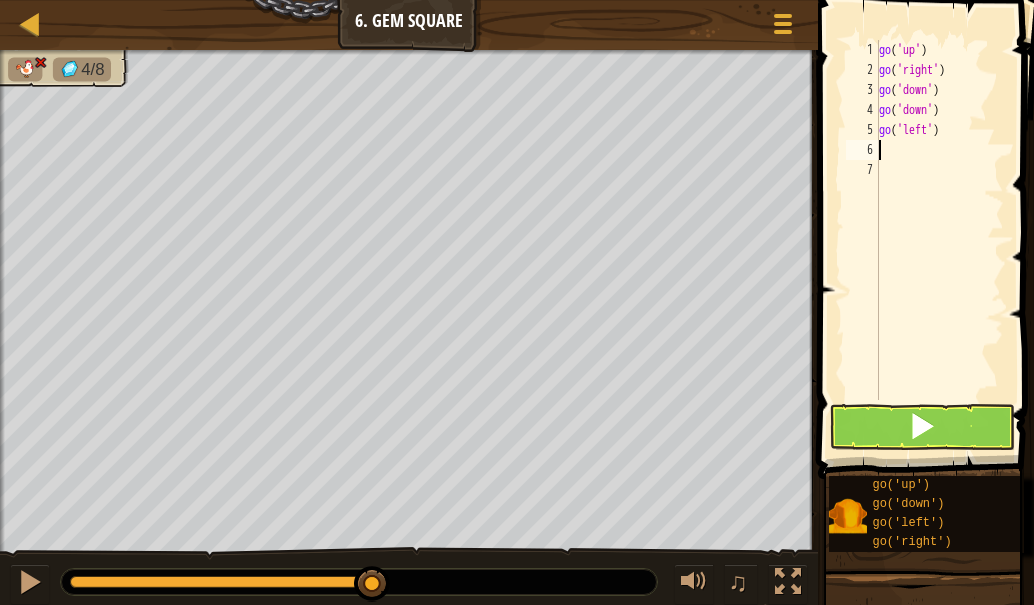 type on "g" 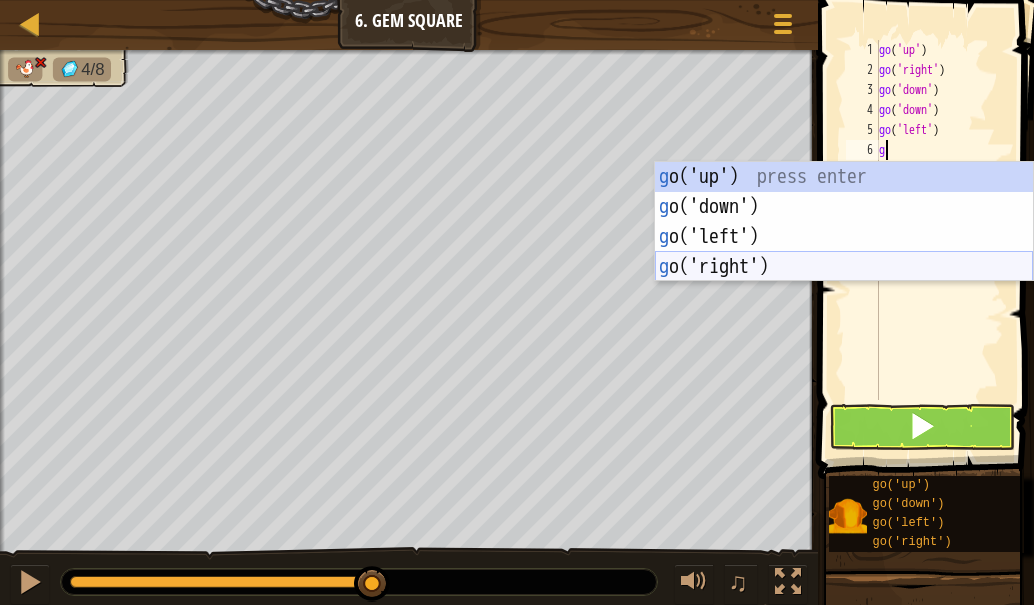 click on "g o('up') press enter g o('down') press enter g o('left') press enter g o('right') press enter" at bounding box center (844, 252) 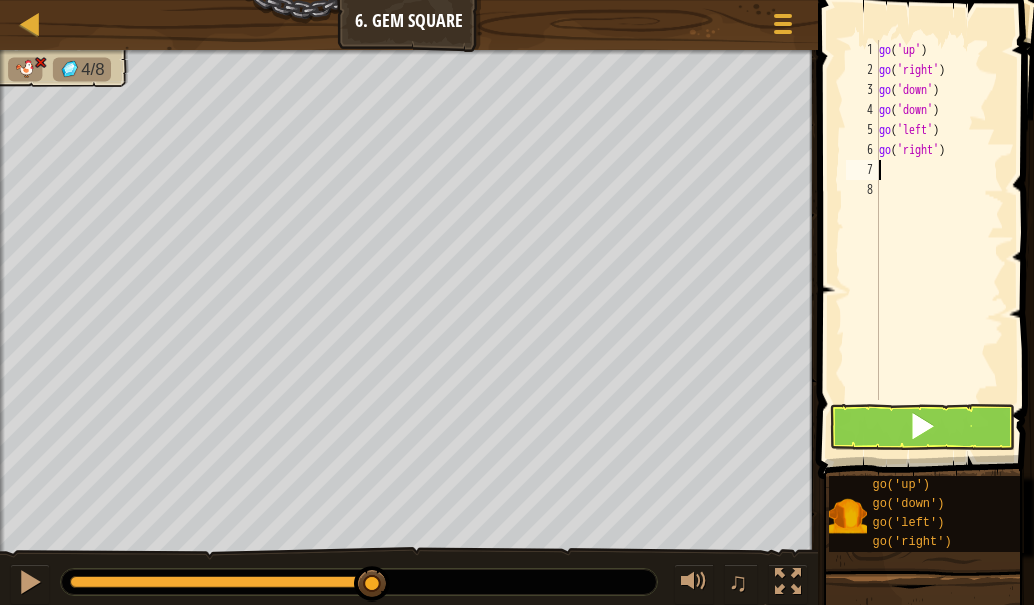 type on "g" 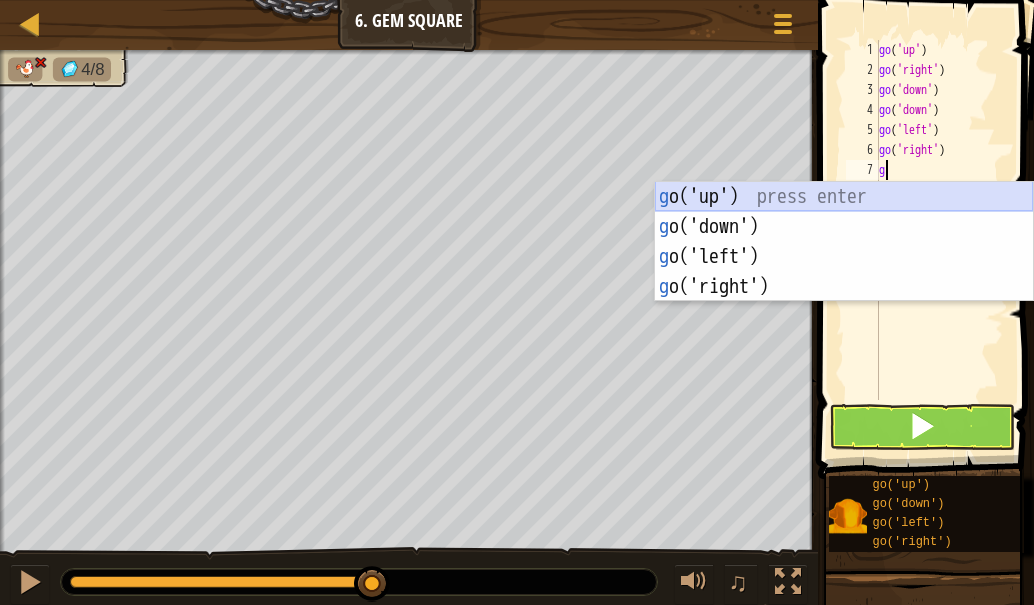 click on "g o('up') press enter g o('down') press enter g o('left') press enter g o('right') press enter" at bounding box center [844, 272] 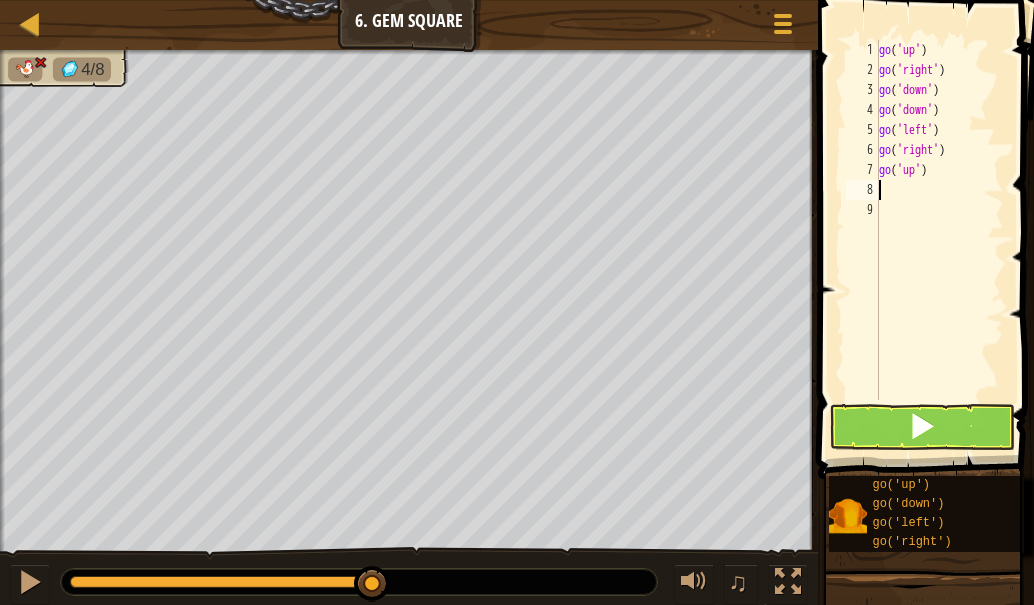 type on "g" 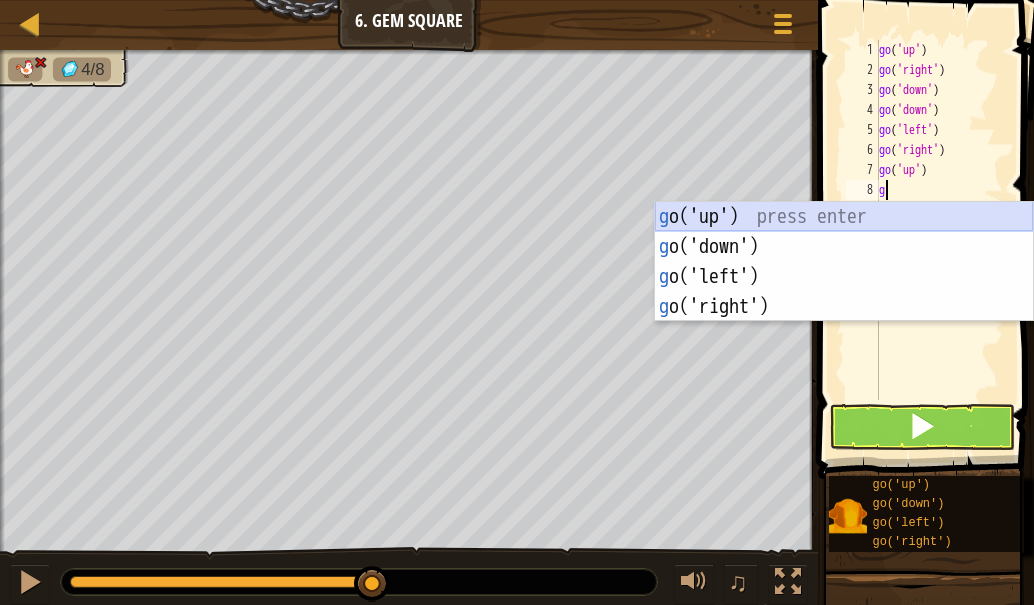 click on "g o('up') press enter g o('down') press enter g o('left') press enter g o('right') press enter" at bounding box center (844, 292) 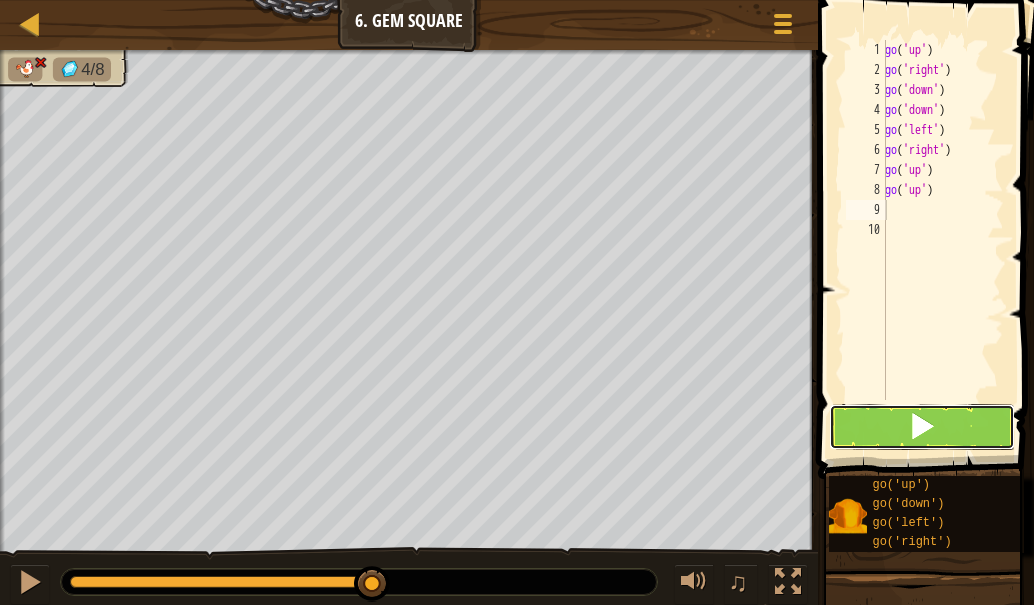 click at bounding box center [922, 426] 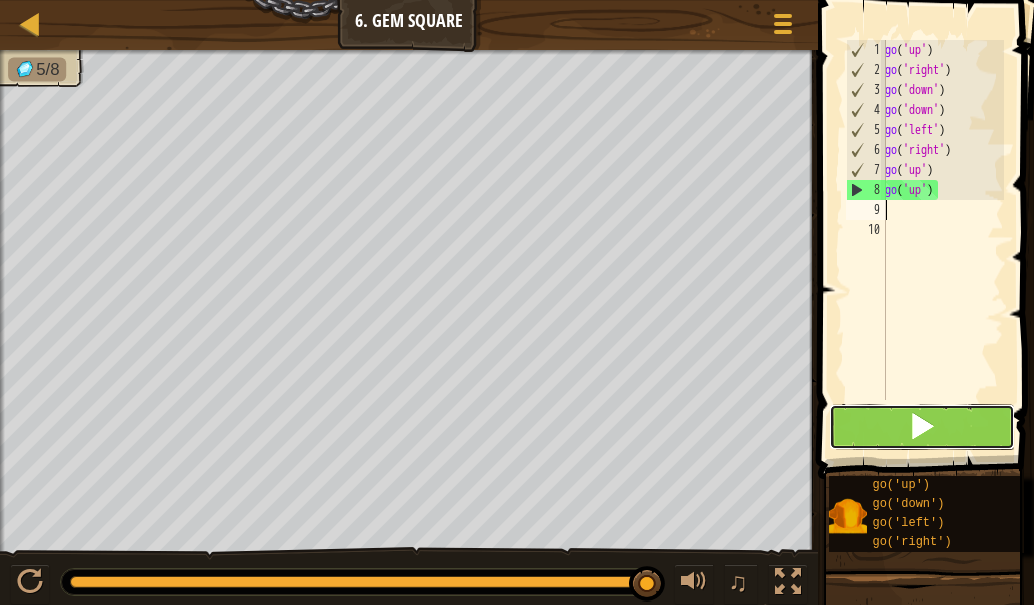 click at bounding box center (922, 426) 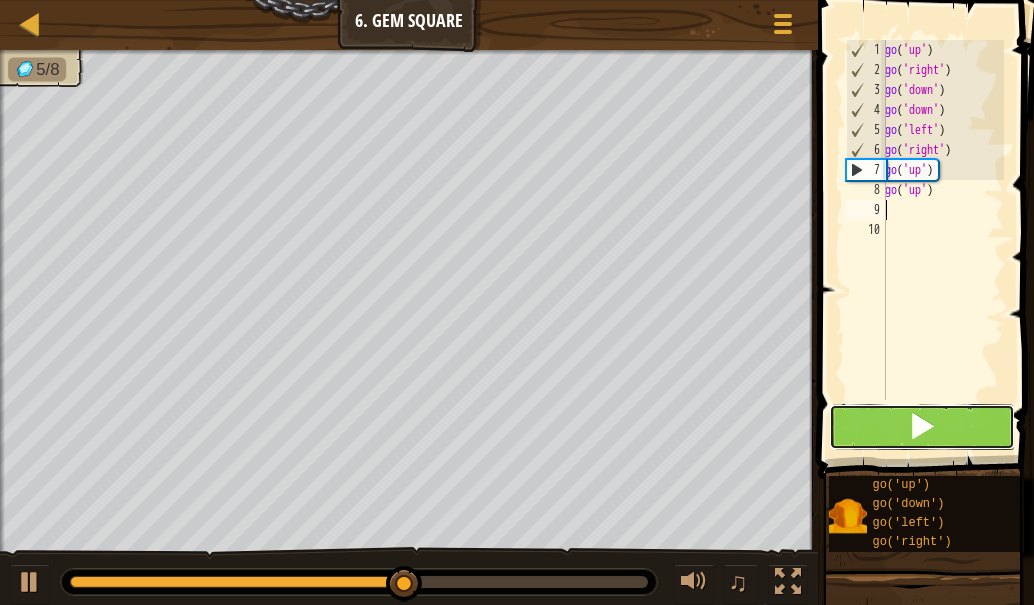 click at bounding box center (922, 426) 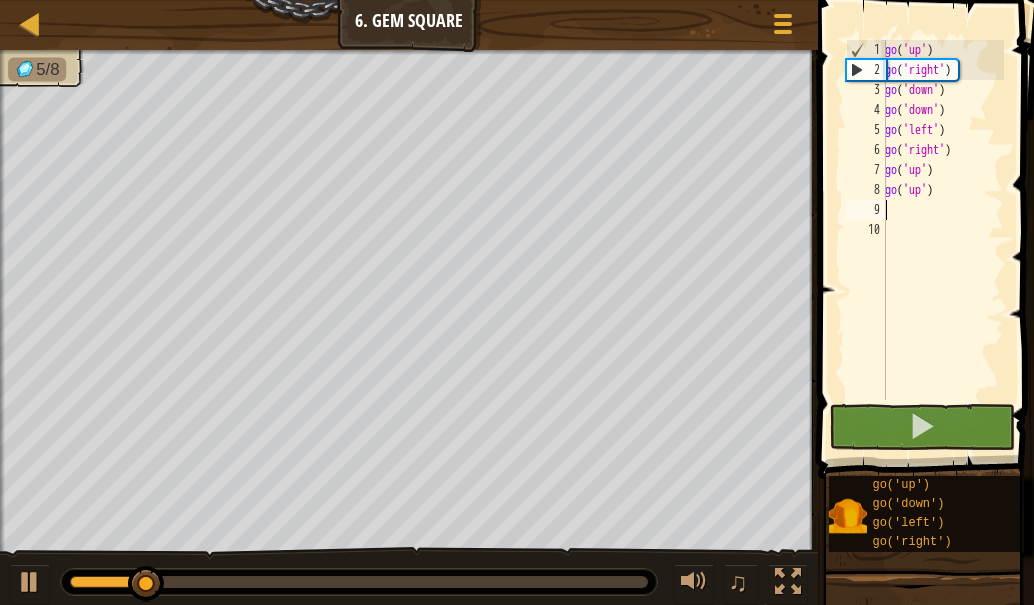 click on "go ( 'up' ) go ( 'right' ) go ( 'down' ) go ( 'down' ) go ( 'left' ) go ( 'right' ) go ( 'up' ) go ( 'up' )" at bounding box center (942, 240) 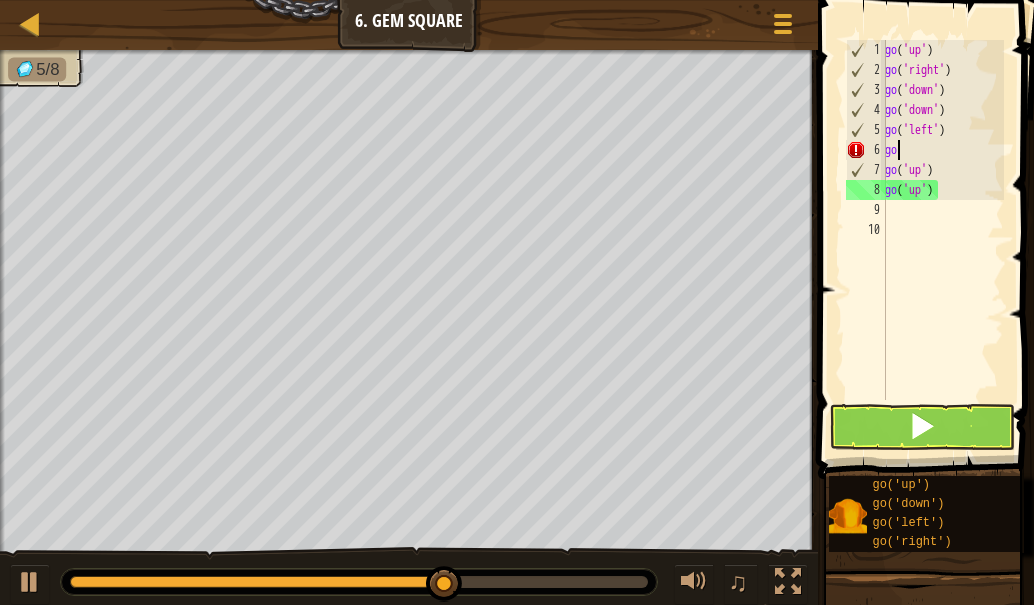 type on "g" 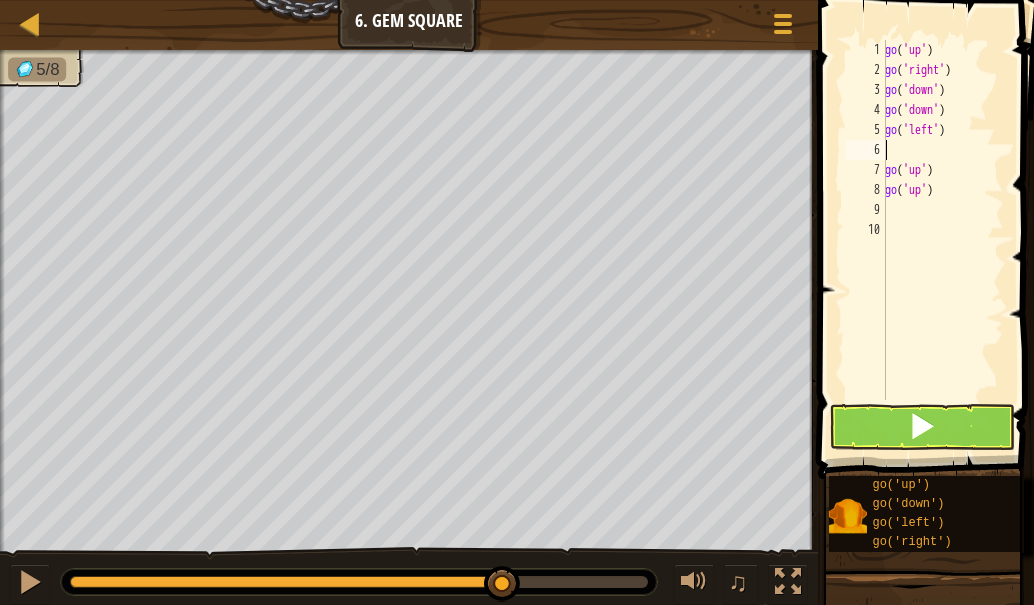 type on "g" 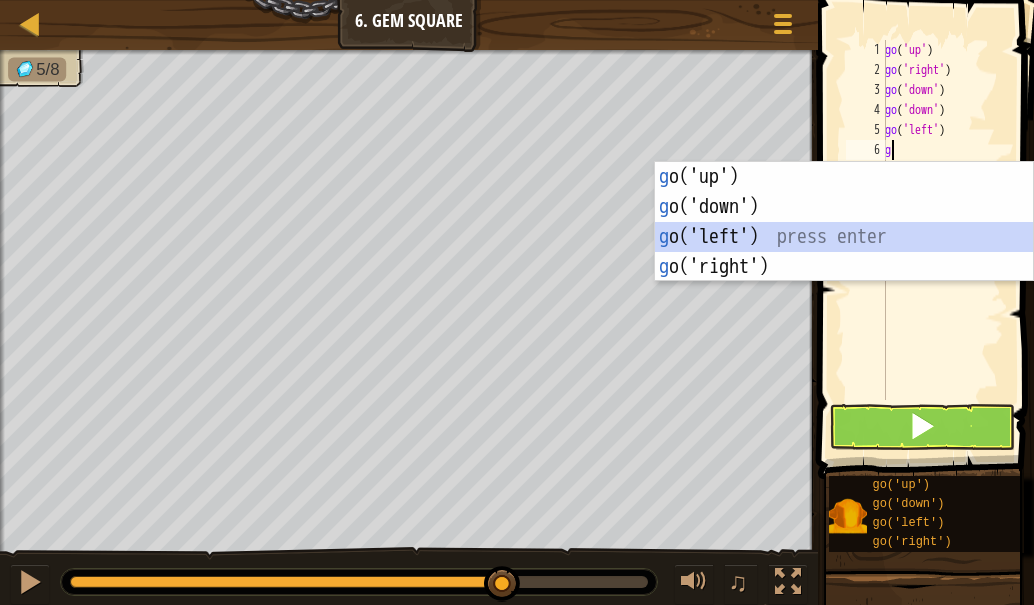 click on "g o('up') press enter g o('down') press enter g o('left') press enter g o('right') press enter" at bounding box center [844, 252] 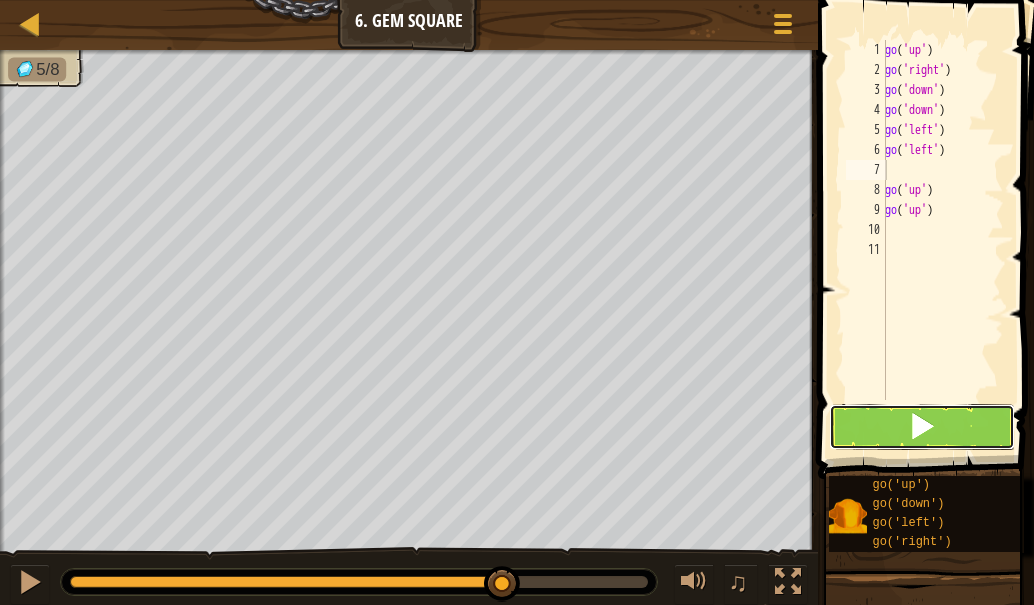 click at bounding box center [922, 426] 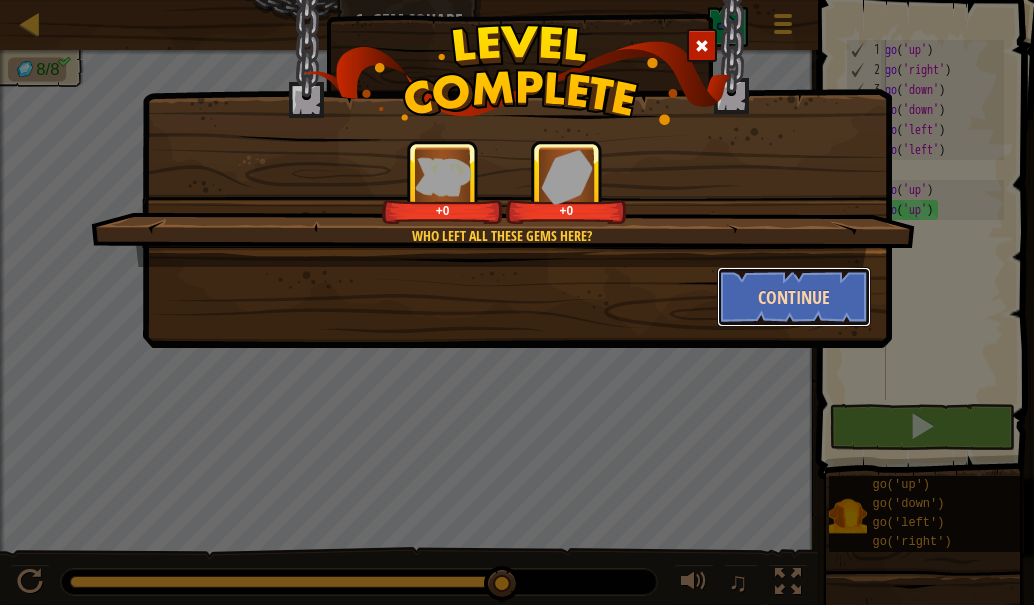 click on "Continue" at bounding box center [794, 297] 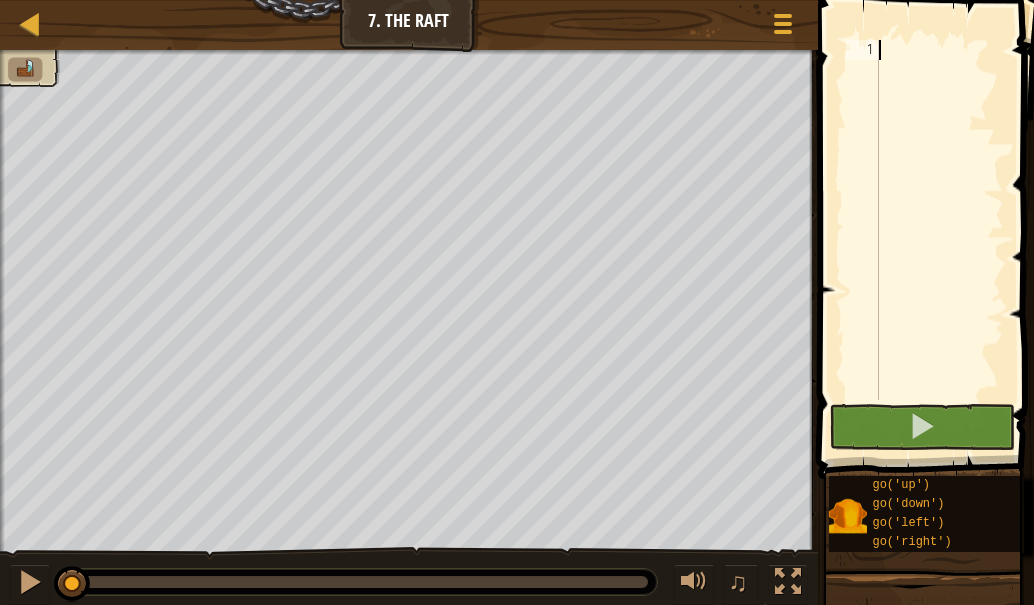 type on "g" 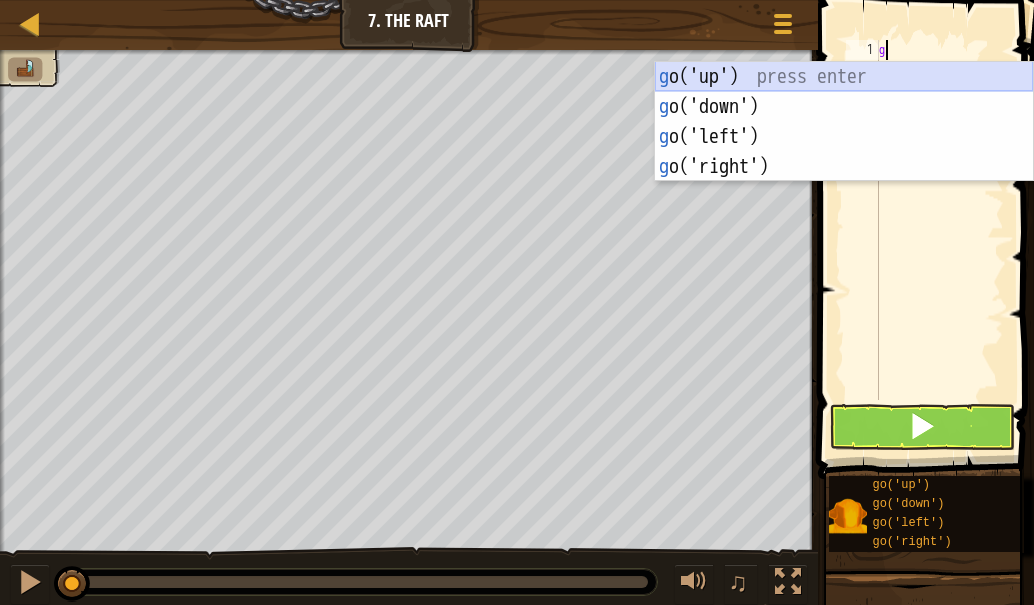 click on "g o('up') press enter g o('down') press enter g o('left') press enter g o('right') press enter" at bounding box center [844, 152] 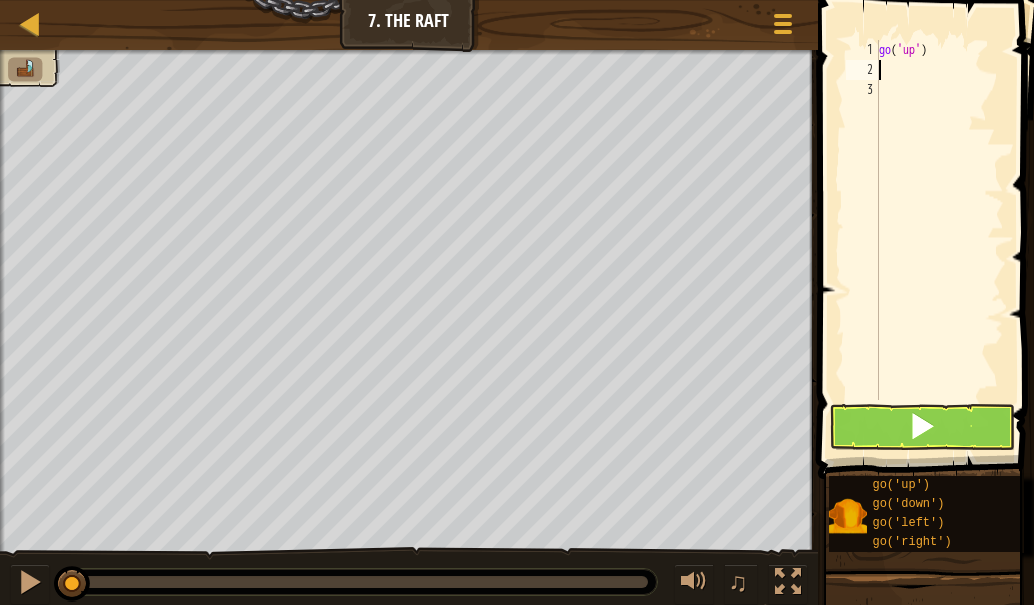 type on "g" 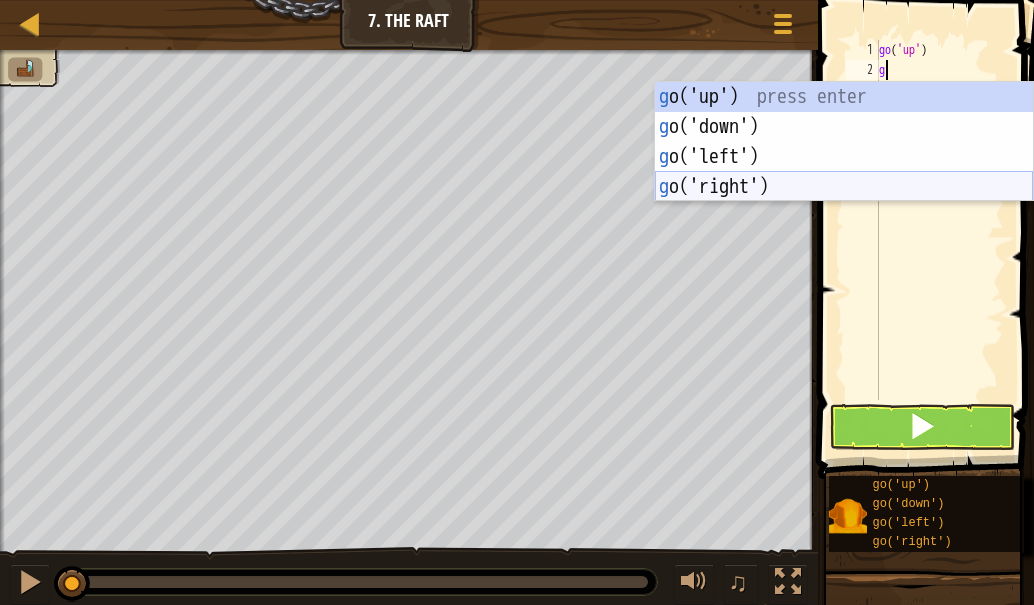 click on "g o('up') press enter g o('down') press enter g o('left') press enter g o('right') press enter" at bounding box center (844, 172) 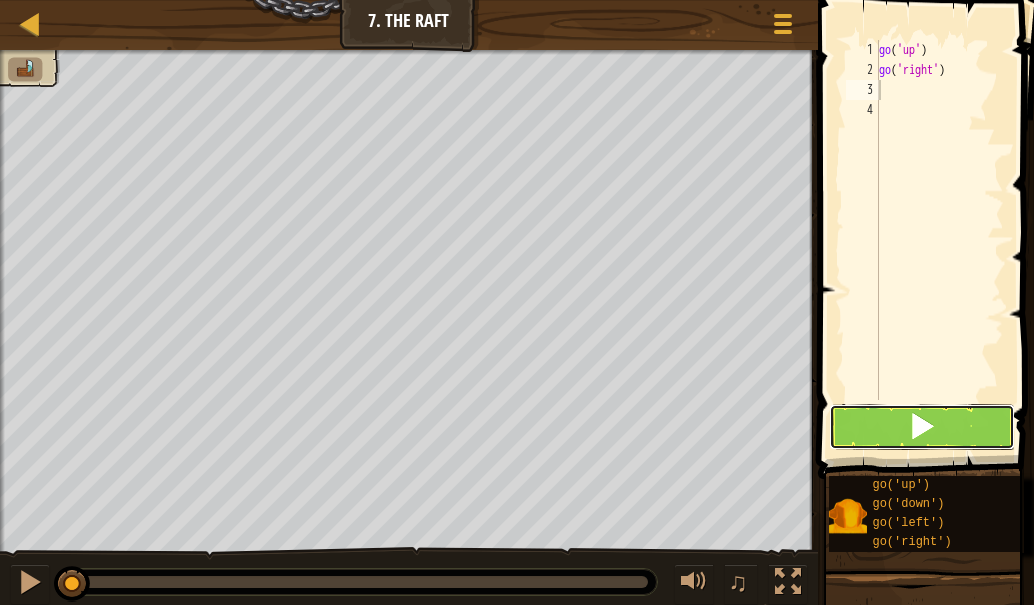 click at bounding box center [922, 427] 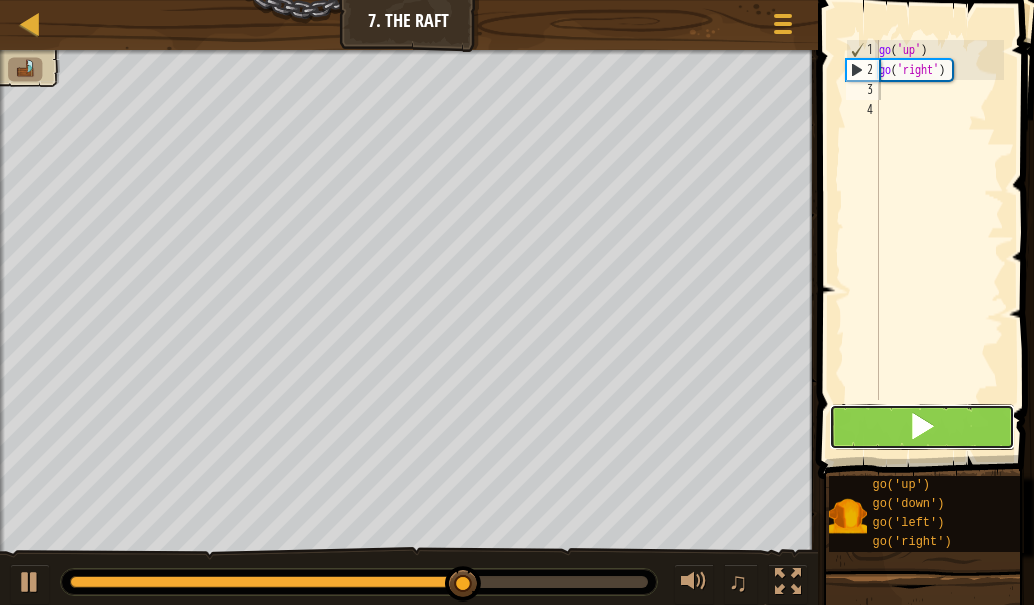 click at bounding box center [922, 427] 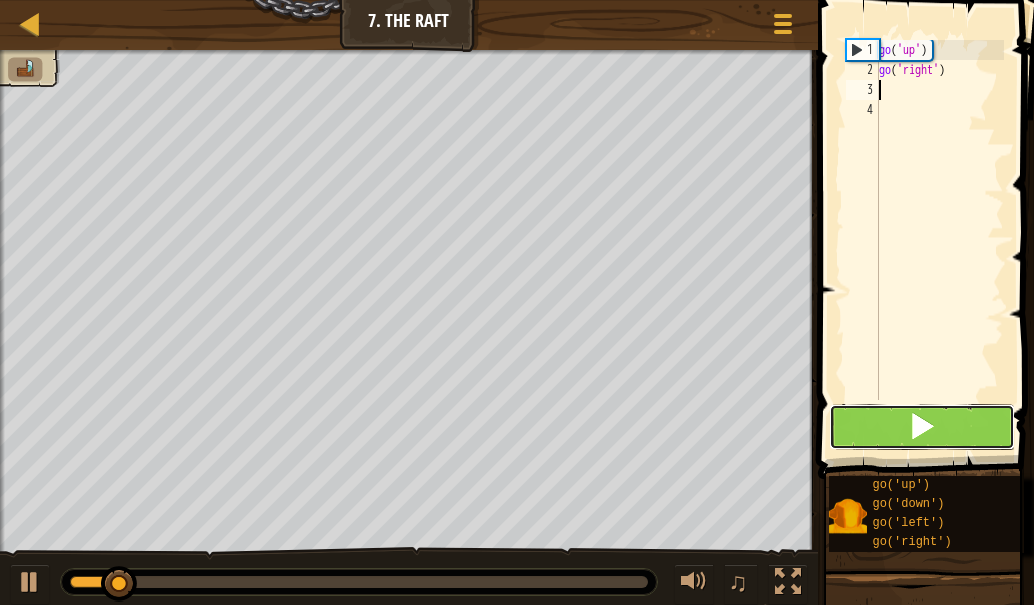click at bounding box center [922, 427] 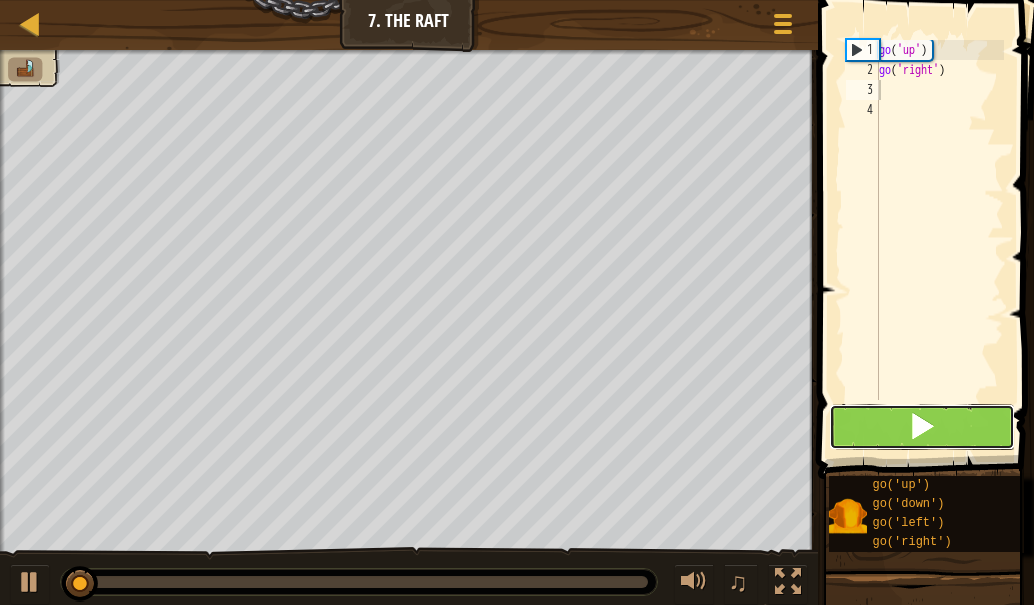 click at bounding box center [922, 427] 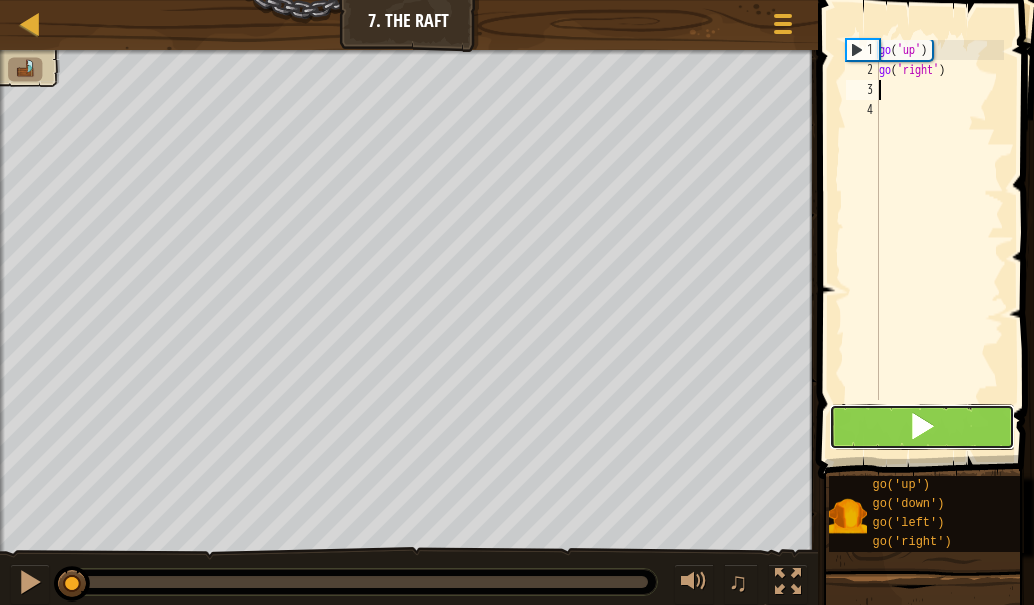 click at bounding box center [922, 427] 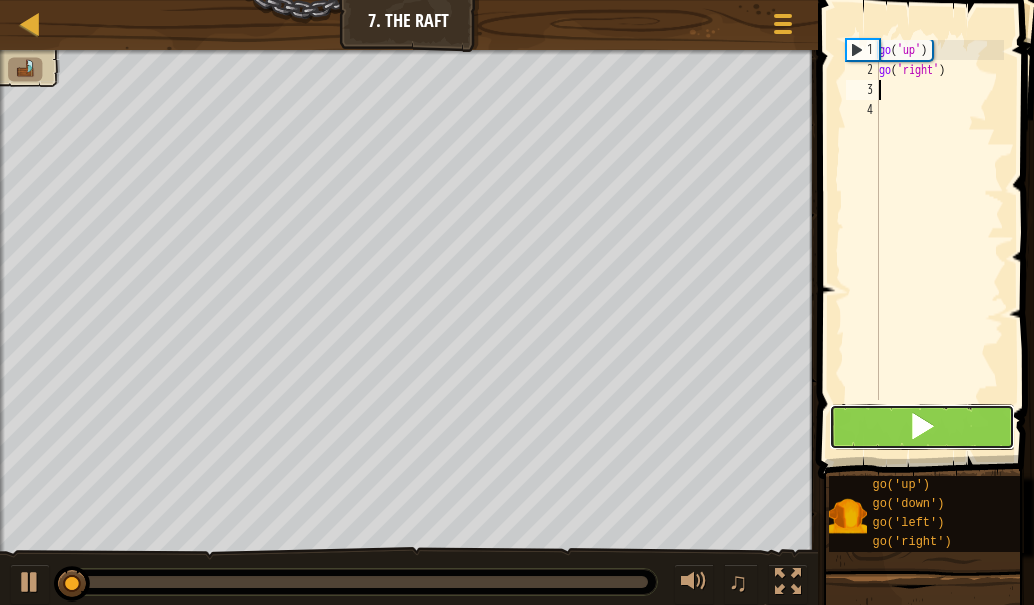 click at bounding box center [922, 427] 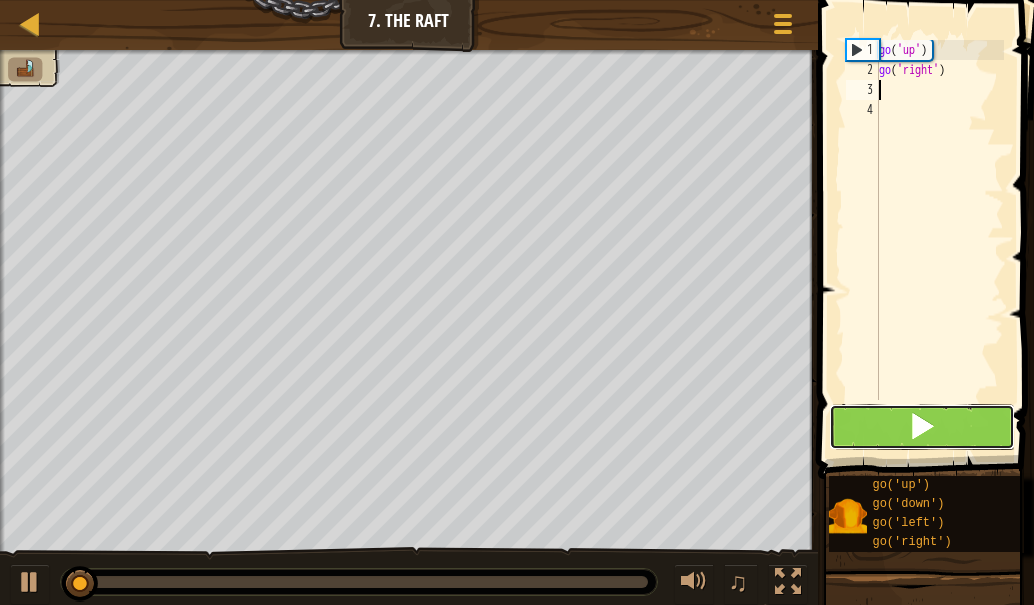 click at bounding box center (922, 427) 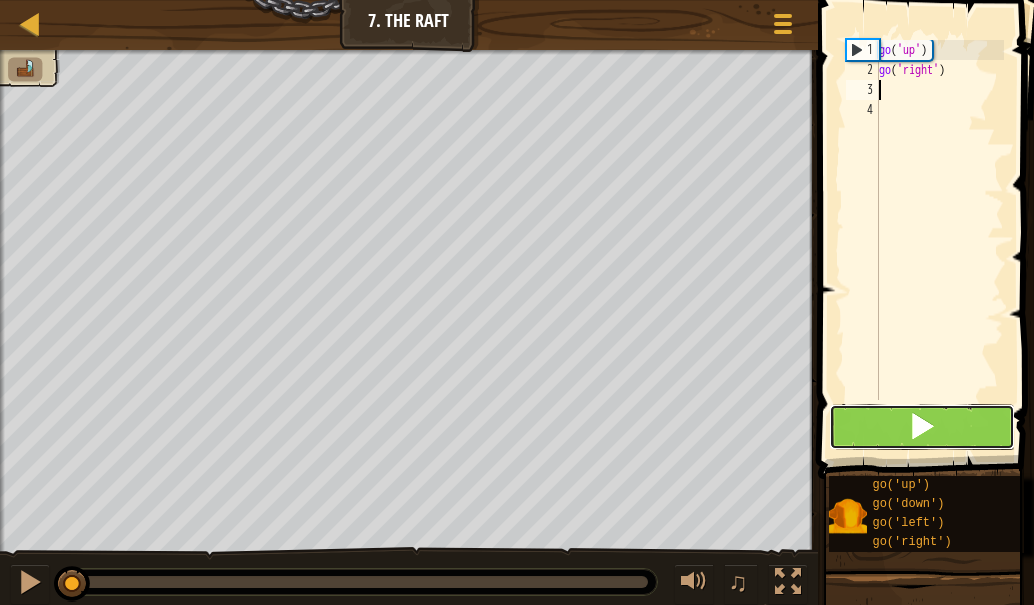 click at bounding box center [922, 427] 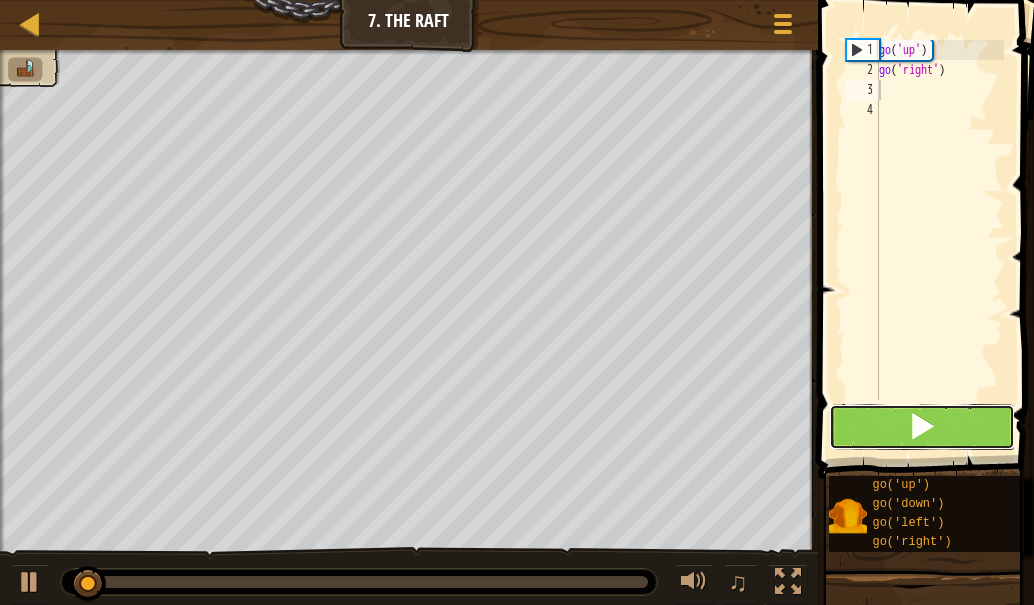 click at bounding box center [922, 427] 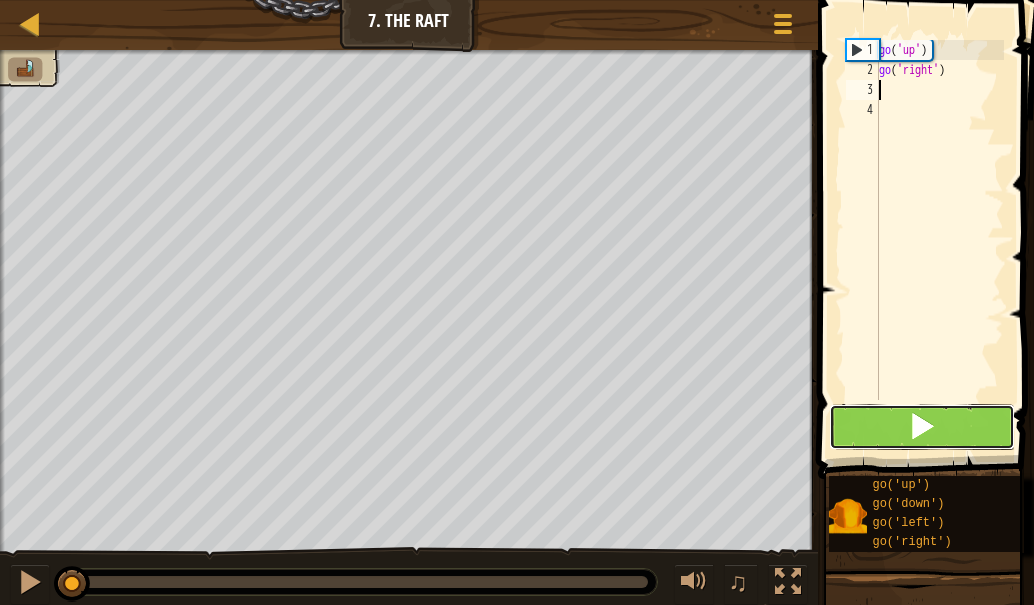click at bounding box center [922, 427] 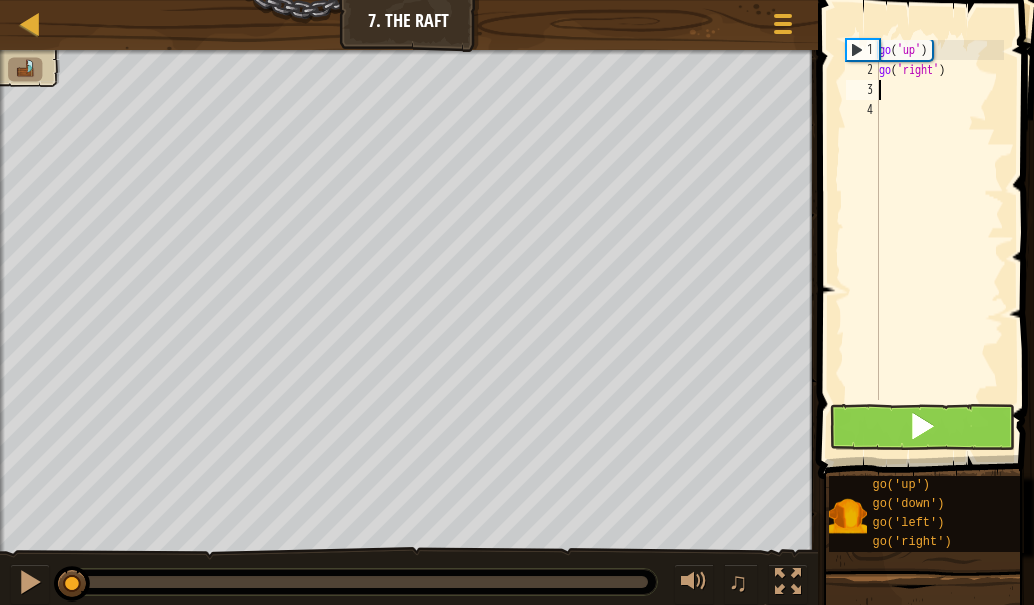 type on "g" 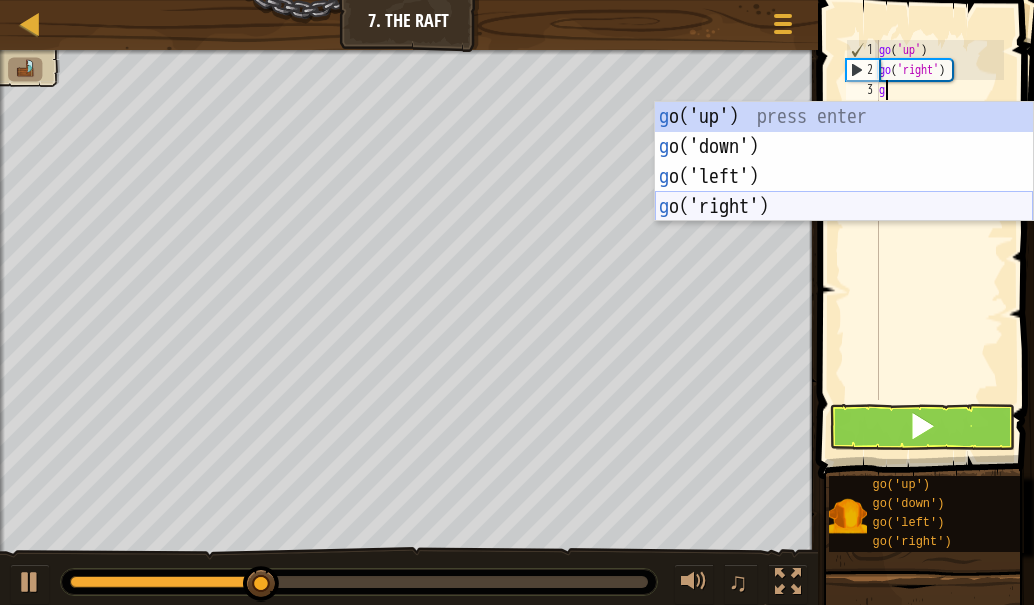 click on "g o('up') press enter g o('down') press enter g o('left') press enter g o('right') press enter" at bounding box center [844, 192] 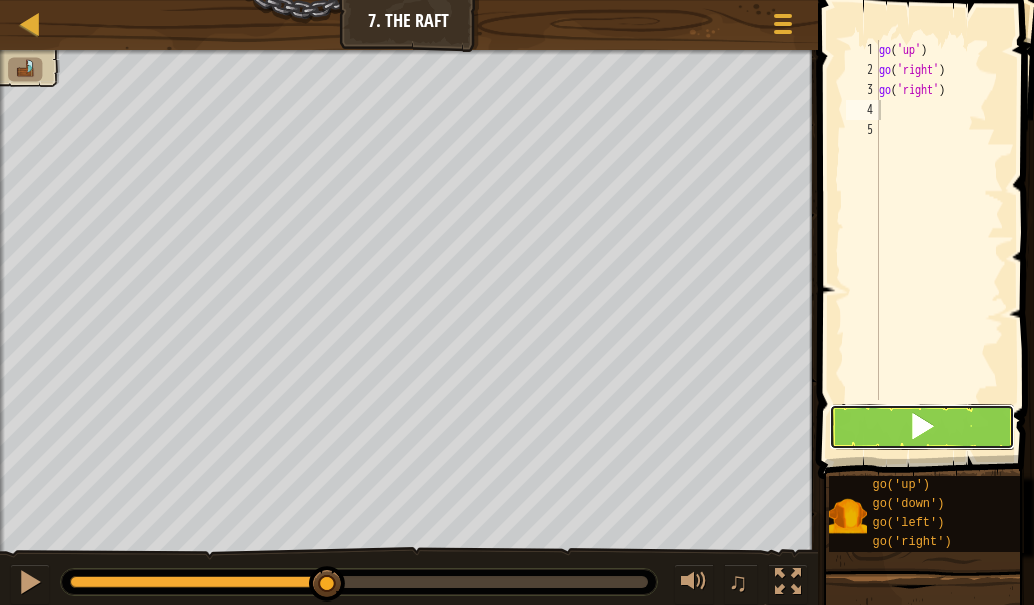 click at bounding box center [922, 427] 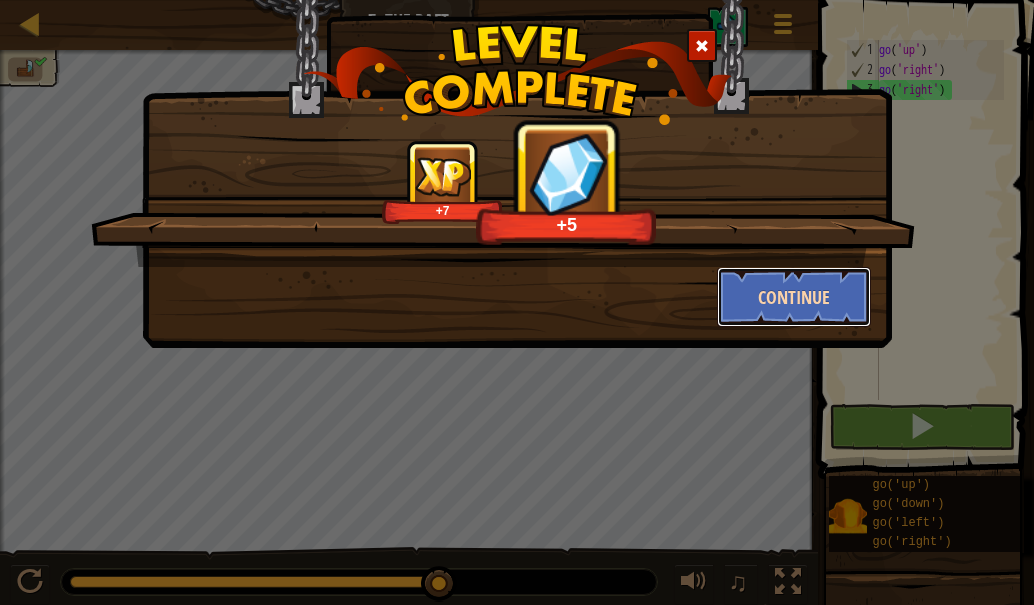 click on "Continue" at bounding box center (794, 297) 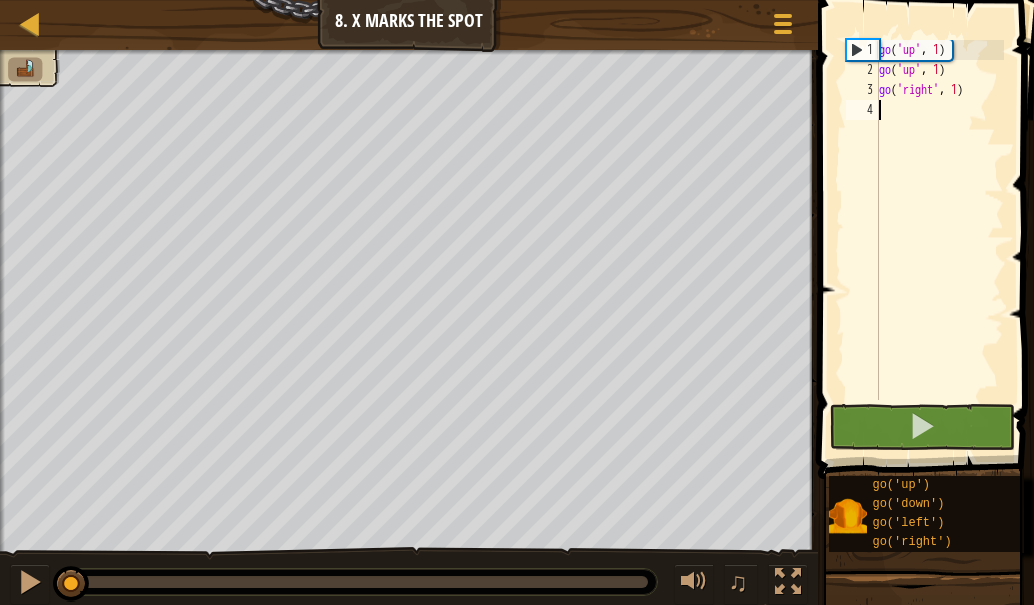 click on "go ( 'up' ,   1 ) go ( 'up' ,   1 ) go ( 'right' ,   1 )" at bounding box center (939, 240) 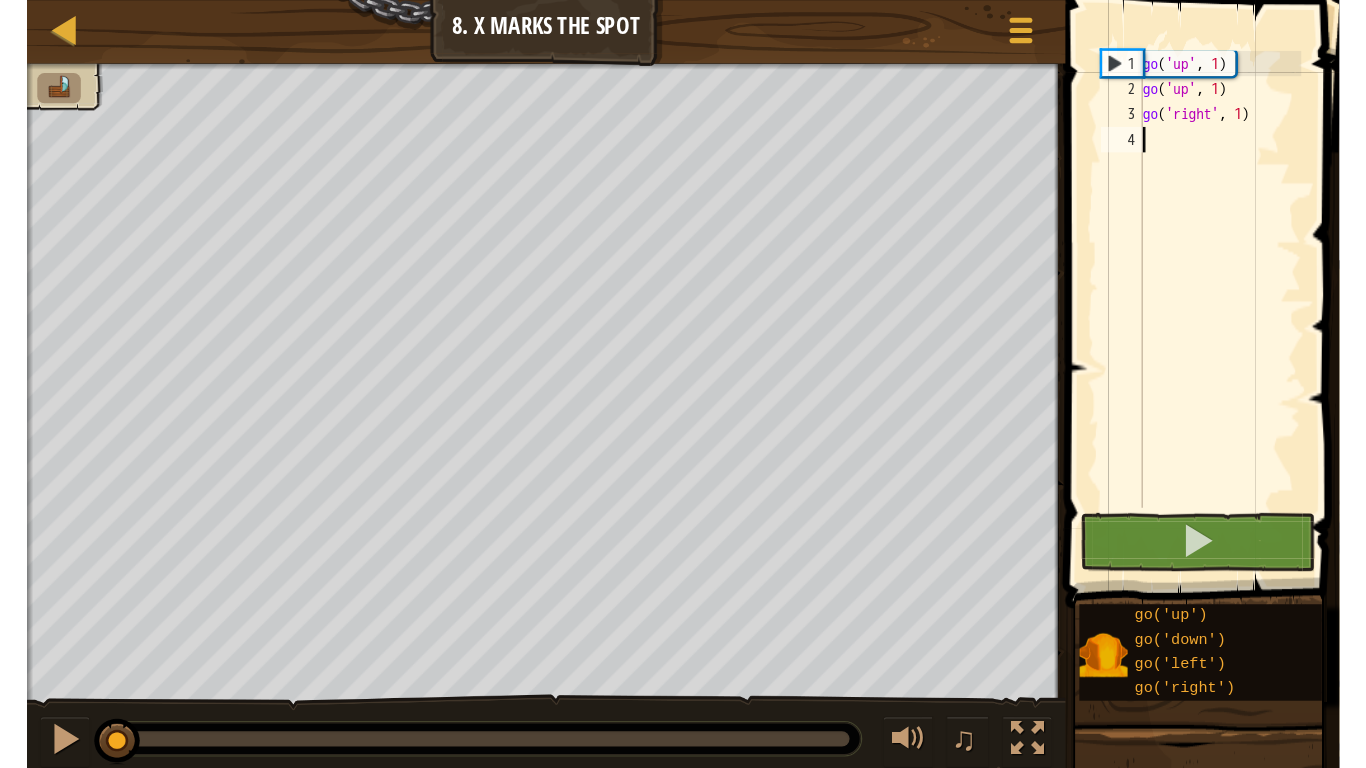 scroll, scrollTop: 9, scrollLeft: 0, axis: vertical 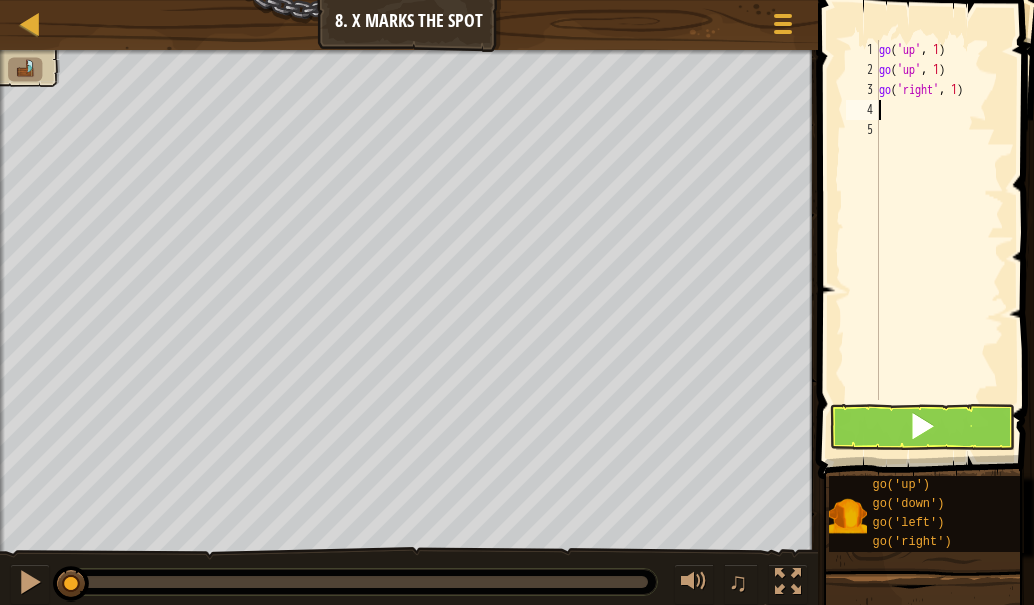 type on "g" 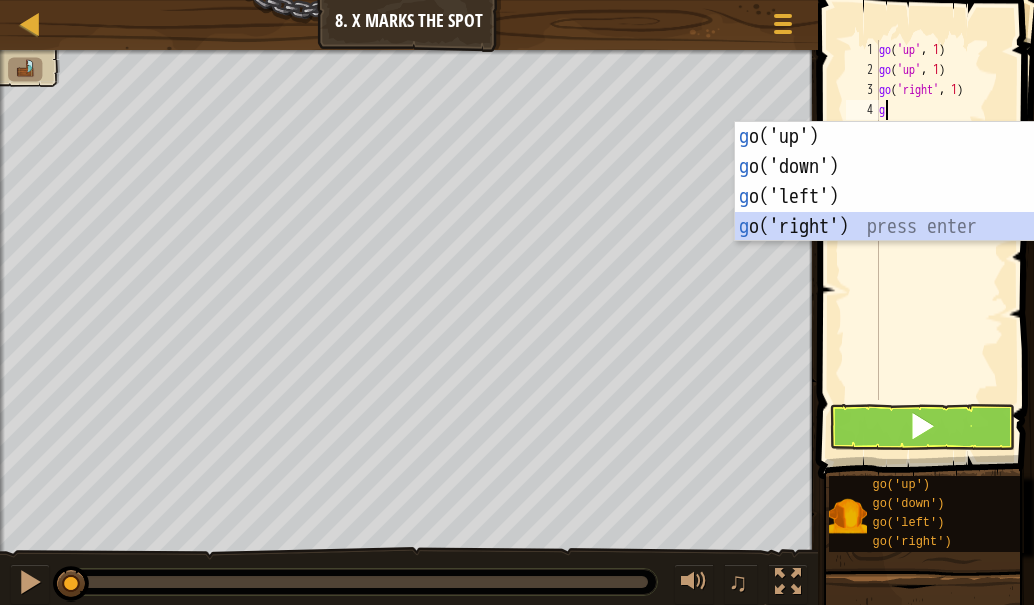 click on "g o('up') press enter g o('down') press enter g o('left') press enter g o('right') press enter" at bounding box center (924, 212) 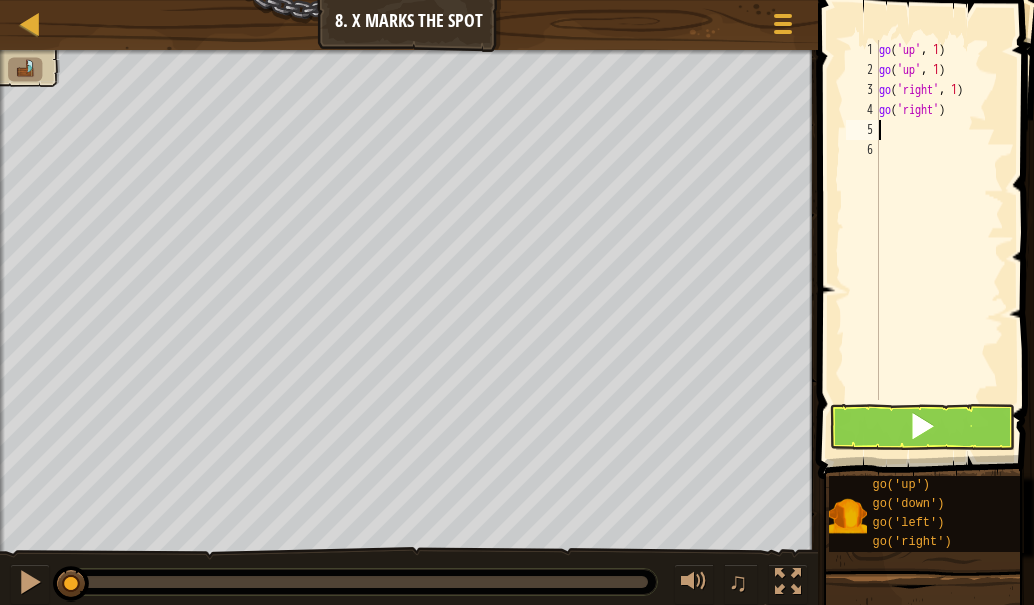 type on "g" 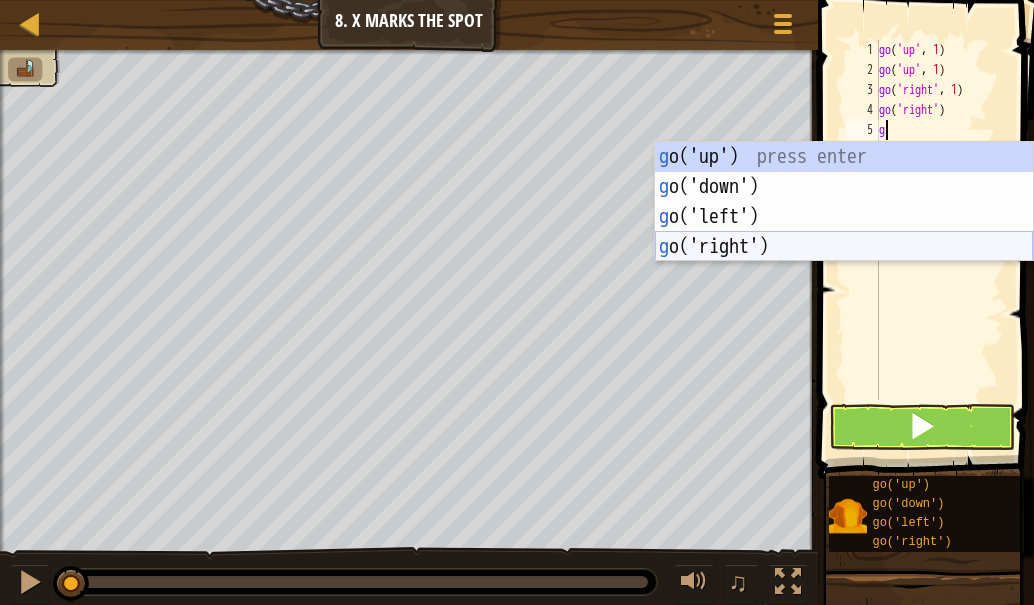 click on "g o('up') press enter g o('down') press enter g o('left') press enter g o('right') press enter" at bounding box center (844, 232) 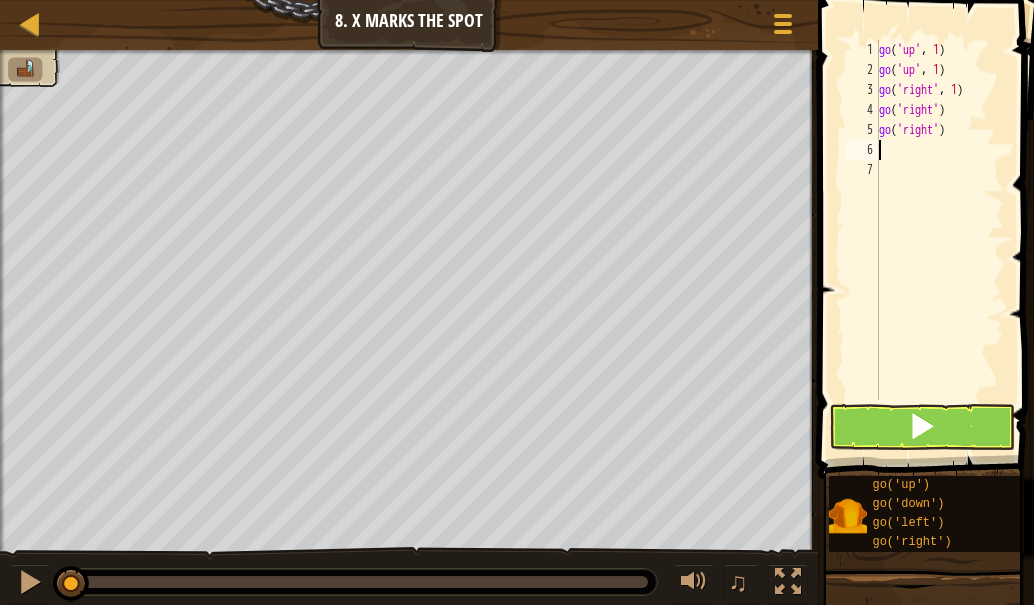 type on "g" 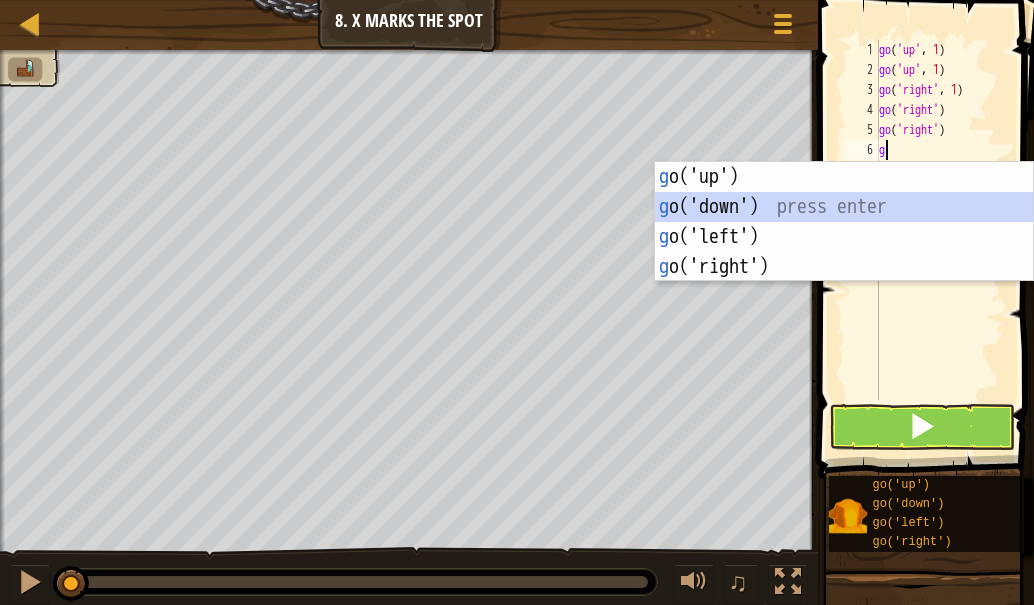click on "g o('up') press enter g o('down') press enter g o('left') press enter g o('right') press enter" at bounding box center (844, 252) 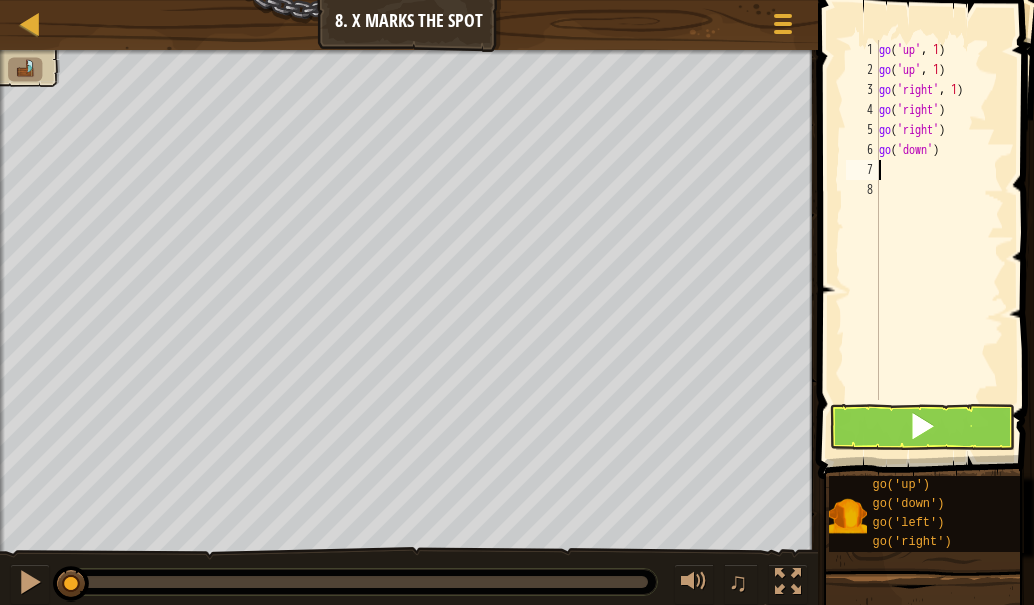 type on "g" 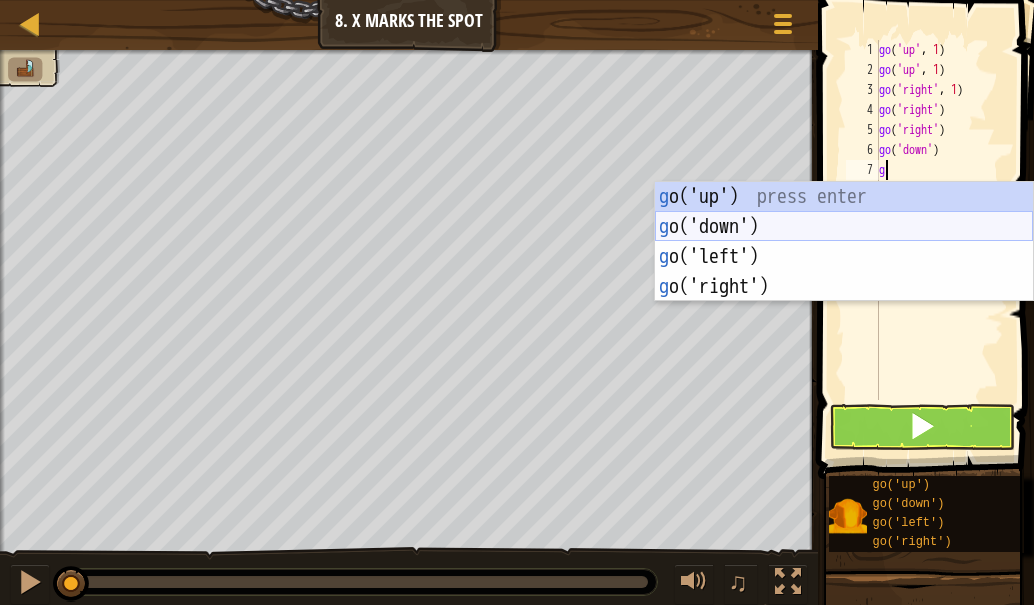 click on "g o('up') press enter g o('down') press enter g o('left') press enter g o('right') press enter" at bounding box center (844, 272) 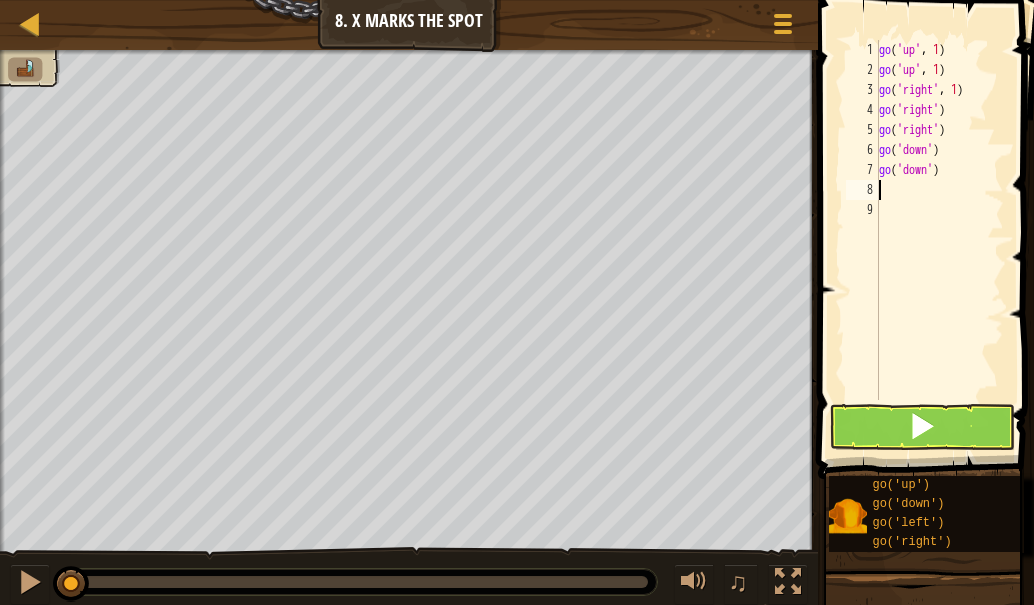 type on "g" 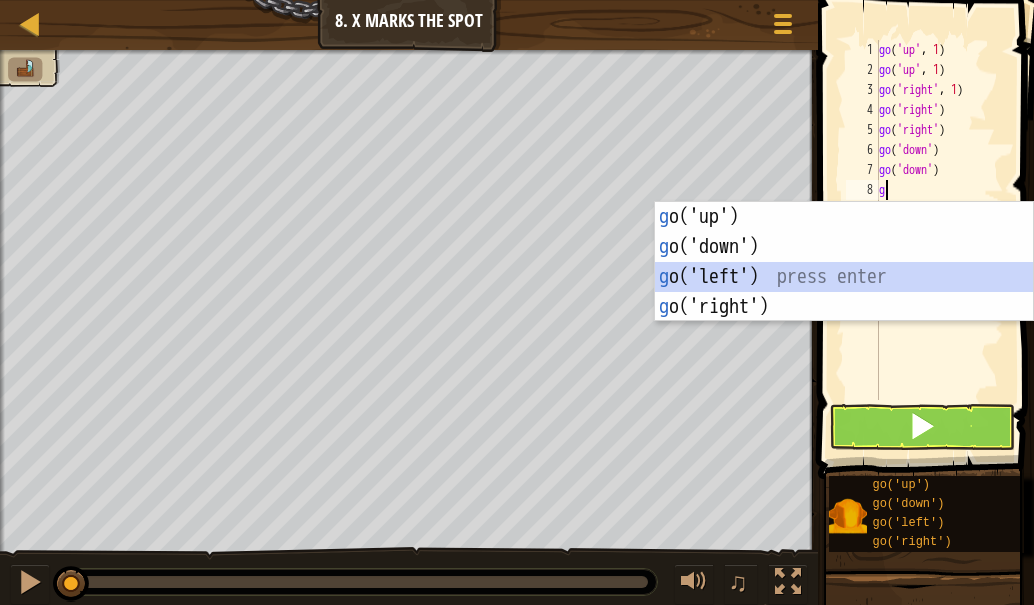 click on "g o('up') press enter g o('down') press enter g o('left') press enter g o('right') press enter" at bounding box center (844, 292) 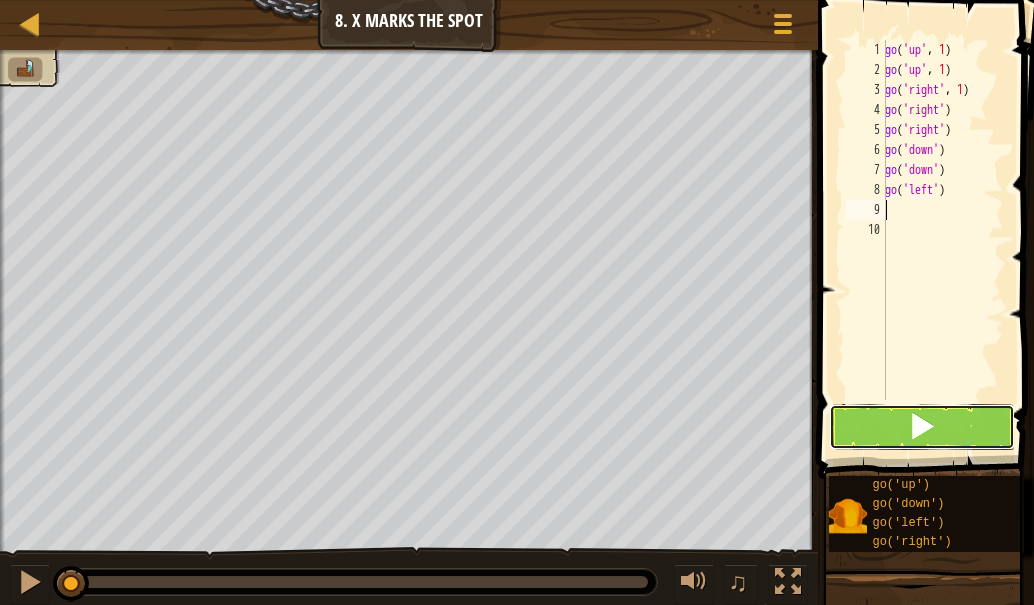 click at bounding box center (922, 427) 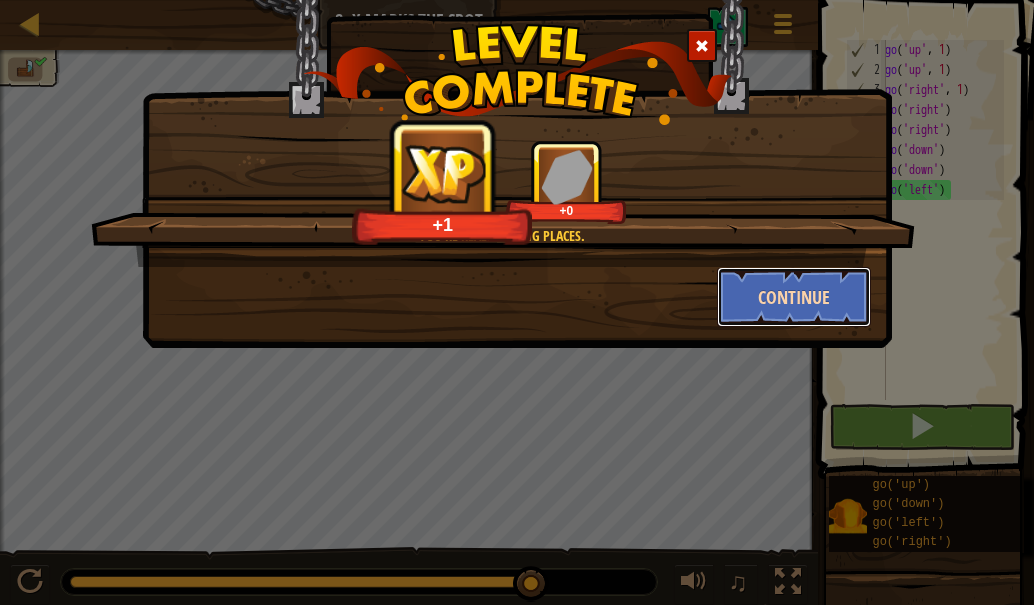 click on "Continue" at bounding box center (794, 297) 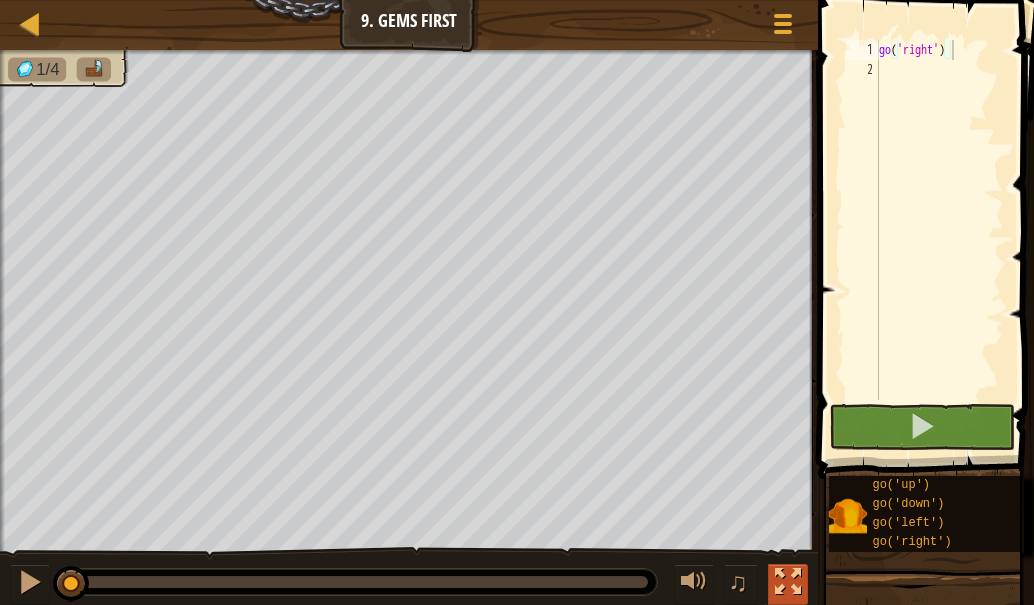 click at bounding box center [788, 582] 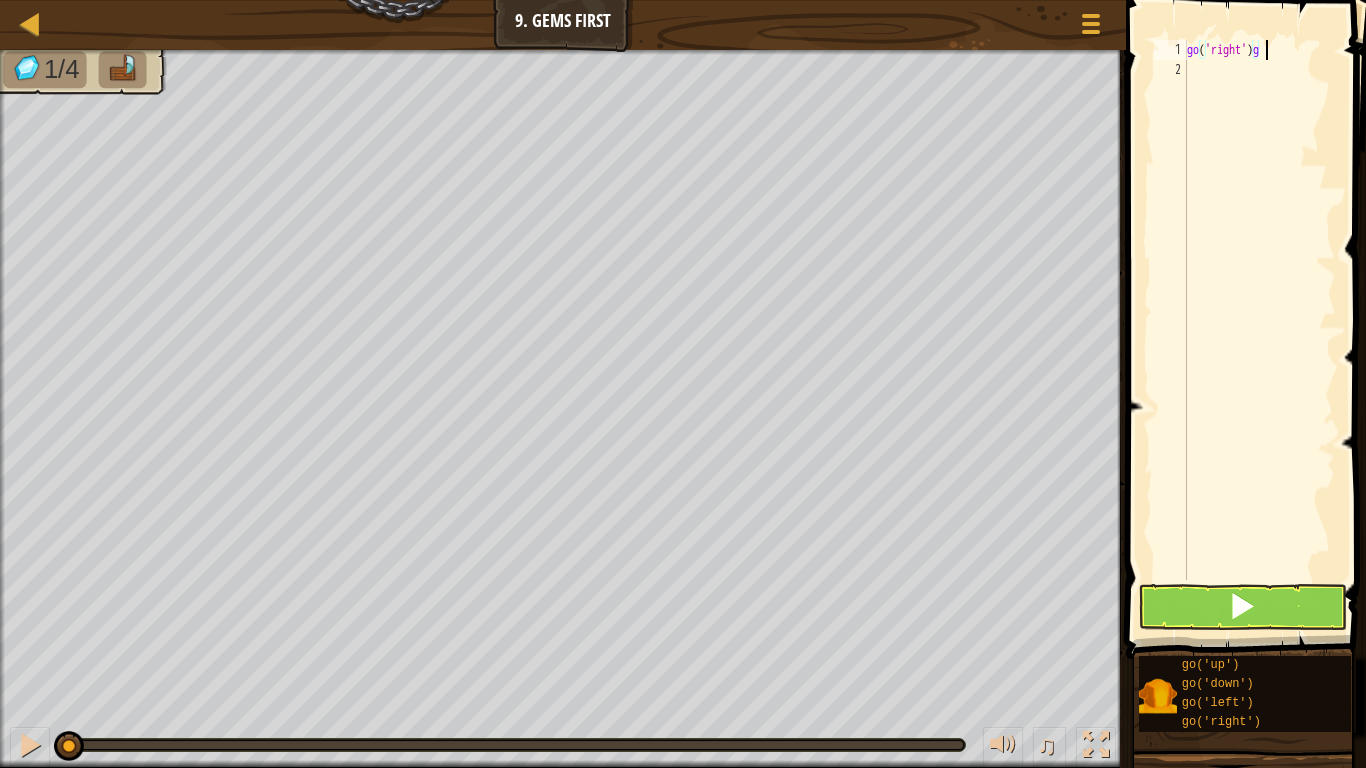 scroll, scrollTop: 9, scrollLeft: 6, axis: both 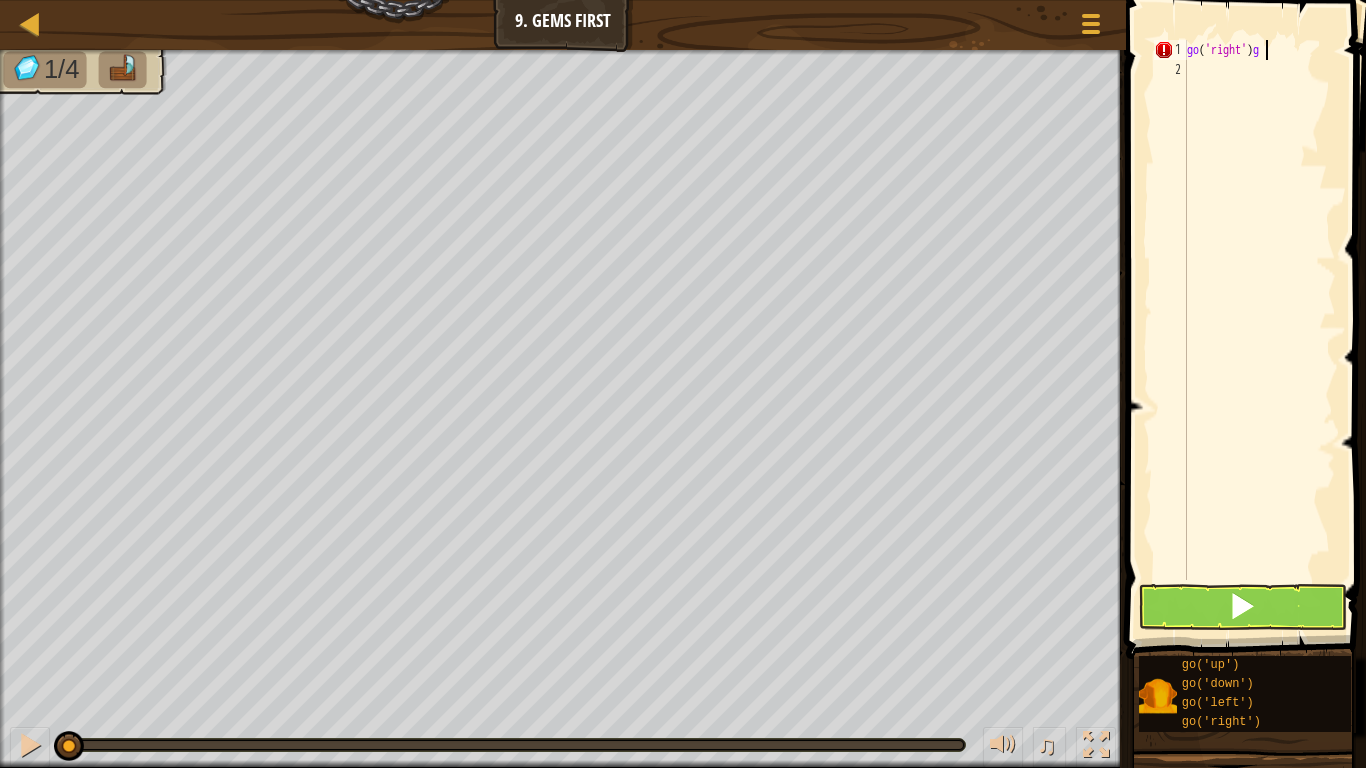 type on "go('right')" 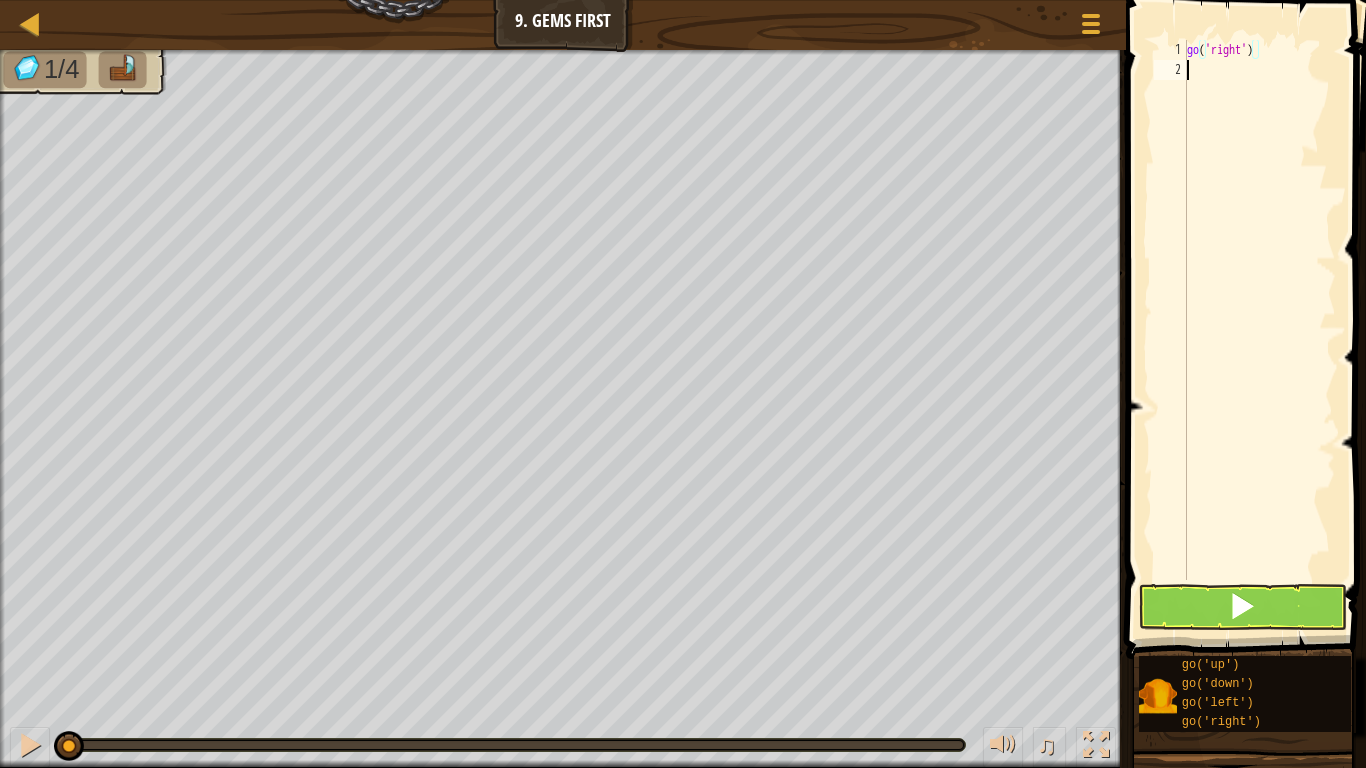 click on "go ( 'right' )" at bounding box center (1259, 330) 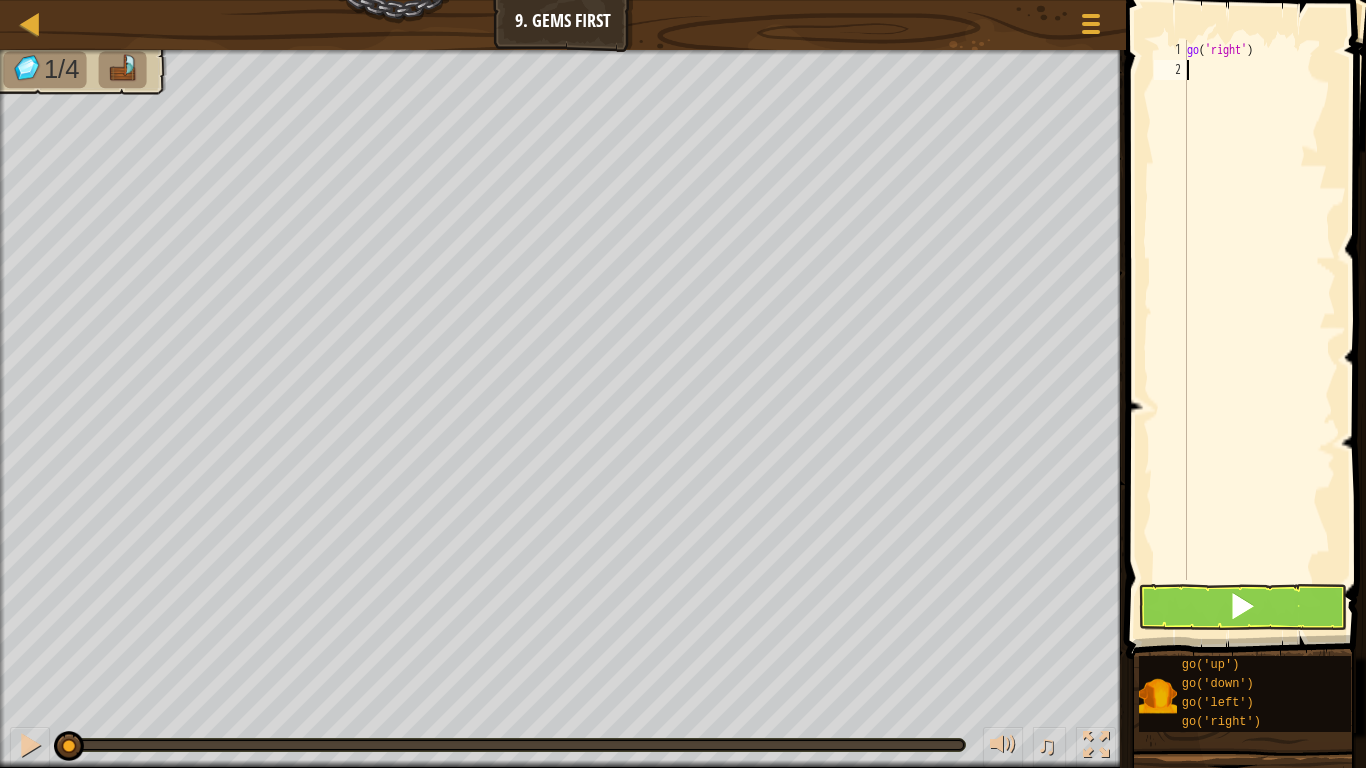 type on "g" 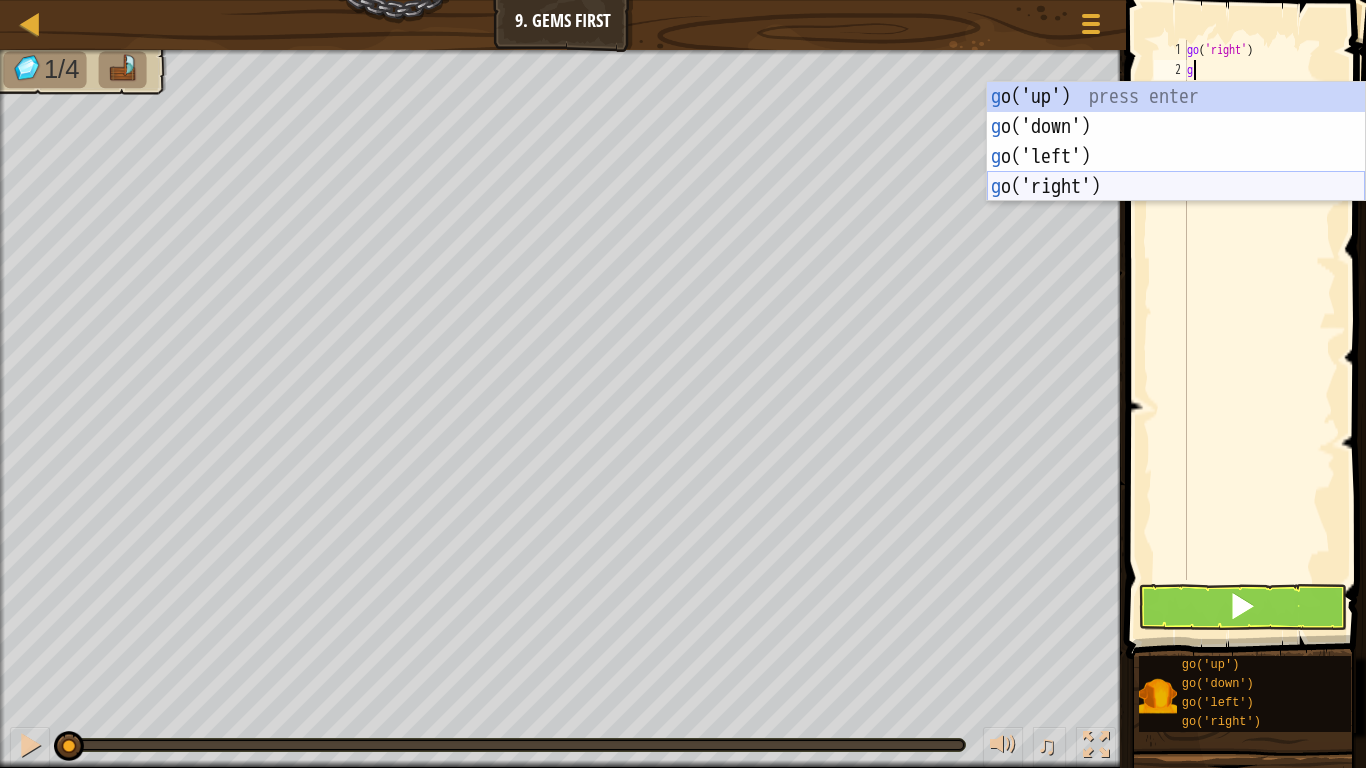 click on "g o('up') press enter g o('down') press enter g o('left') press enter g o('right') press enter" at bounding box center (1176, 172) 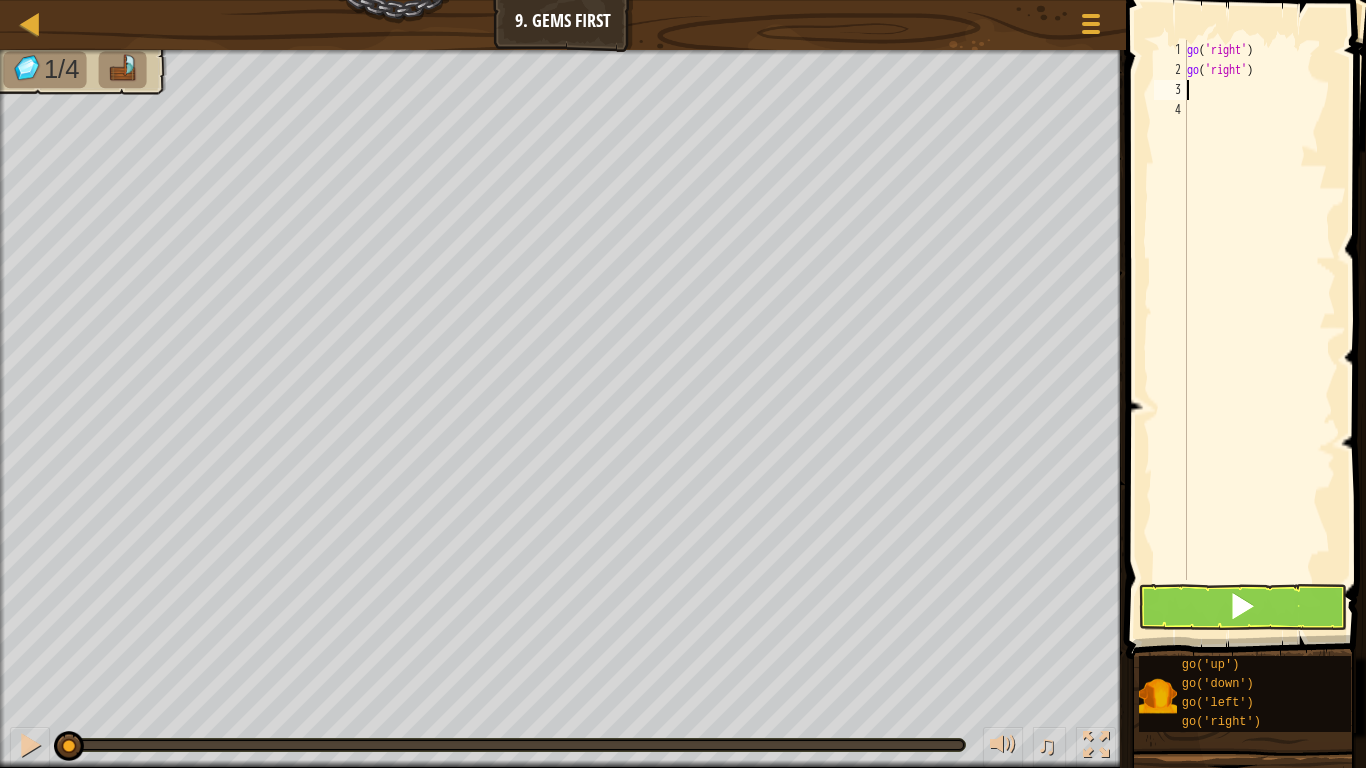 type on "g" 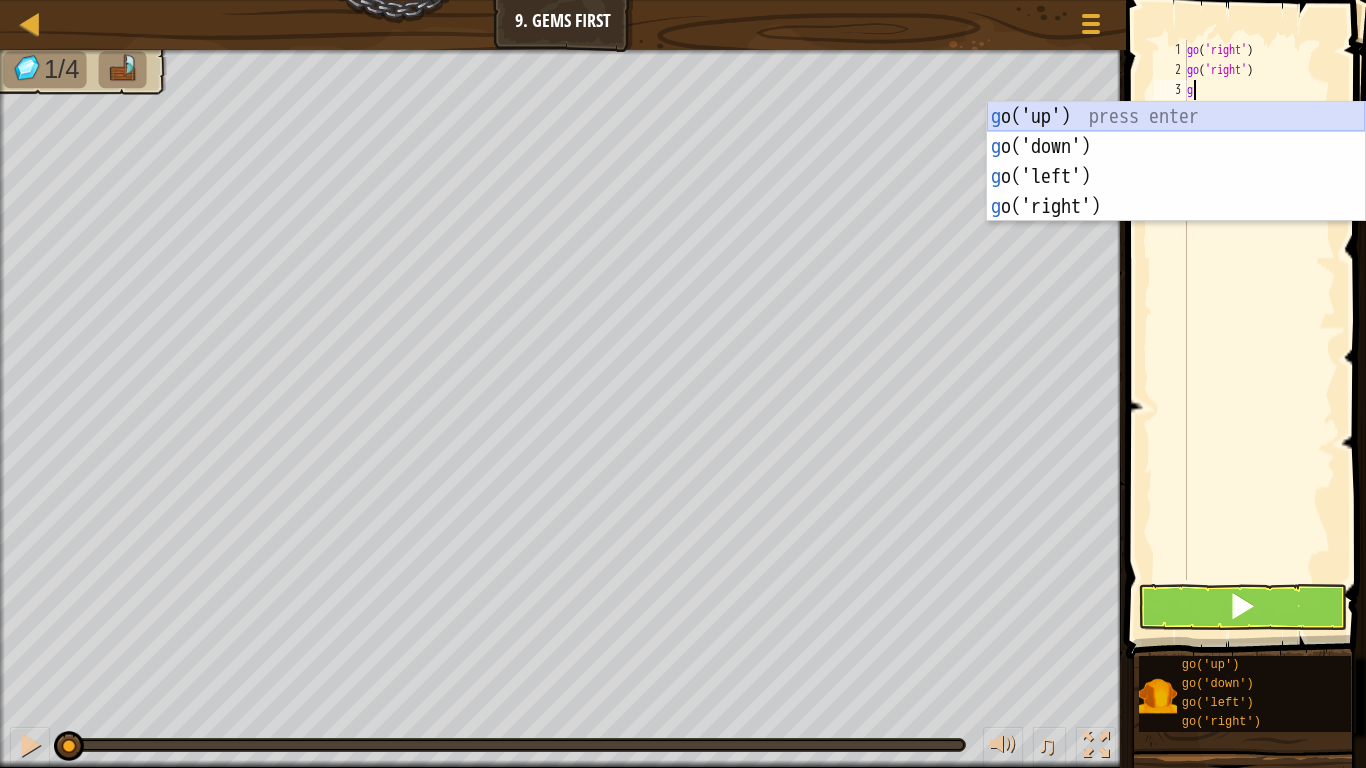 click on "g o('up') press enter g o('down') press enter g o('left') press enter g o('right') press enter" at bounding box center (1176, 192) 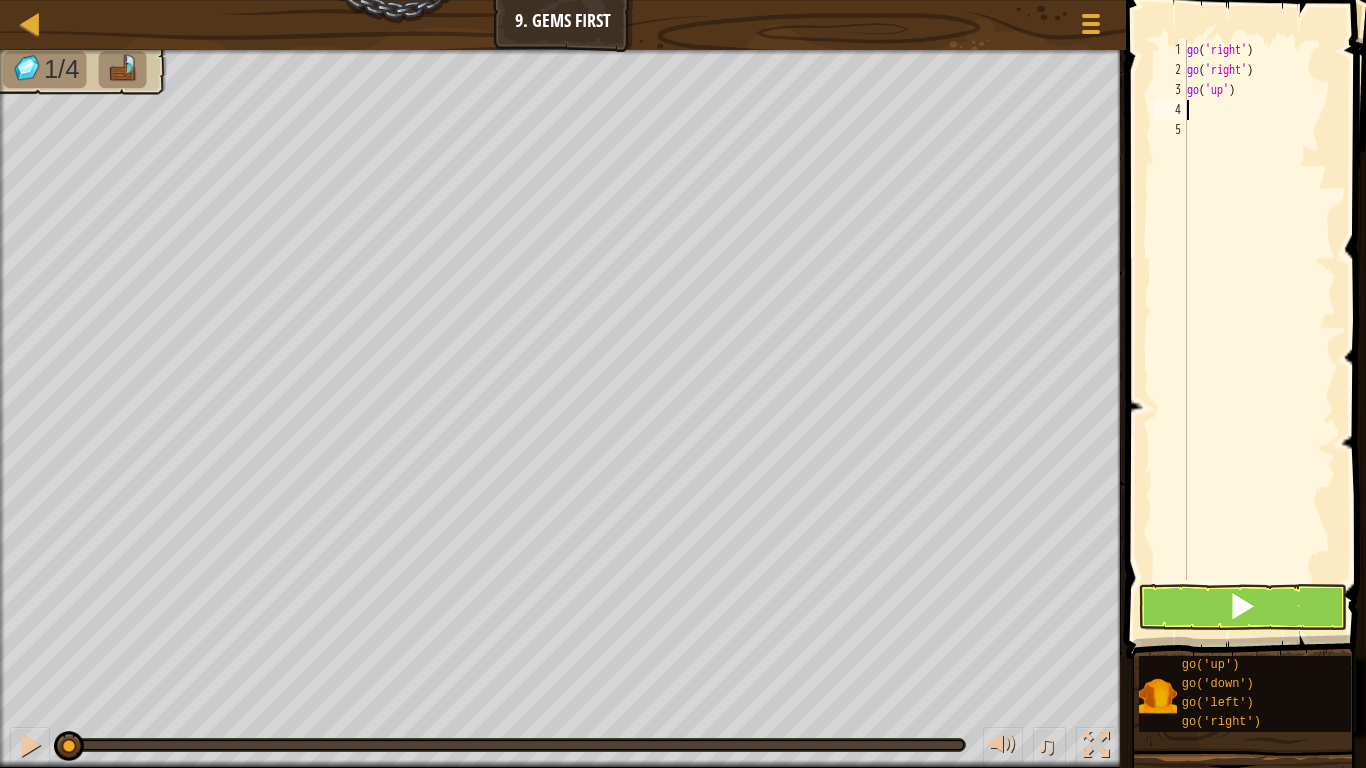 type on "g" 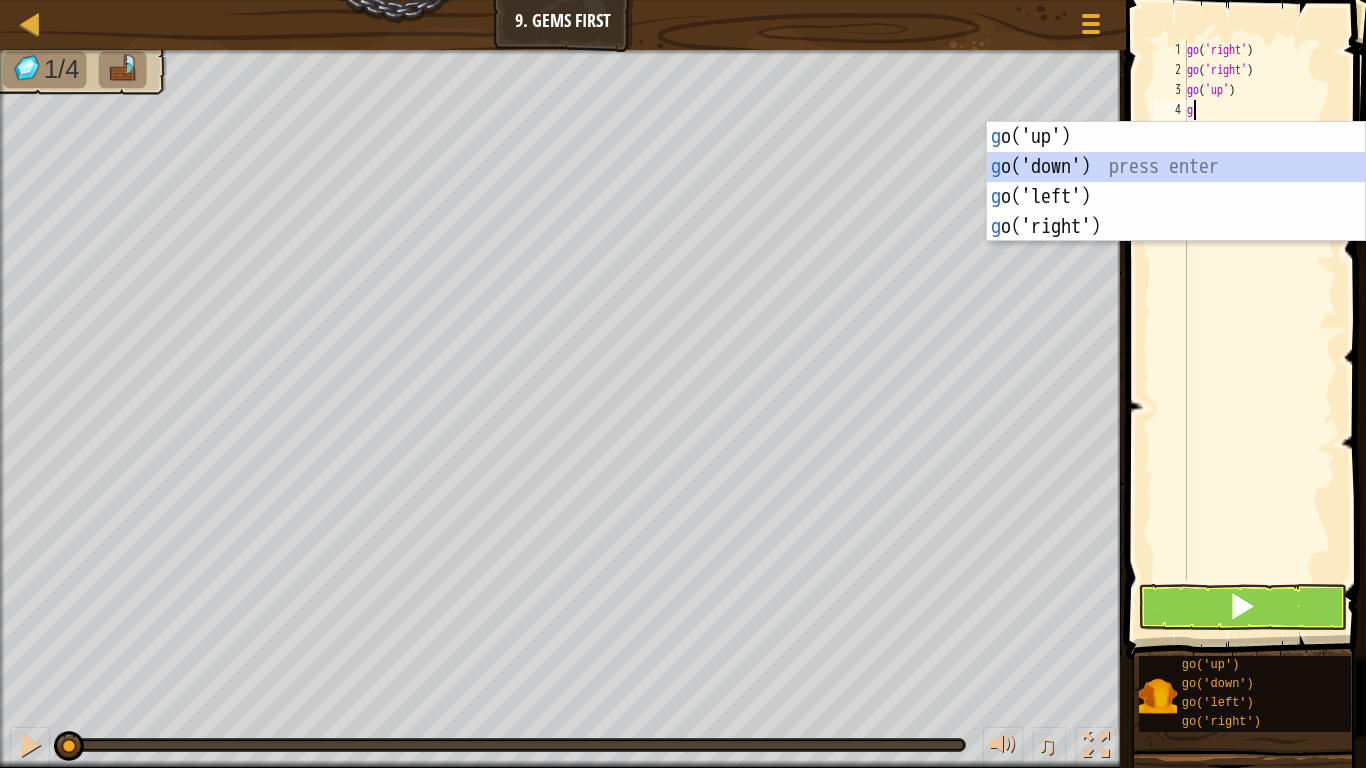 click on "g o('up') press enter g o('down') press enter g o('left') press enter g o('right') press enter" at bounding box center [1176, 212] 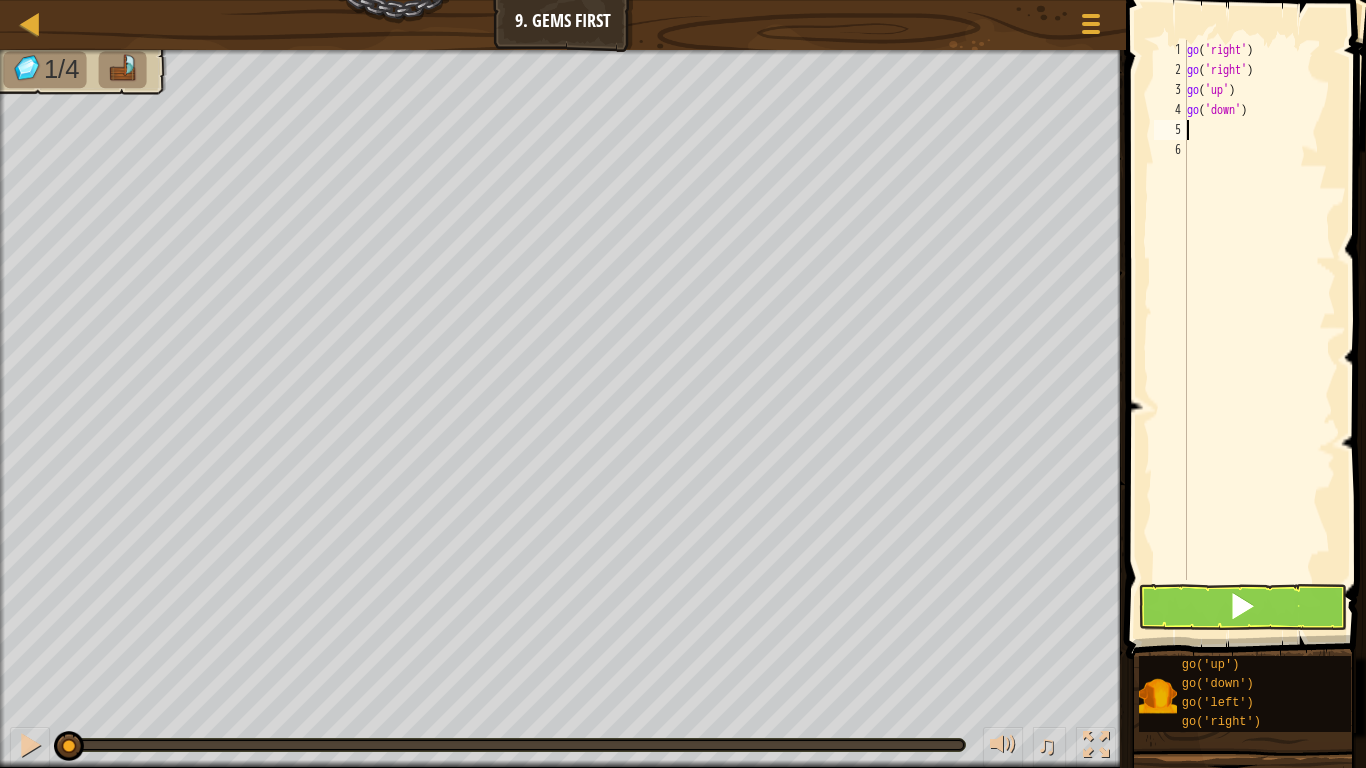 type on "g" 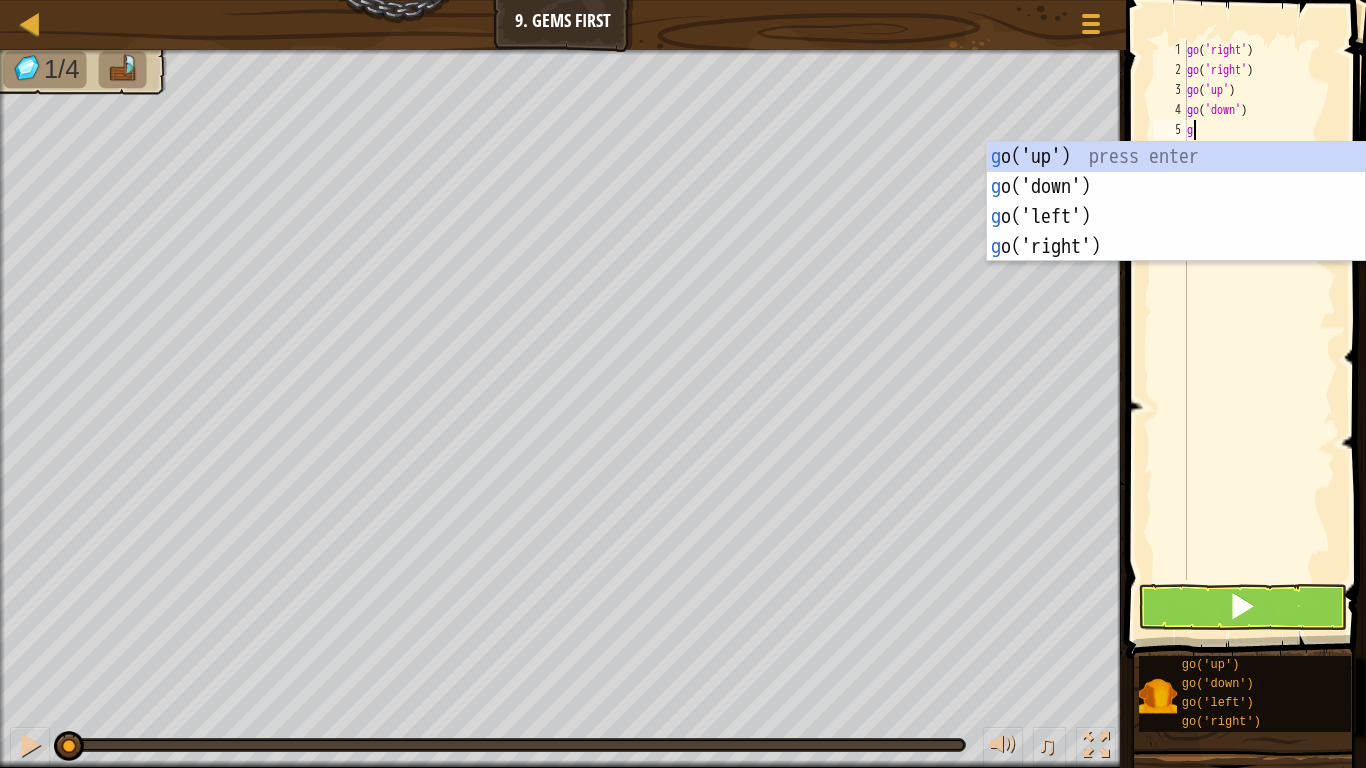 click on "g o('up') press enter g o('down') press enter g o('left') press enter g o('right') press enter" at bounding box center [1176, 232] 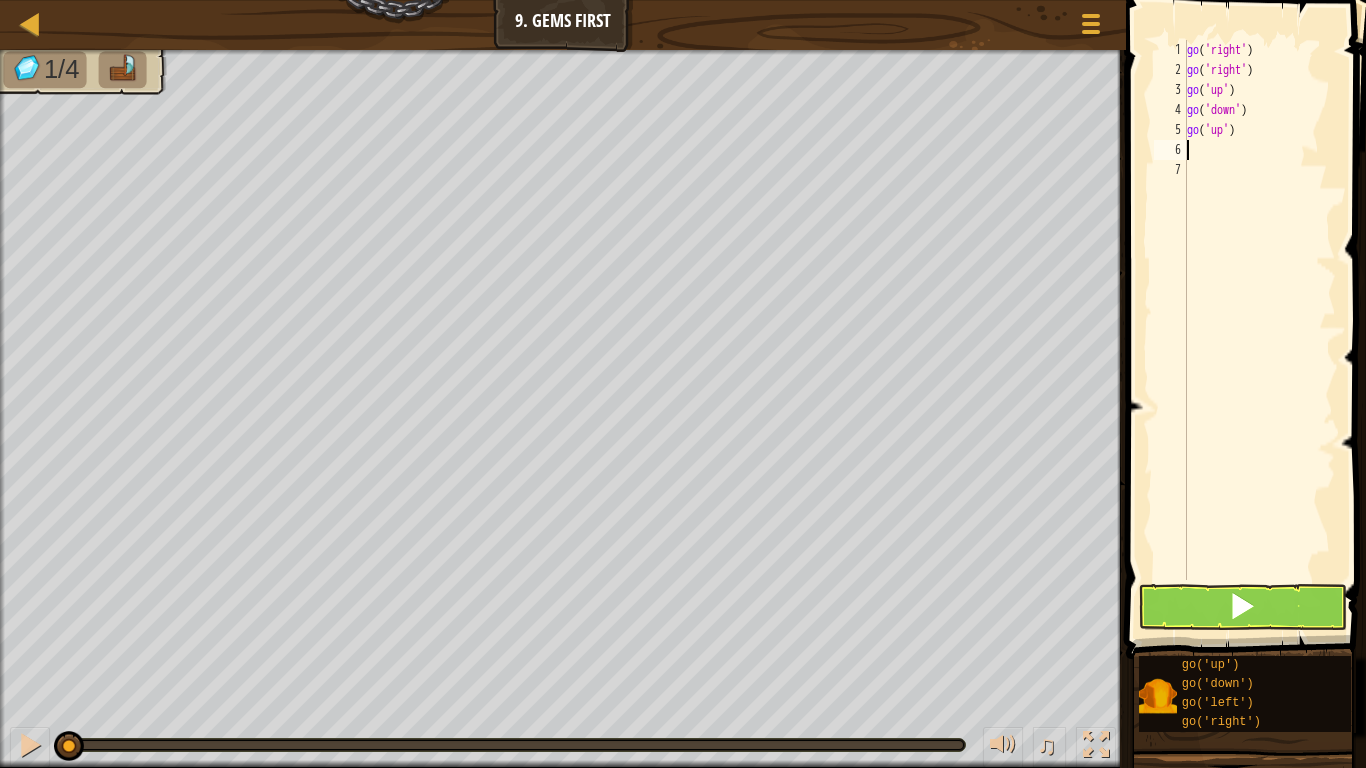 type on "g" 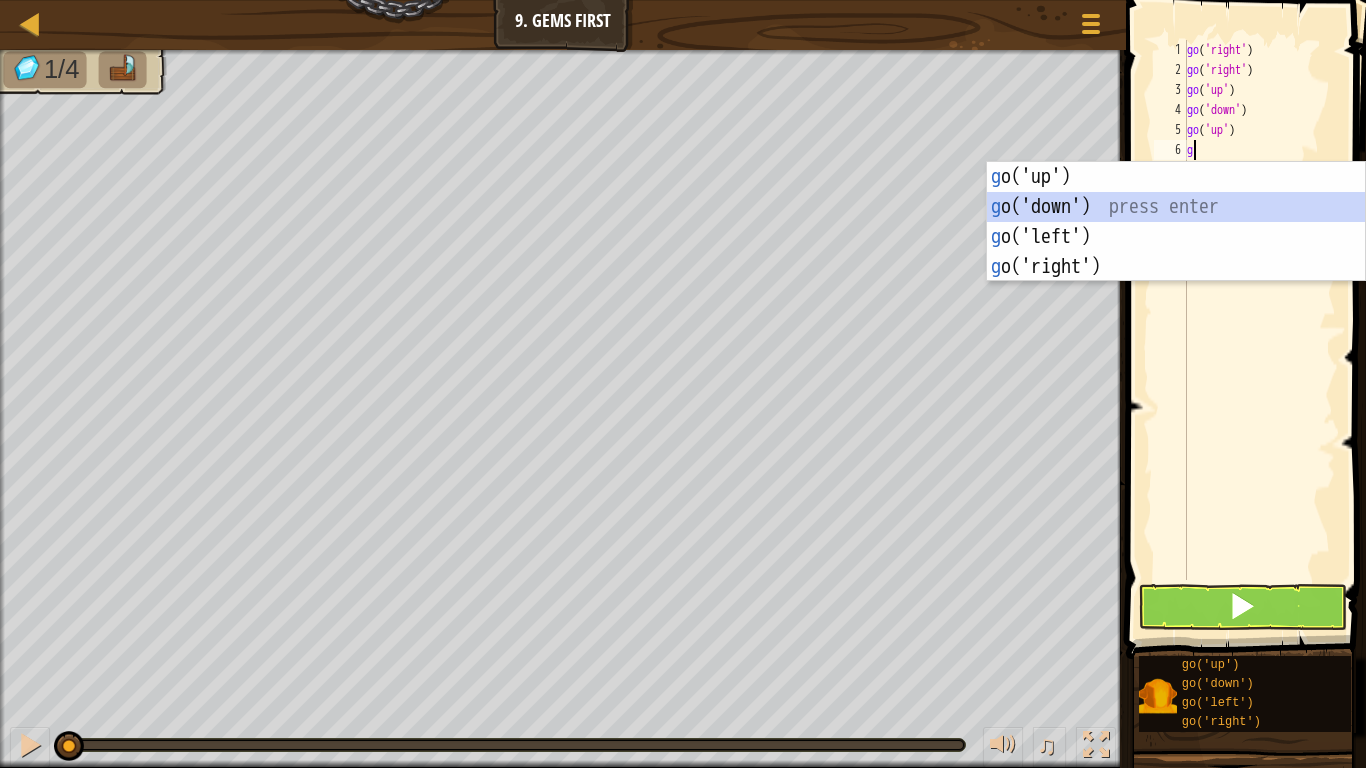 click on "g o('up') press enter g o('down') press enter g o('left') press enter g o('right') press enter" at bounding box center [1176, 252] 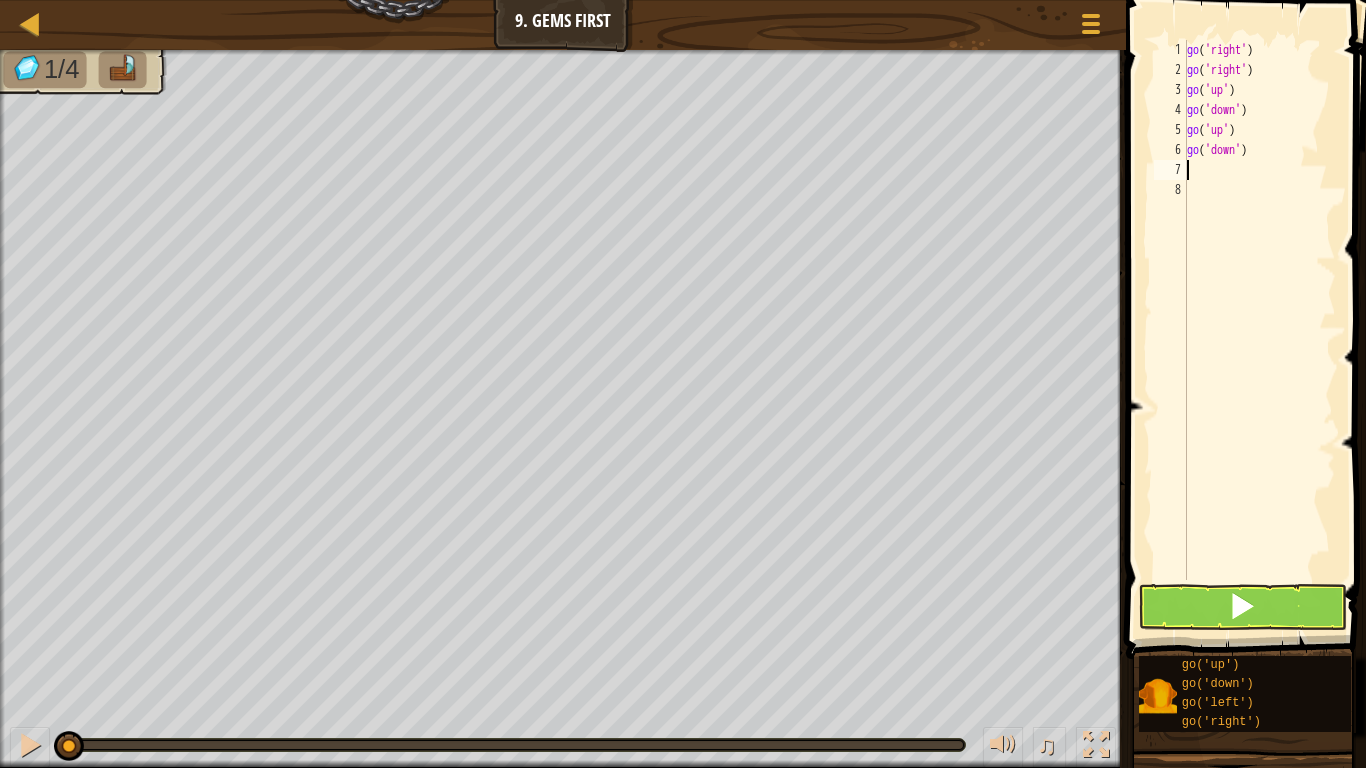 type on "g" 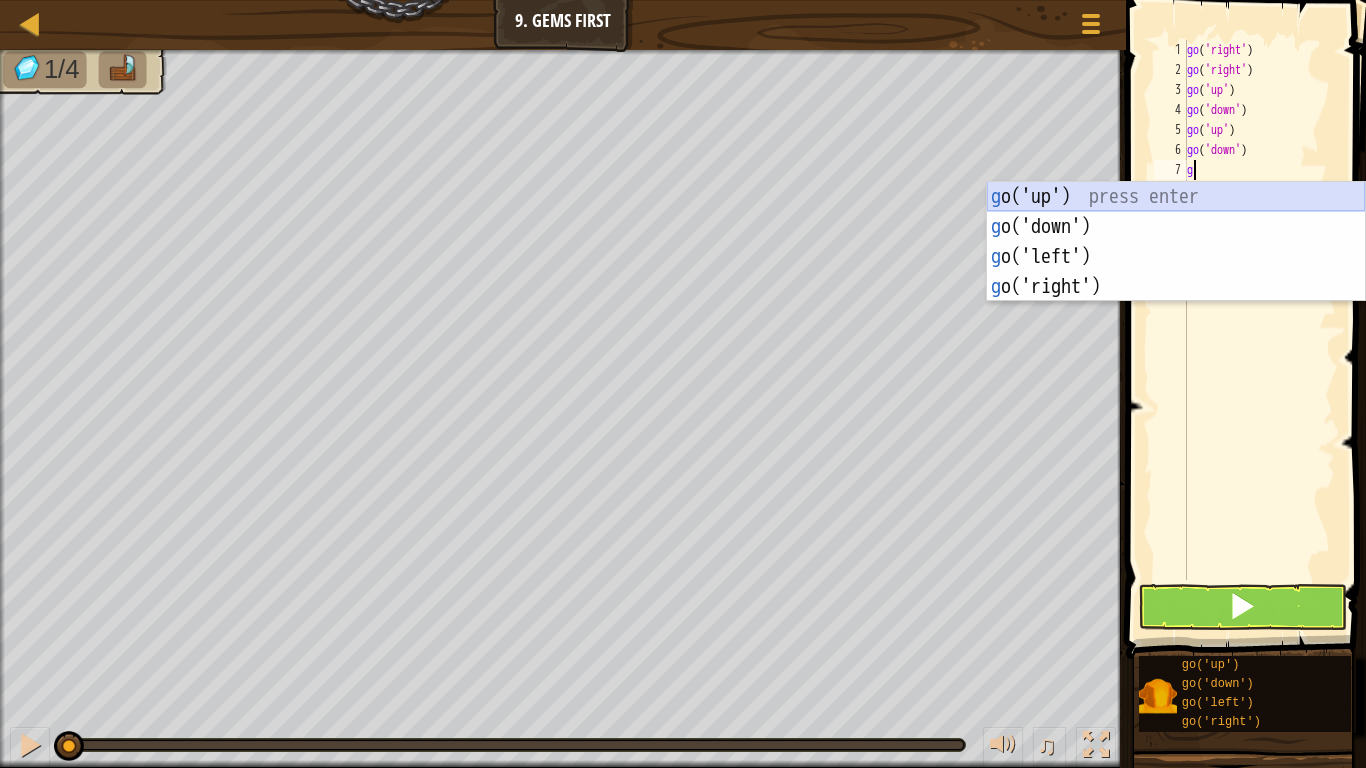 click on "g o('up') press enter g o('down') press enter g o('left') press enter g o('right') press enter" at bounding box center [1176, 272] 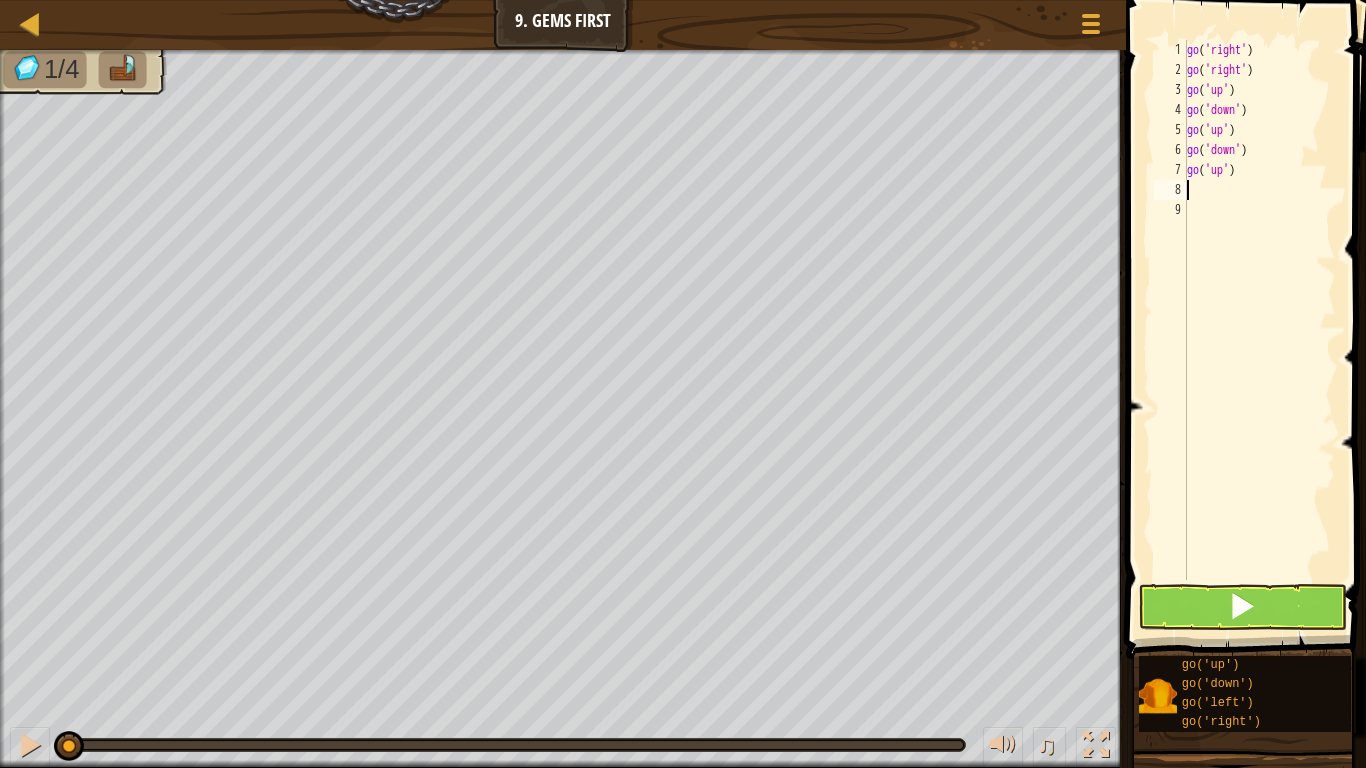 type on "g" 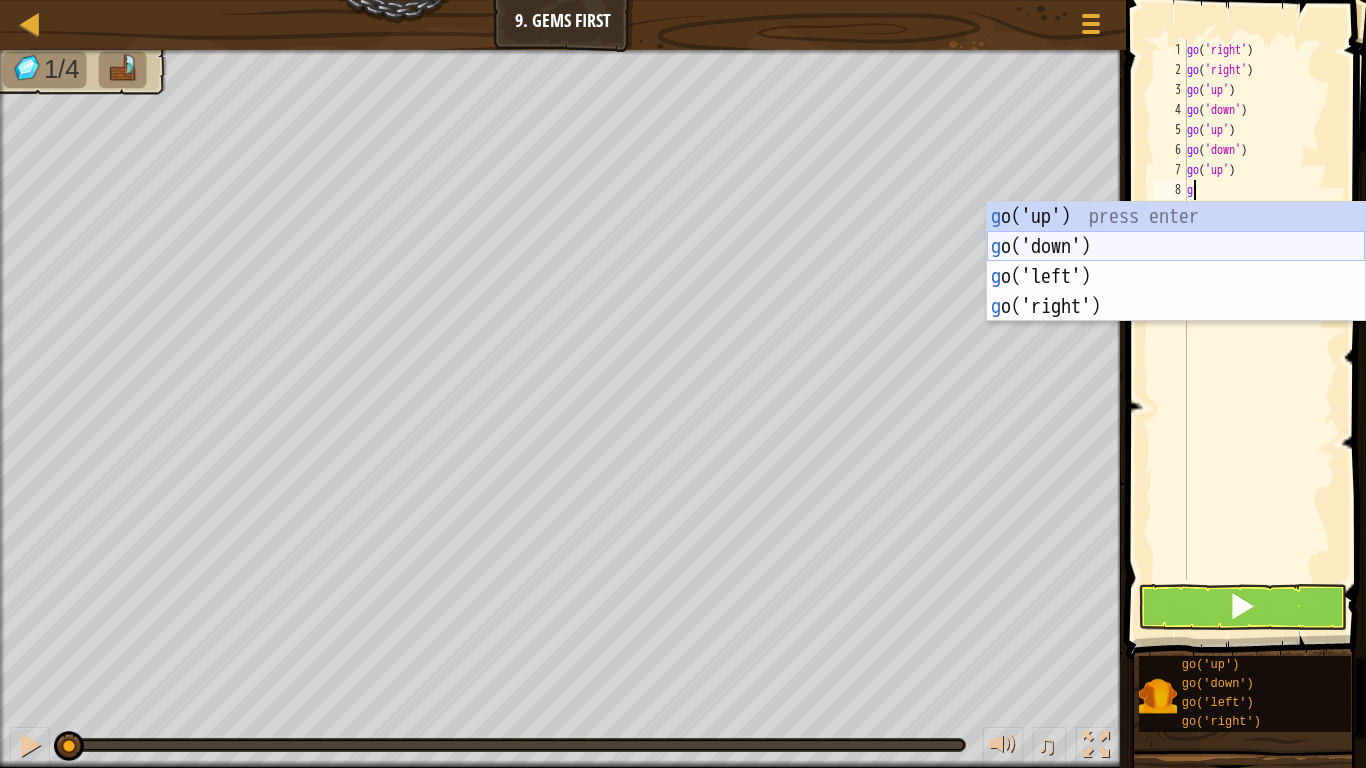 click on "g o('up') press enter g o('down') press enter g o('left') press enter g o('right') press enter" at bounding box center [1176, 292] 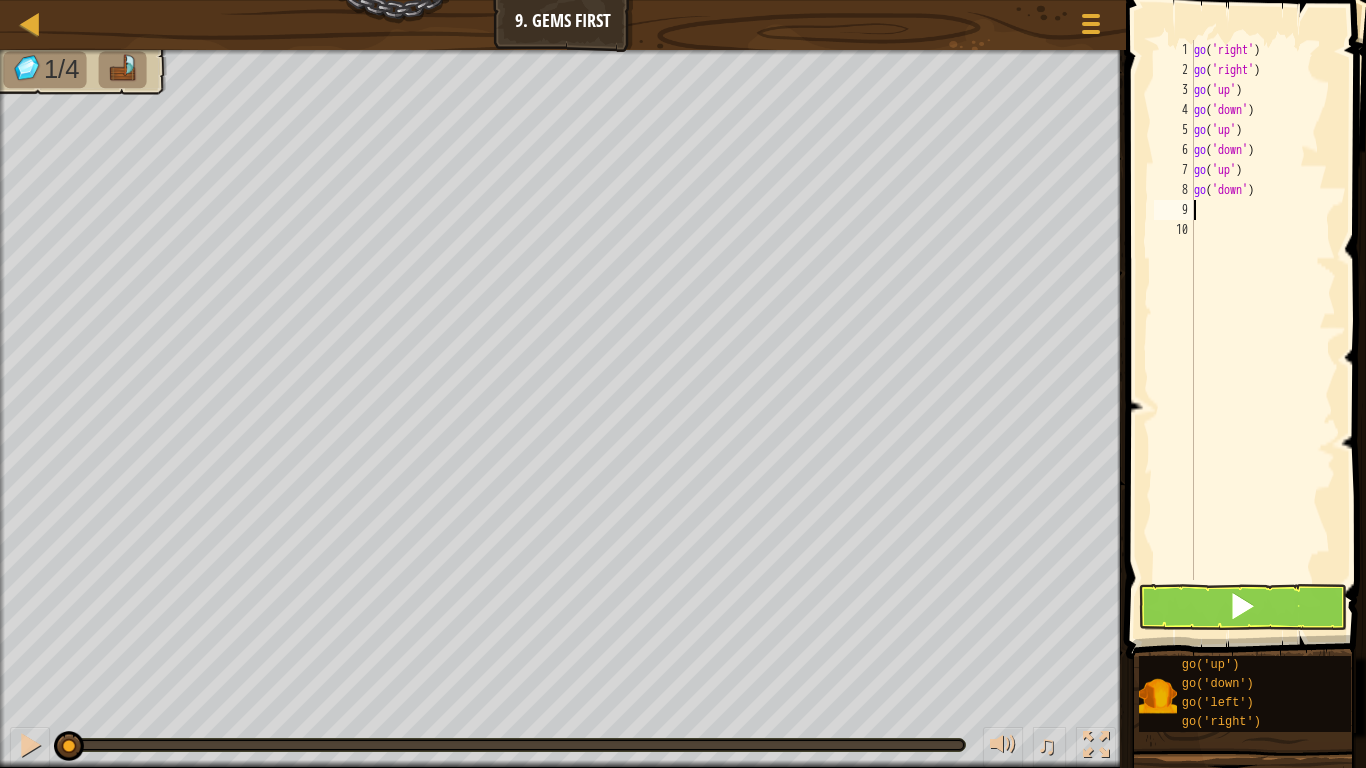 type on "g" 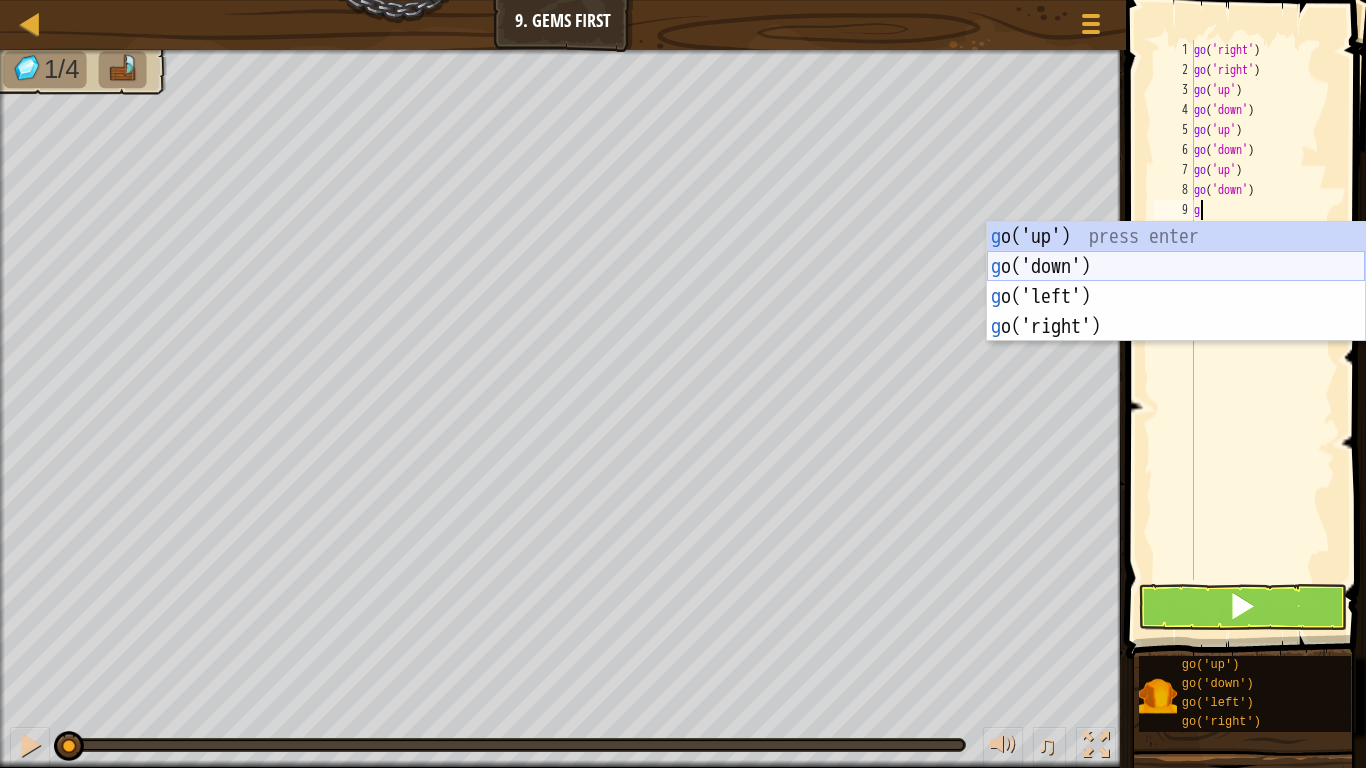 click on "g o('up') press enter g o('down') press enter g o('left') press enter g o('right') press enter" at bounding box center (1176, 312) 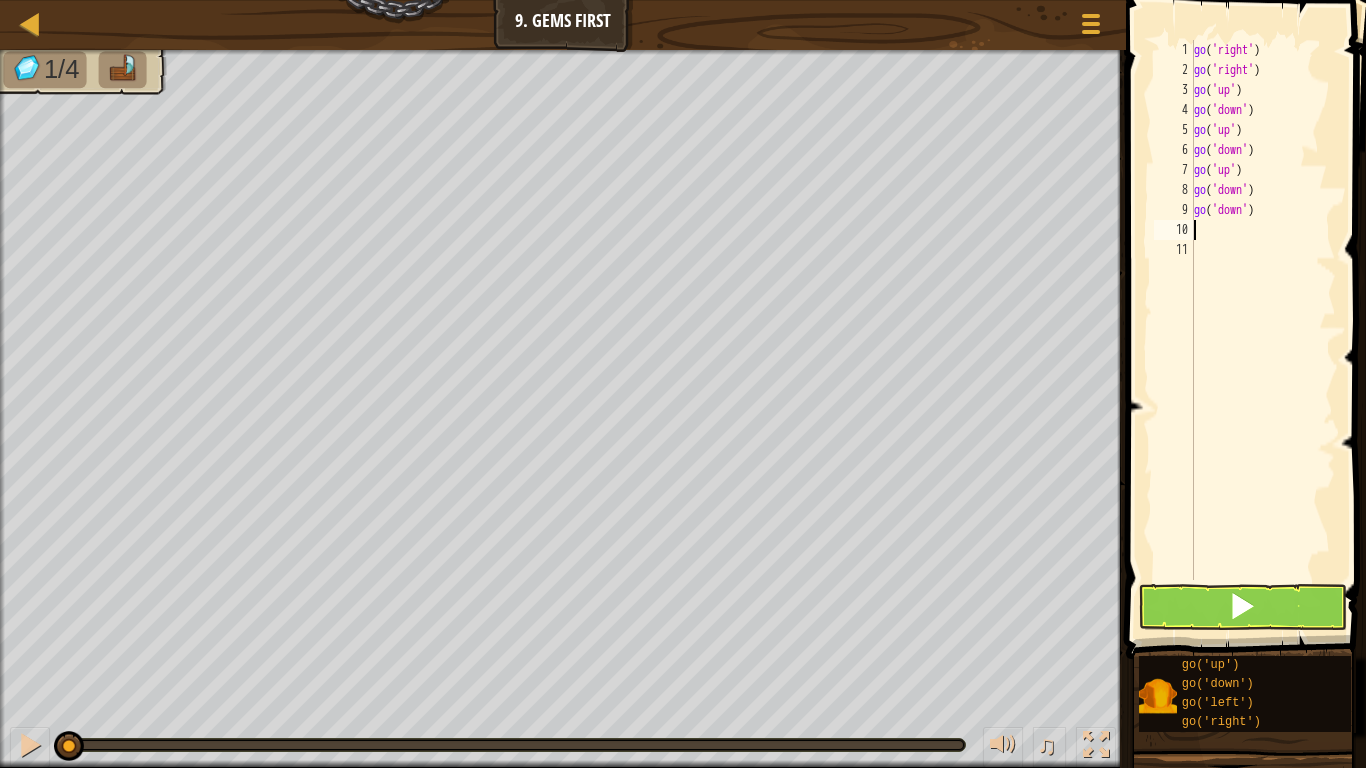type on "g" 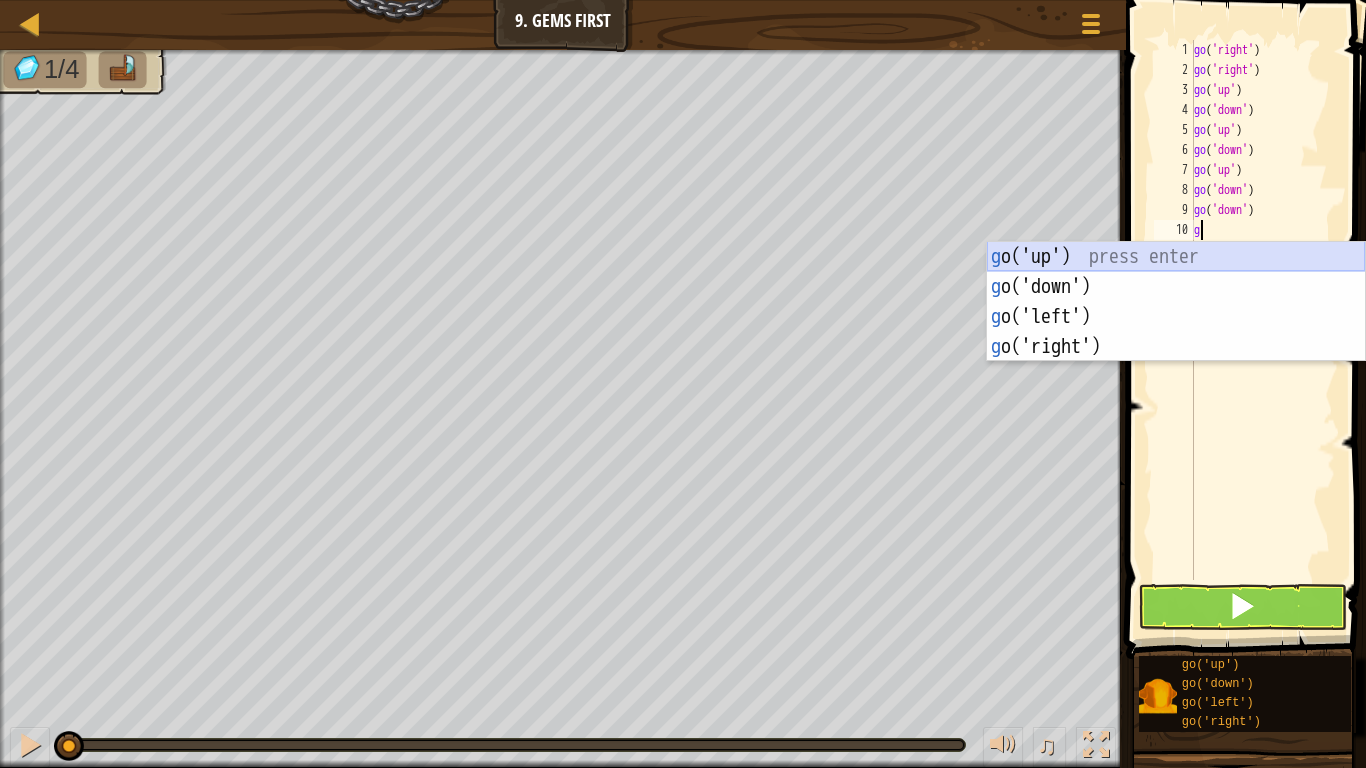 click on "g o('up') press enter g o('down') press enter g o('left') press enter g o('right') press enter" at bounding box center [1176, 332] 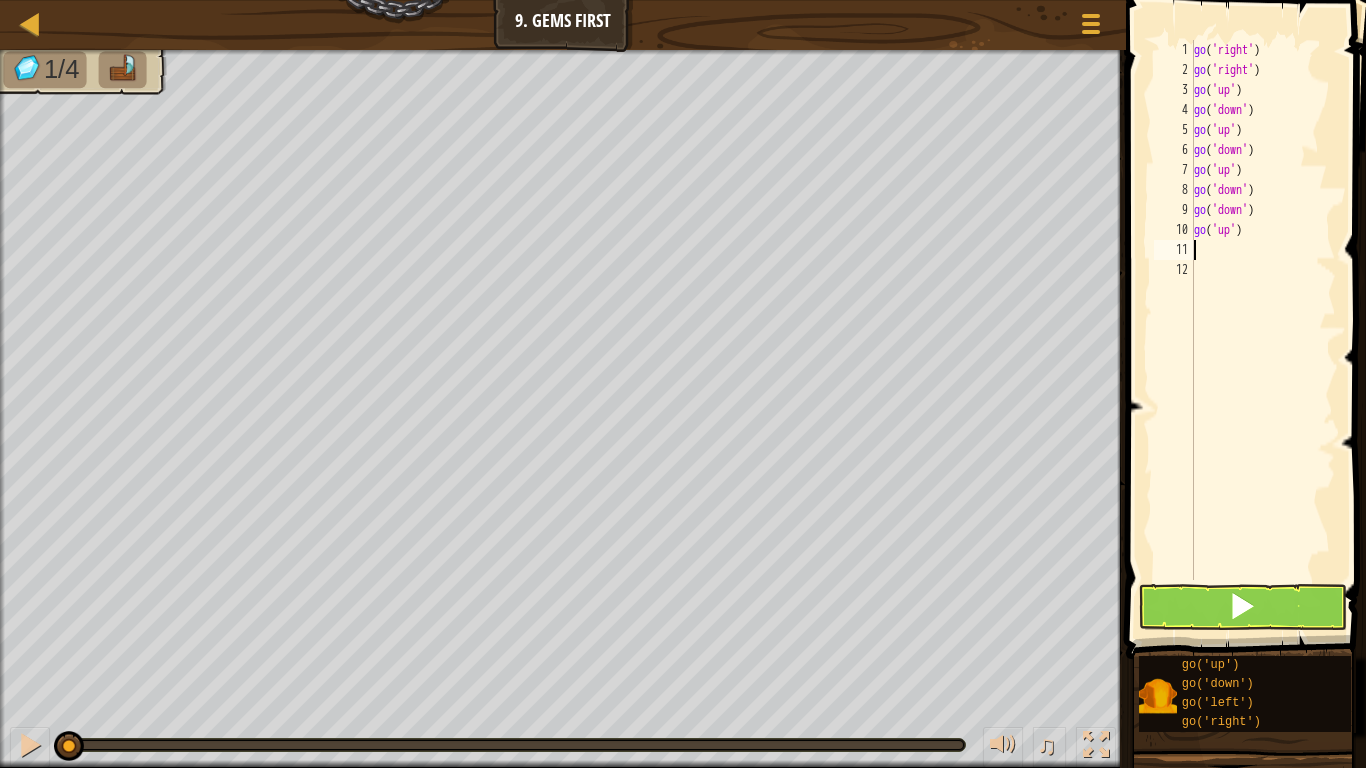 type on "g" 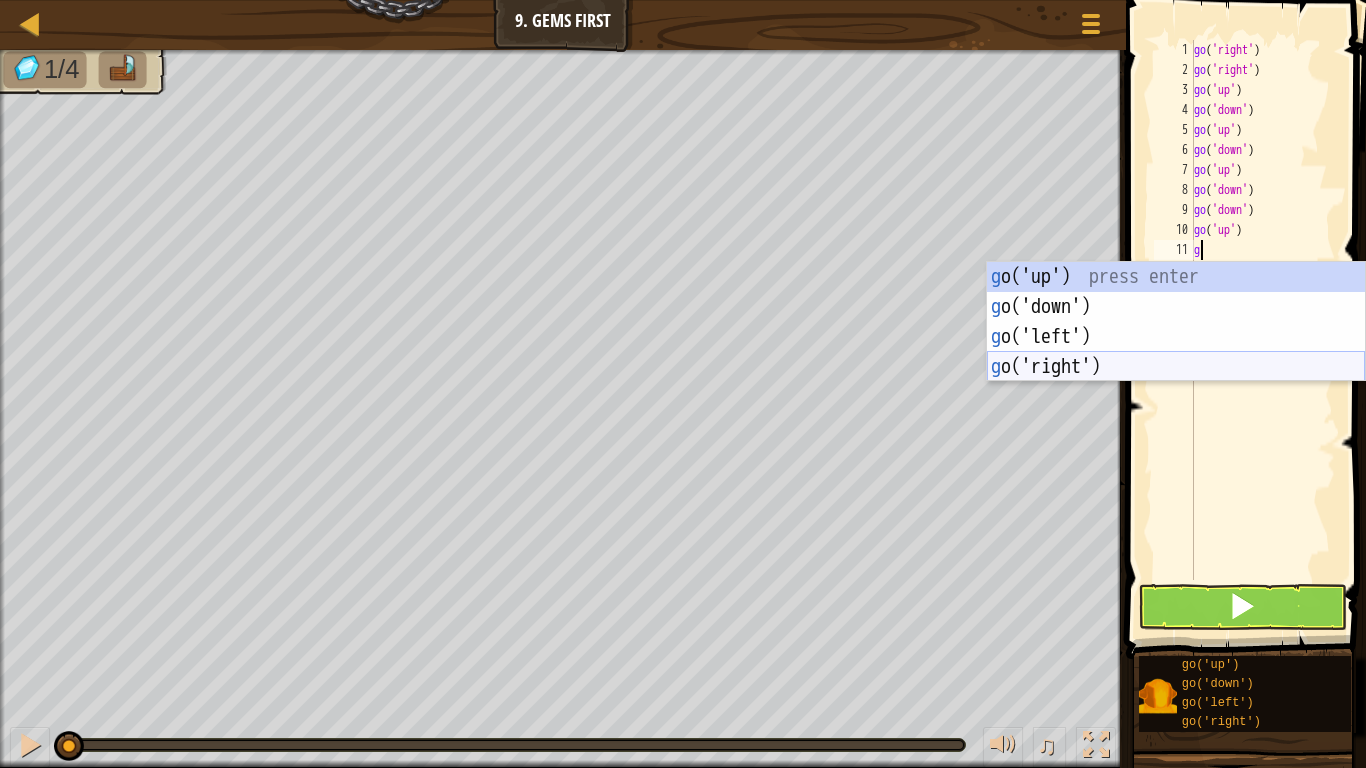 click on "g o('up') press enter g o('down') press enter g o('left') press enter g o('right') press enter" at bounding box center [1176, 352] 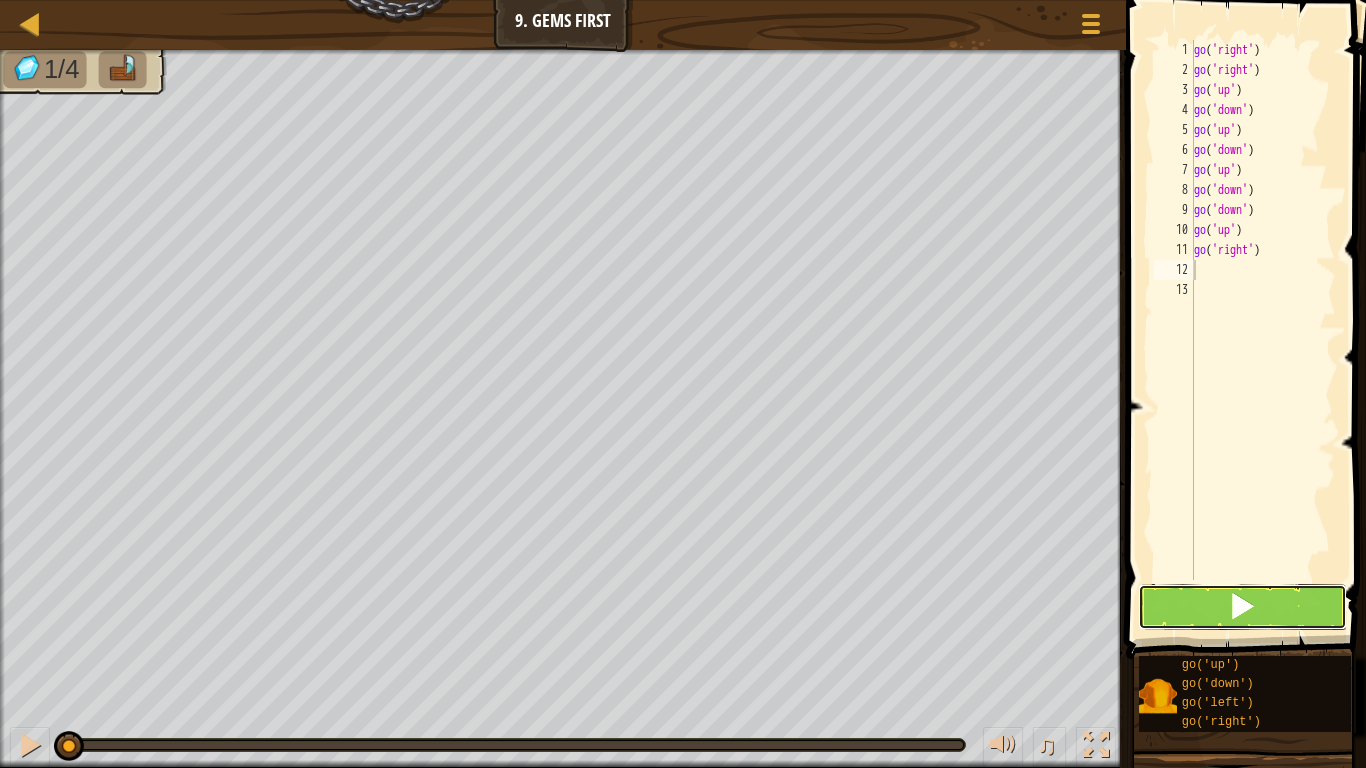 click at bounding box center [1242, 607] 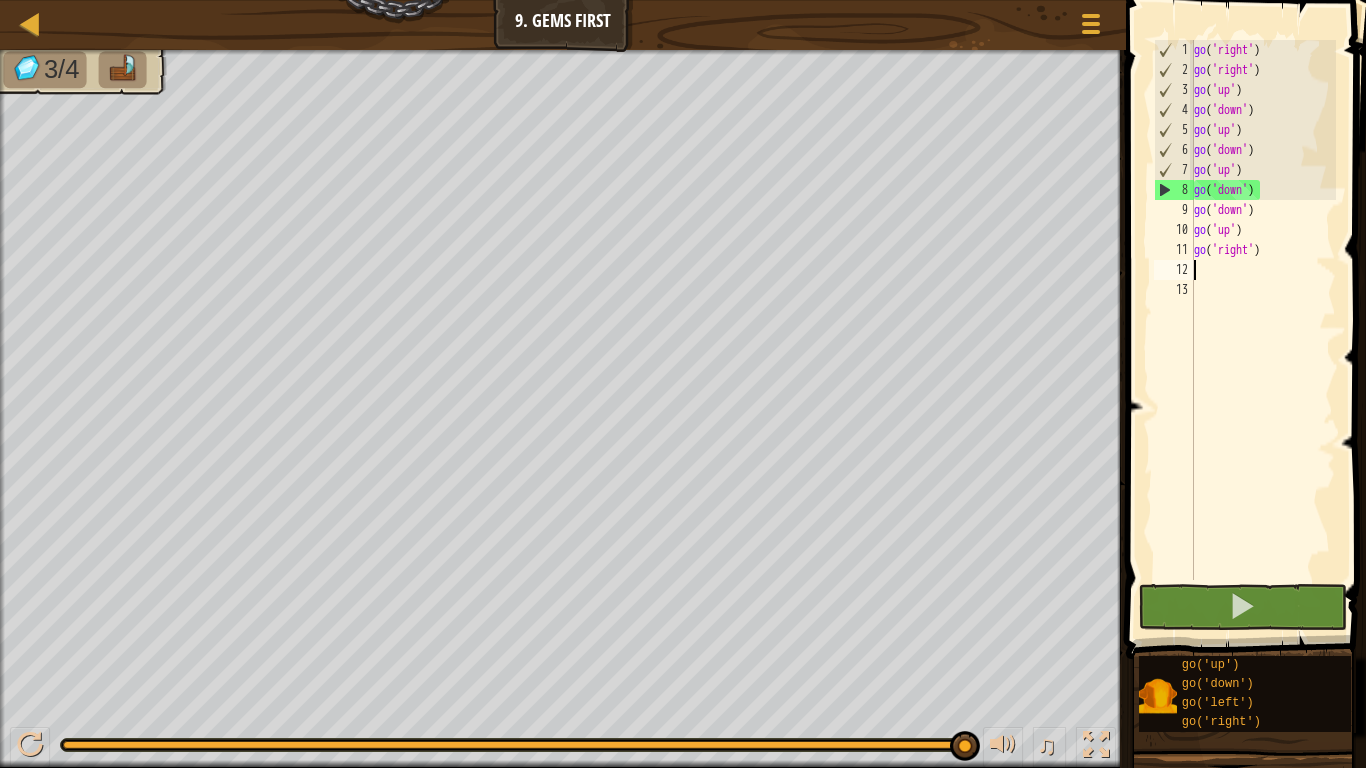 click on "go ( 'right' ) go ( 'right' ) go ( 'up' ) go ( 'down' ) go ( 'up' ) go ( 'down' ) go ( 'up' ) go ( 'down' ) go ( 'down' ) go ( 'up' ) go ( 'right' )" at bounding box center (1263, 330) 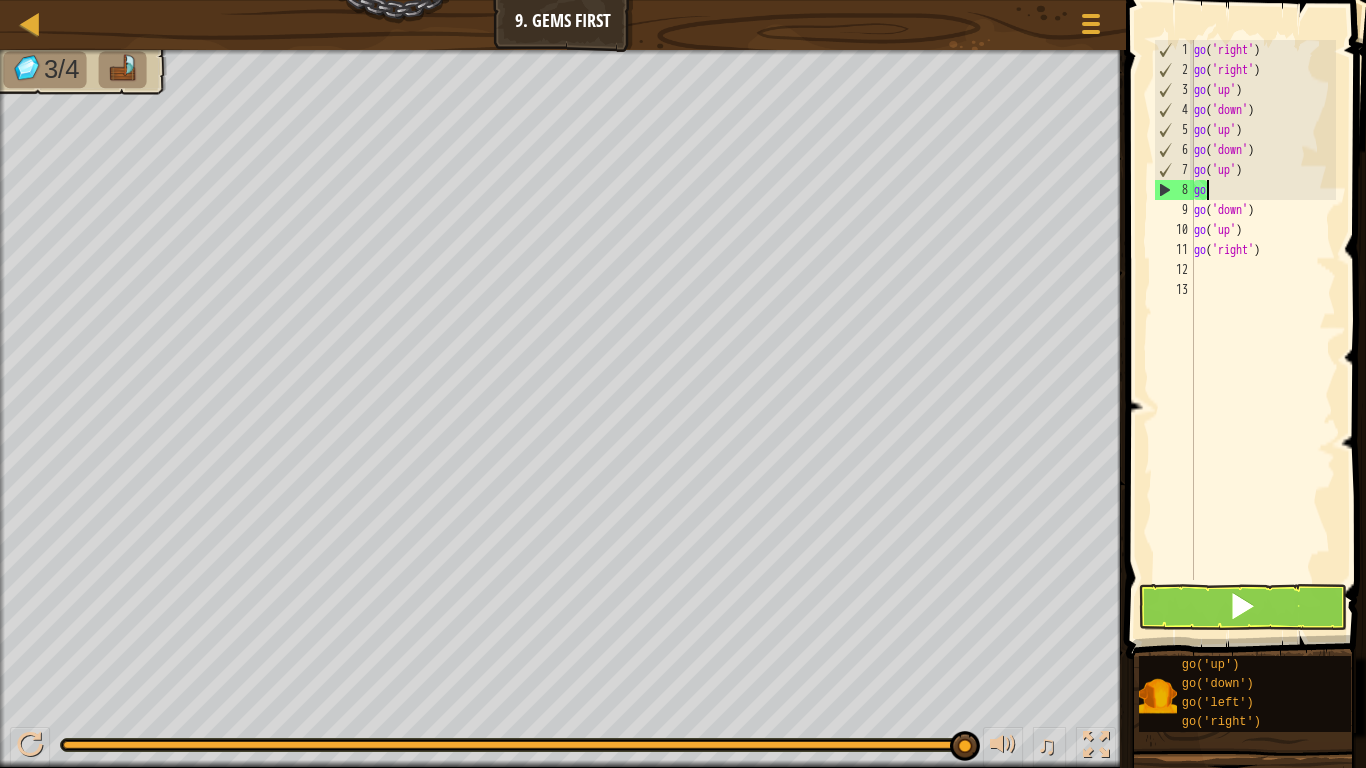 type on "g" 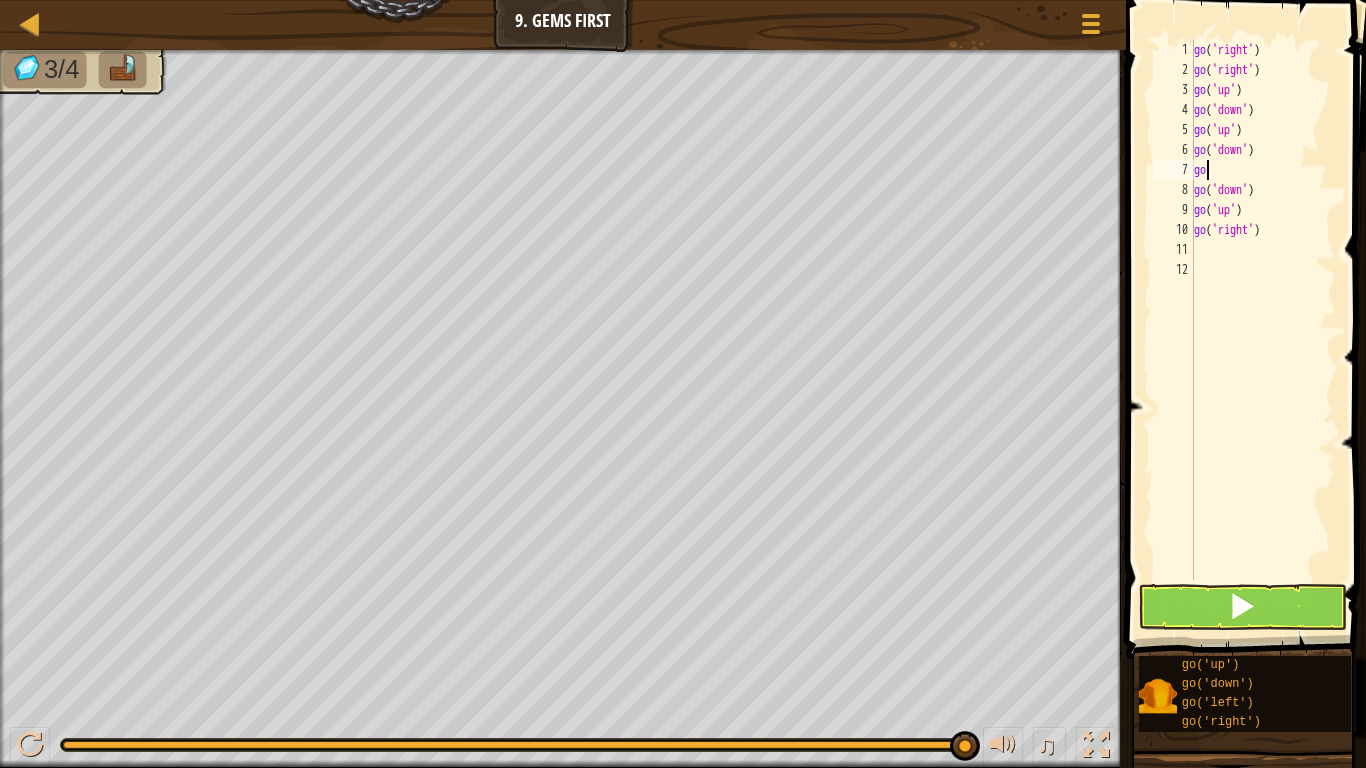 type on "g" 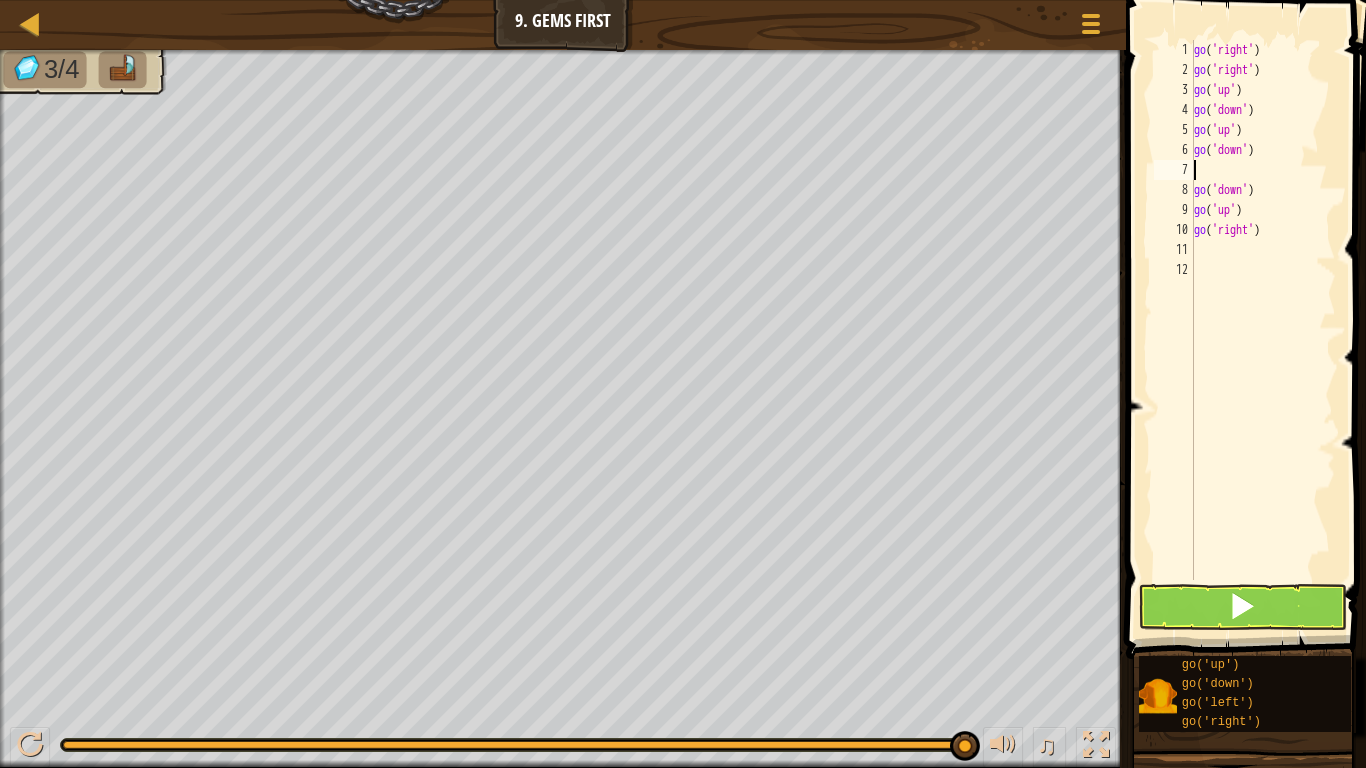 type on "g" 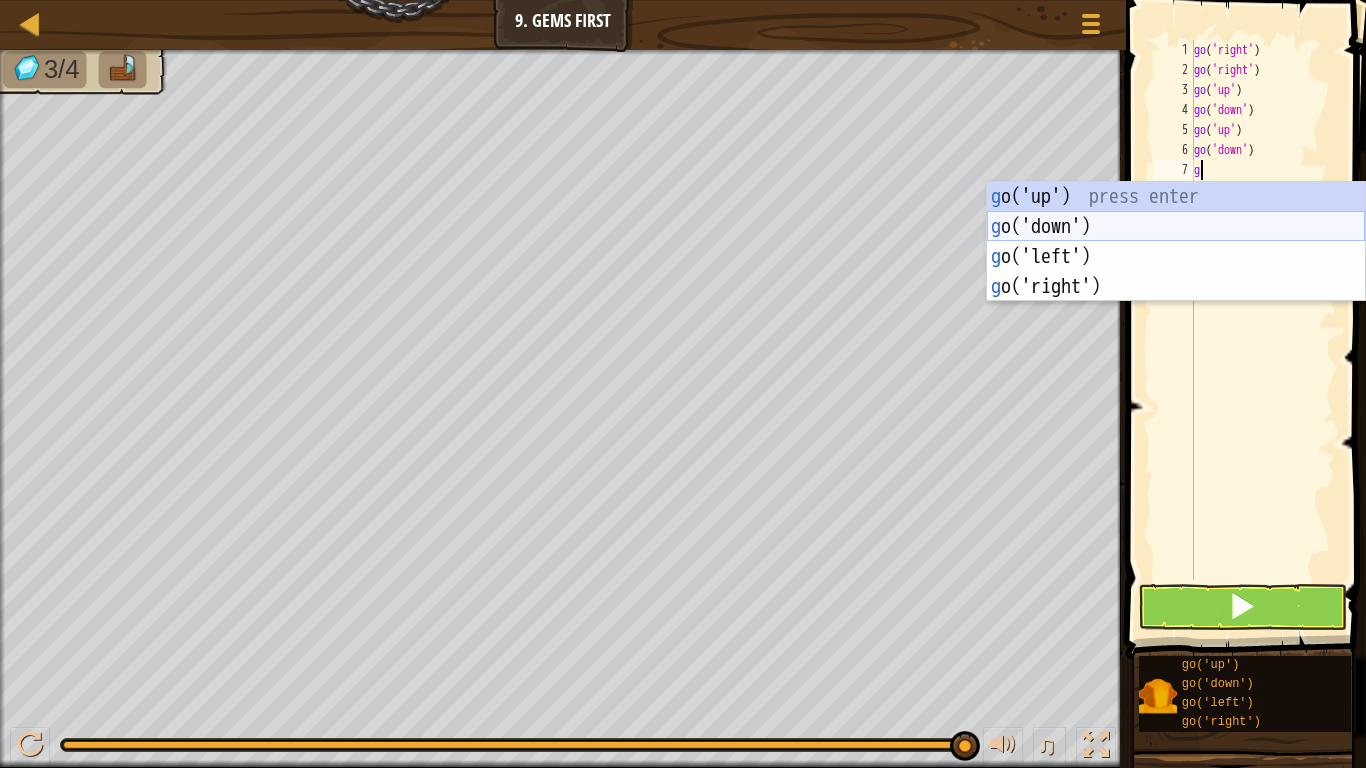 click on "g o('up') press enter g o('down') press enter g o('left') press enter g o('right') press enter" at bounding box center (1176, 272) 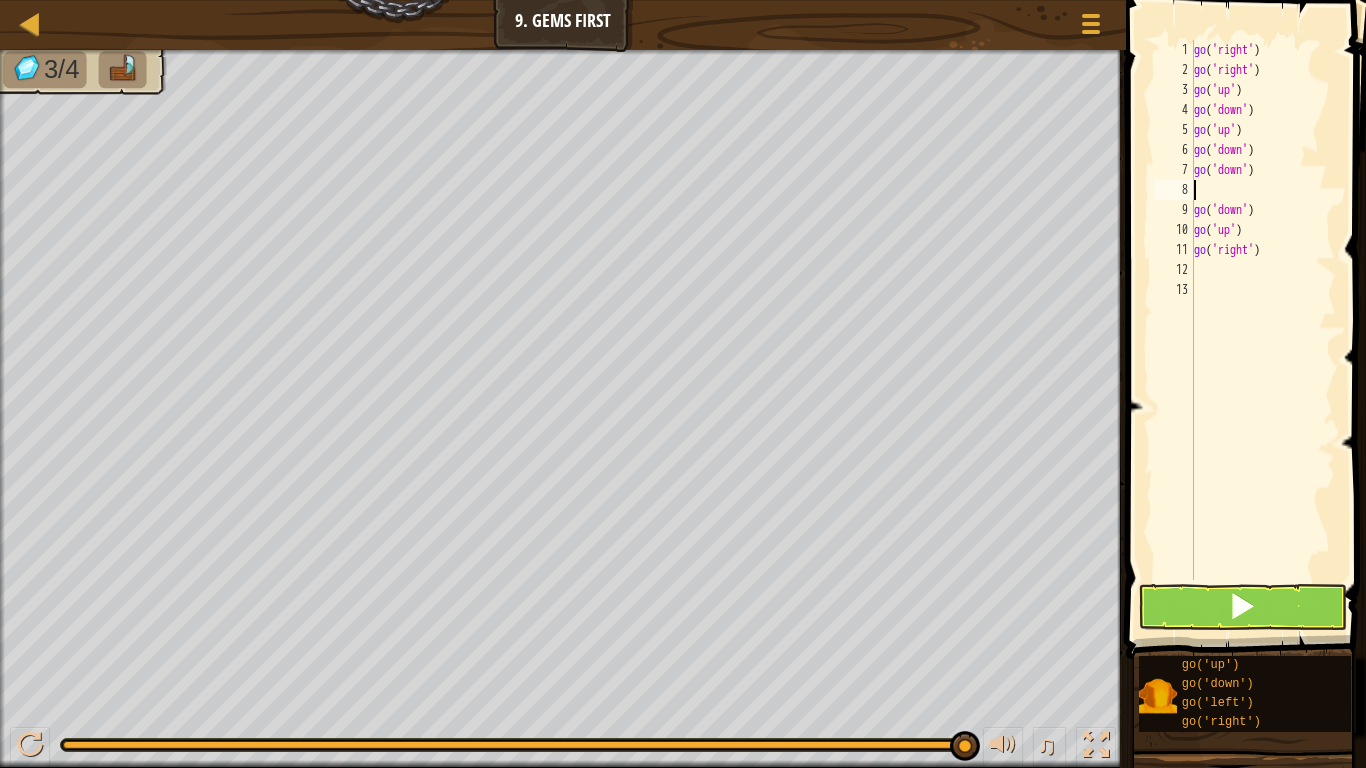 click on "go ( 'right' ) go ( 'right' ) go ( 'up' ) go ( 'down' ) go ( 'up' ) go ( 'down' ) go ( 'down' ) go ( 'down' ) go ( 'up' ) go ( 'right' )" at bounding box center [1263, 330] 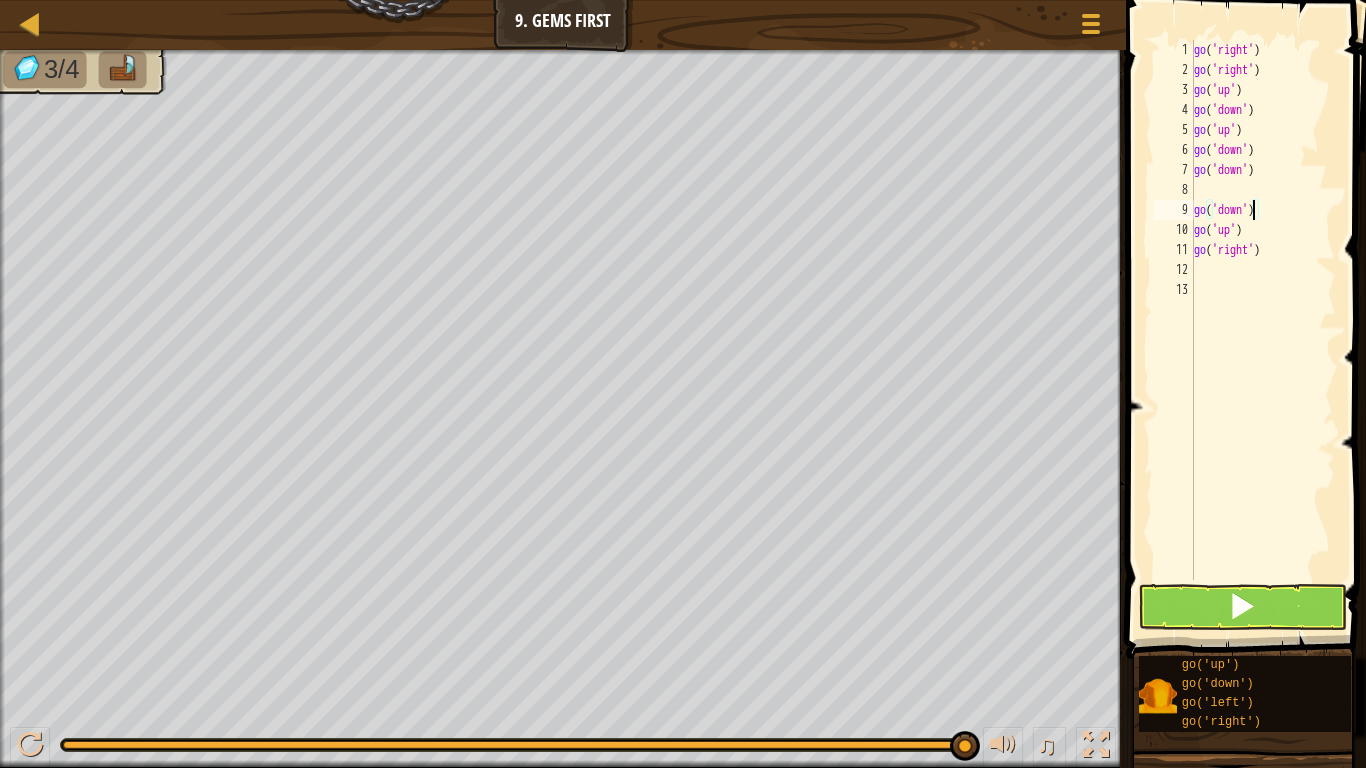 click on "go ( 'right' ) go ( 'right' ) go ( 'up' ) go ( 'down' ) go ( 'up' ) go ( 'down' ) go ( 'down' ) go ( 'down' ) go ( 'up' ) go ( 'right' )" at bounding box center [1263, 330] 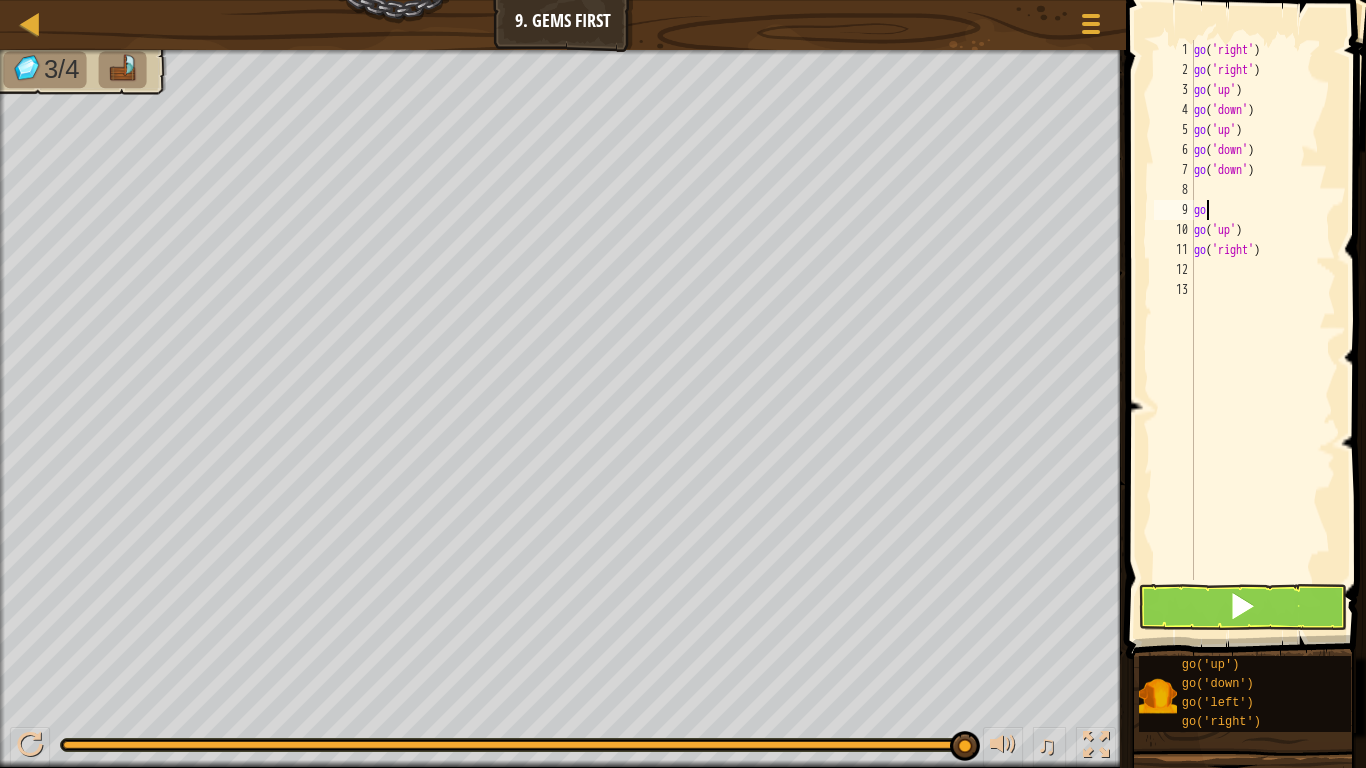 type on "g" 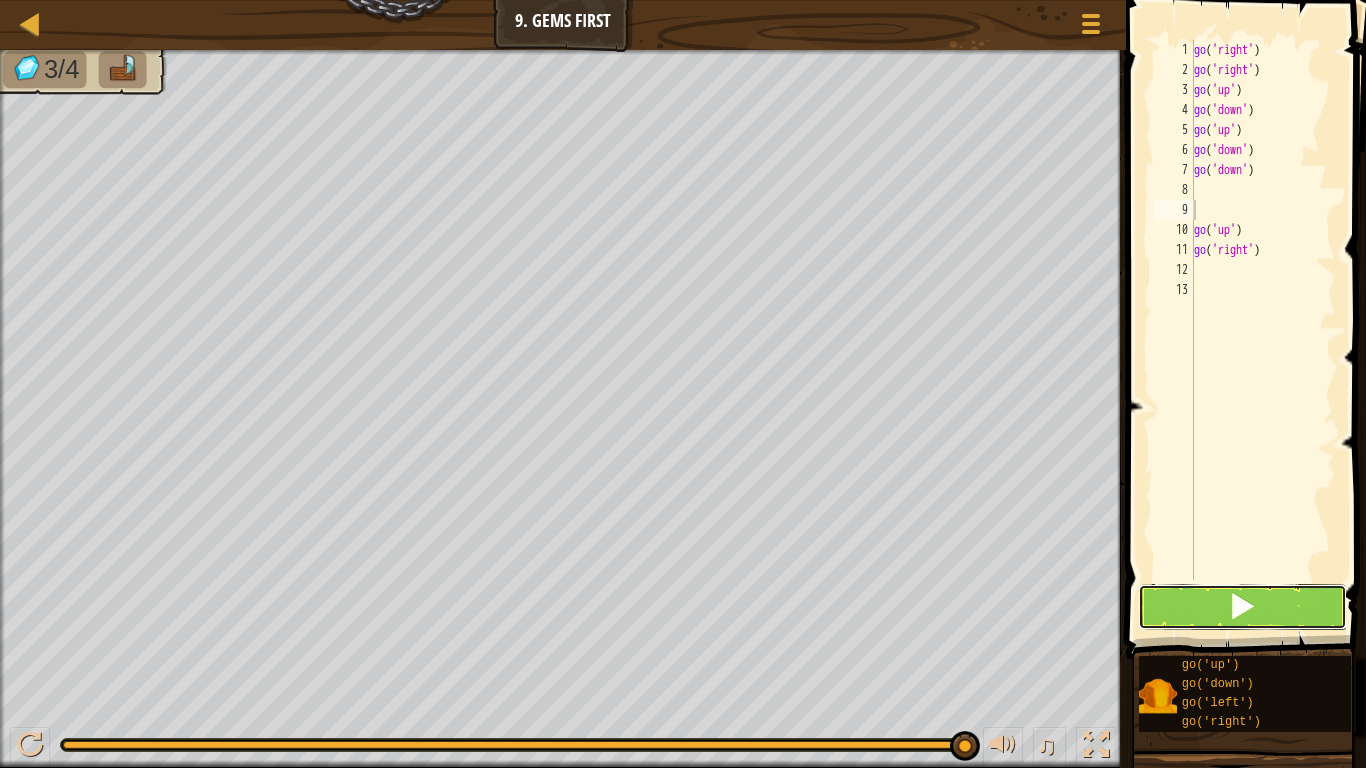 click at bounding box center [1242, 606] 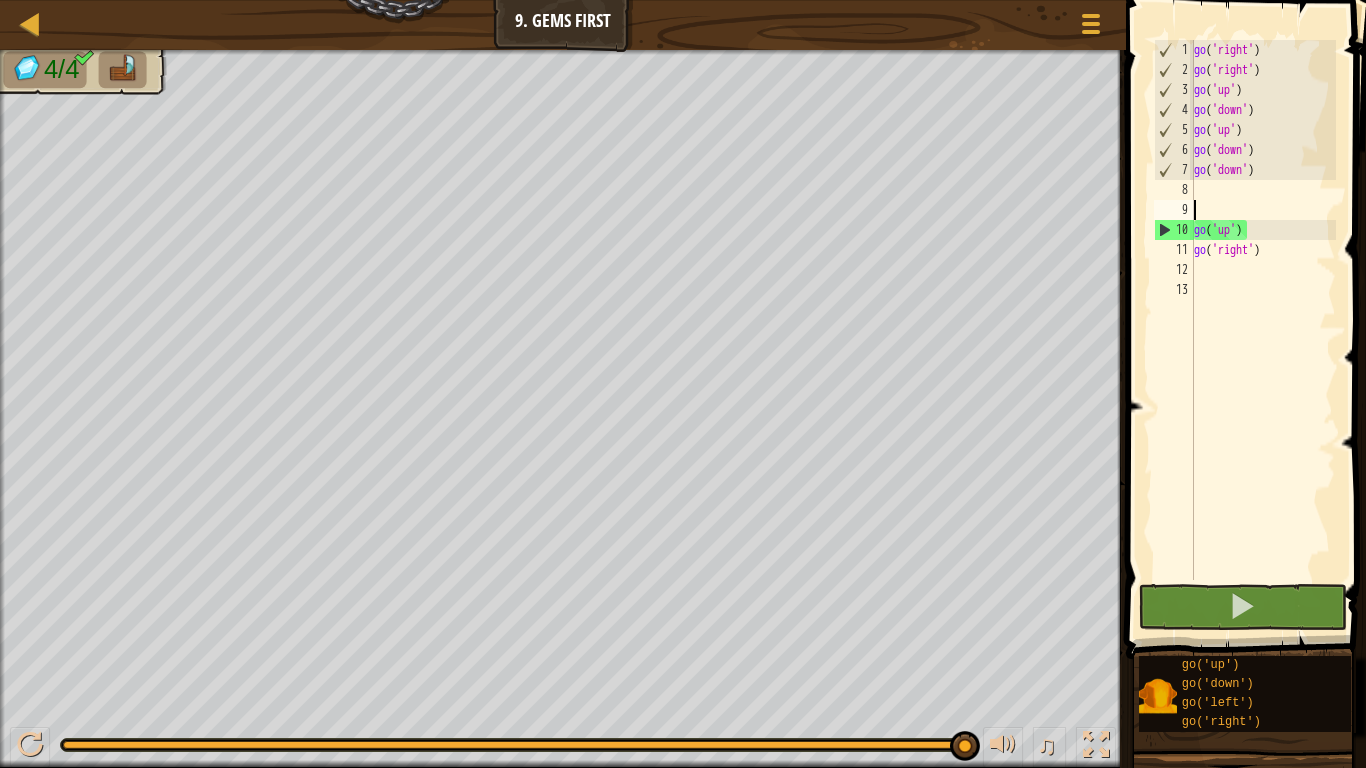 click on "go ( 'right' ) go ( 'right' ) go ( 'up' ) go ( 'down' ) go ( 'up' ) go ( 'down' ) go ( 'down' ) go ( 'up' ) go ( 'right' )" at bounding box center [1263, 330] 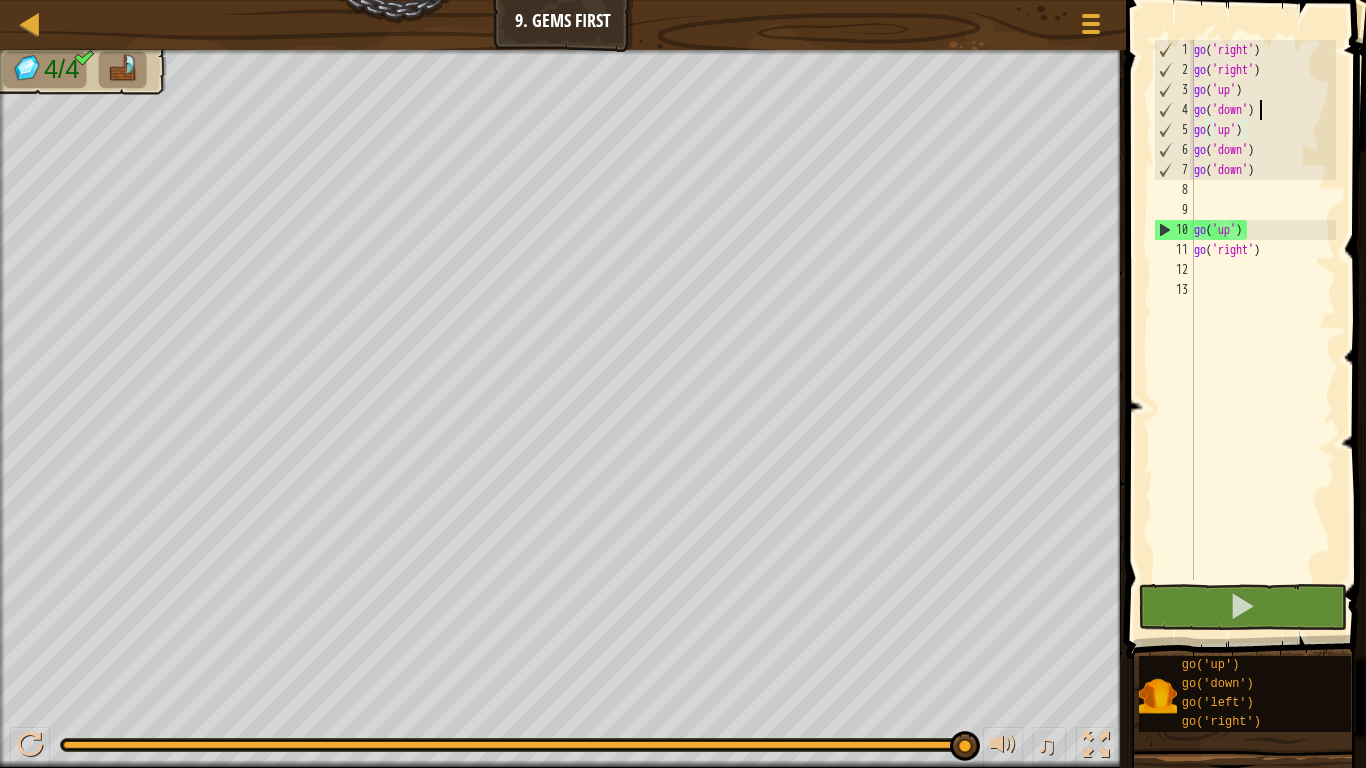 click on "go ( 'right' ) go ( 'right' ) go ( 'up' ) go ( 'down' ) go ( 'up' ) go ( 'down' ) go ( 'down' ) go ( 'up' ) go ( 'right' )" at bounding box center (1263, 330) 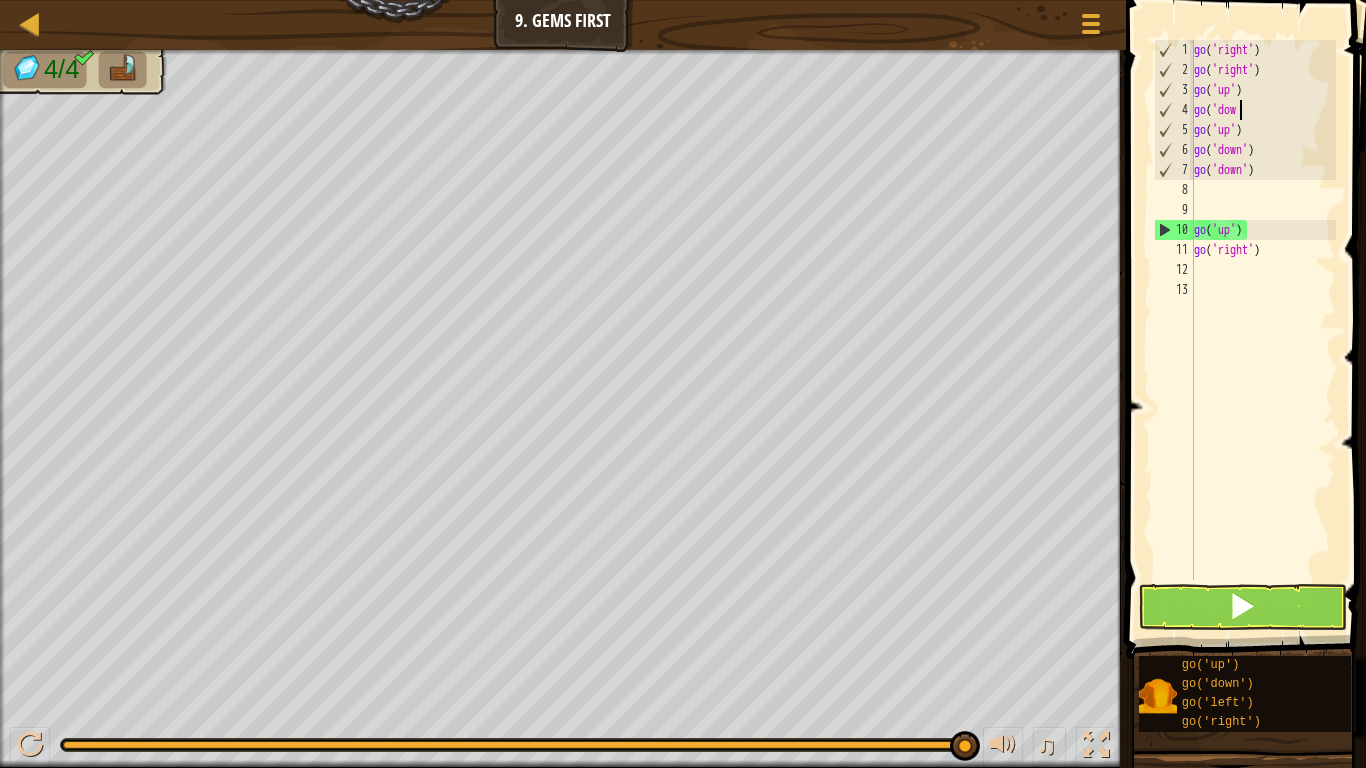 type on "g" 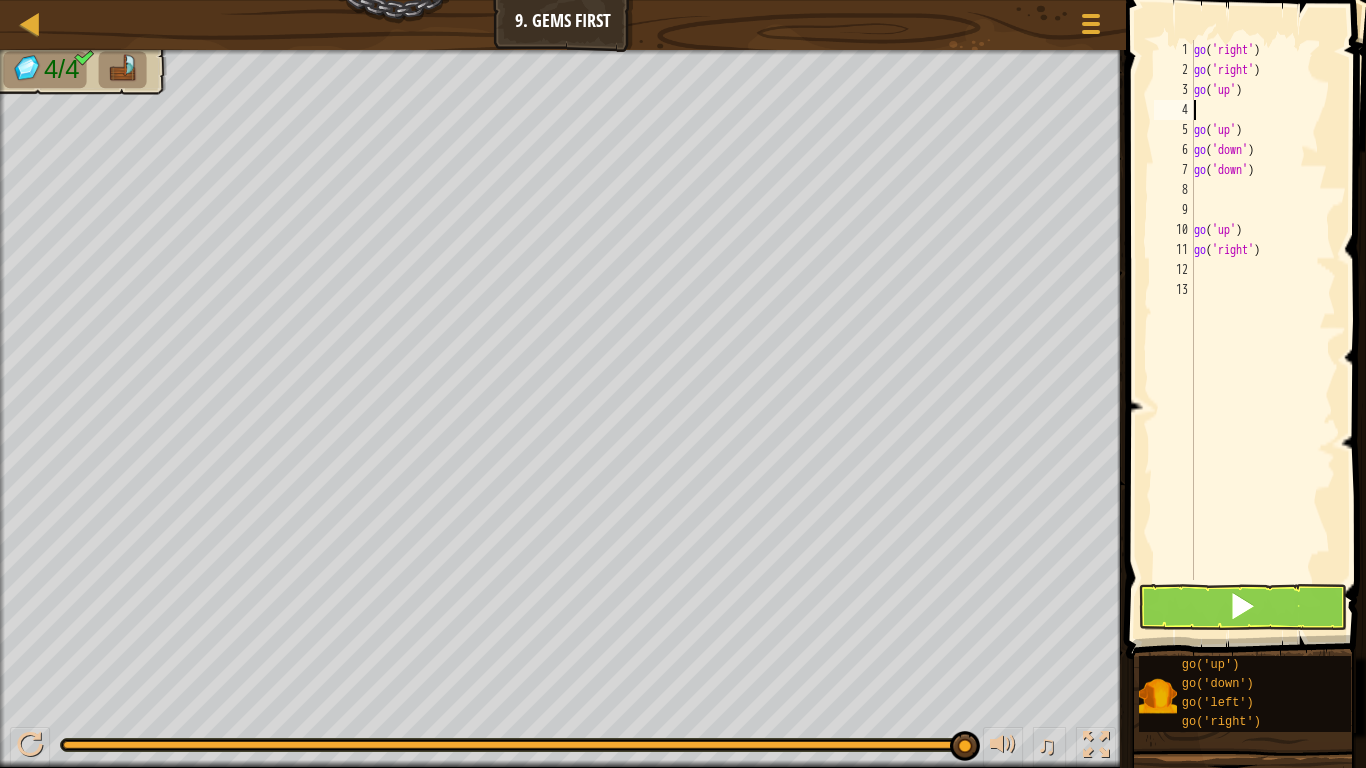 click on "go ( 'right' ) go ( 'right' ) go ( 'up' ) go ( 'up' ) go ( 'down' ) go ( 'down' ) go ( 'up' ) go ( 'right' )" at bounding box center (1263, 330) 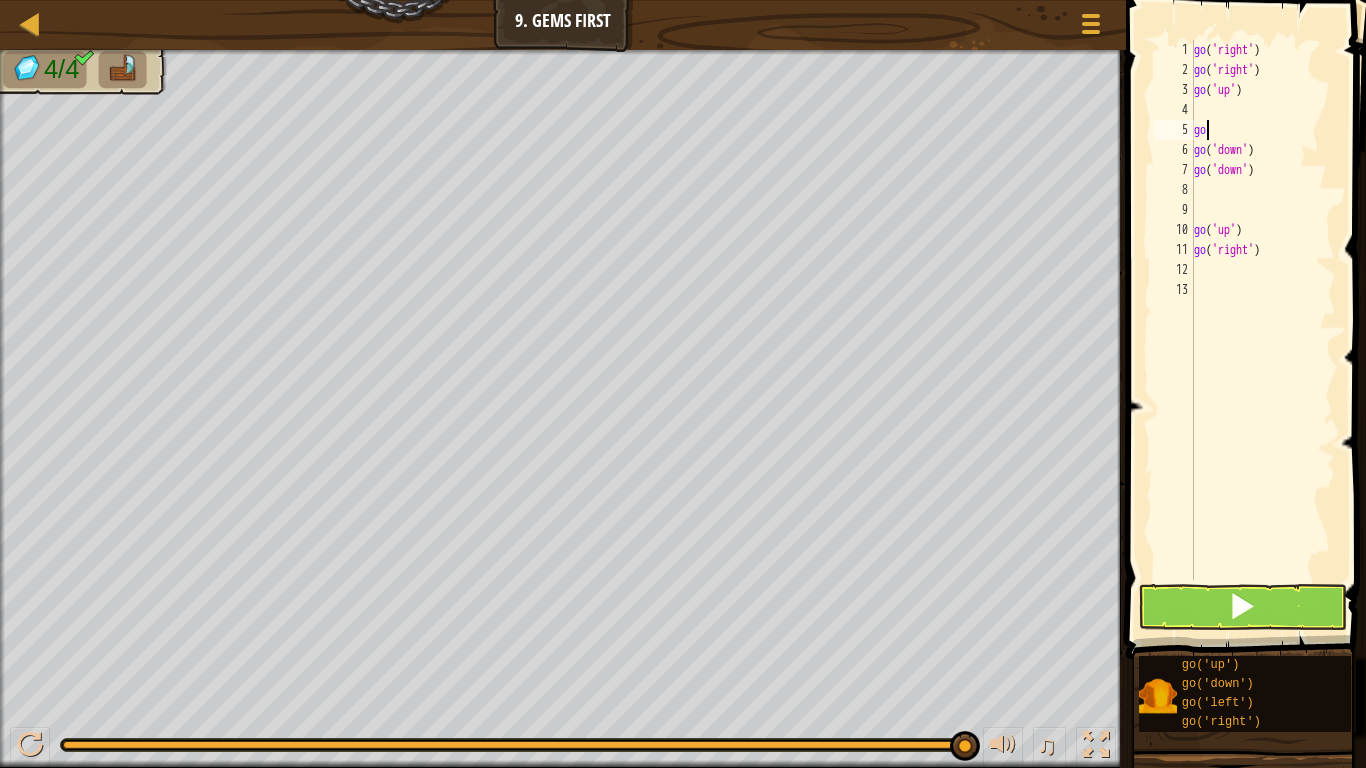 type on "g" 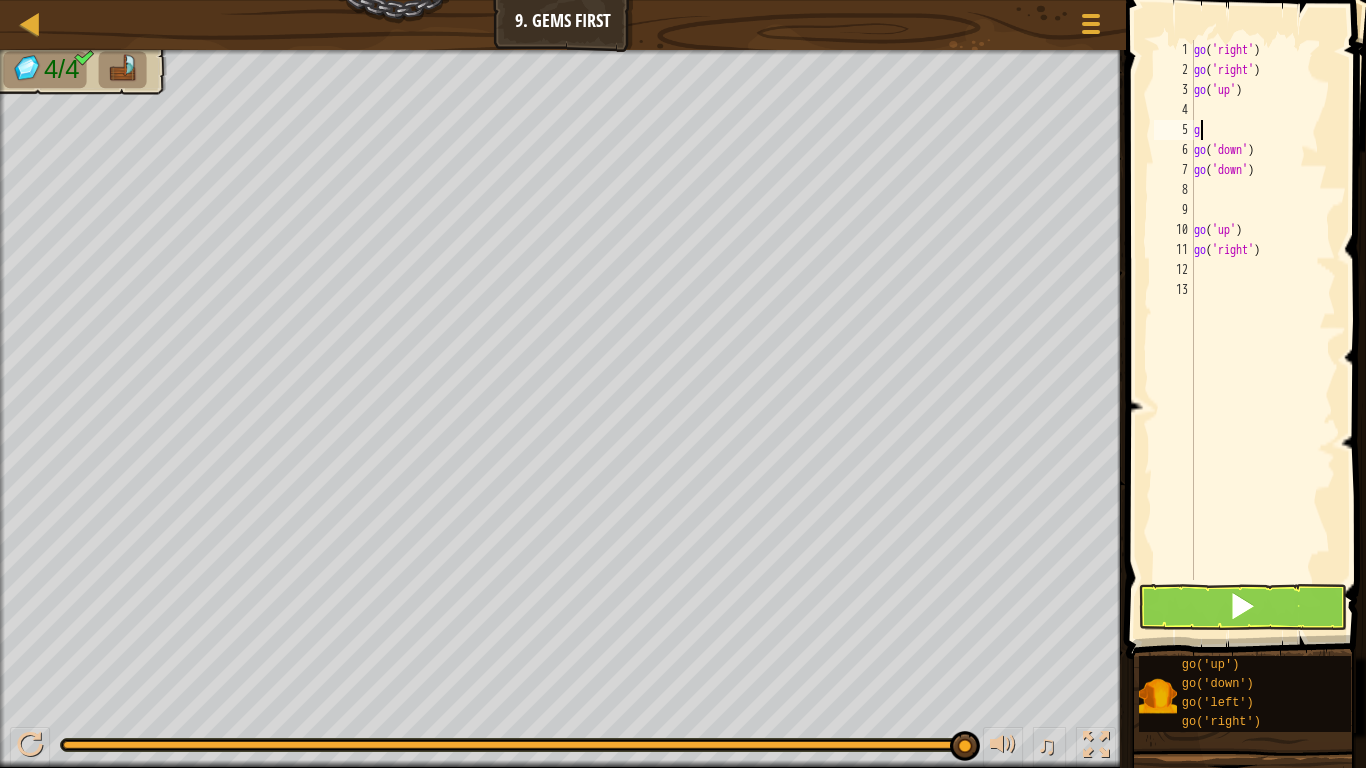 type 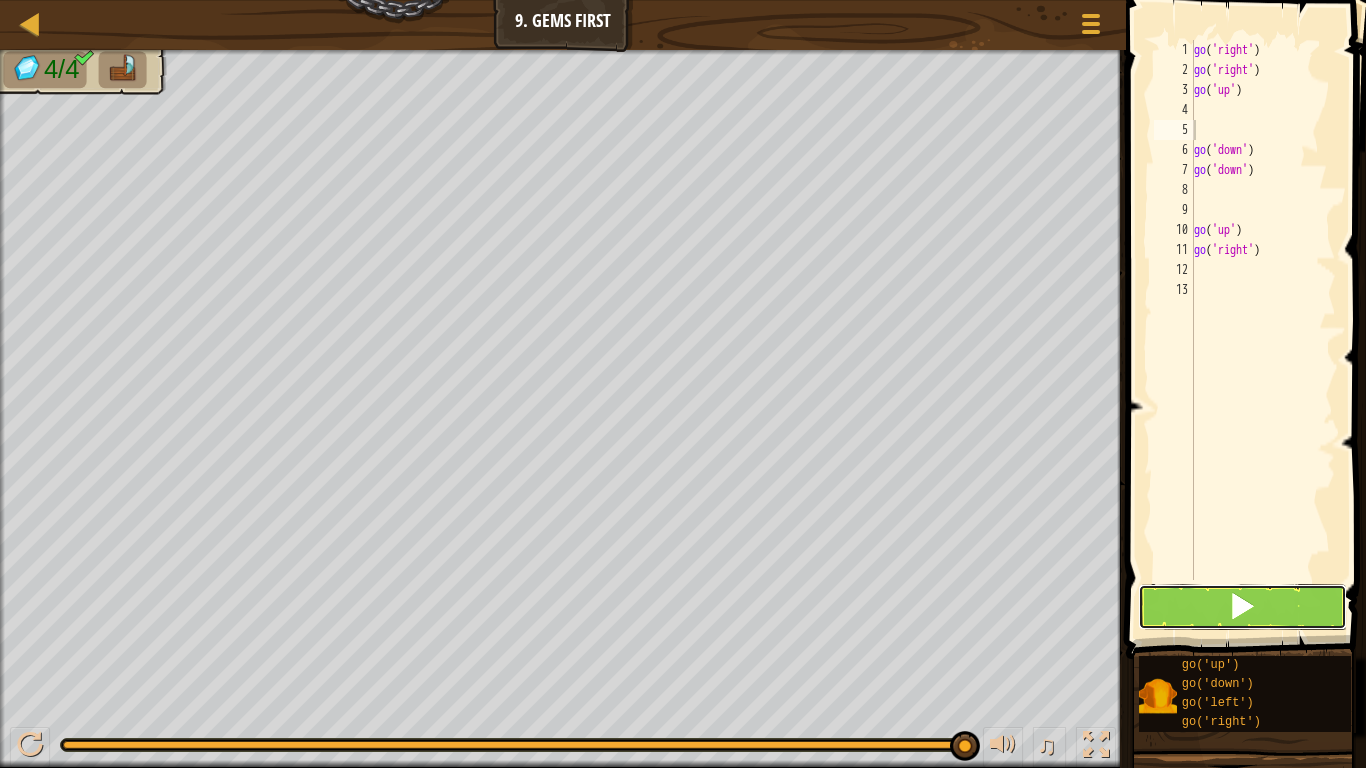 click at bounding box center [1242, 607] 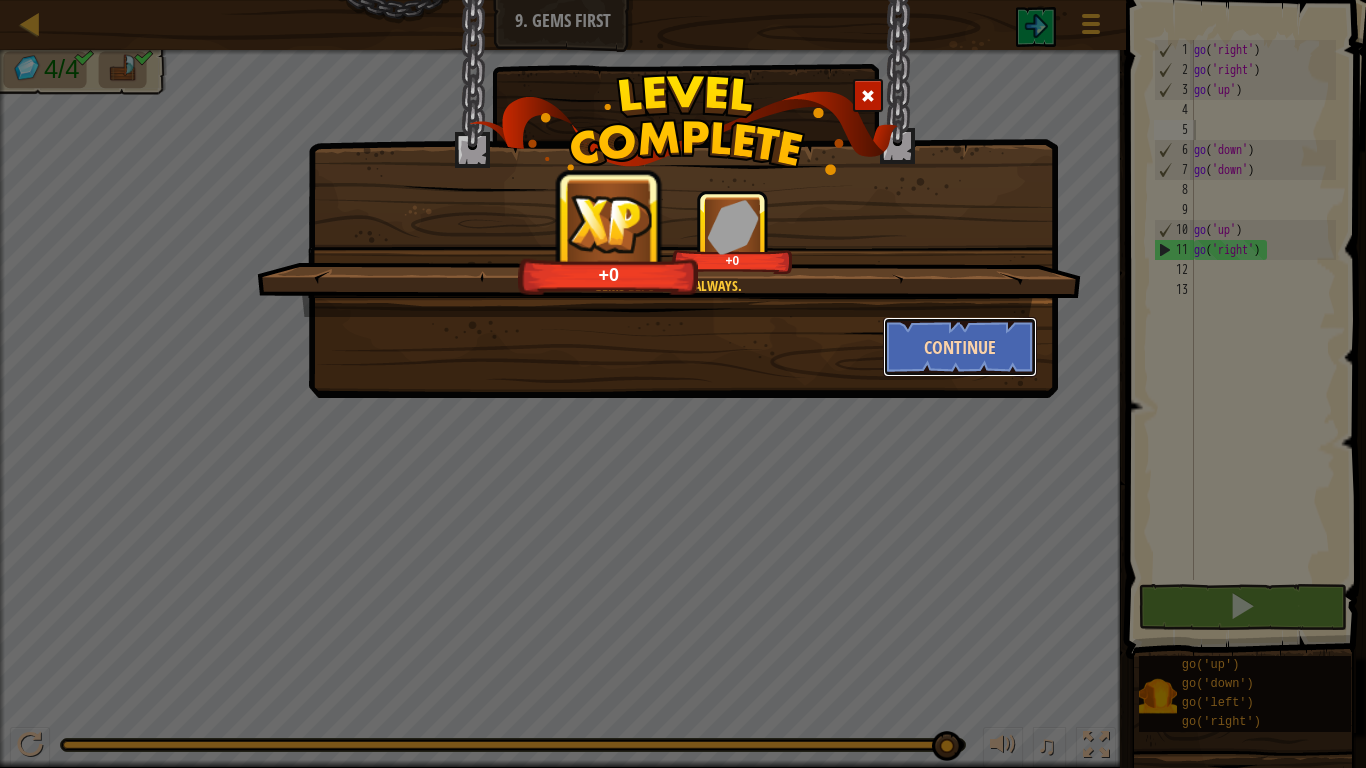 click on "Continue" at bounding box center [960, 347] 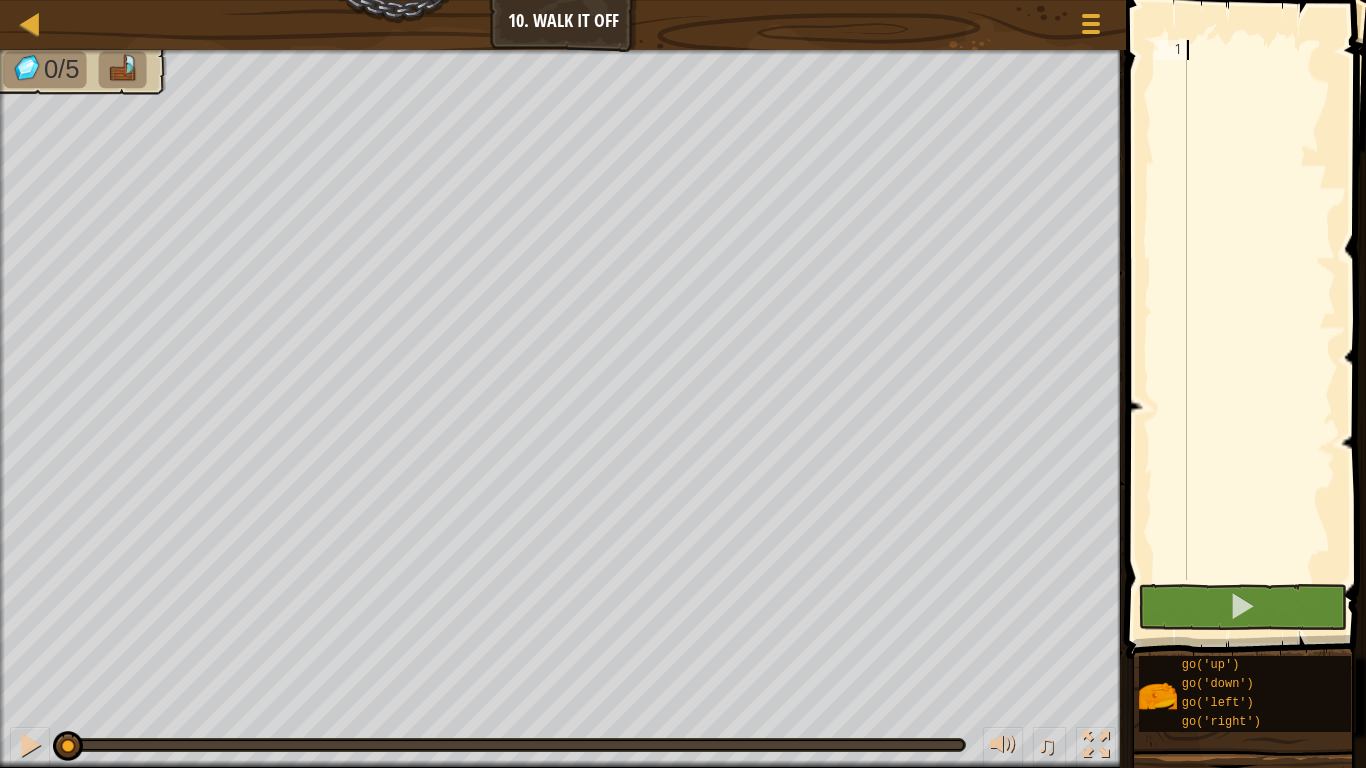 type on "g" 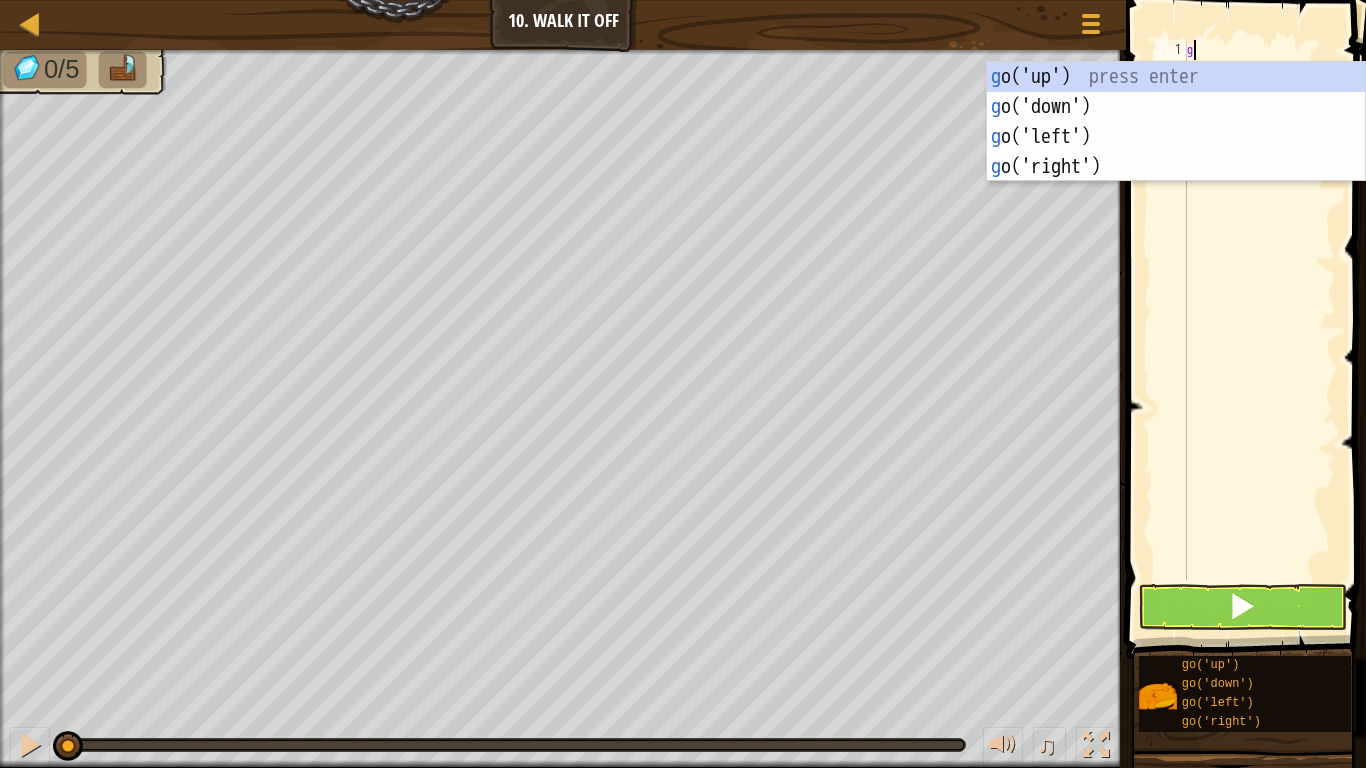 scroll, scrollTop: 9, scrollLeft: 0, axis: vertical 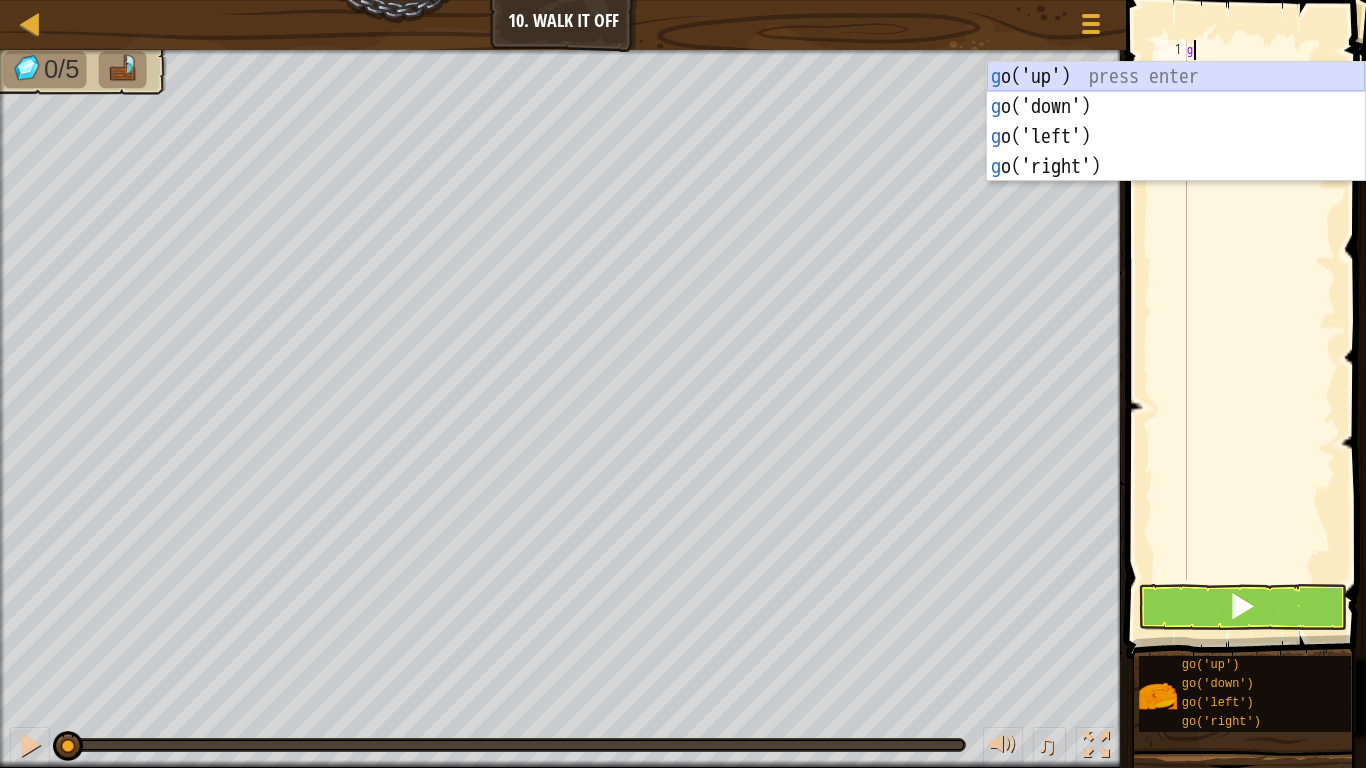 click on "g o('up') press enter g o('down') press enter g o('left') press enter g o('right') press enter" at bounding box center (1176, 152) 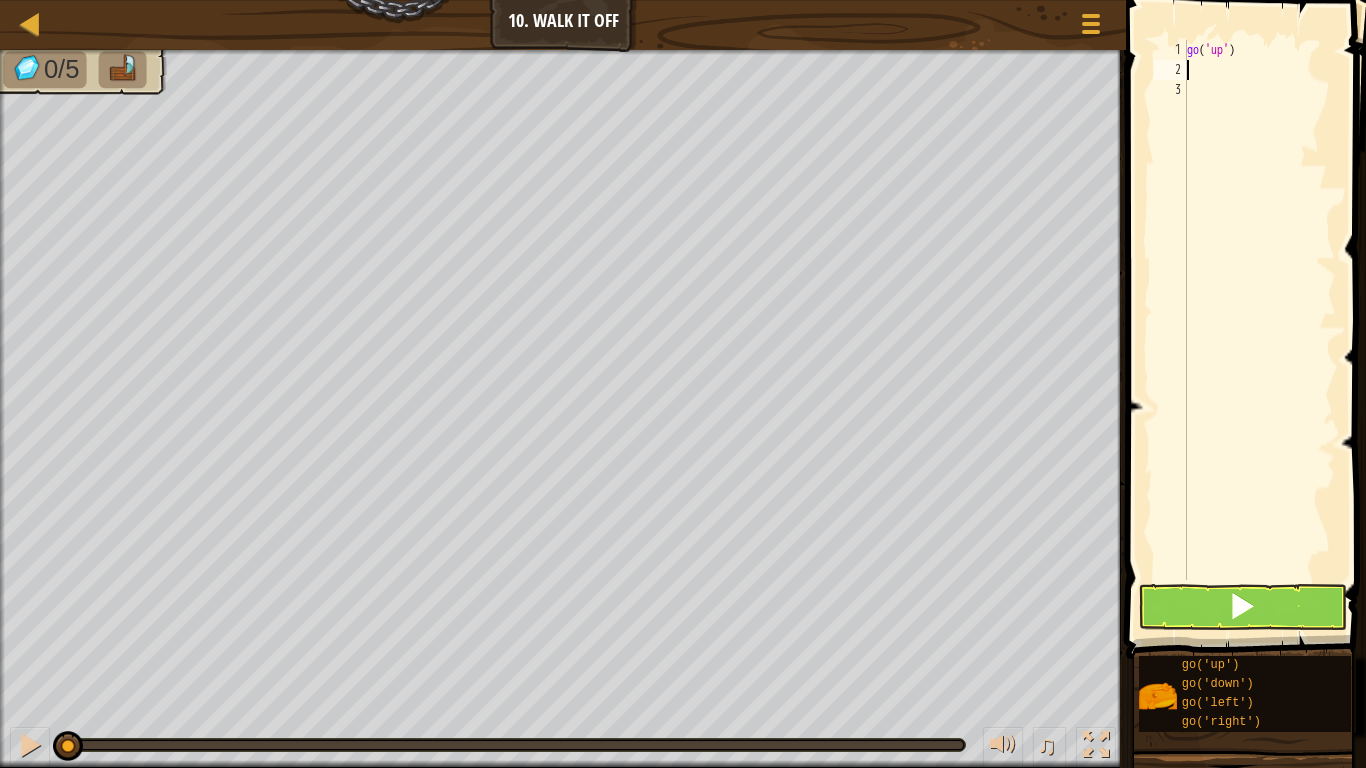 type on "g" 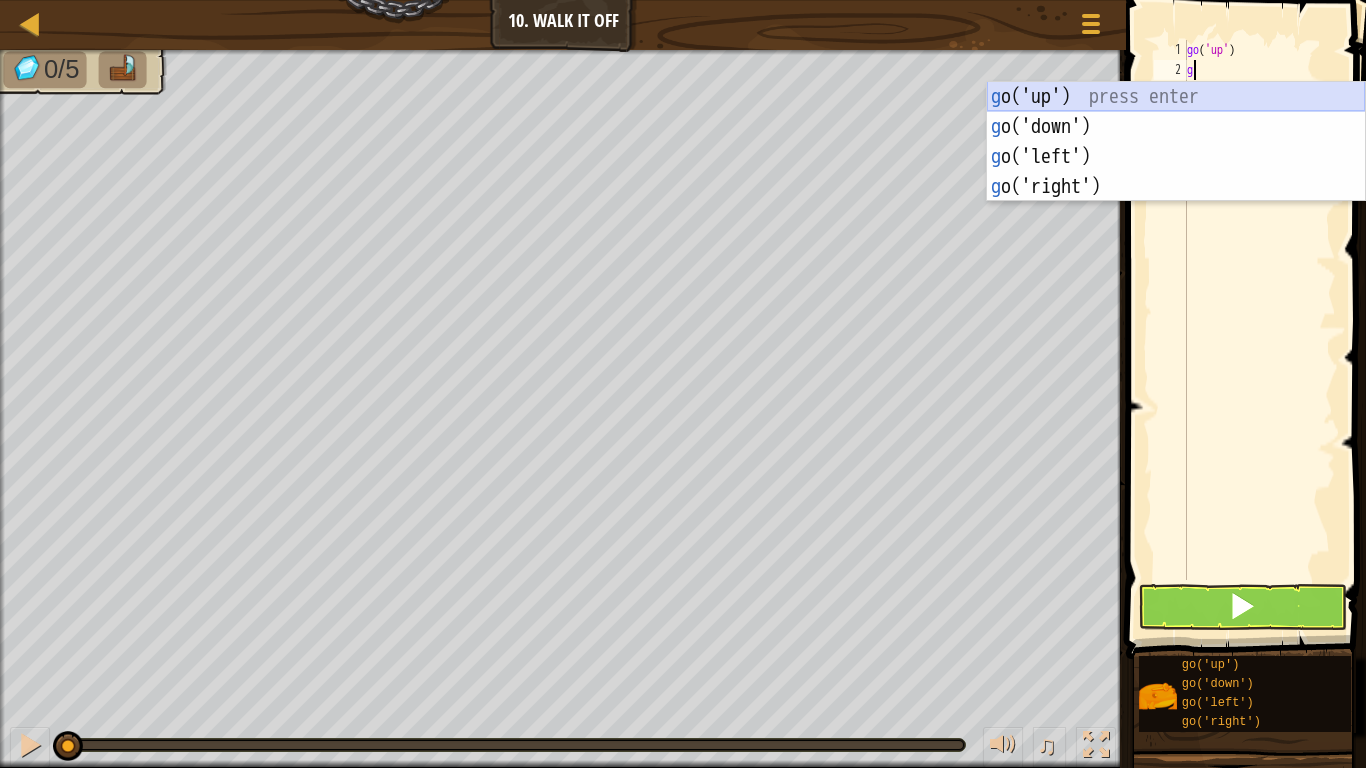click on "g o('up') press enter g o('down') press enter g o('left') press enter g o('right') press enter" at bounding box center [1176, 172] 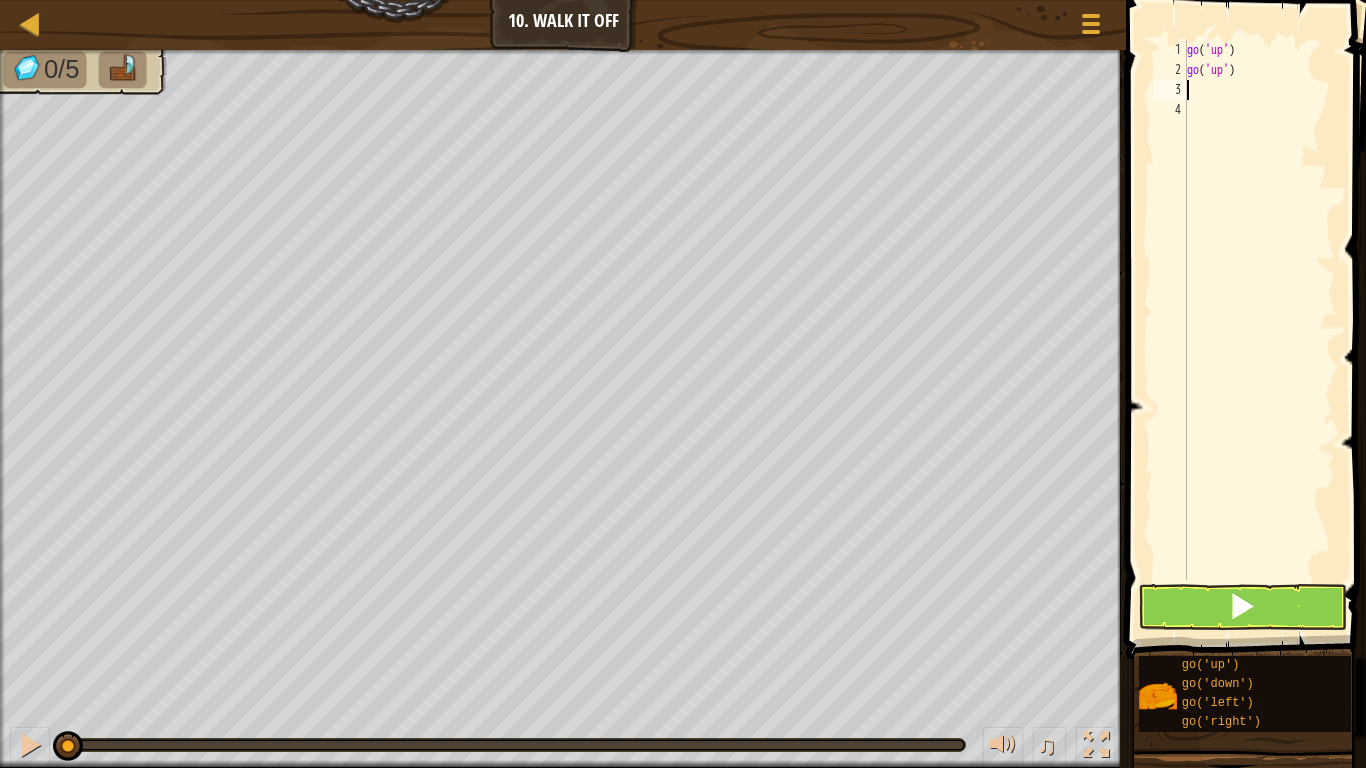 type on "g" 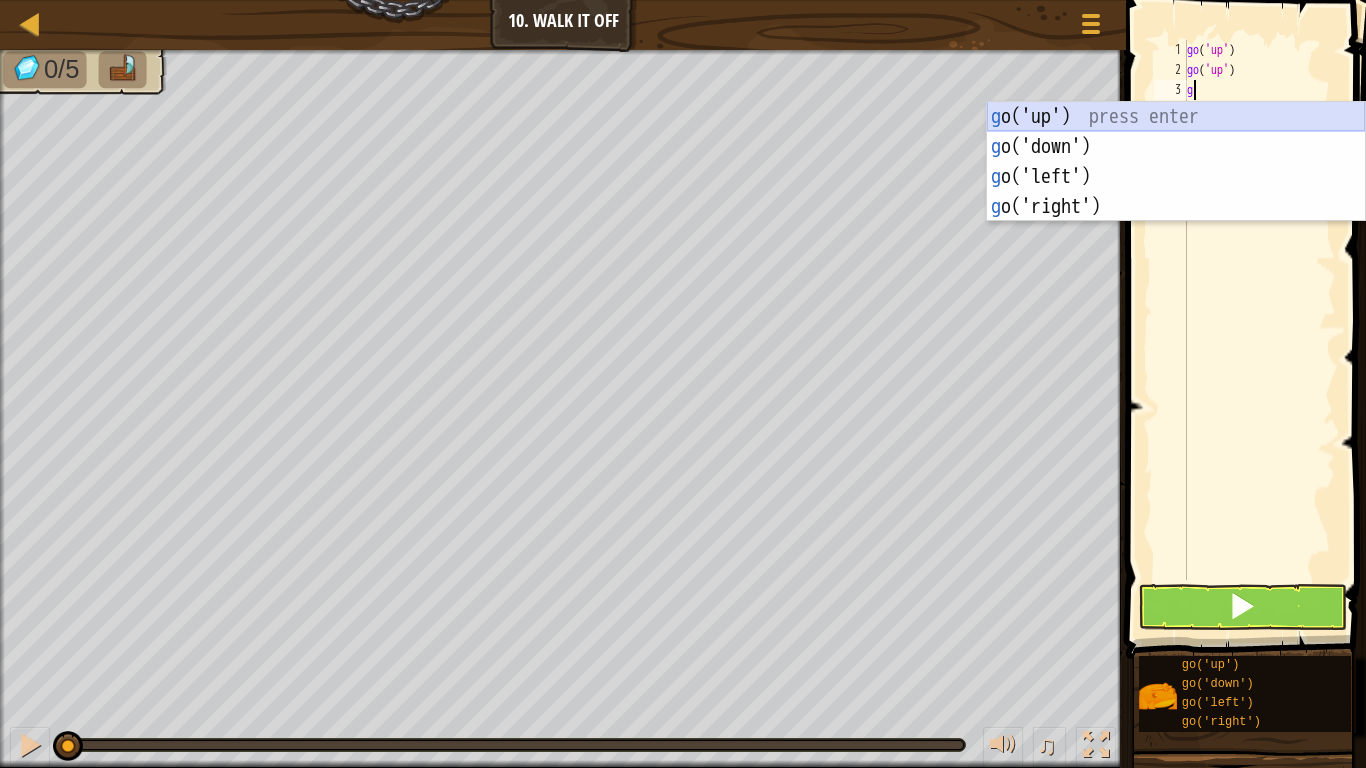 click on "g o('up') press enter g o('down') press enter g o('left') press enter g o('right') press enter" at bounding box center [1176, 192] 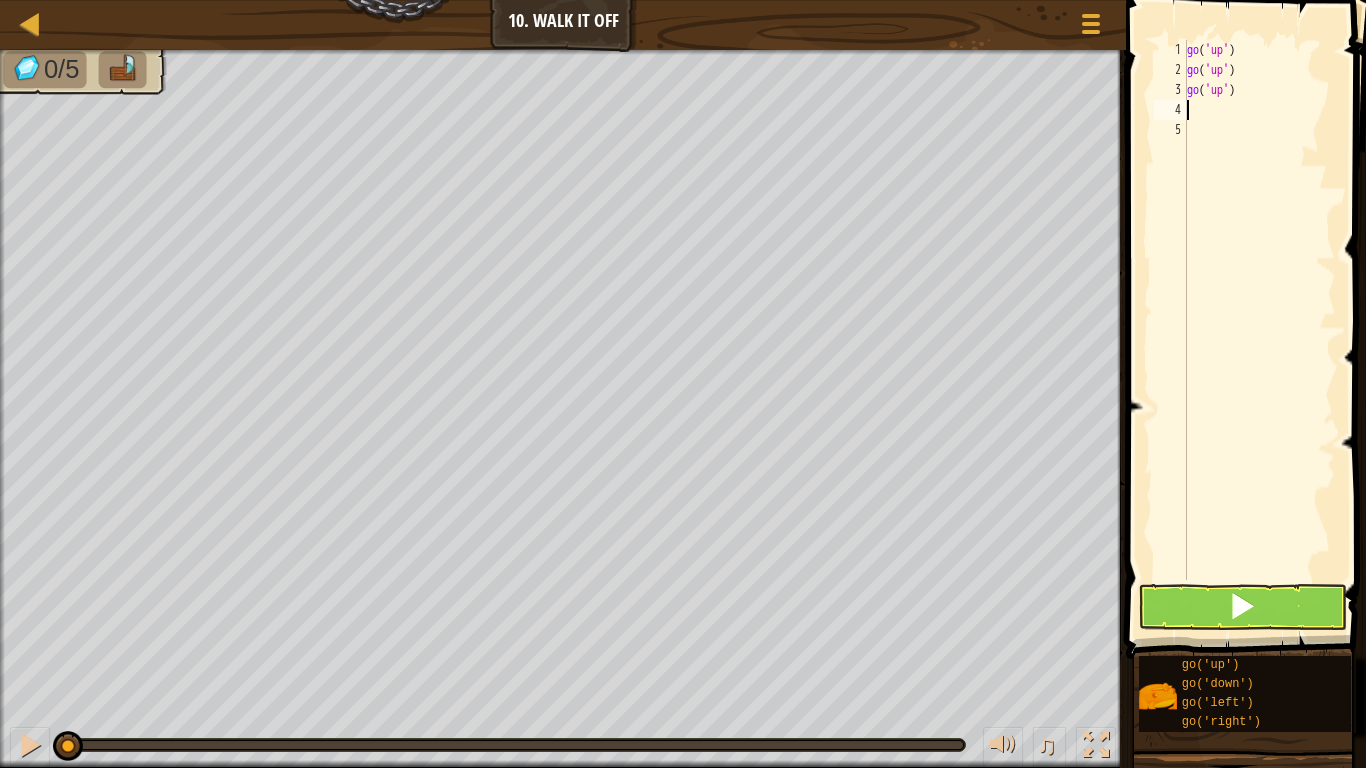 type on "g" 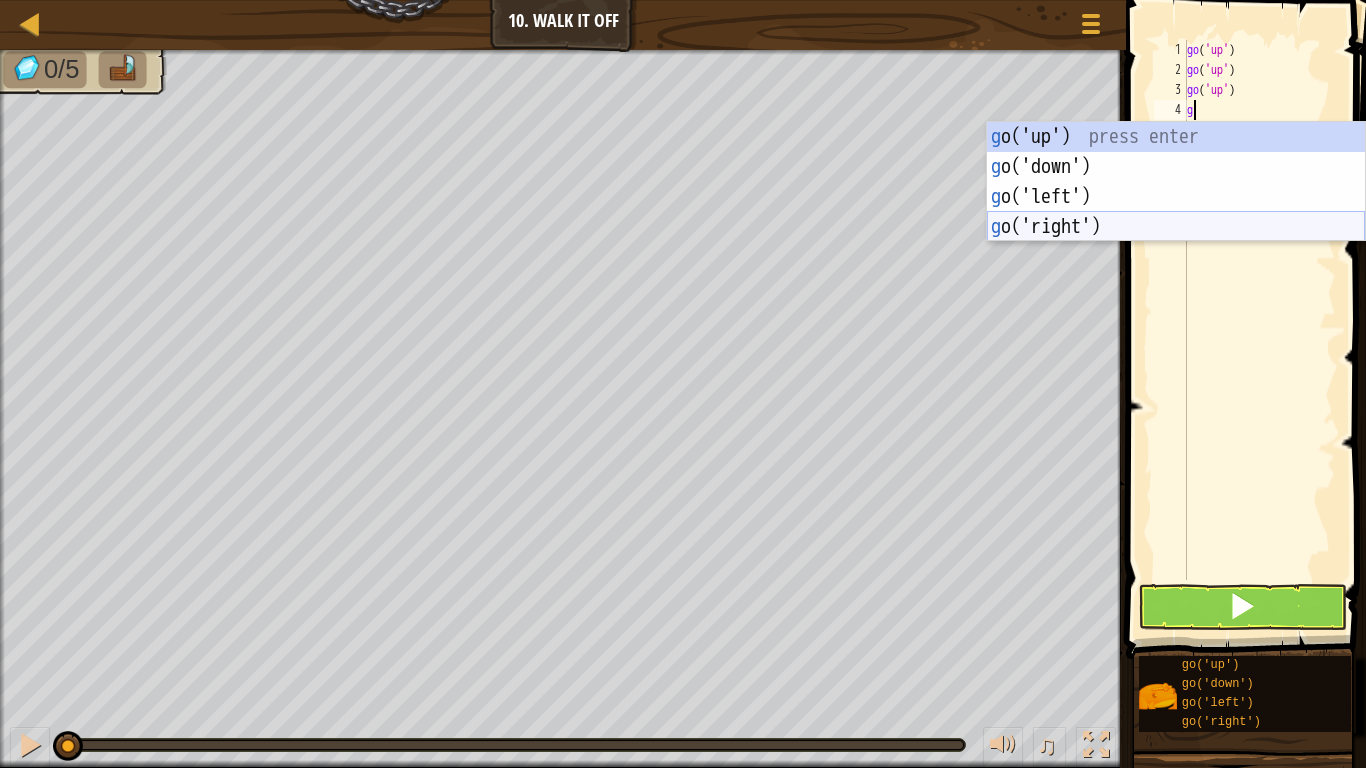 click on "g o('up') press enter g o('down') press enter g o('left') press enter g o('right') press enter" at bounding box center (1176, 212) 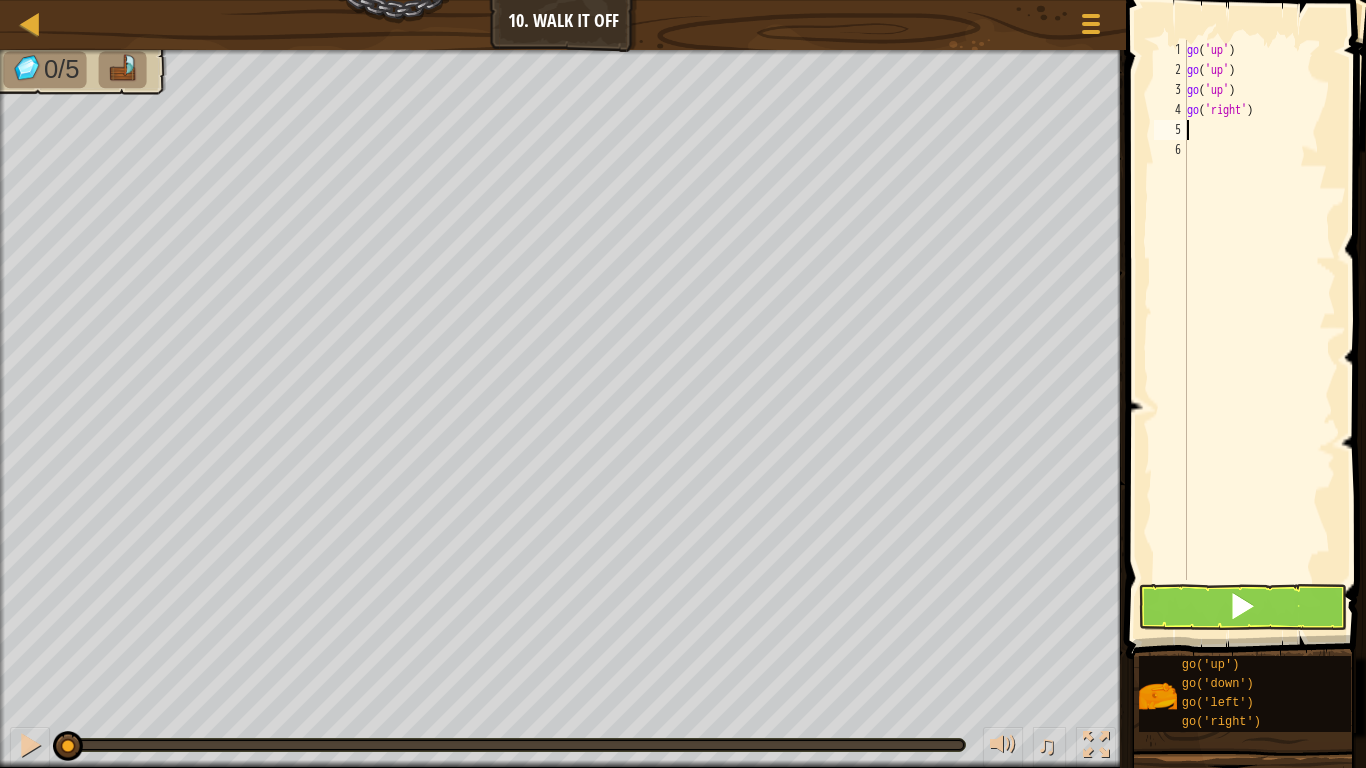 type on "g" 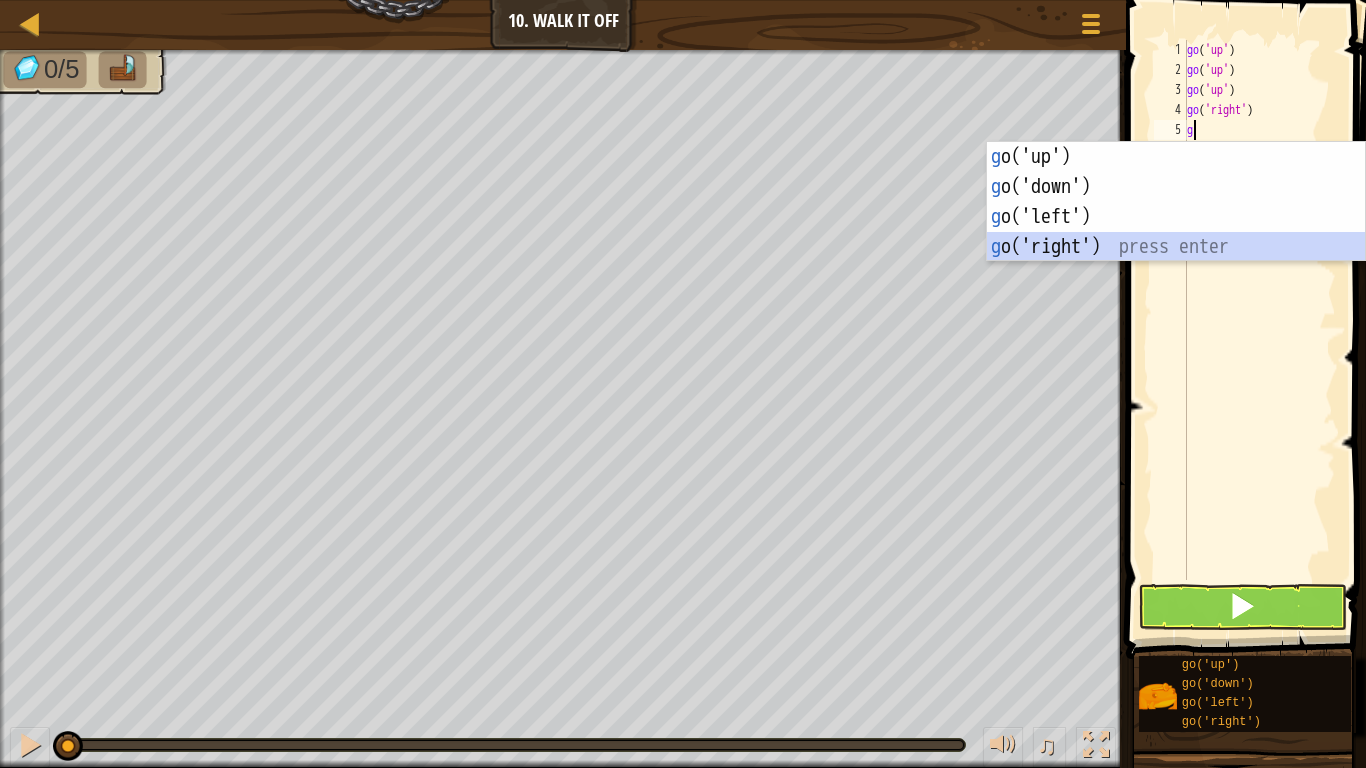 click on "g o('up') press enter g o('down') press enter g o('left') press enter g o('right') press enter" at bounding box center (1176, 232) 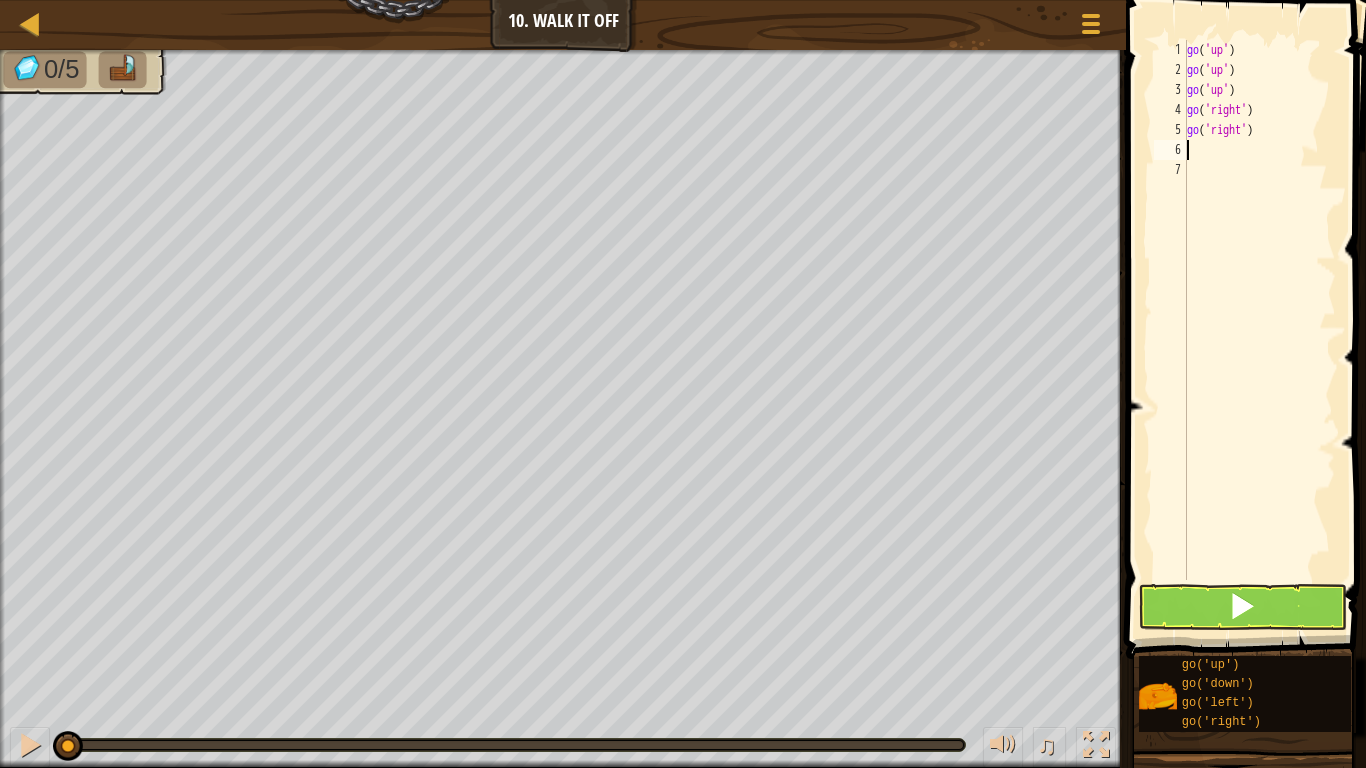type on "g" 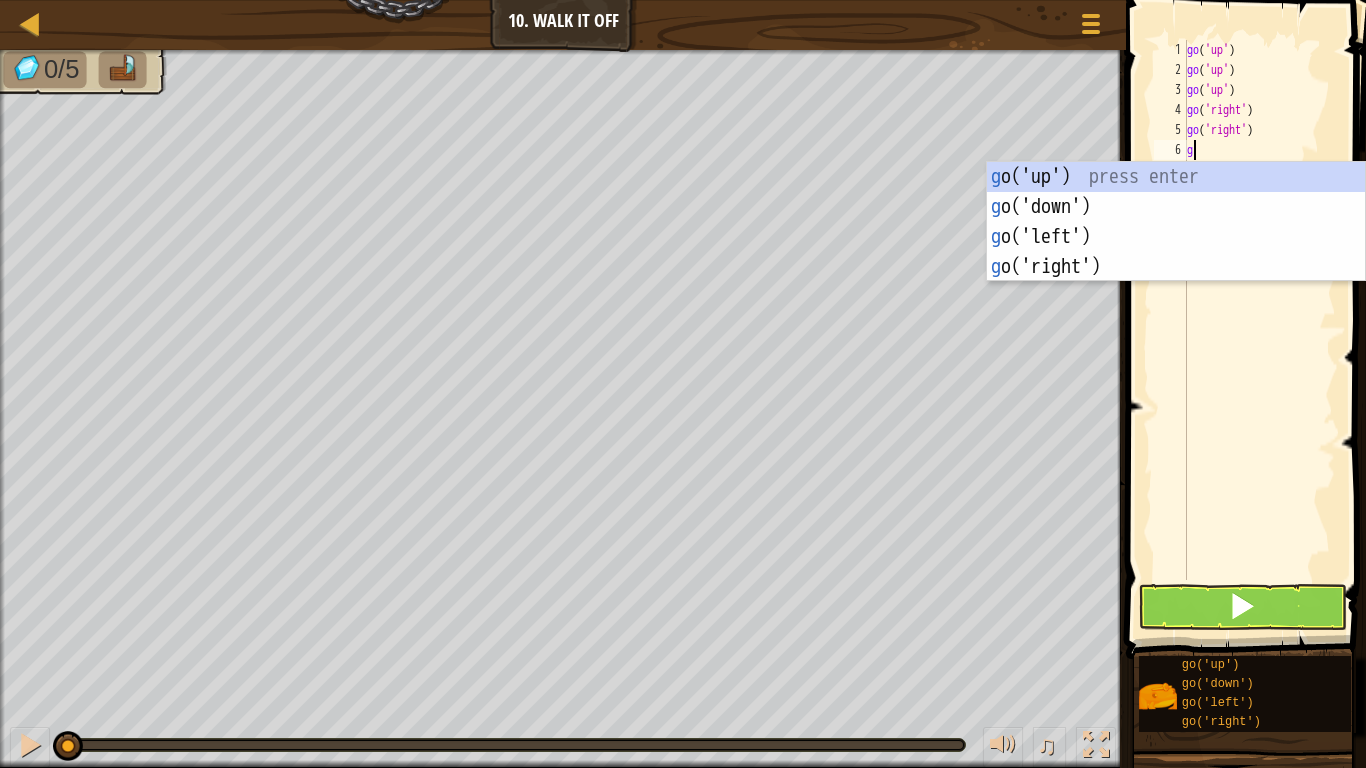click on "g o('up') press enter g o('down') press enter g o('left') press enter g o('right') press enter" at bounding box center (1176, 252) 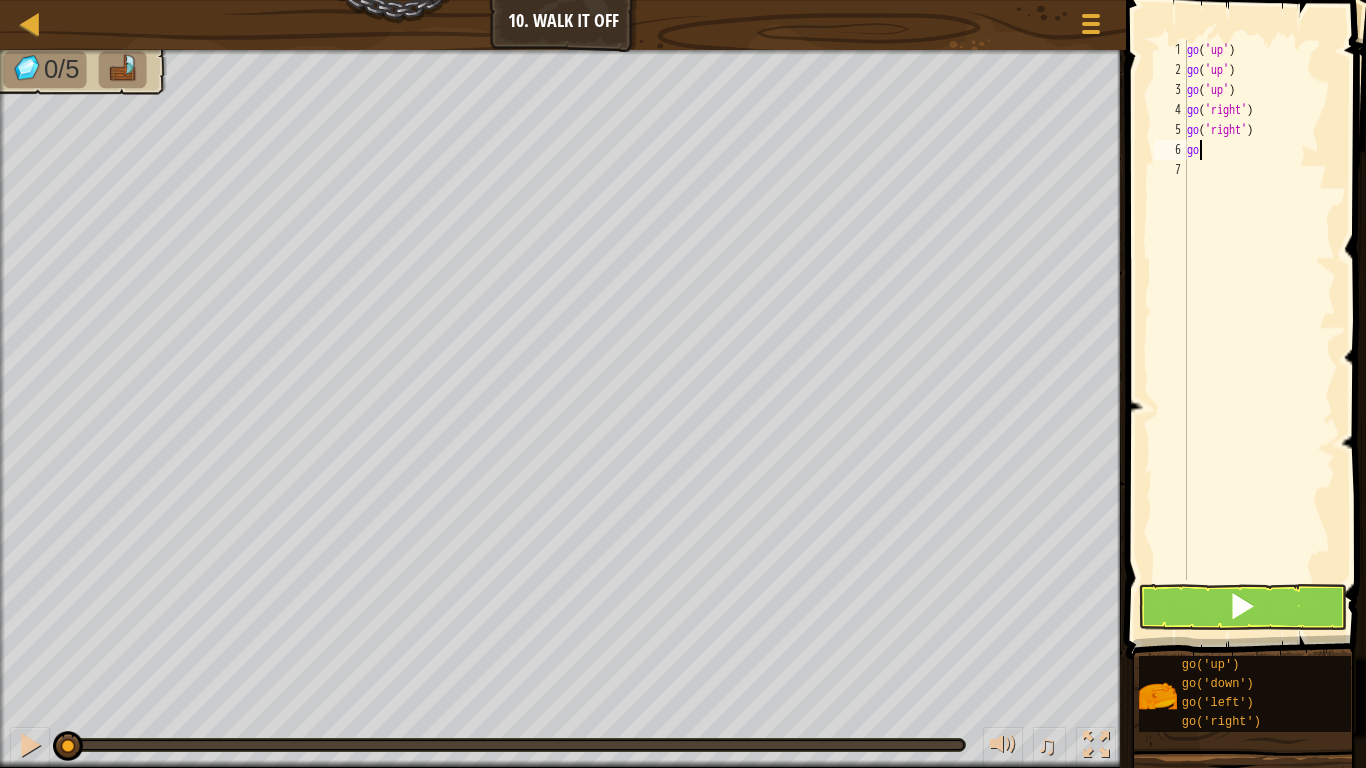 type on "g" 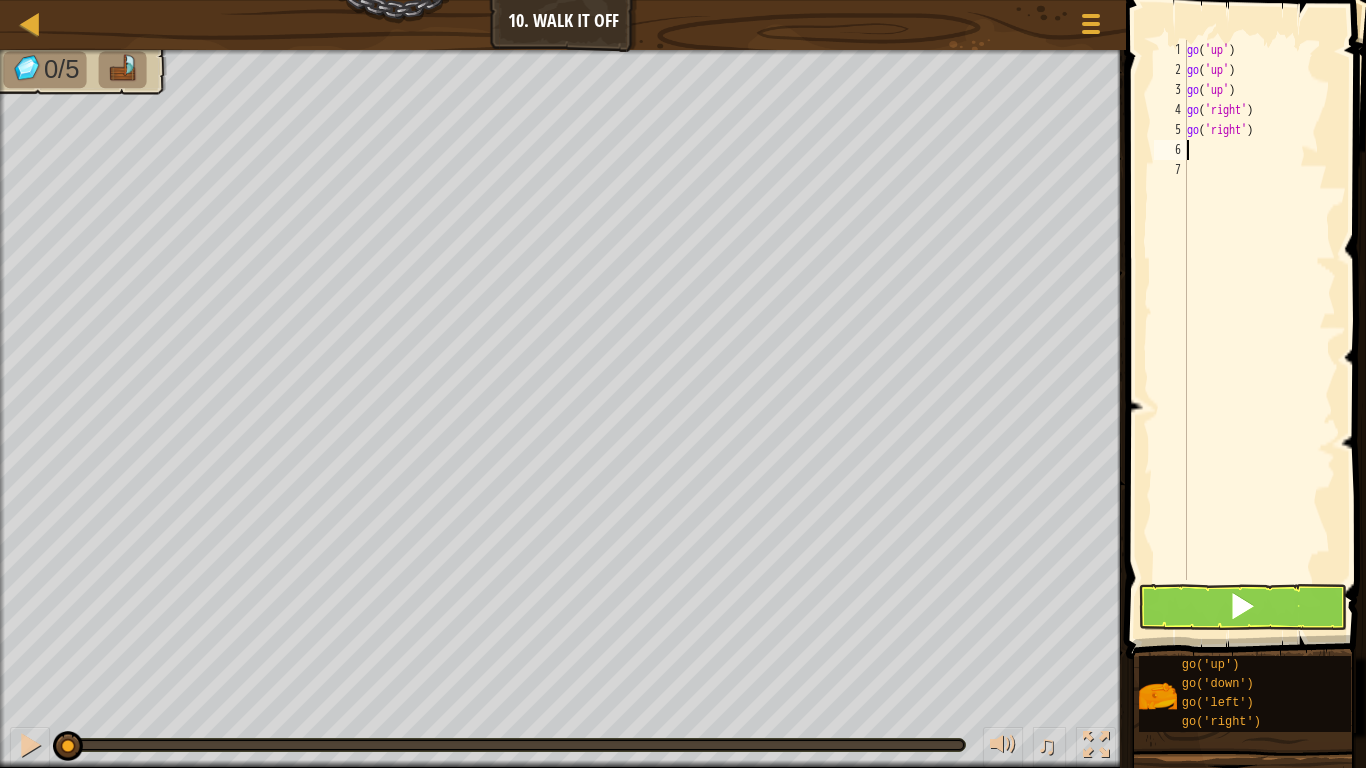 type on "g" 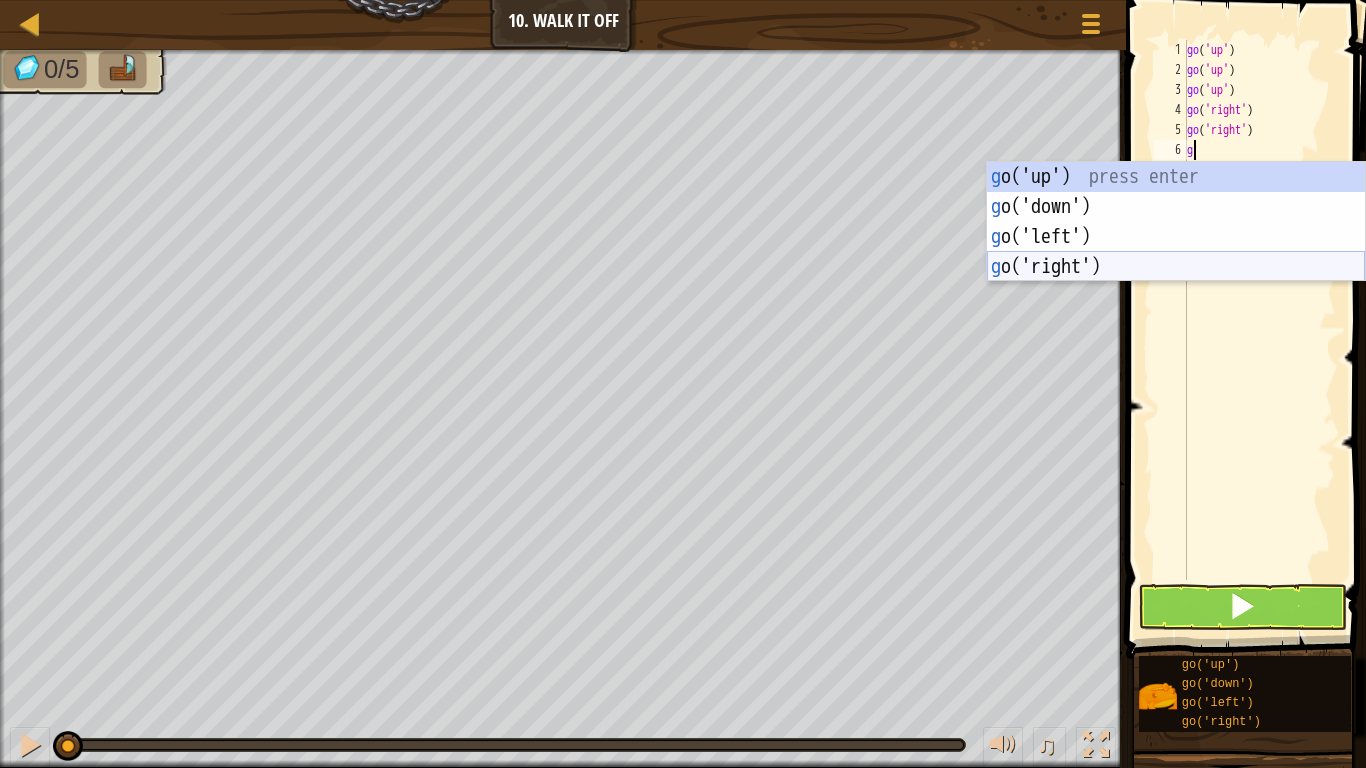 click on "g o('up') press enter g o('down') press enter g o('left') press enter g o('right') press enter" at bounding box center (1176, 252) 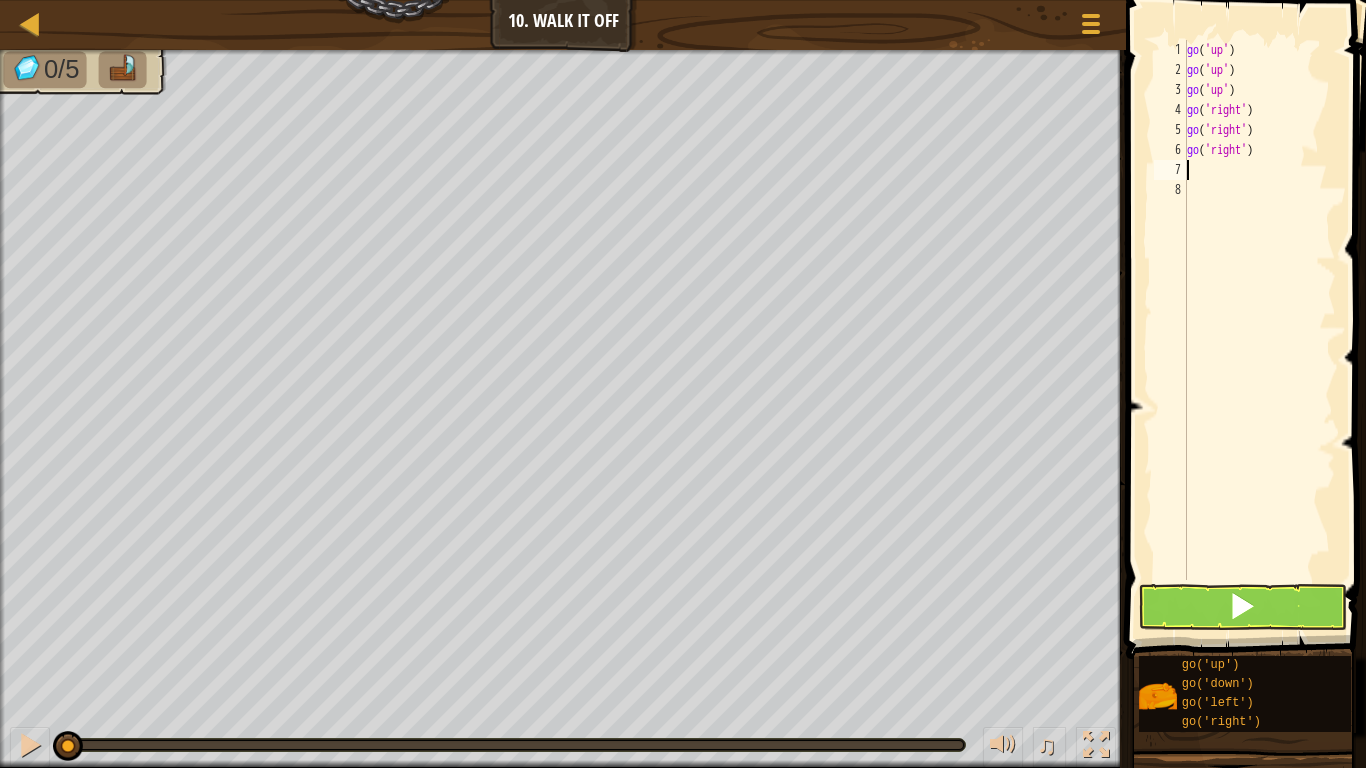 type on "g" 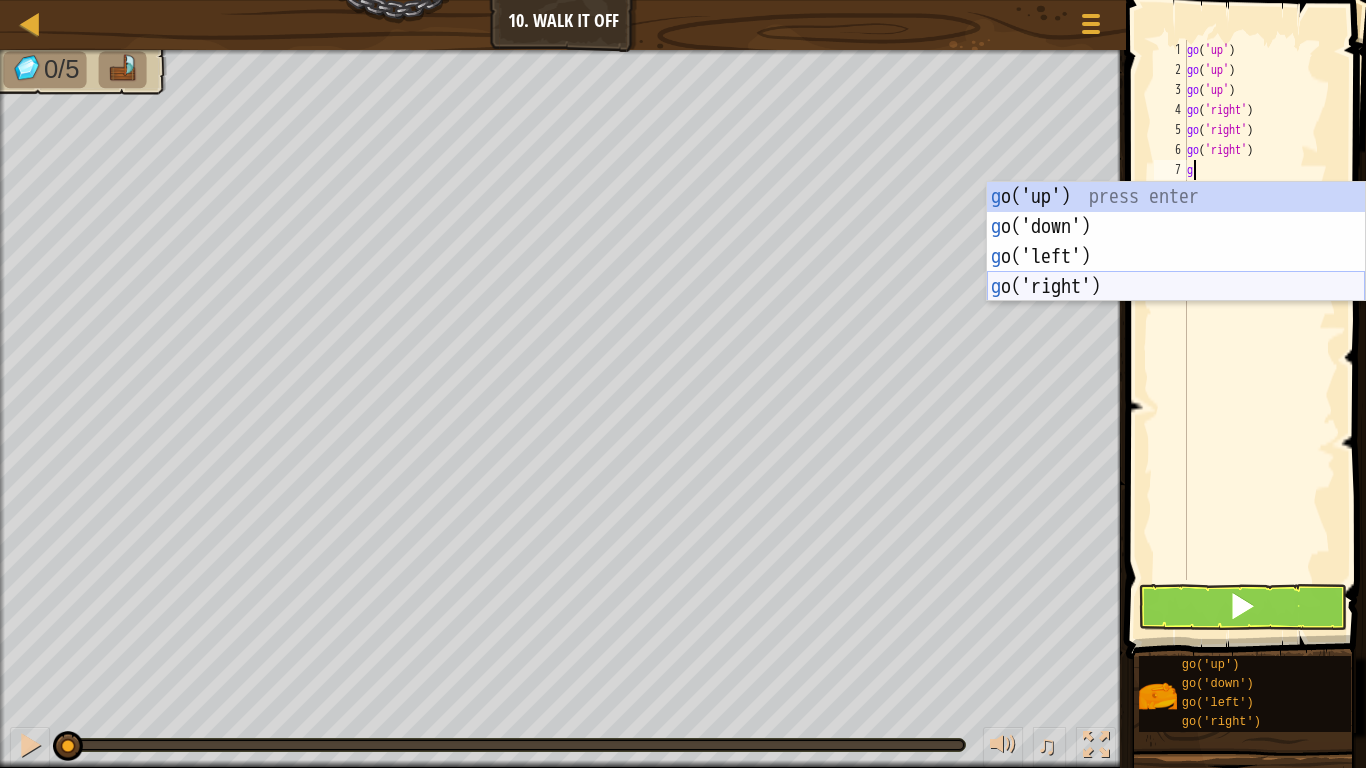 click on "g o('up') press enter g o('down') press enter g o('left') press enter g o('right') press enter" at bounding box center (1176, 272) 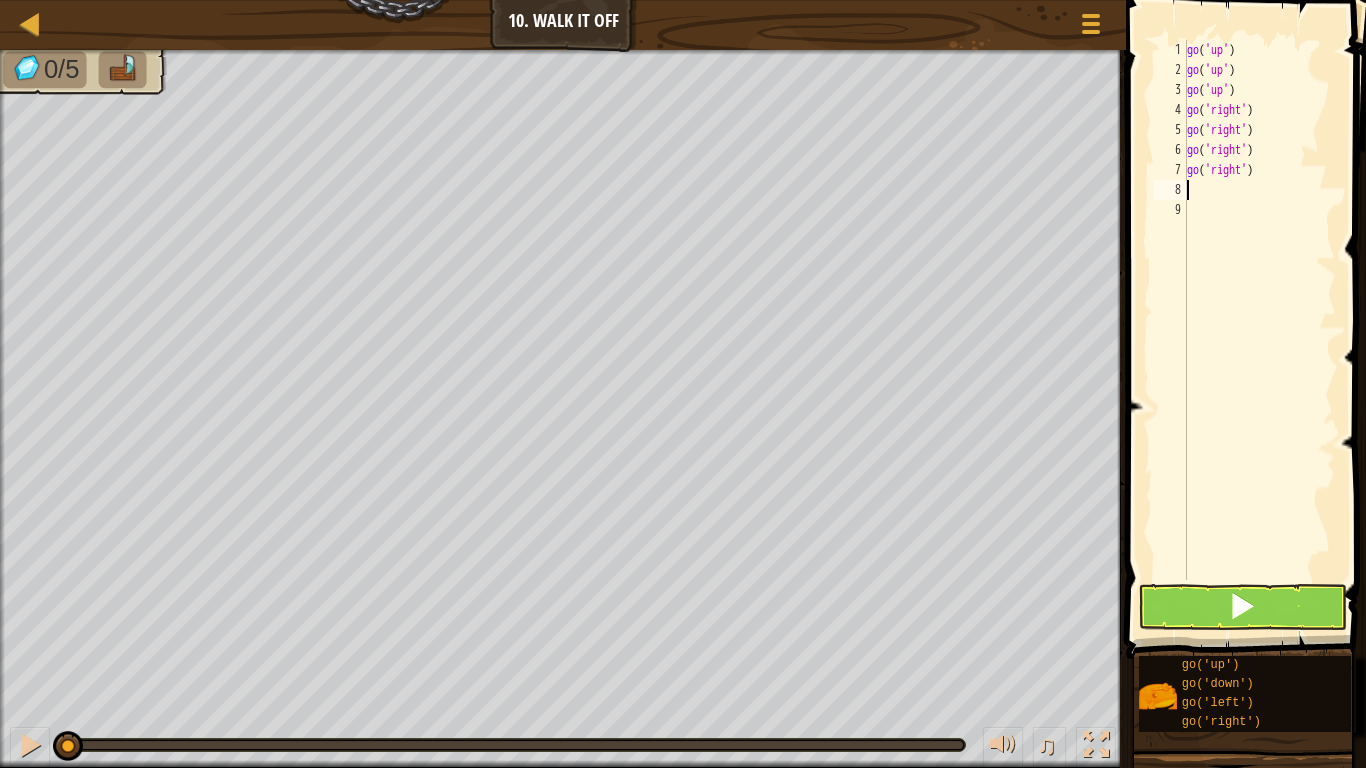 type on "g" 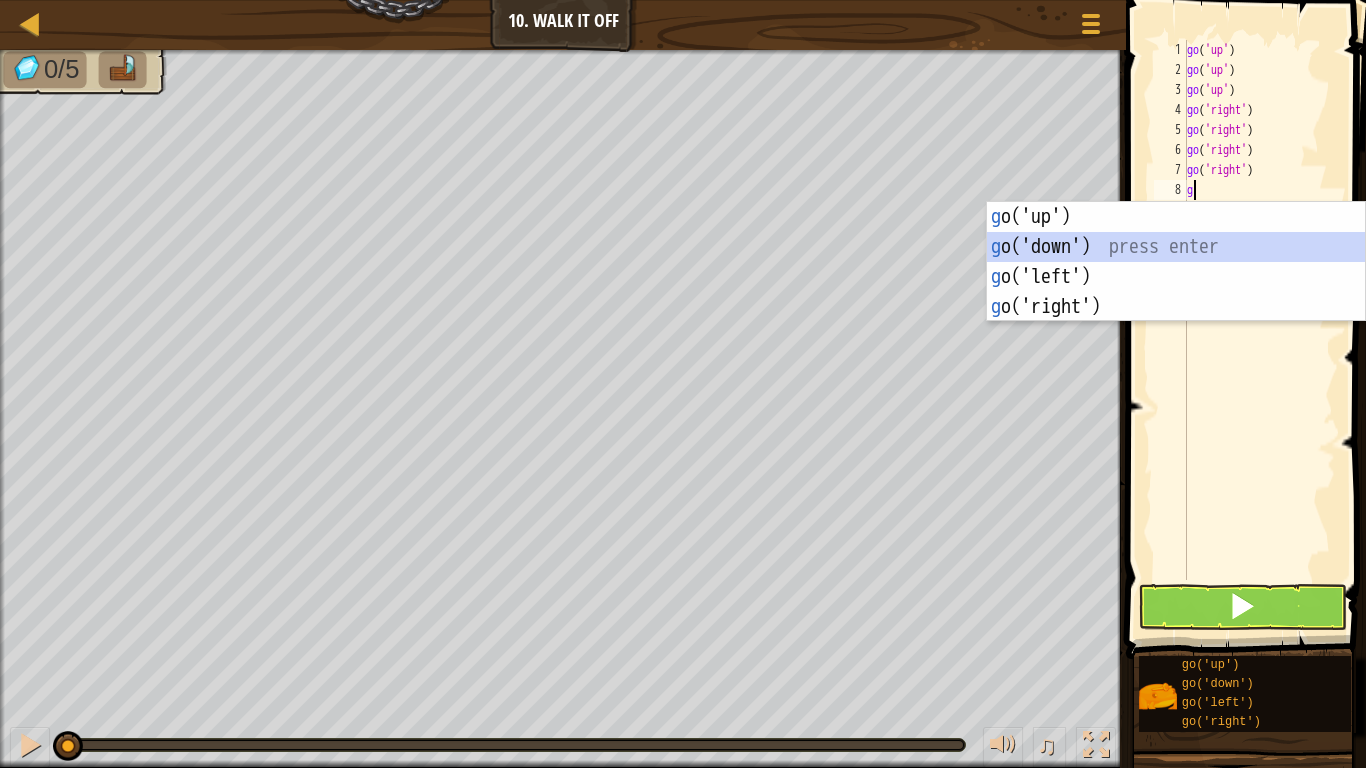 click on "g o('up') press enter g o('down') press enter g o('left') press enter g o('right') press enter" at bounding box center [1176, 292] 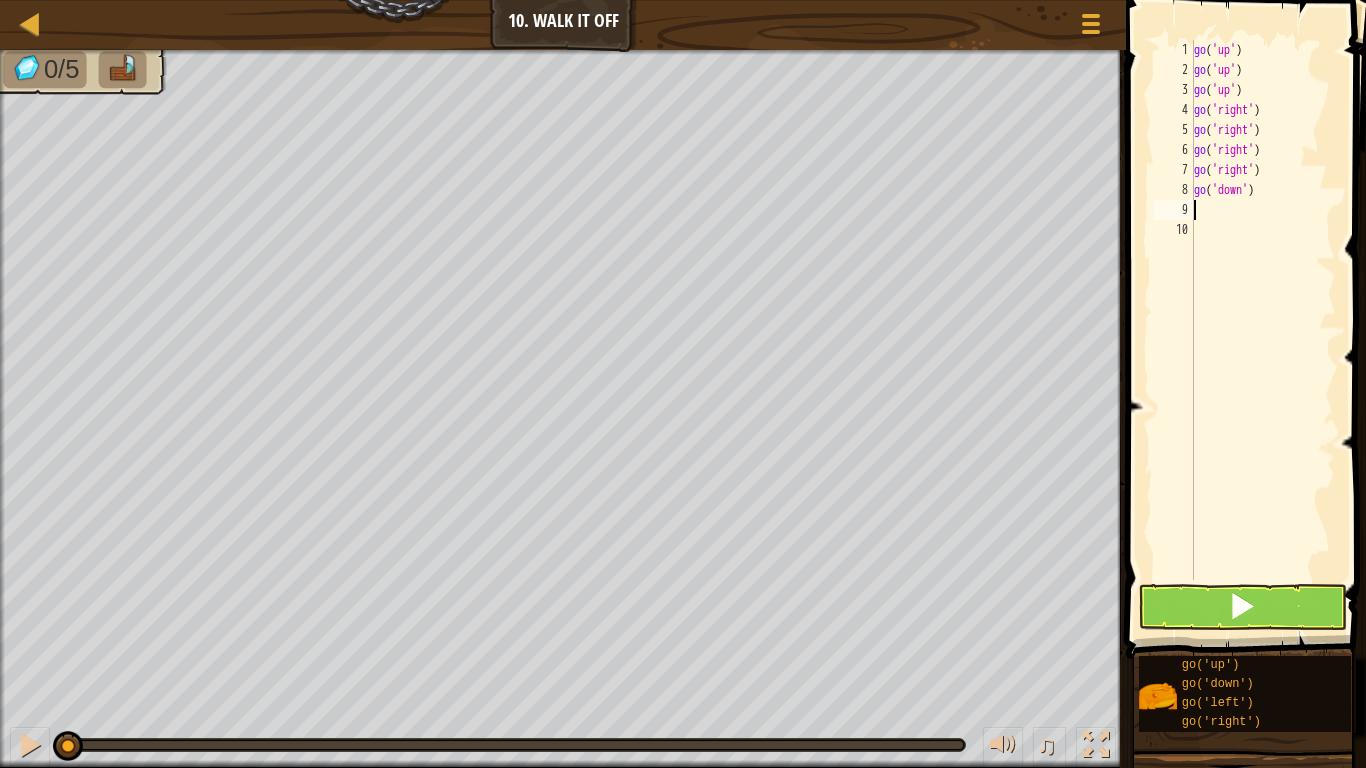 type on "g" 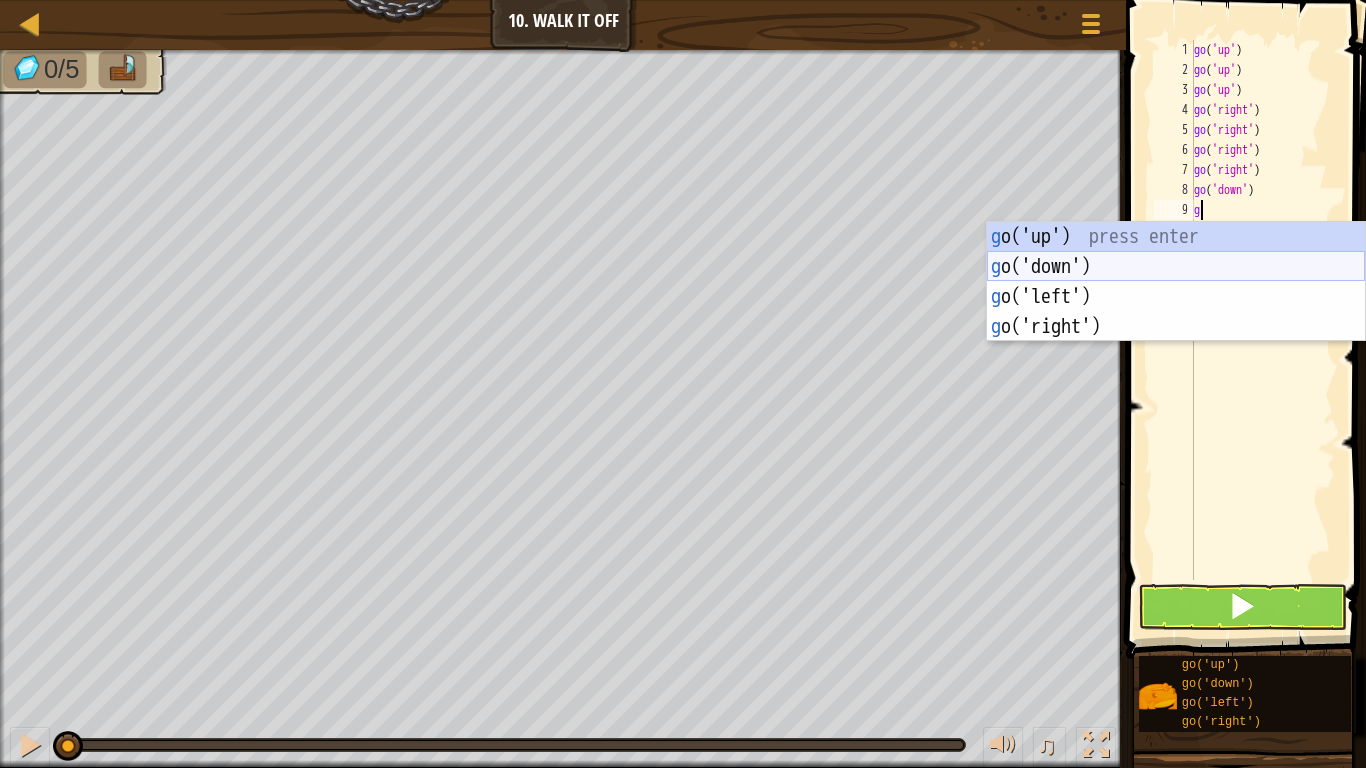 click on "g o('up') press enter g o('down') press enter g o('left') press enter g o('right') press enter" at bounding box center (1176, 312) 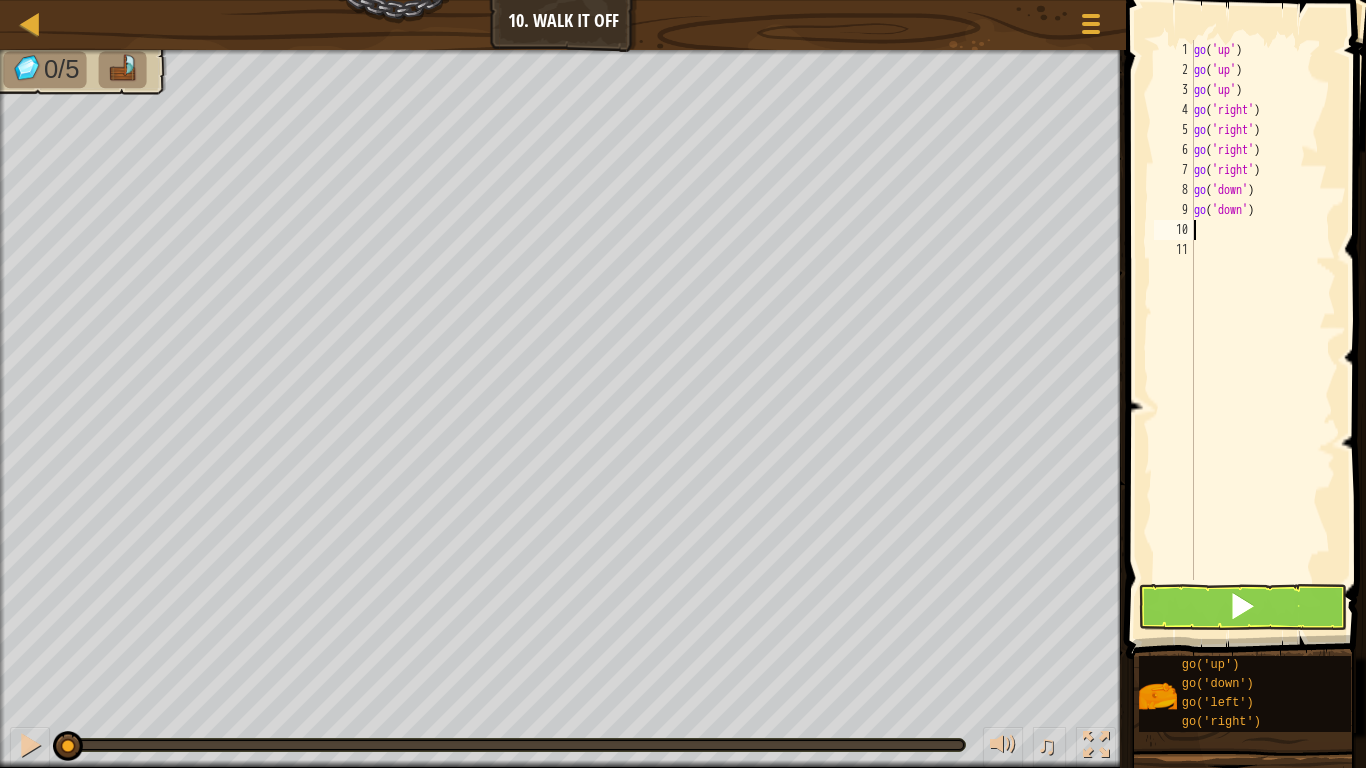 type on "g" 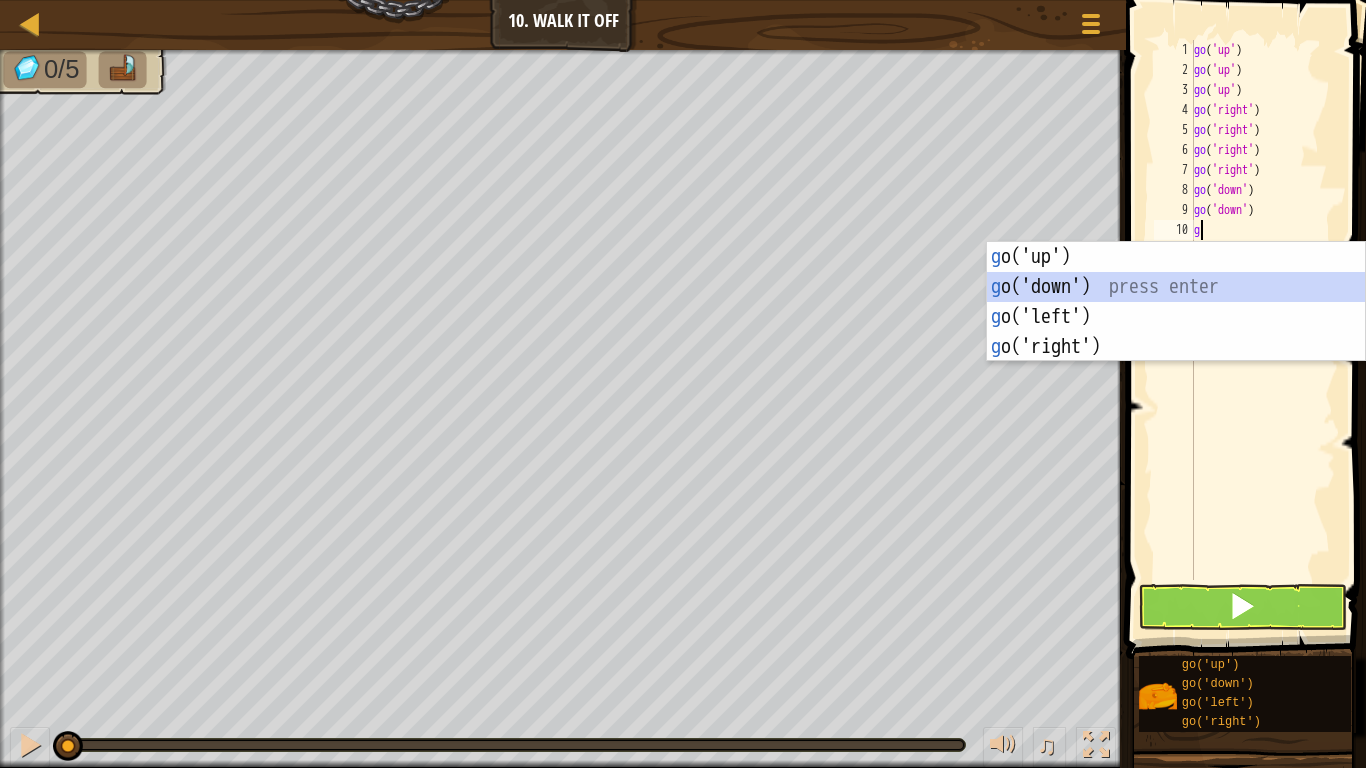 click on "g o('up') press enter g o('down') press enter g o('left') press enter g o('right') press enter" at bounding box center [1176, 332] 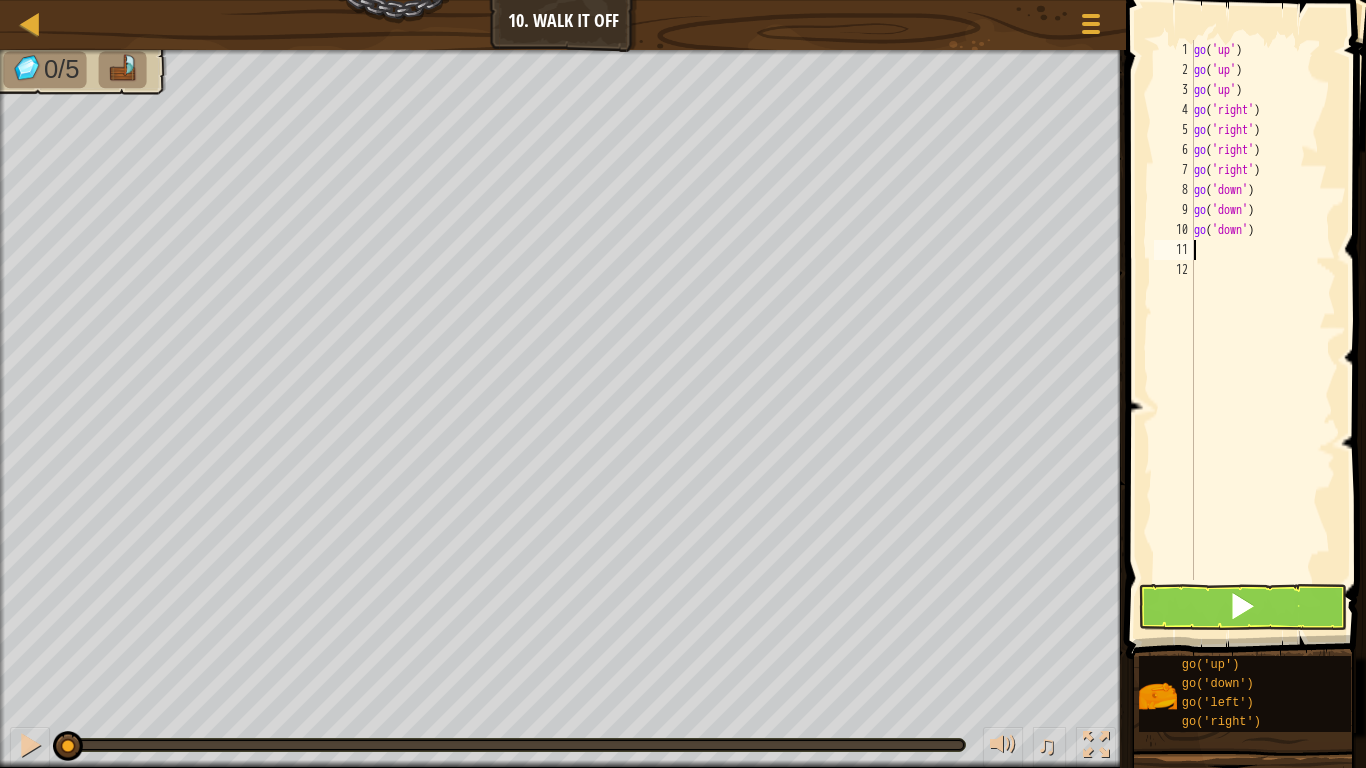 type on "g" 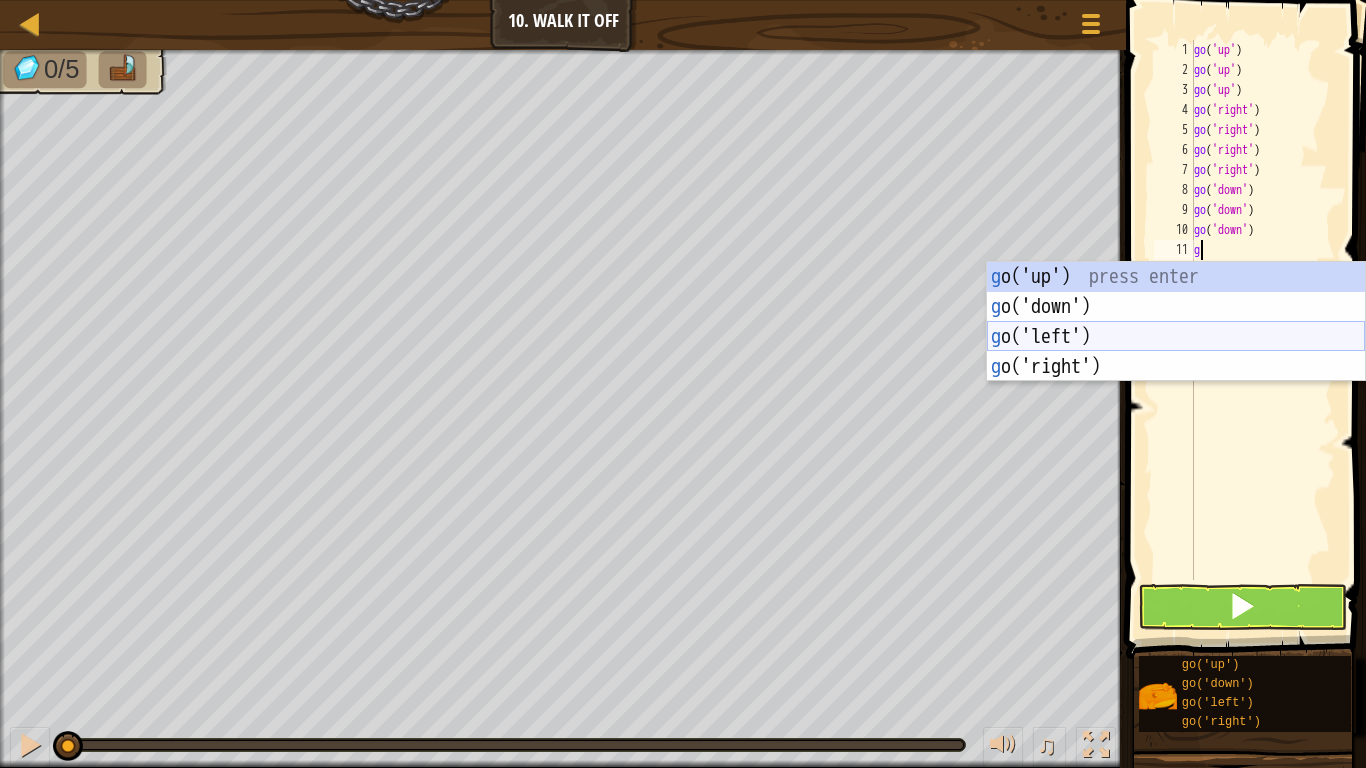 click on "g o('up') press enter g o('down') press enter g o('left') press enter g o('right') press enter" at bounding box center (1176, 352) 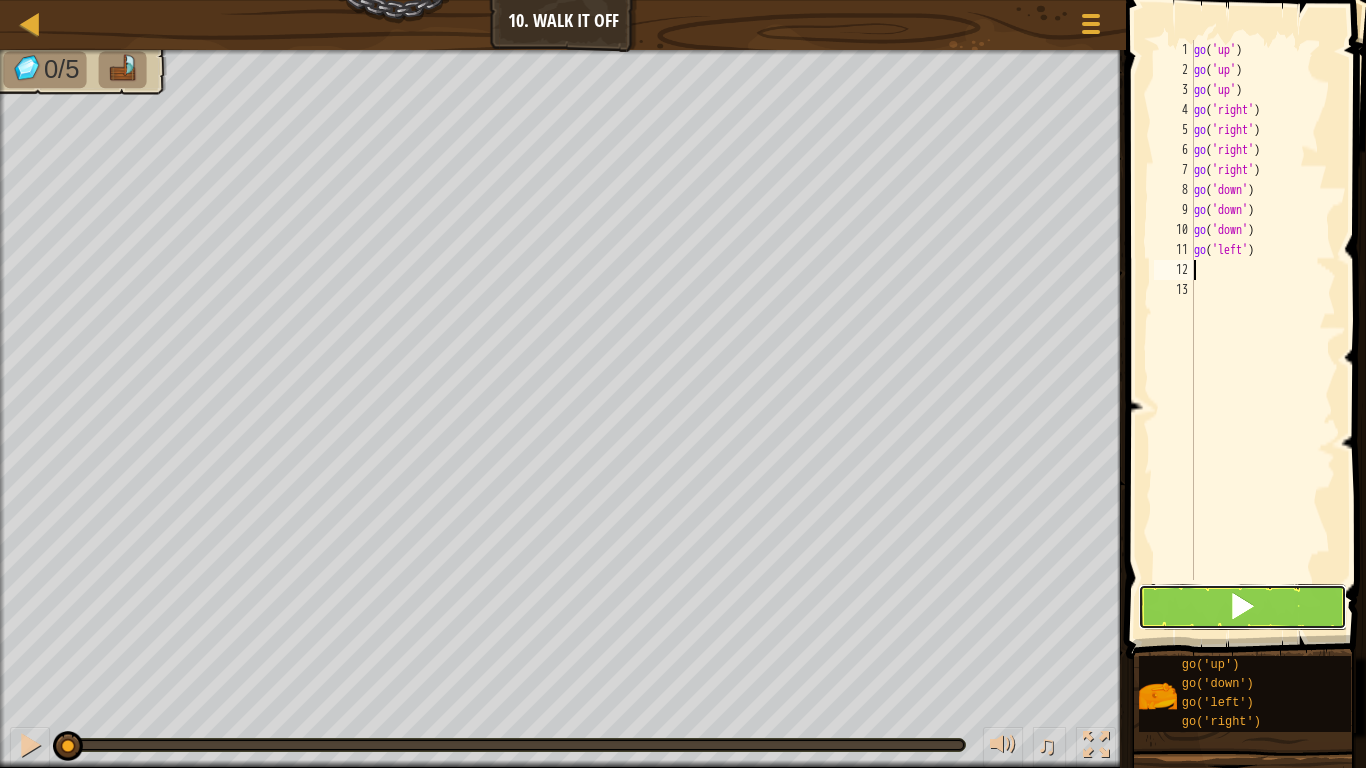click at bounding box center [1242, 607] 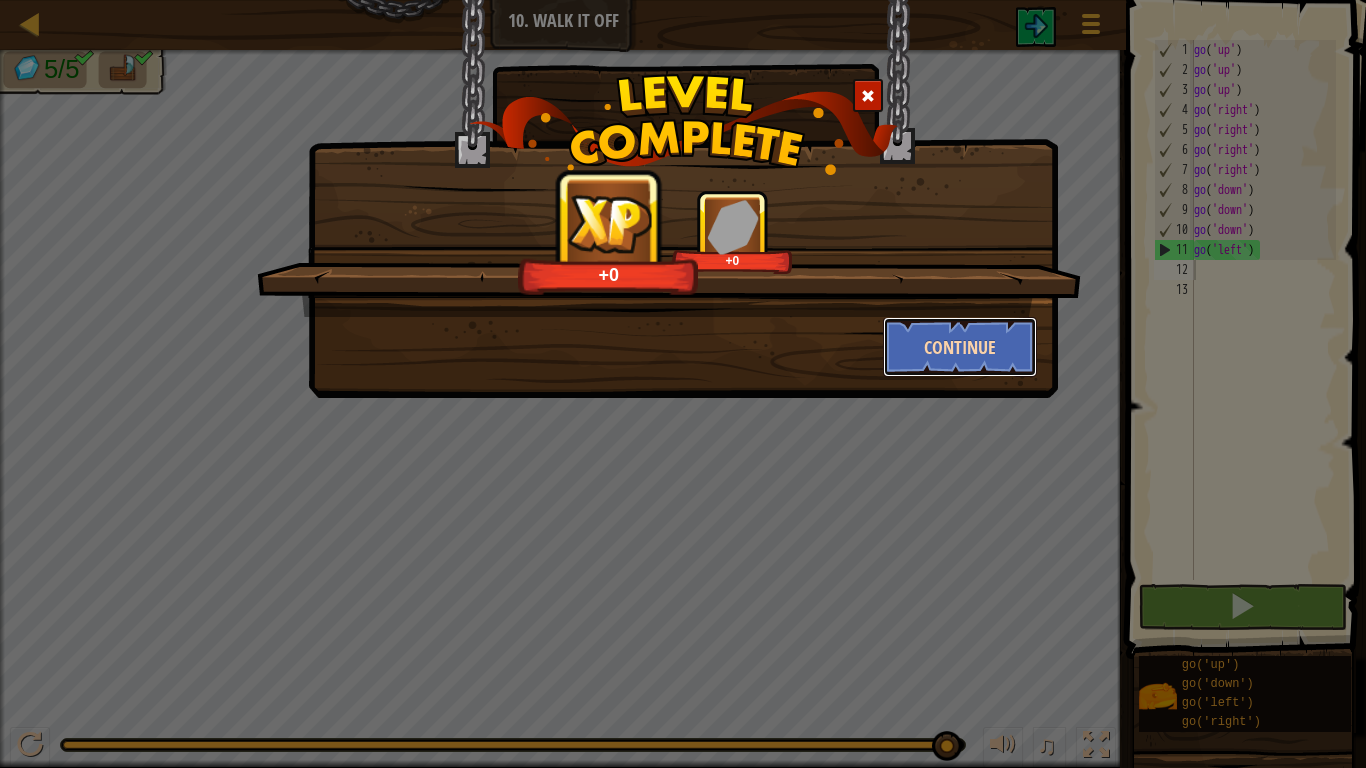 click on "Continue" at bounding box center [960, 347] 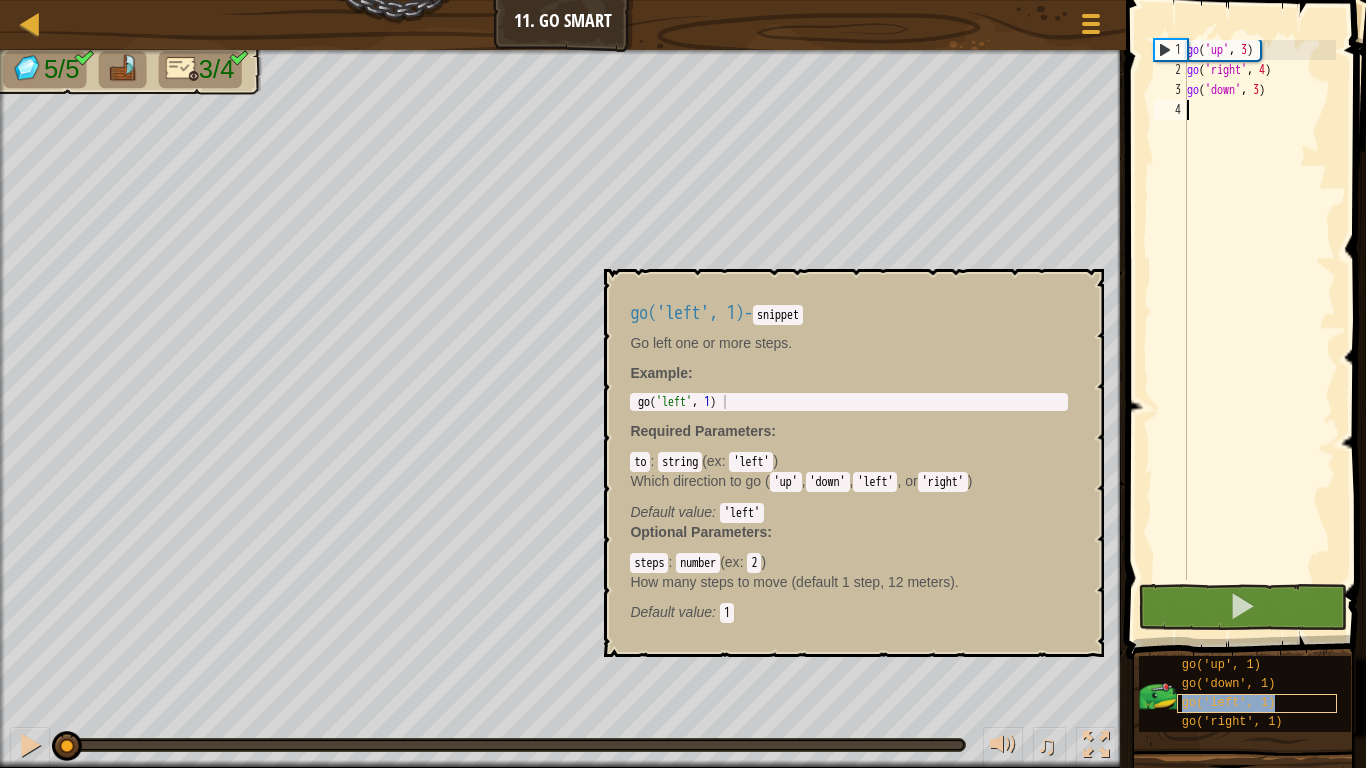 click on "go('left', 1)" at bounding box center (1229, 703) 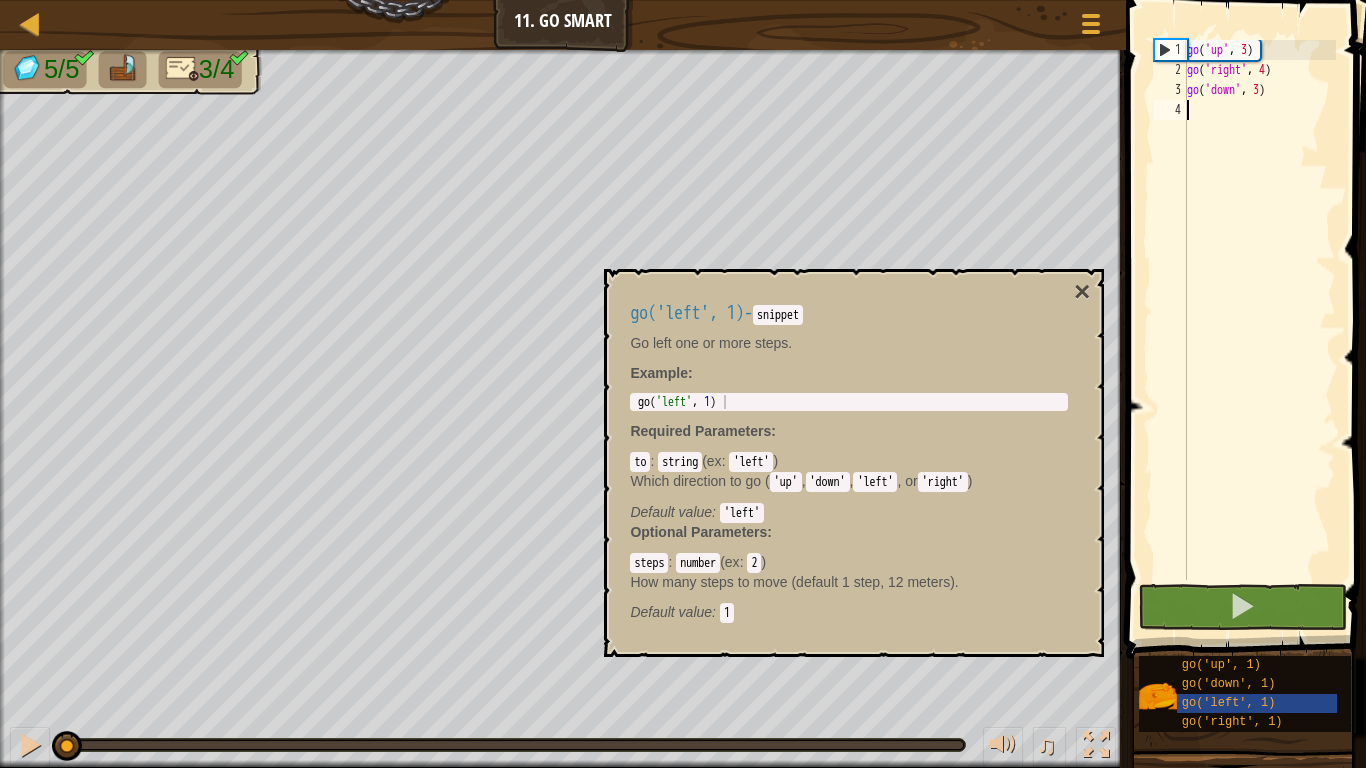 click on "go ( 'up' ,   3 ) go ( 'right' ,   4 ) go ( 'down' ,   3 )" at bounding box center [1259, 330] 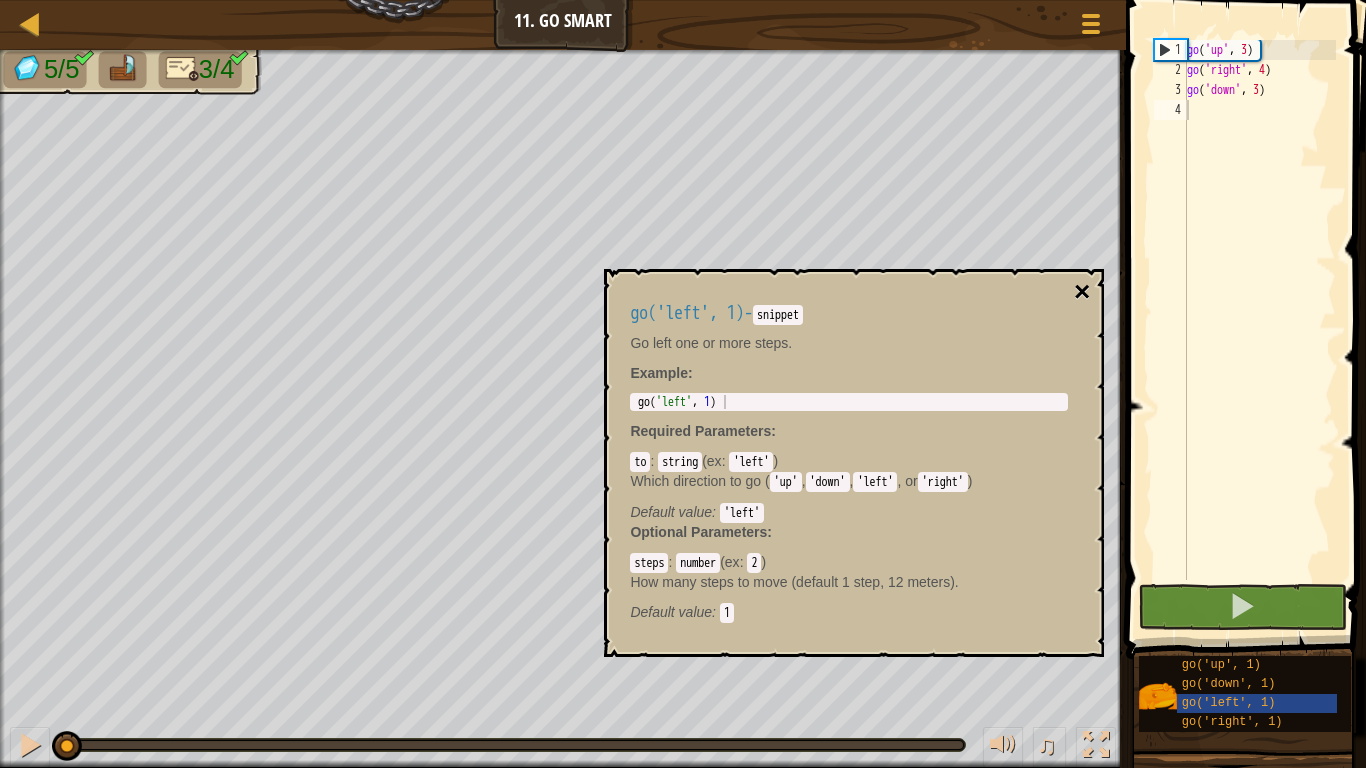 click on "×" at bounding box center (1082, 292) 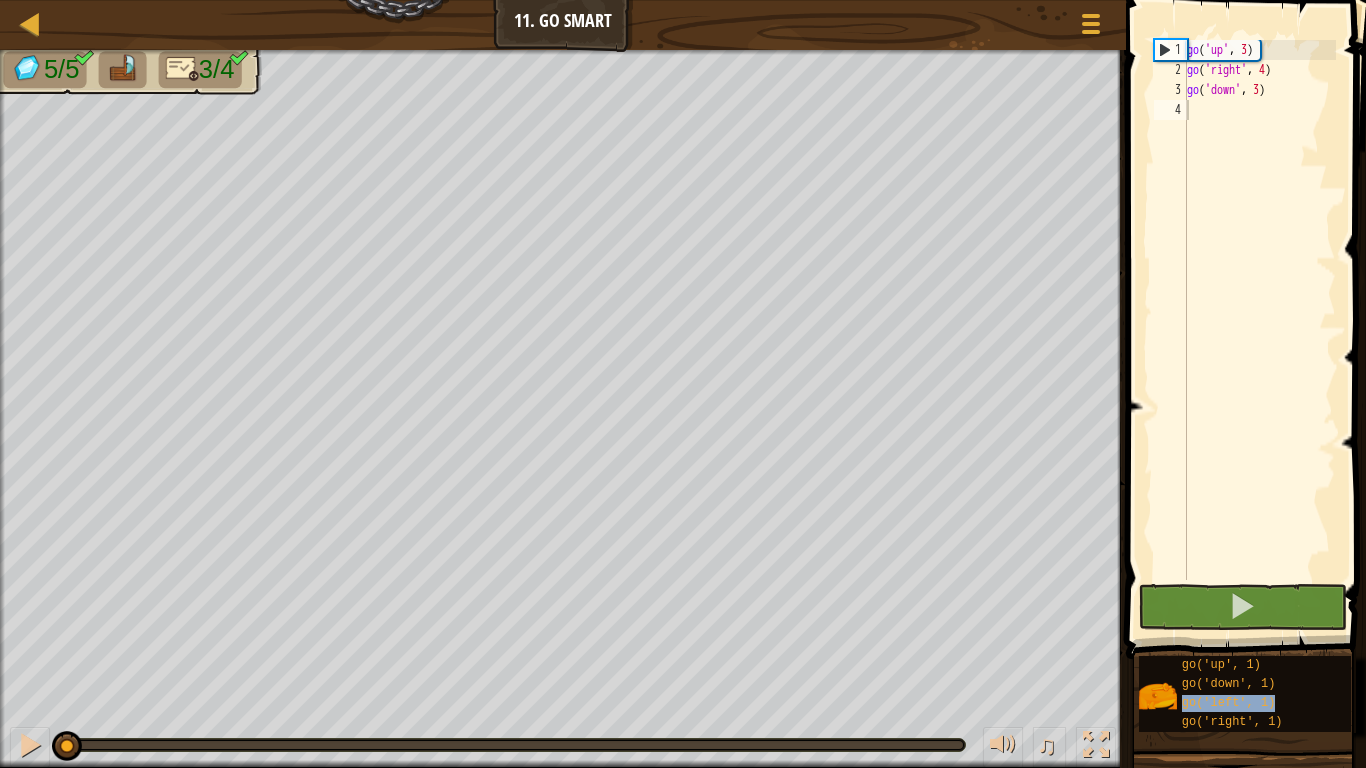 drag, startPoint x: 1248, startPoint y: 706, endPoint x: 1243, endPoint y: 464, distance: 242.05165 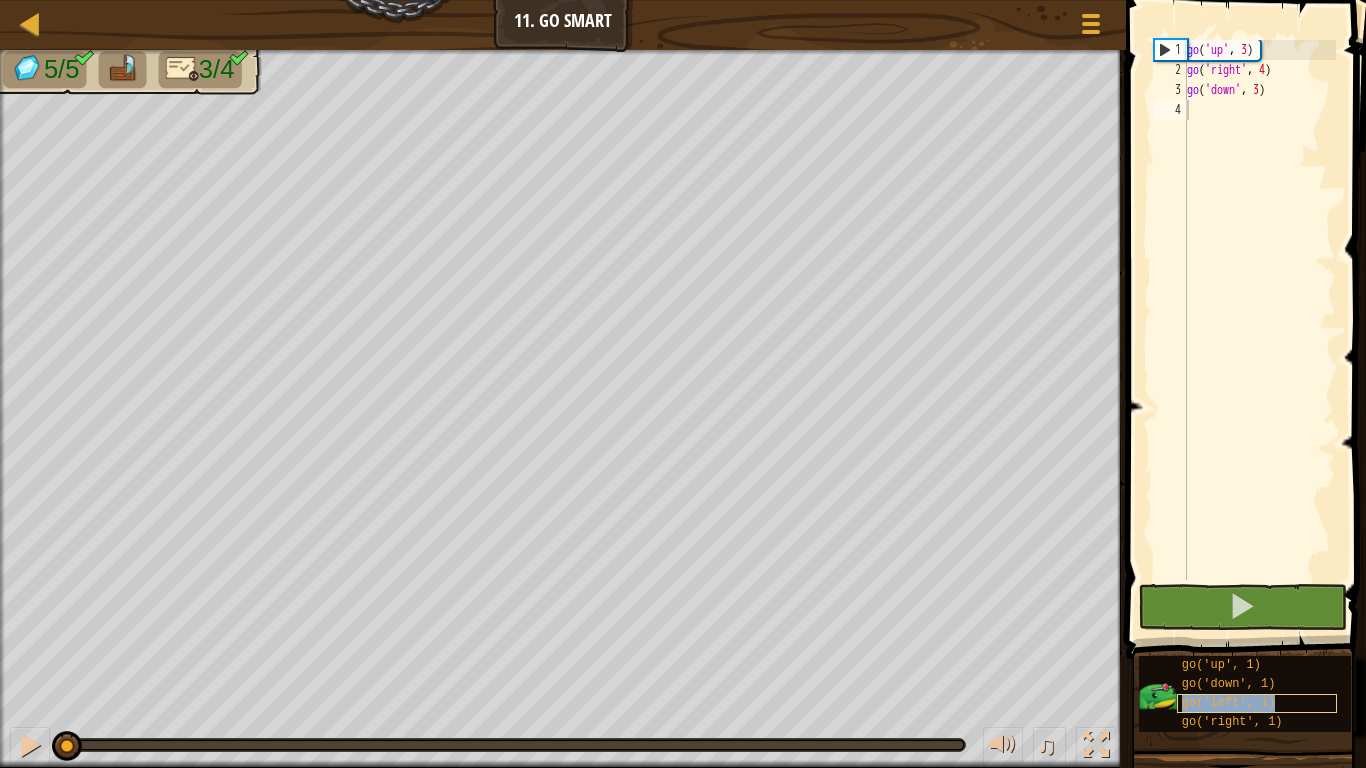 drag, startPoint x: 1243, startPoint y: 464, endPoint x: 1278, endPoint y: 711, distance: 249.46744 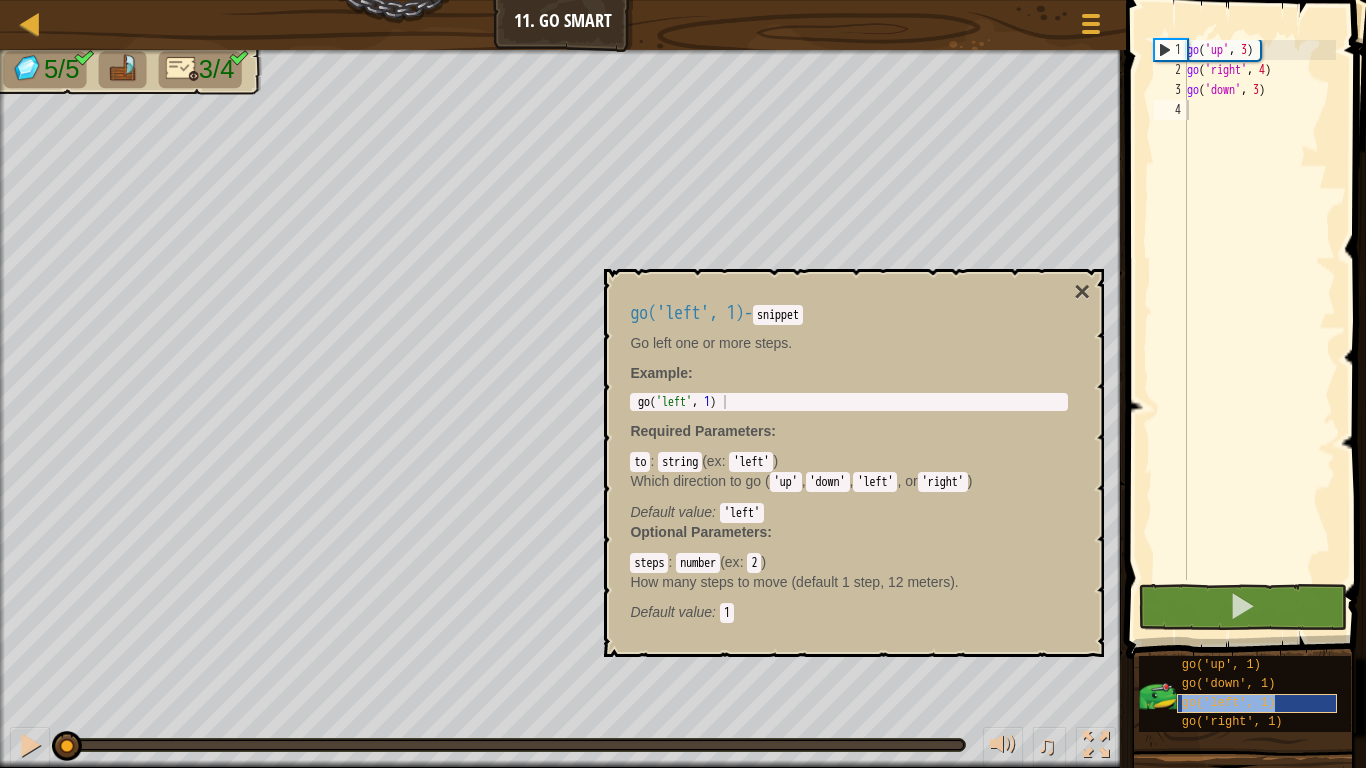scroll, scrollTop: 15, scrollLeft: 0, axis: vertical 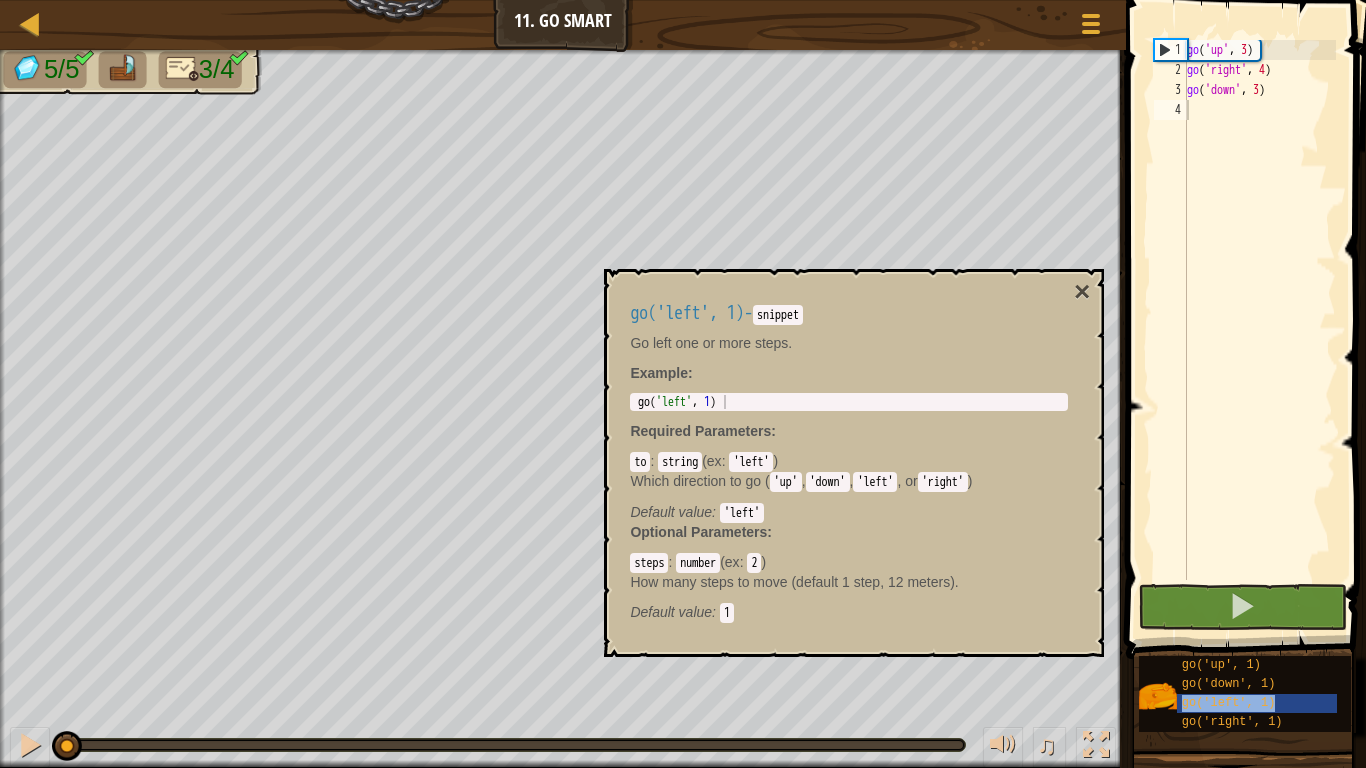 type on "go('left', 1)" 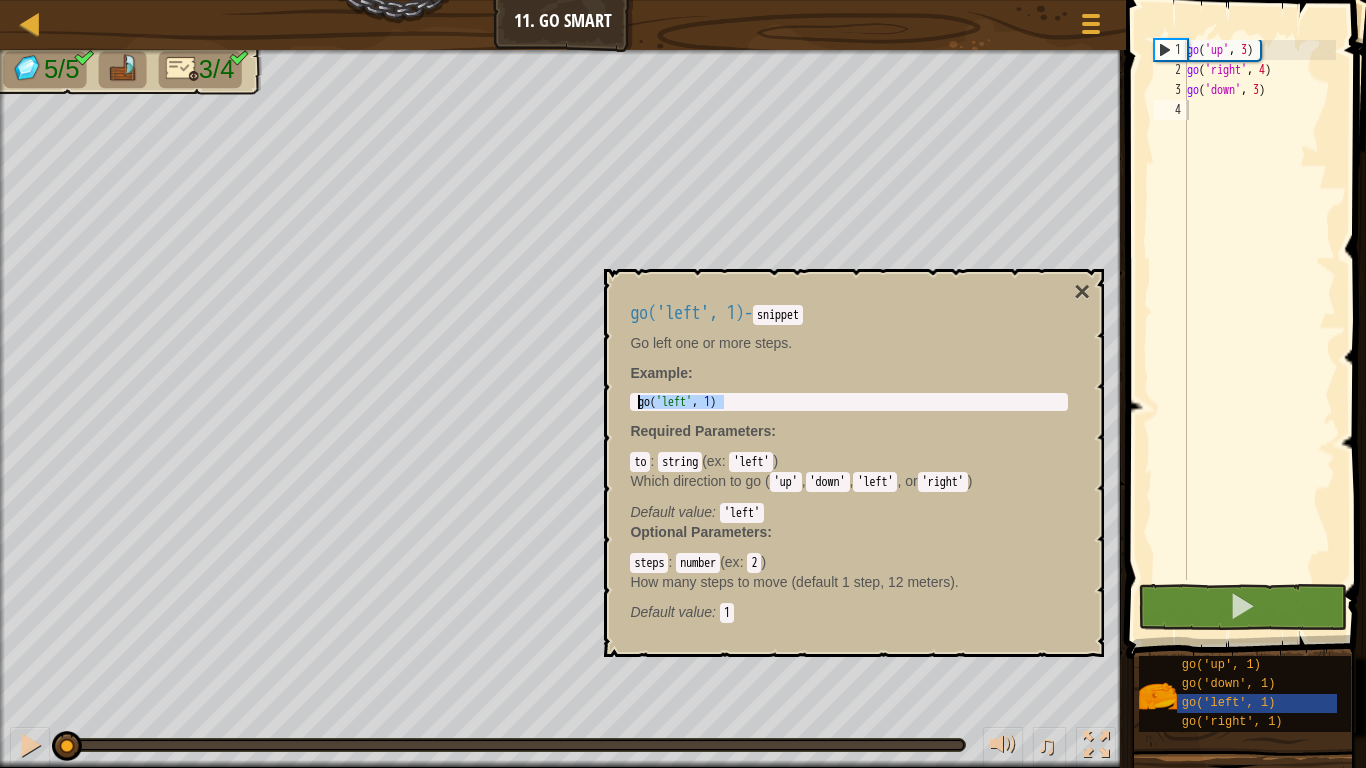 drag, startPoint x: 731, startPoint y: 397, endPoint x: 632, endPoint y: 402, distance: 99.12618 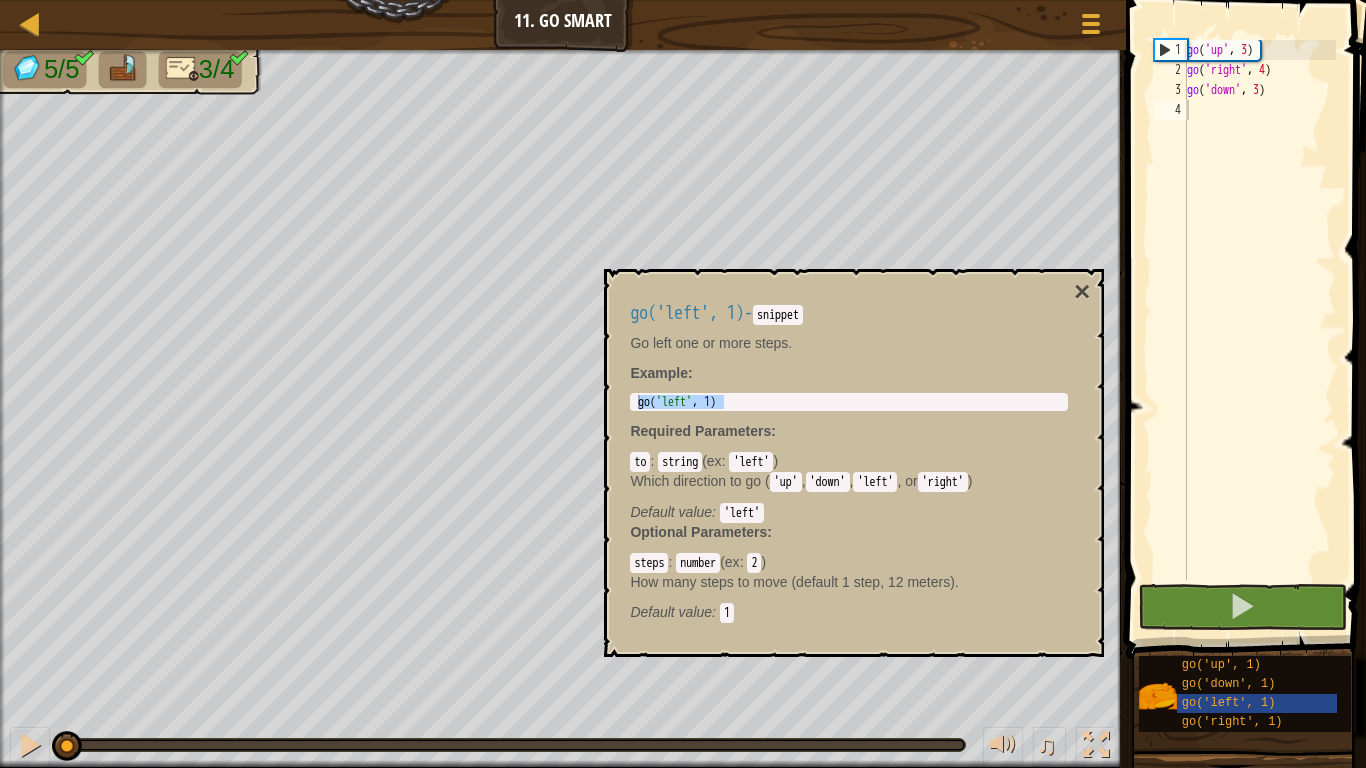 click on "go('left', 1) 1 go ( 'left' ,   1 )     הההההההההההההההההההההההההההההההההההההההההההההההההההההההההההההההההההההההההההההההההההההההההההההההההההההההההההההההההההההההההההההההההההההההההההההההההההההההההההההההההההההההההההההההההההההההההההההההההההההההההההההההההההההההההההההההההההההההההההההההההההההההההההההההה XXXXXXXXXXXXXXXXXXXXXXXXXXXXXXXXXXXXXXXXXXXXXXXXXXXXXXXXXXXXXXXXXXXXXXXXXXXXXXXXXXXXXXXXXXXXXXXXXXXXXXXXXXXXXXXXXXXXXXXXXXXXXXXXXXXXXXXXXXXXXXXXXXXXXXXXXXXXXXXXXXXXXXXXXXXXXXXXXXXXXXXXXXXXXXXXXXXXXXXXXXXXXXXXXXXXXXXXXXXXXXXXXXXXXXXXXXXXXXXXXXXXXXXXXXXXXXXX" at bounding box center [849, 402] 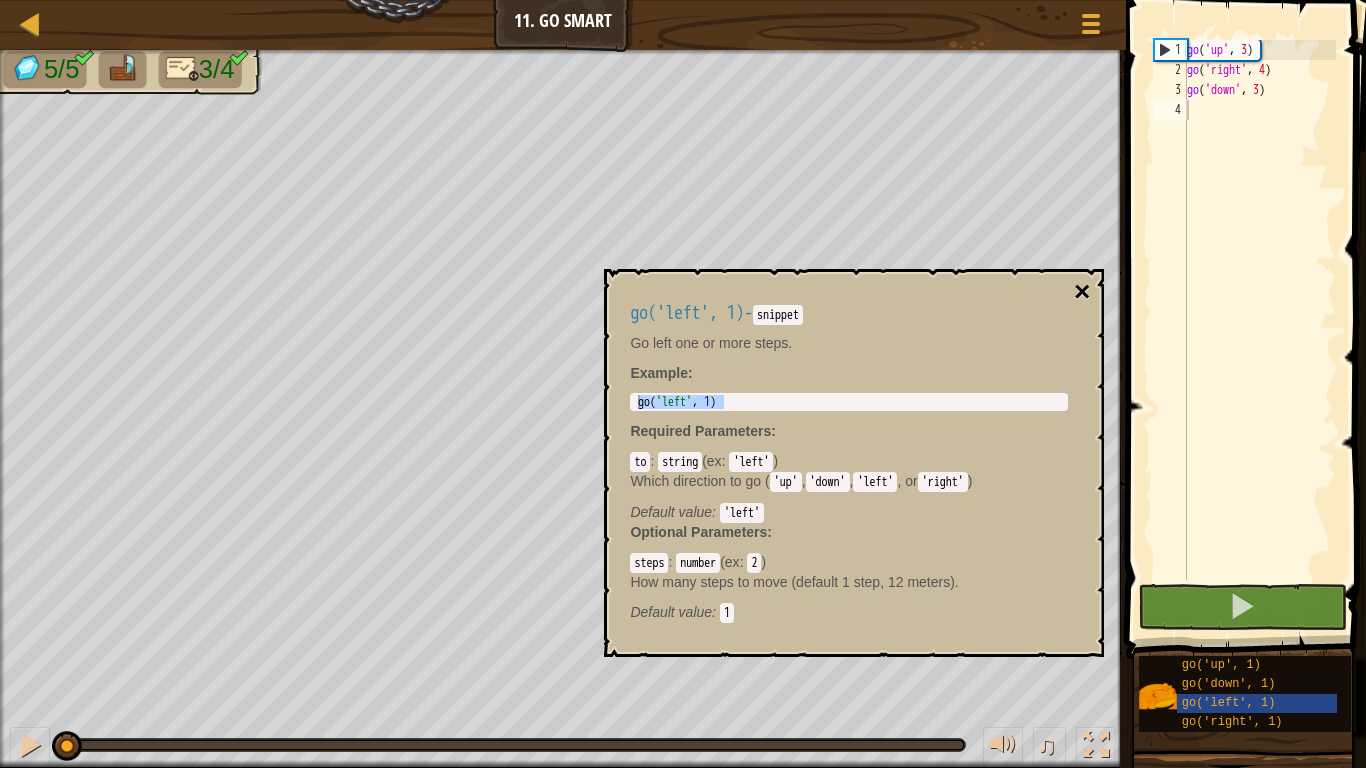 click on "×" at bounding box center [1082, 292] 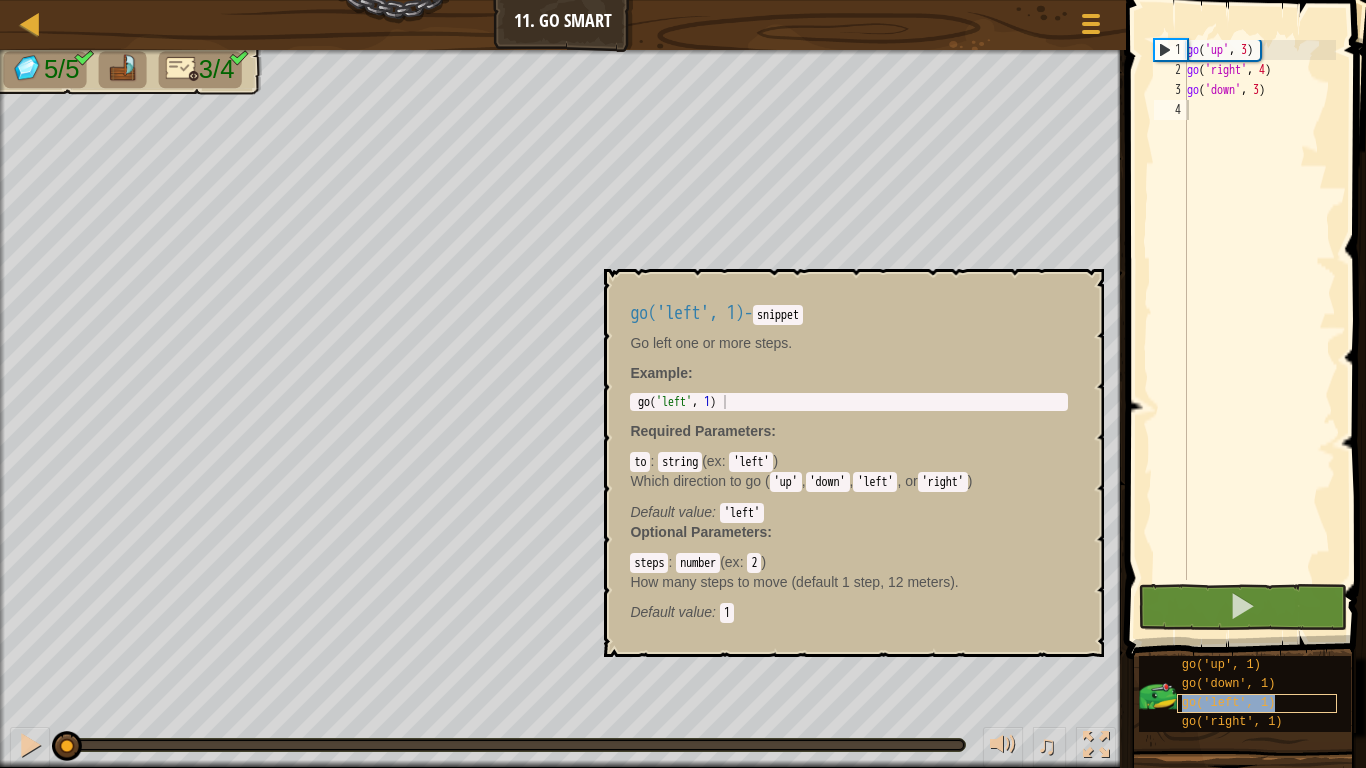 click on "go('left', 1)" at bounding box center [1229, 703] 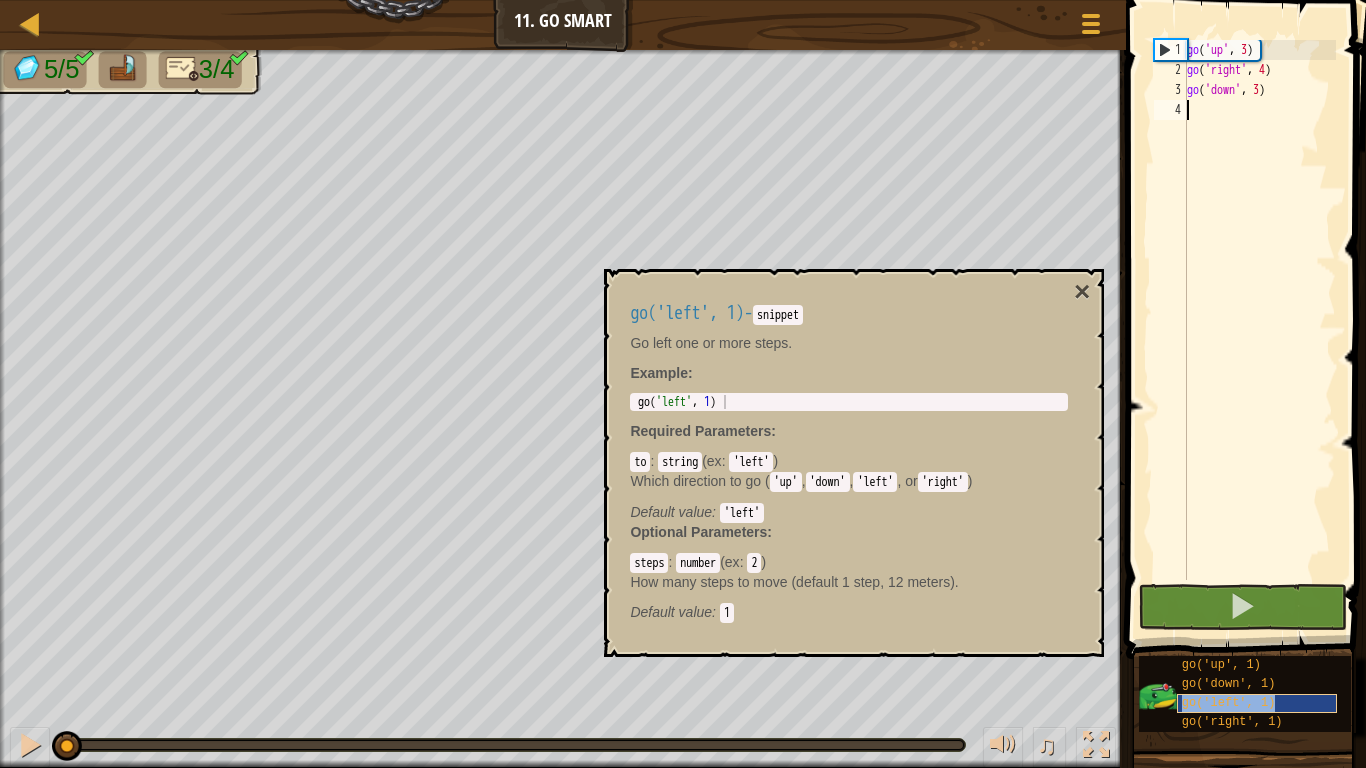 click on "go('left', 1)" at bounding box center (1229, 703) 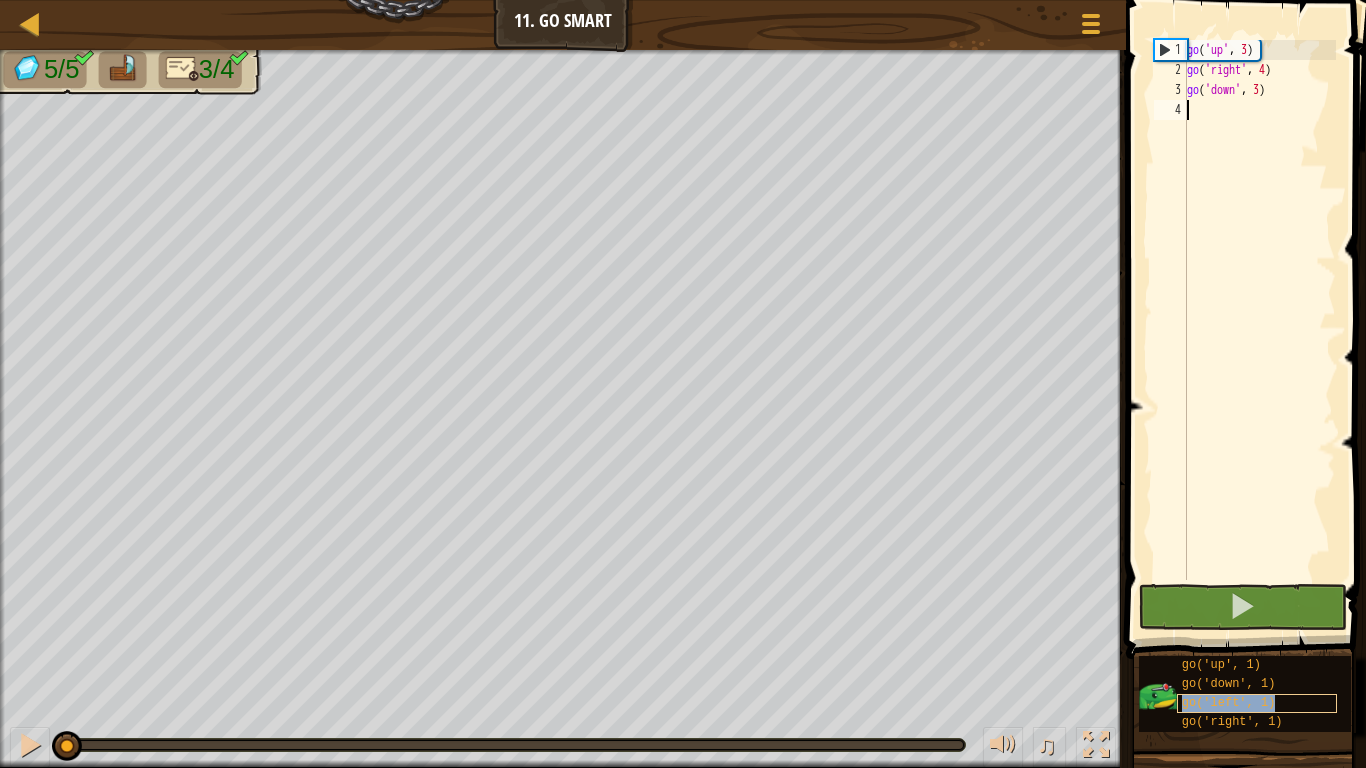click on "go('left', 1)" at bounding box center [1229, 703] 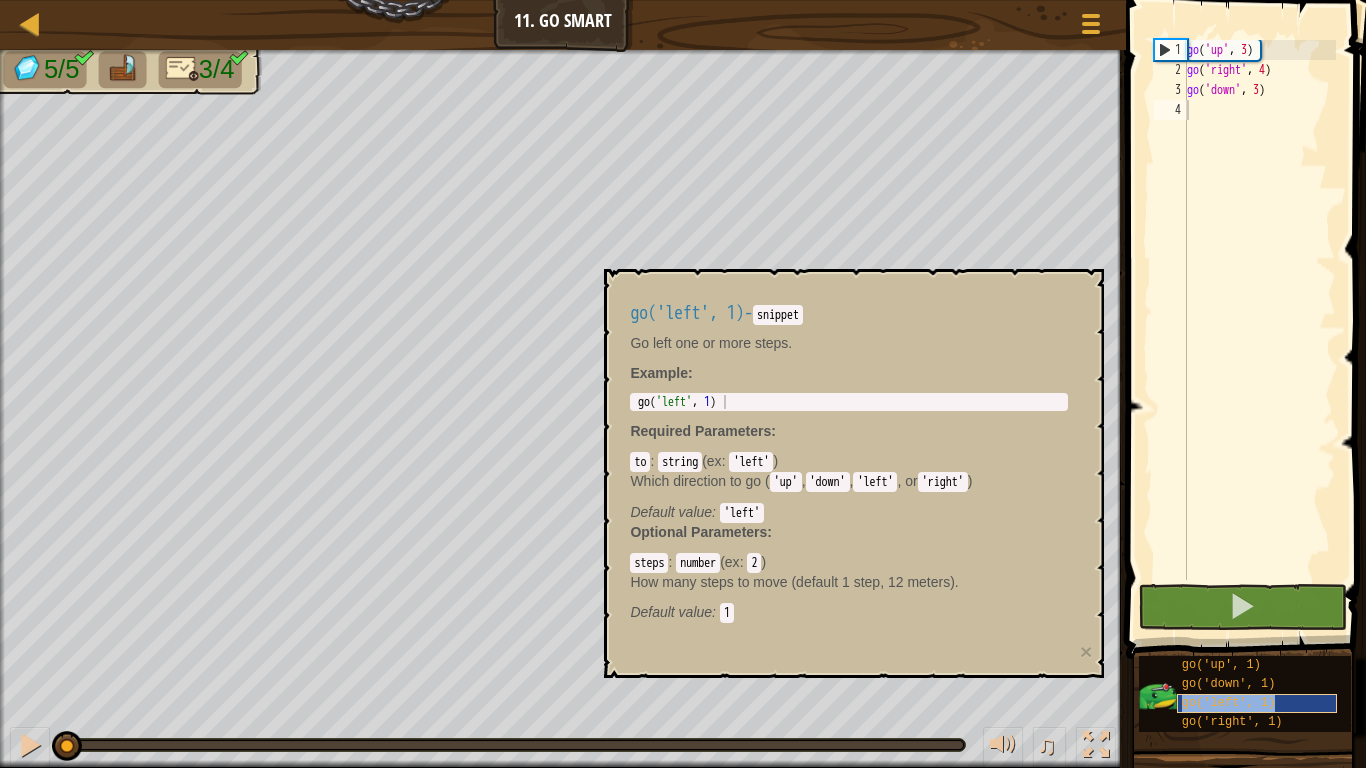 click on "go('left', 1)" at bounding box center [1229, 703] 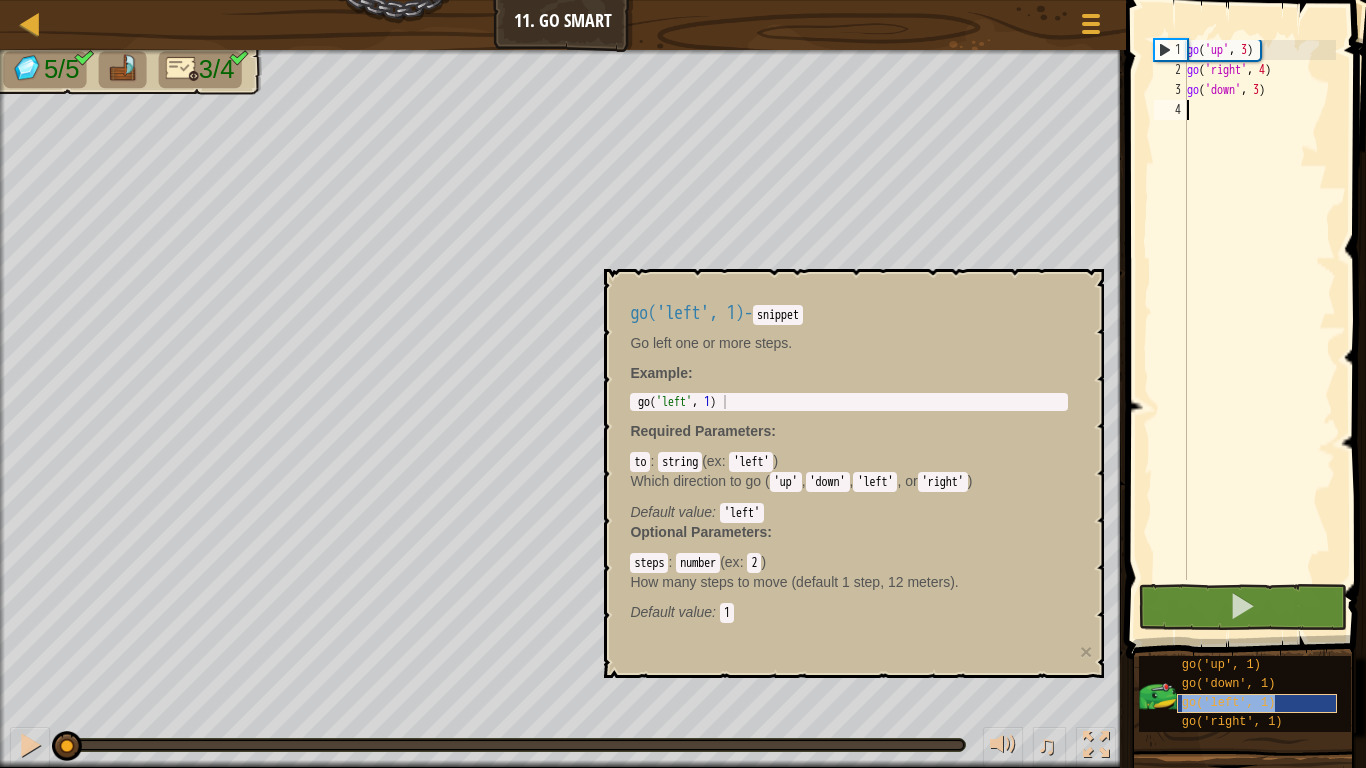 click on "go('left', 1)" at bounding box center (1229, 703) 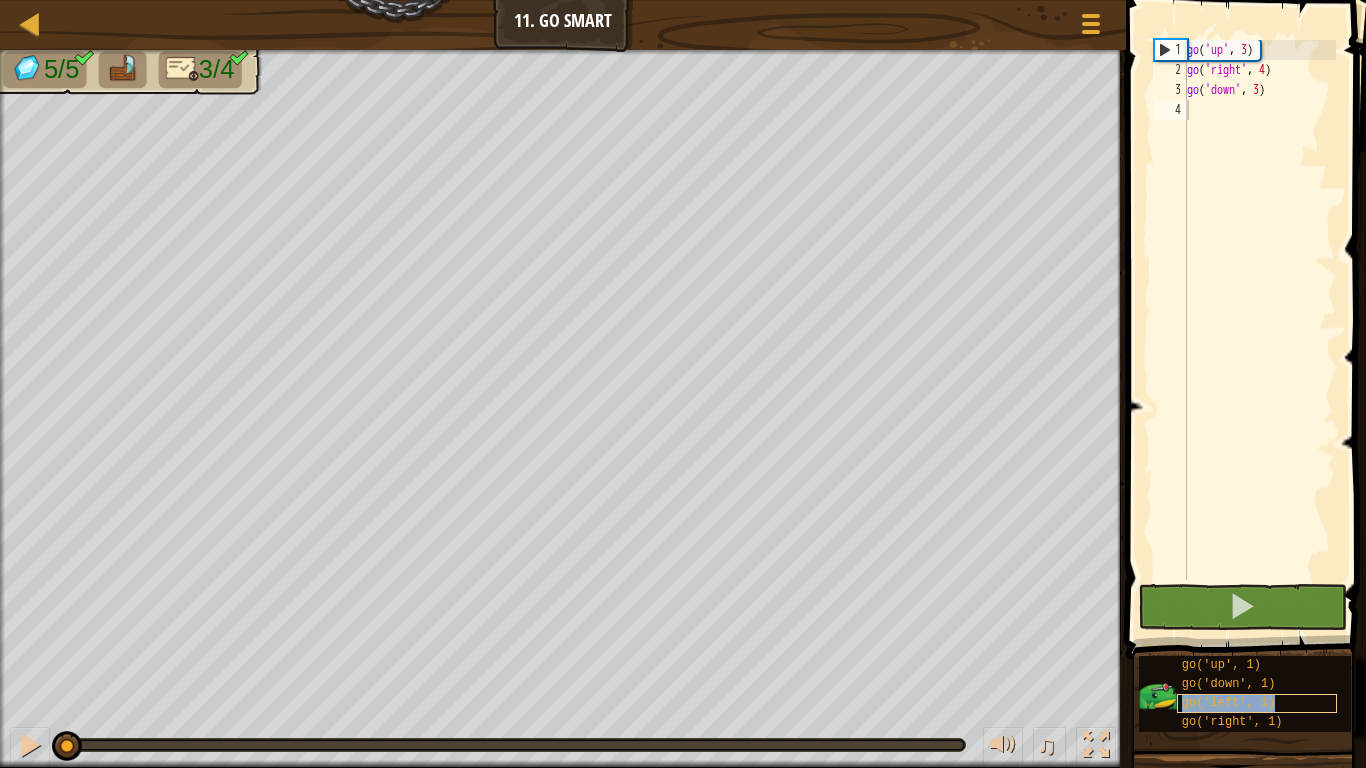 click on "go('left', 1)" at bounding box center [1229, 703] 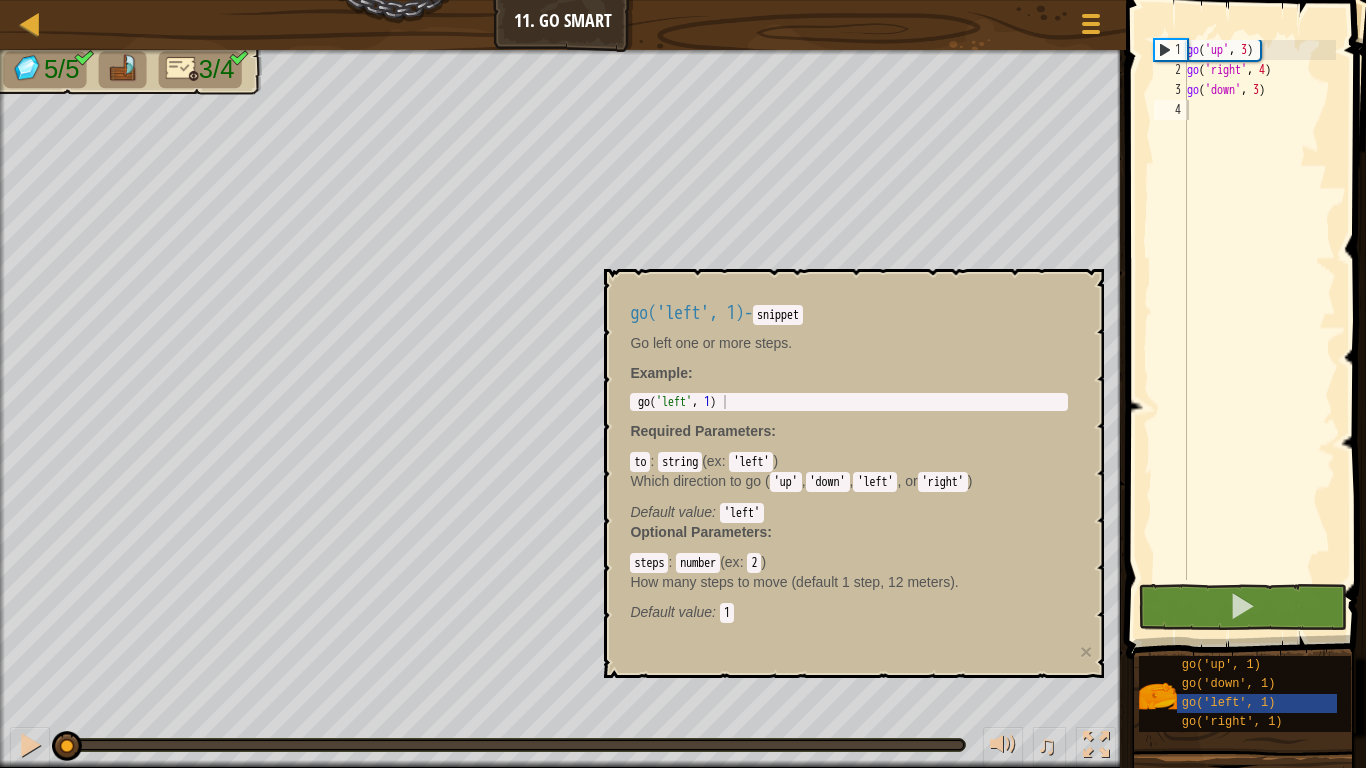 click on "Required Parameters : to : string  ( ex : 'left' ) Which direction to go ( 'up' ,  'down' ,  'left' , or  'right' )
Default value : 'left' Optional Parameters" at bounding box center (849, 463) 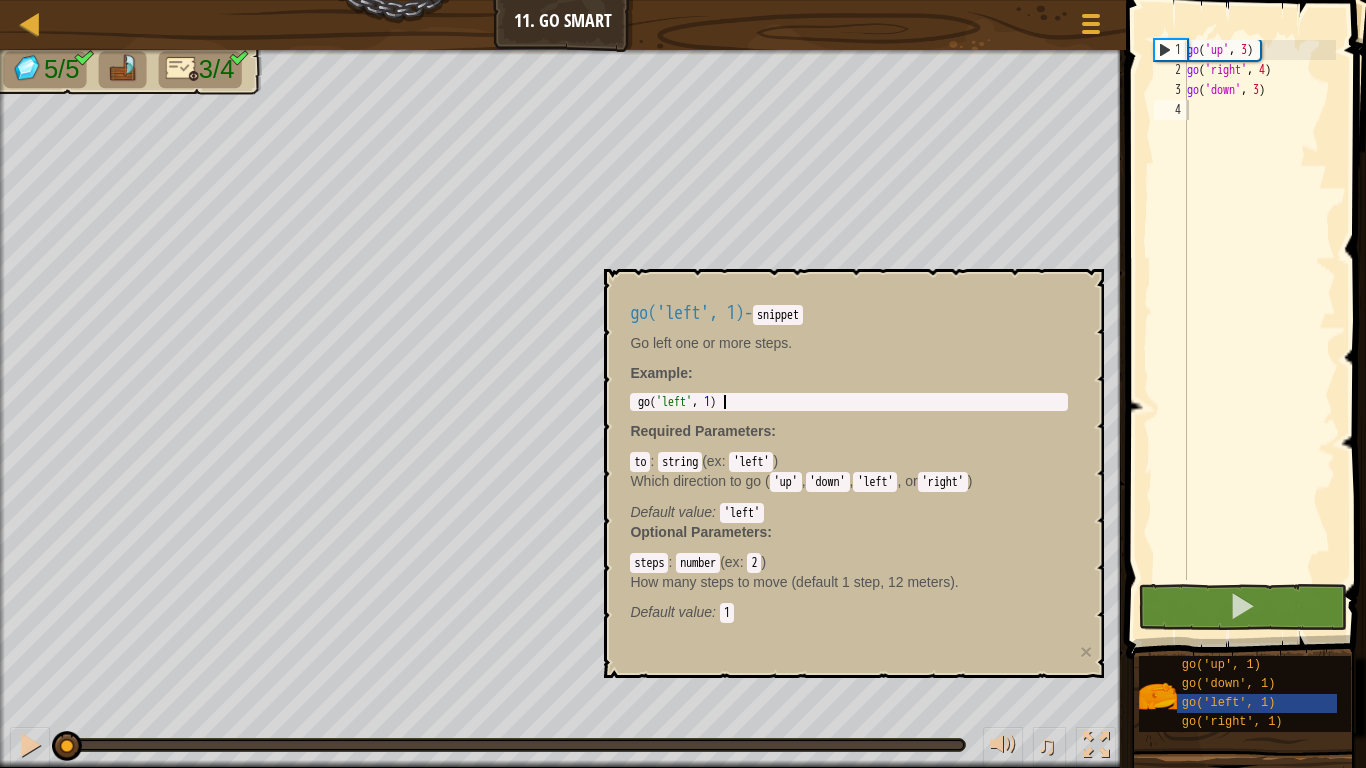 click on "go ( 'left' ,   1 )" at bounding box center [849, 416] 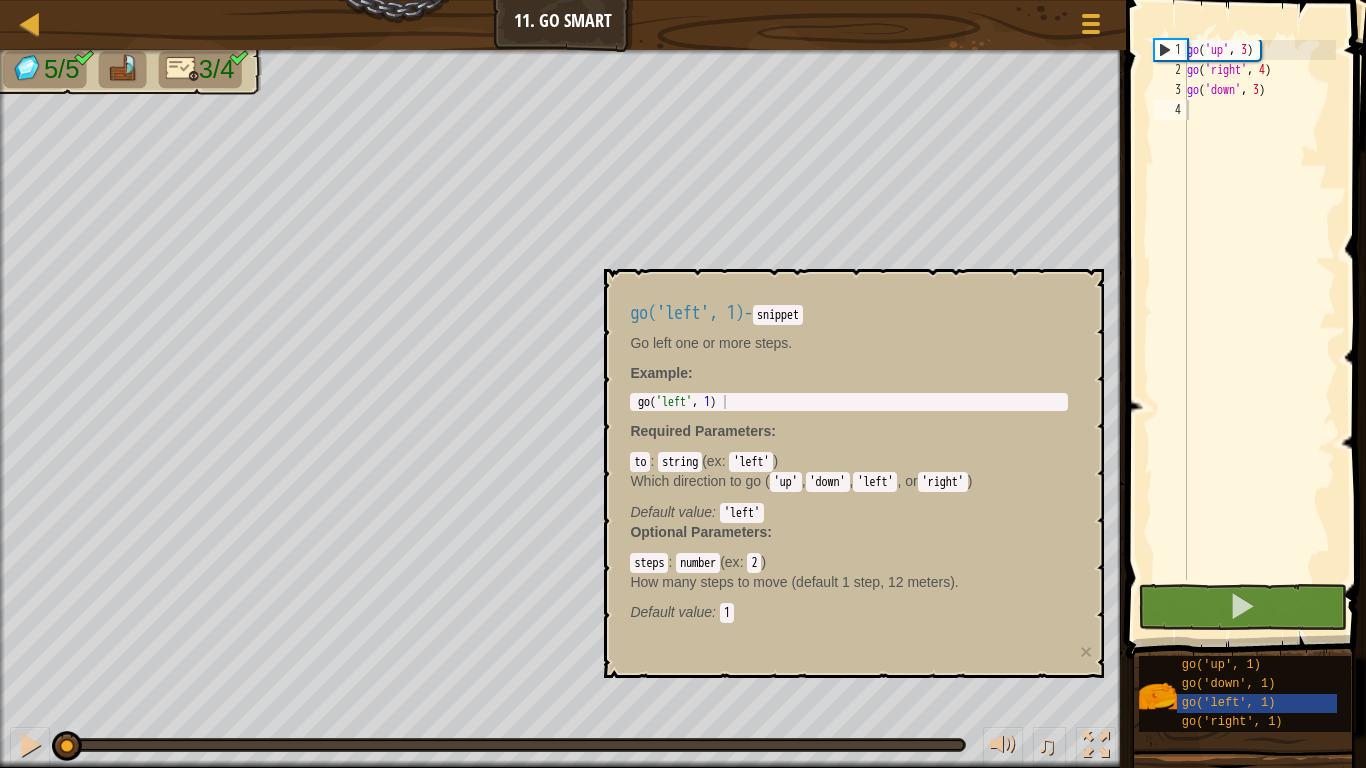 click on "to : string  ( ex : 'left' ) Which direction to go ( 'up' ,  'down' ,  'left' , or  'right' )
Default value : 'left'" at bounding box center (849, 486) 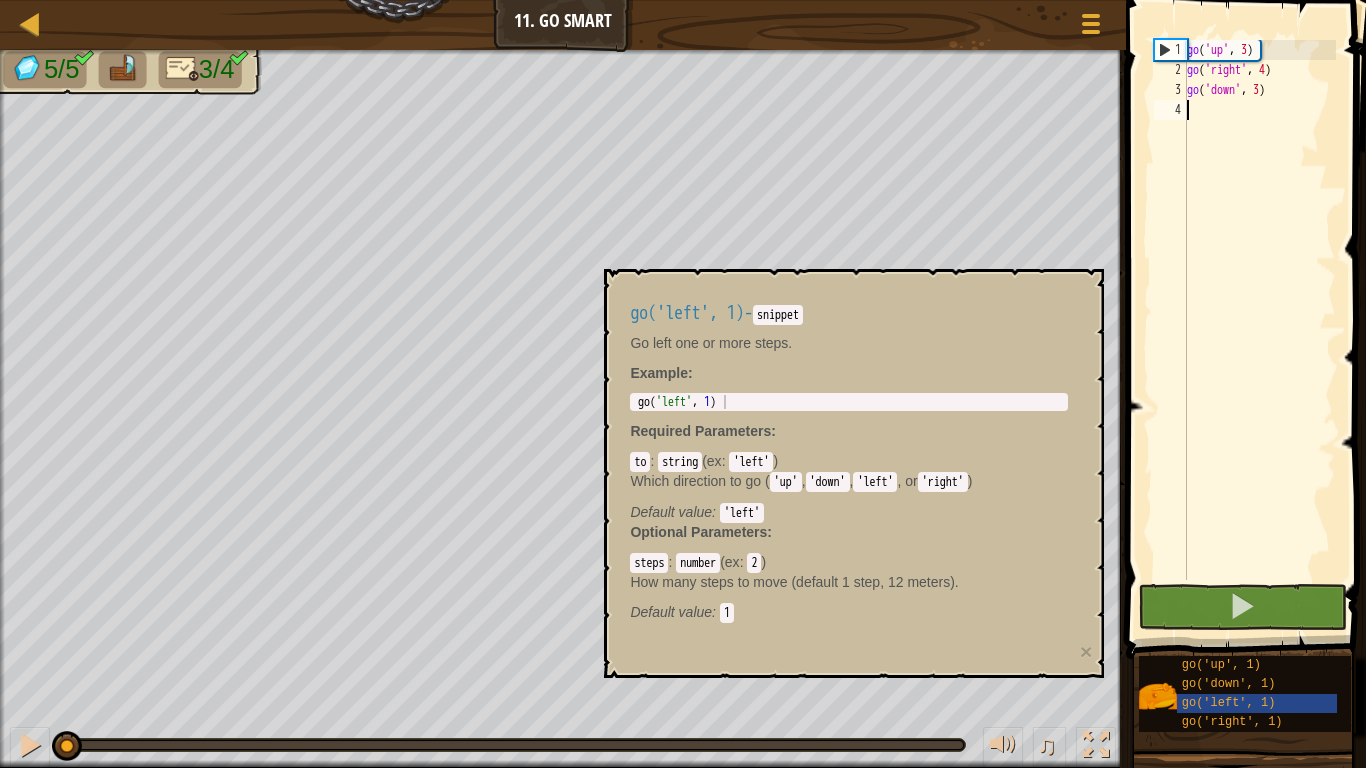 click on "go ( 'up' ,   3 ) go ( 'right' ,   4 ) go ( 'down' ,   3 )" at bounding box center [1259, 330] 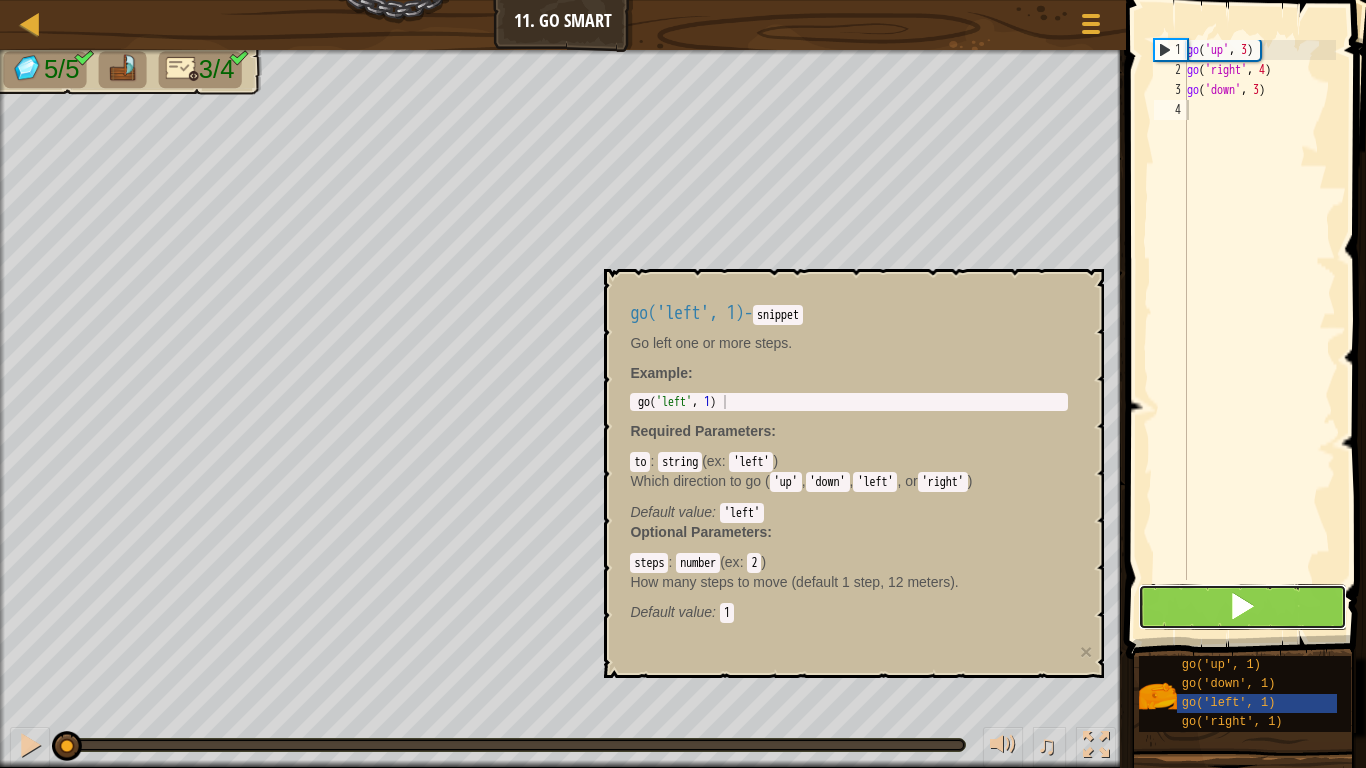 click at bounding box center (1242, 607) 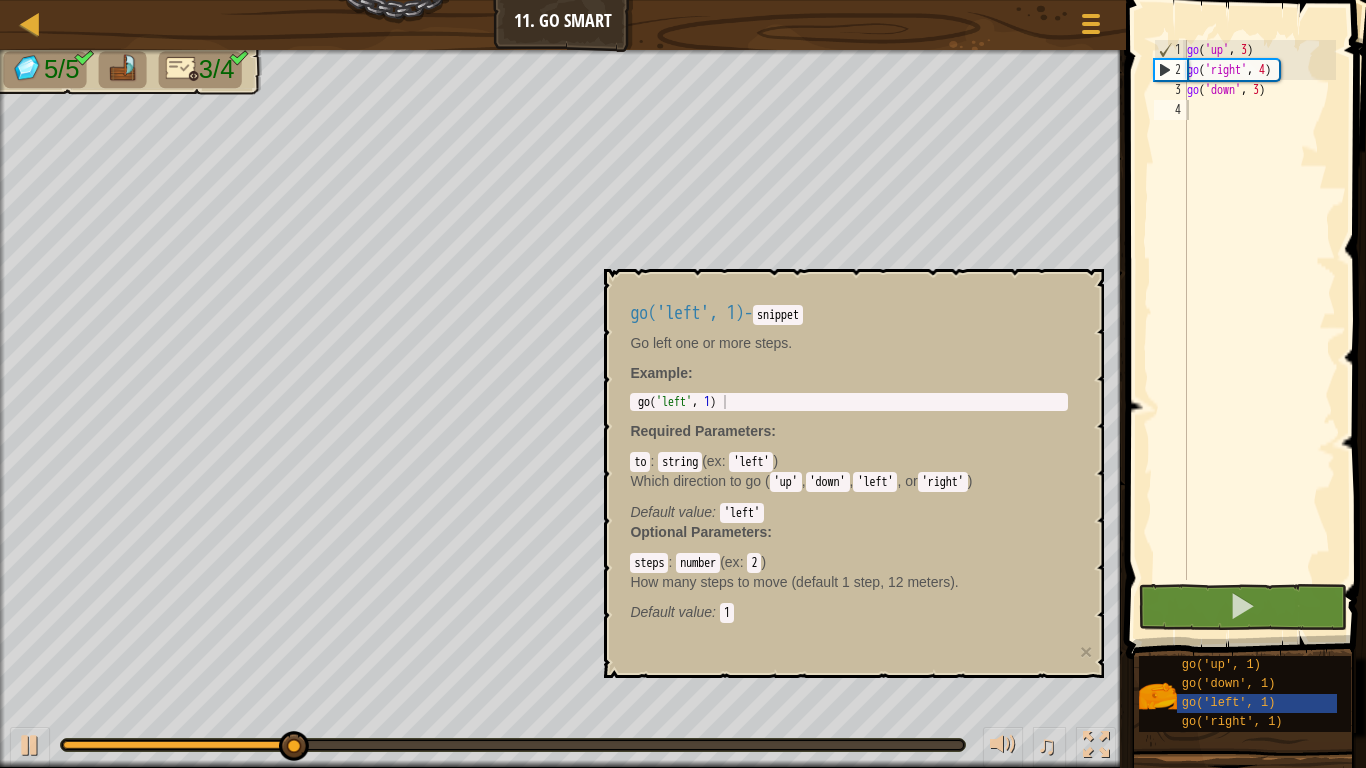 click on "snippet" at bounding box center (778, 315) 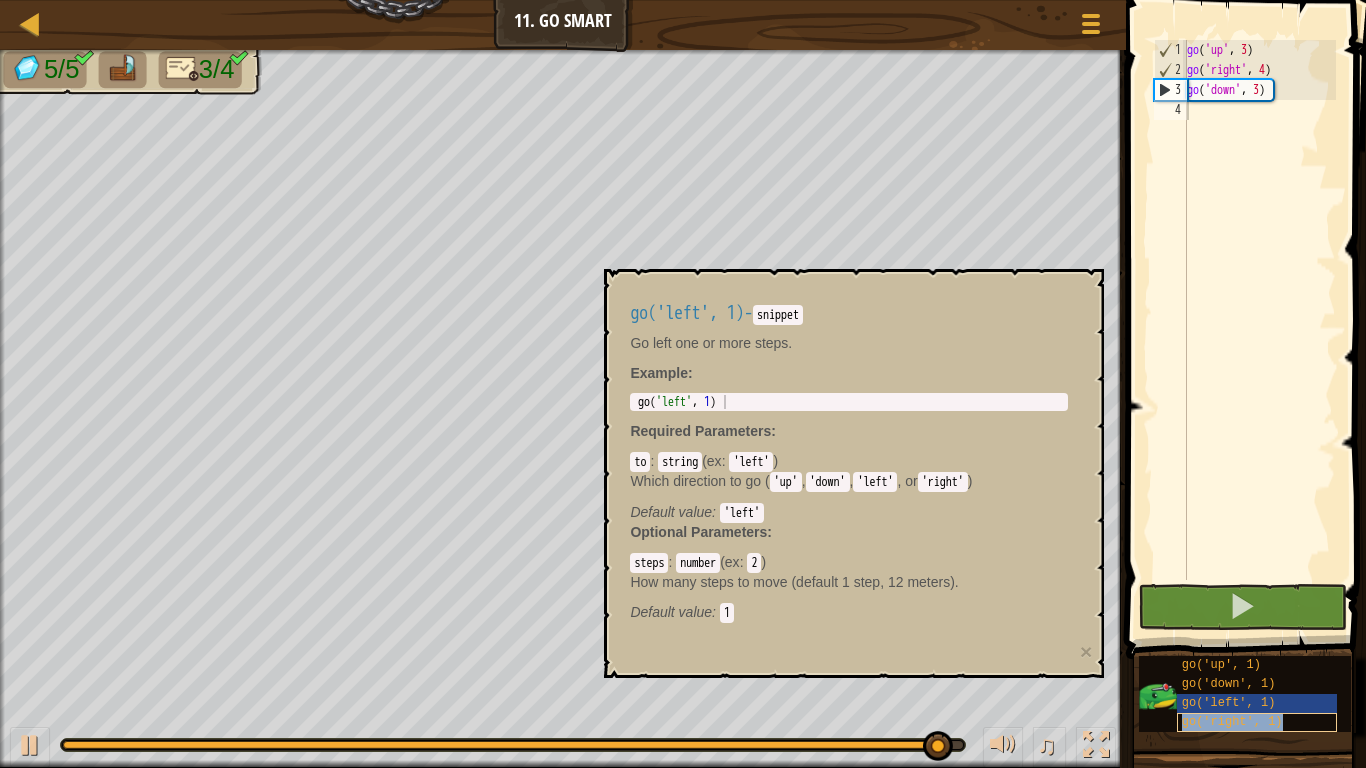drag, startPoint x: 1215, startPoint y: 672, endPoint x: 1208, endPoint y: 698, distance: 26.925823 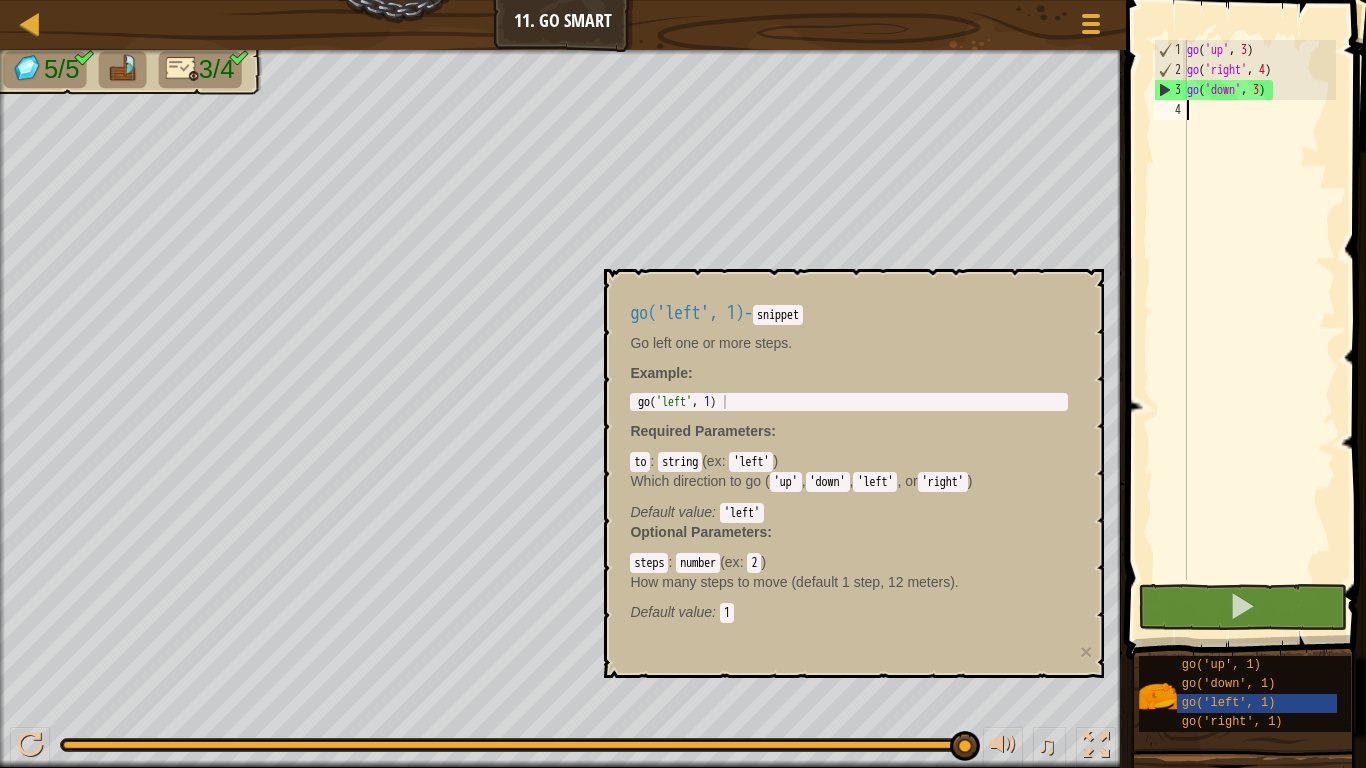 drag, startPoint x: 1208, startPoint y: 698, endPoint x: 1257, endPoint y: 536, distance: 169.24834 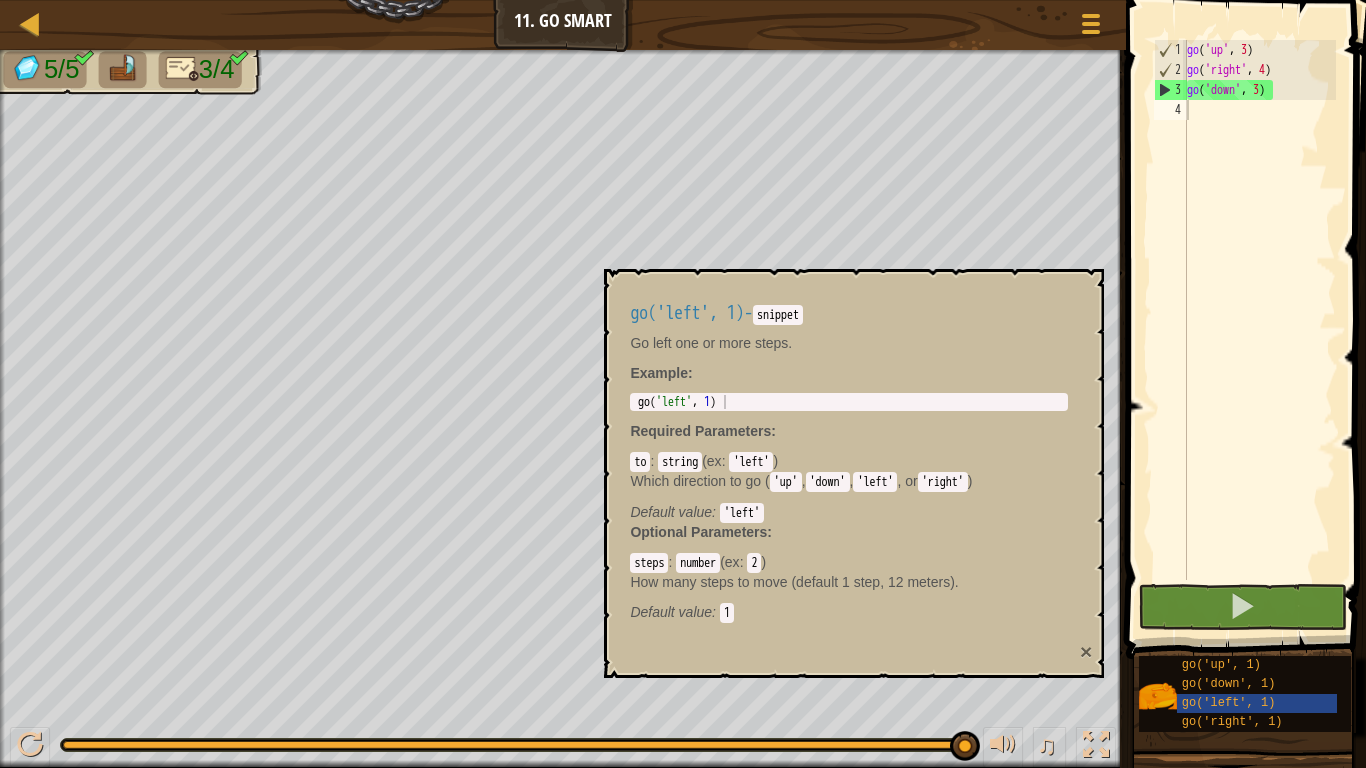click on "×" at bounding box center (1086, 651) 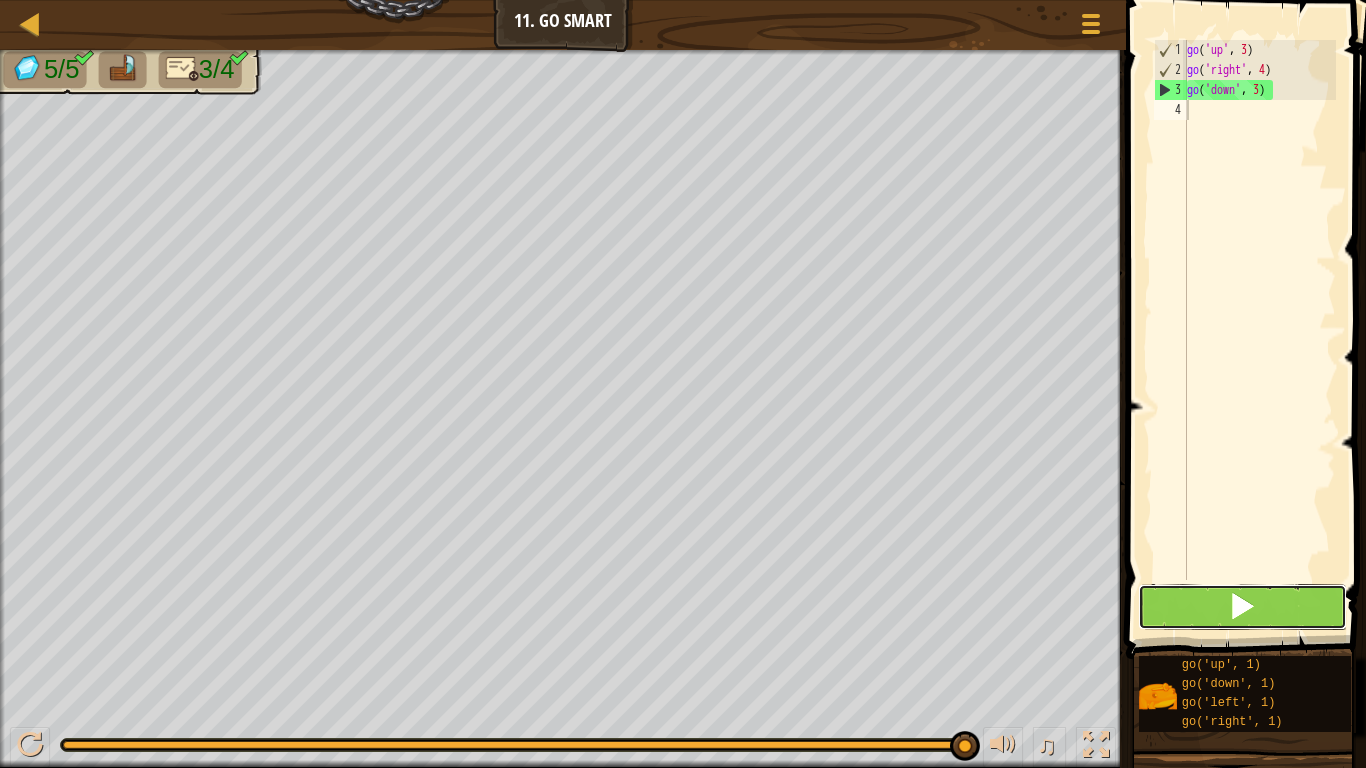 click at bounding box center (1242, 606) 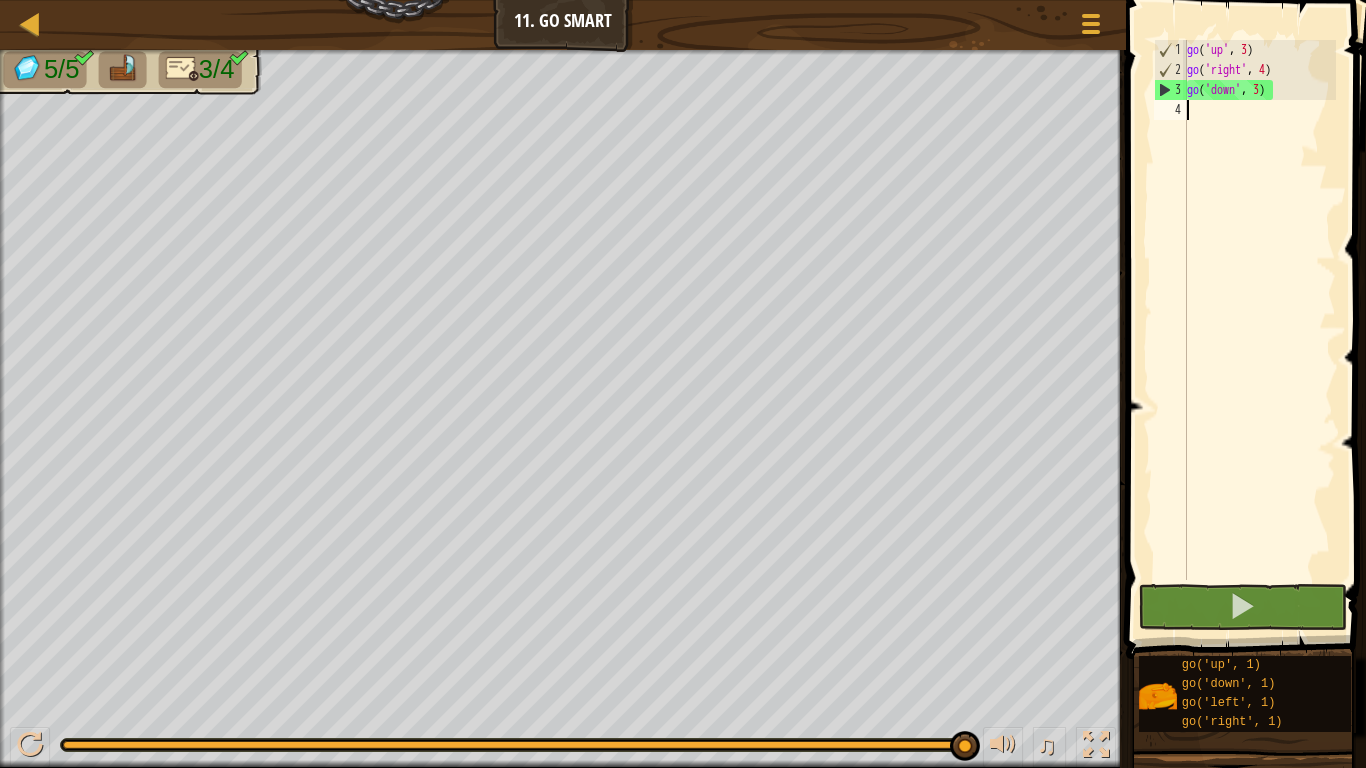 type on "g" 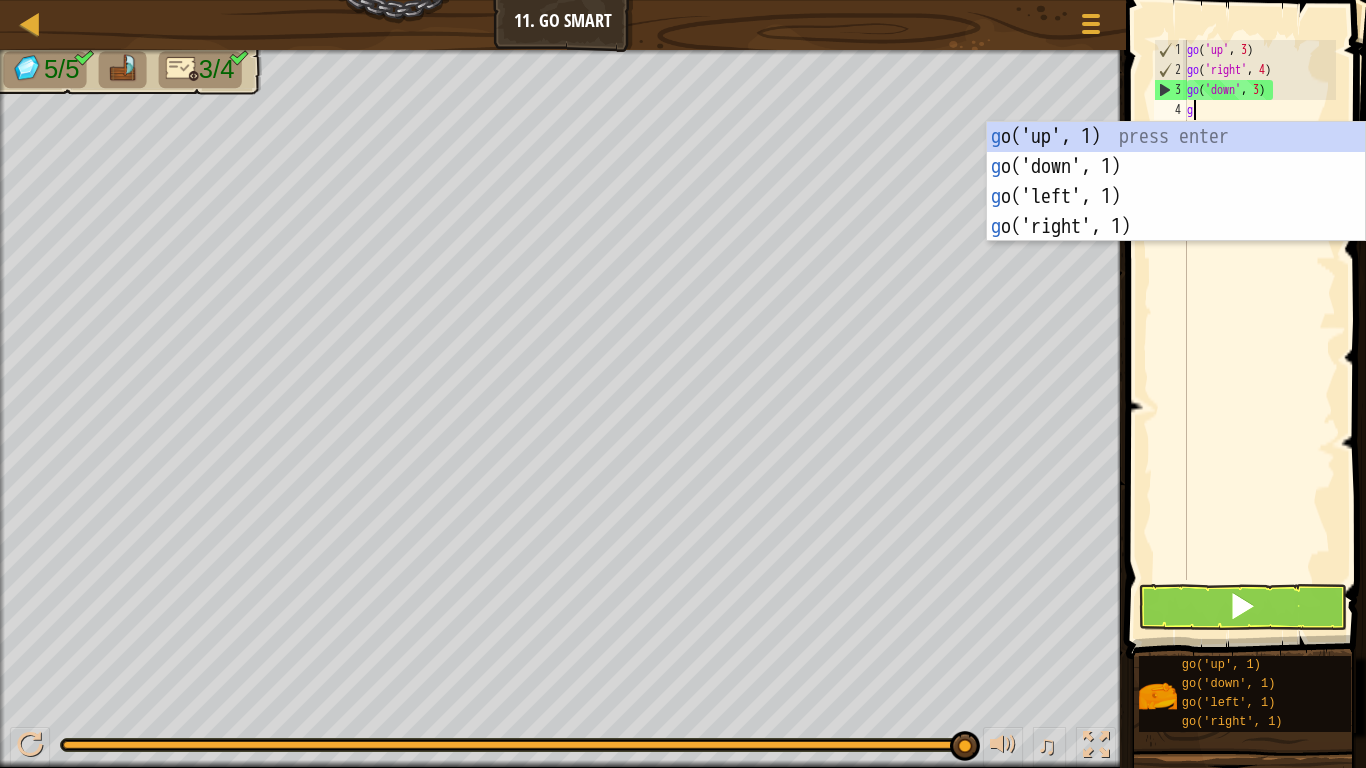 scroll, scrollTop: 9, scrollLeft: 0, axis: vertical 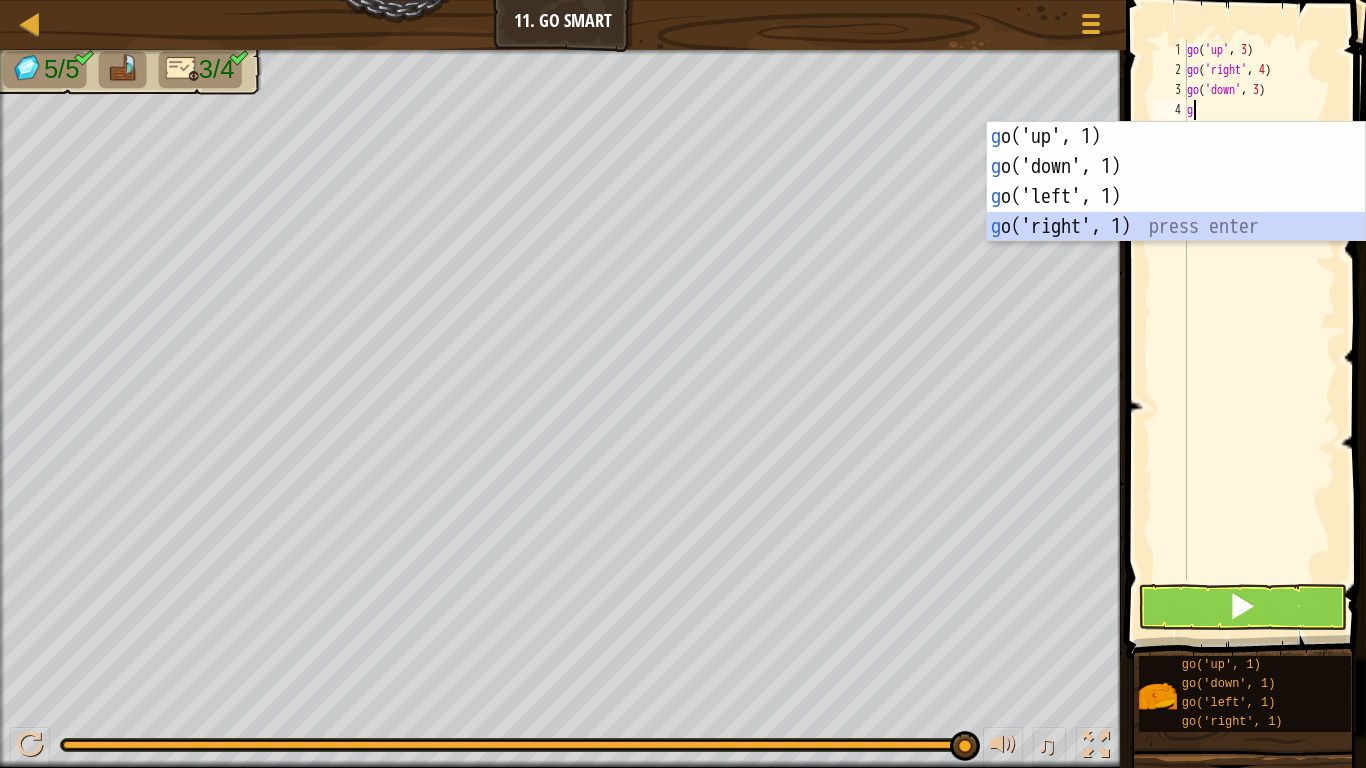 click on "g o('up', 1) press enter g o('down', 1) press enter g o('left', 1) press enter g o('right', 1) press enter" at bounding box center (1176, 212) 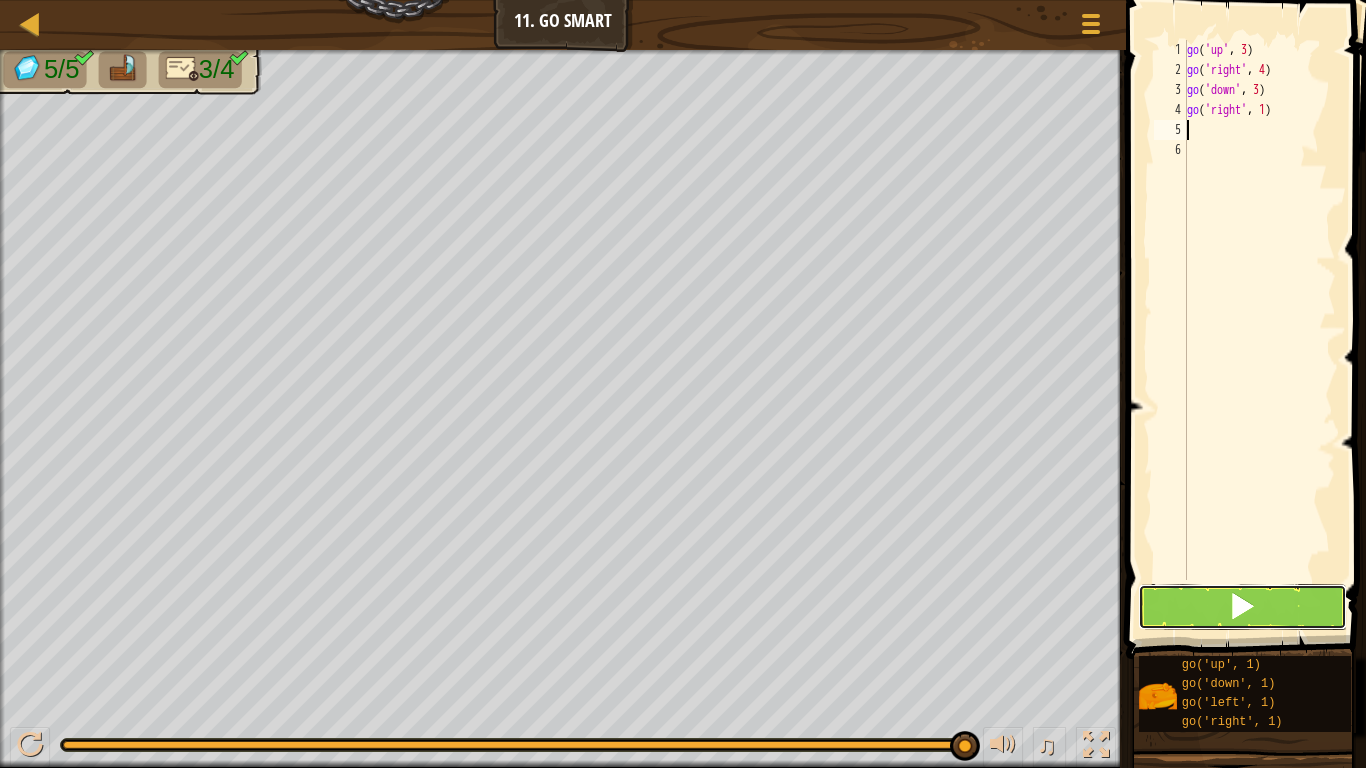 click at bounding box center [1242, 607] 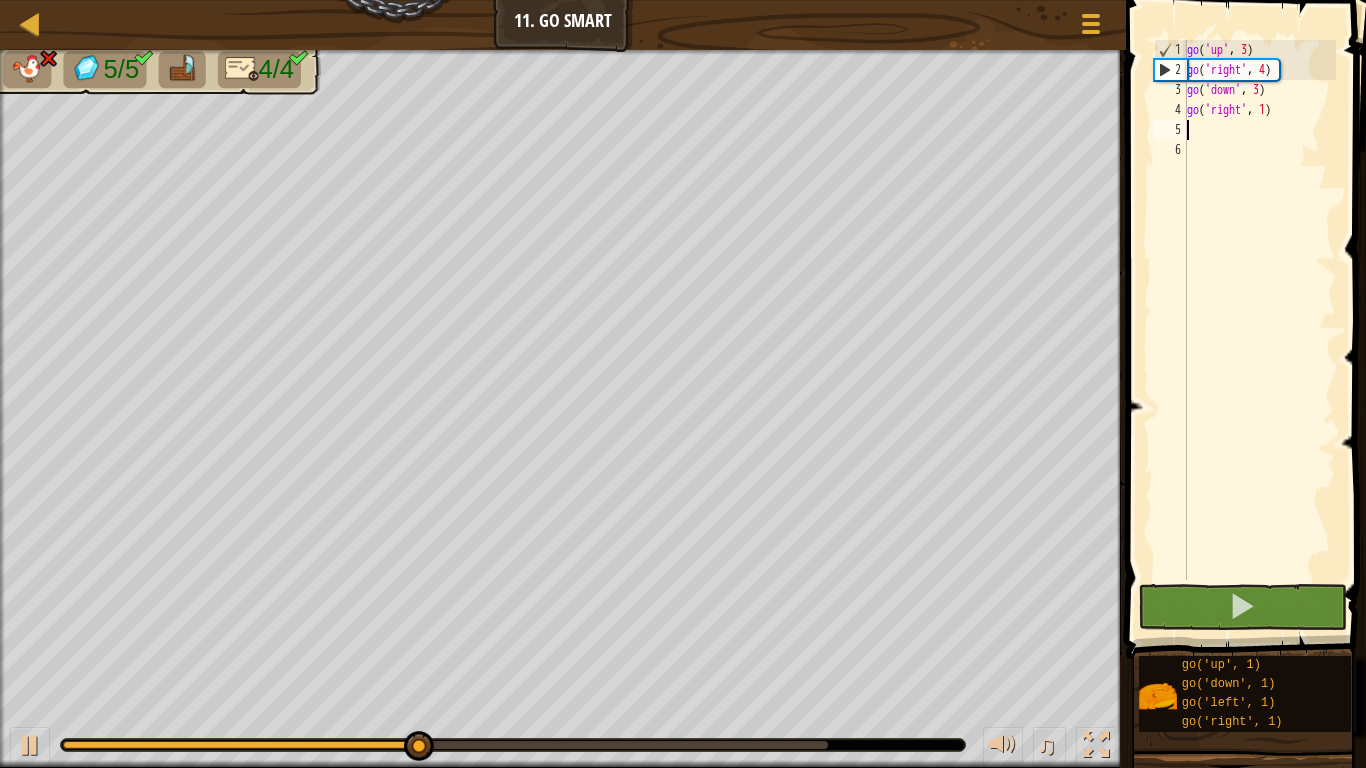 click on "go ( 'up' ,   3 ) go ( 'right' ,   4 ) go ( 'down' ,   3 ) go ( 'right' ,   1 )" at bounding box center [1259, 330] 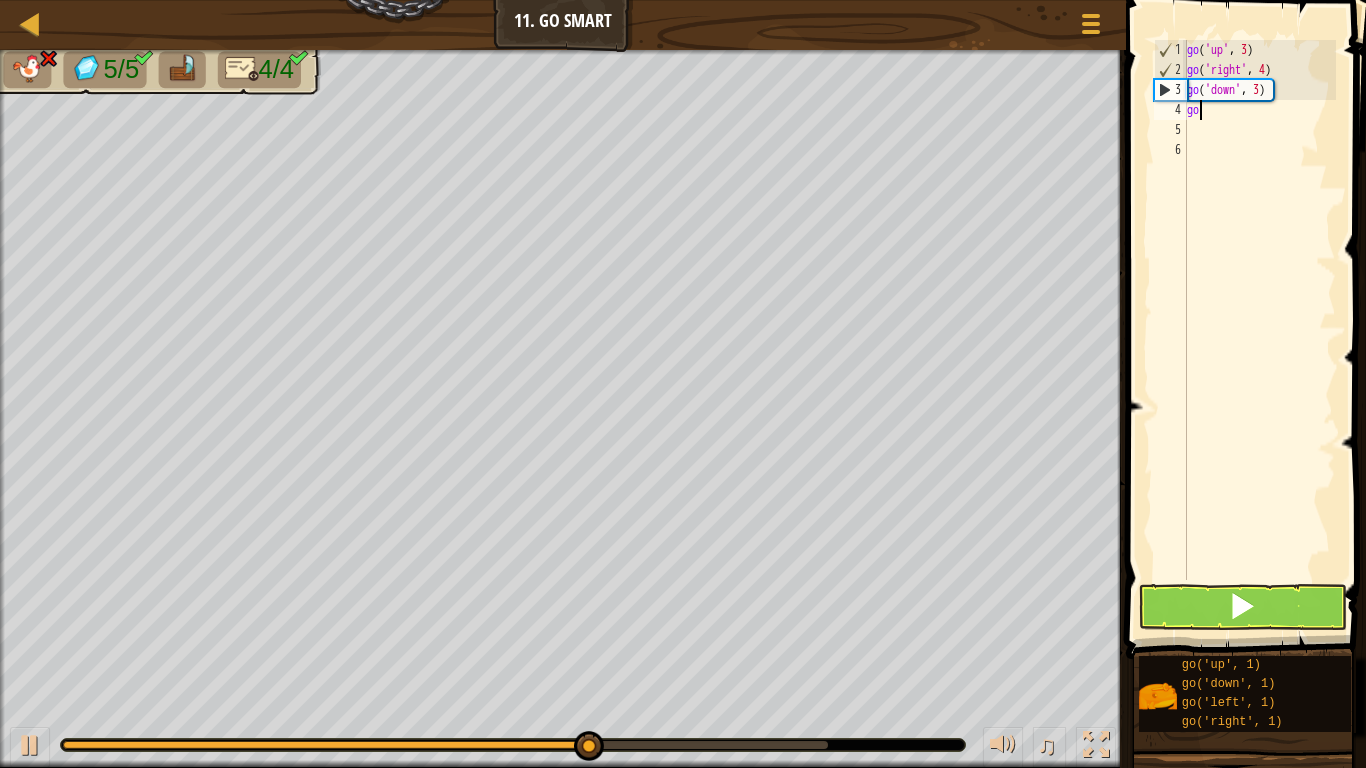 type on "g" 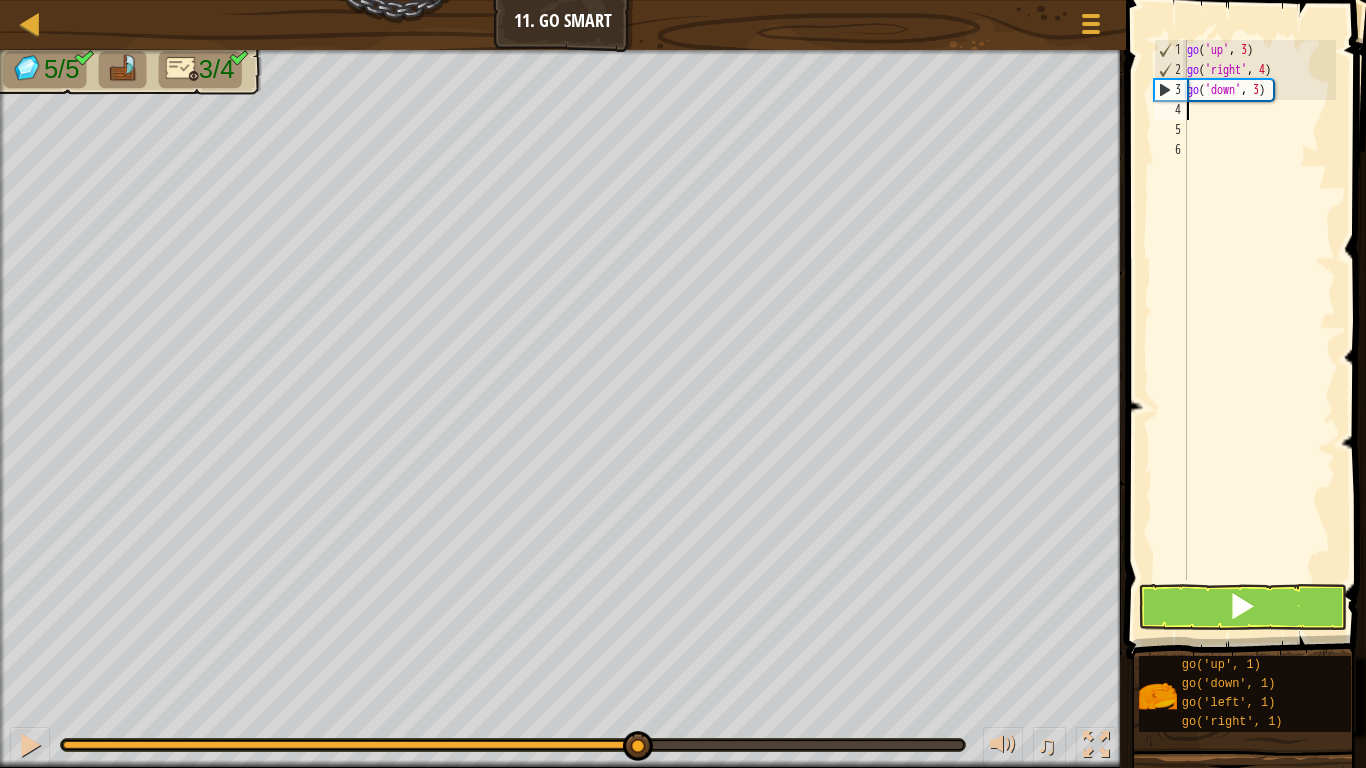 type on "g" 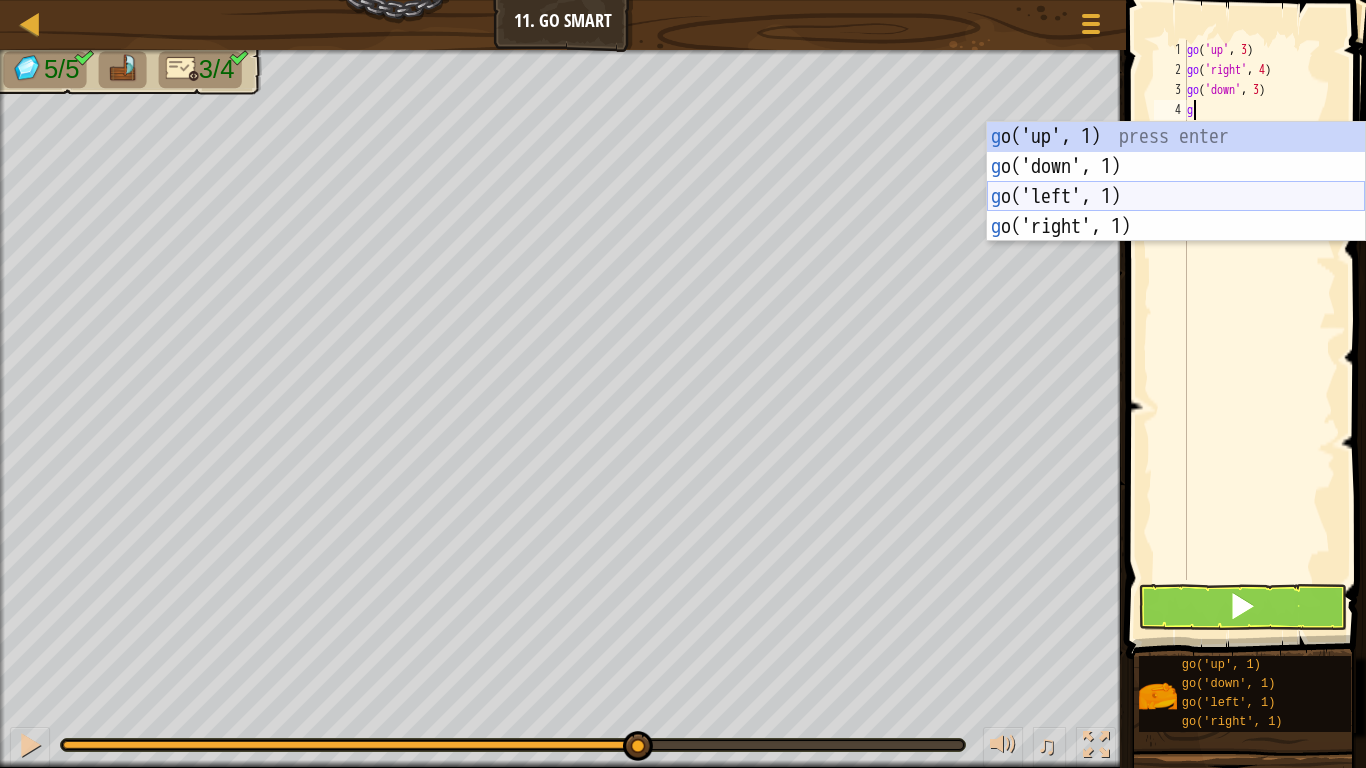 click on "g o('up', 1) press enter g o('down', 1) press enter g o('left', 1) press enter g o('right', 1) press enter" at bounding box center [1176, 212] 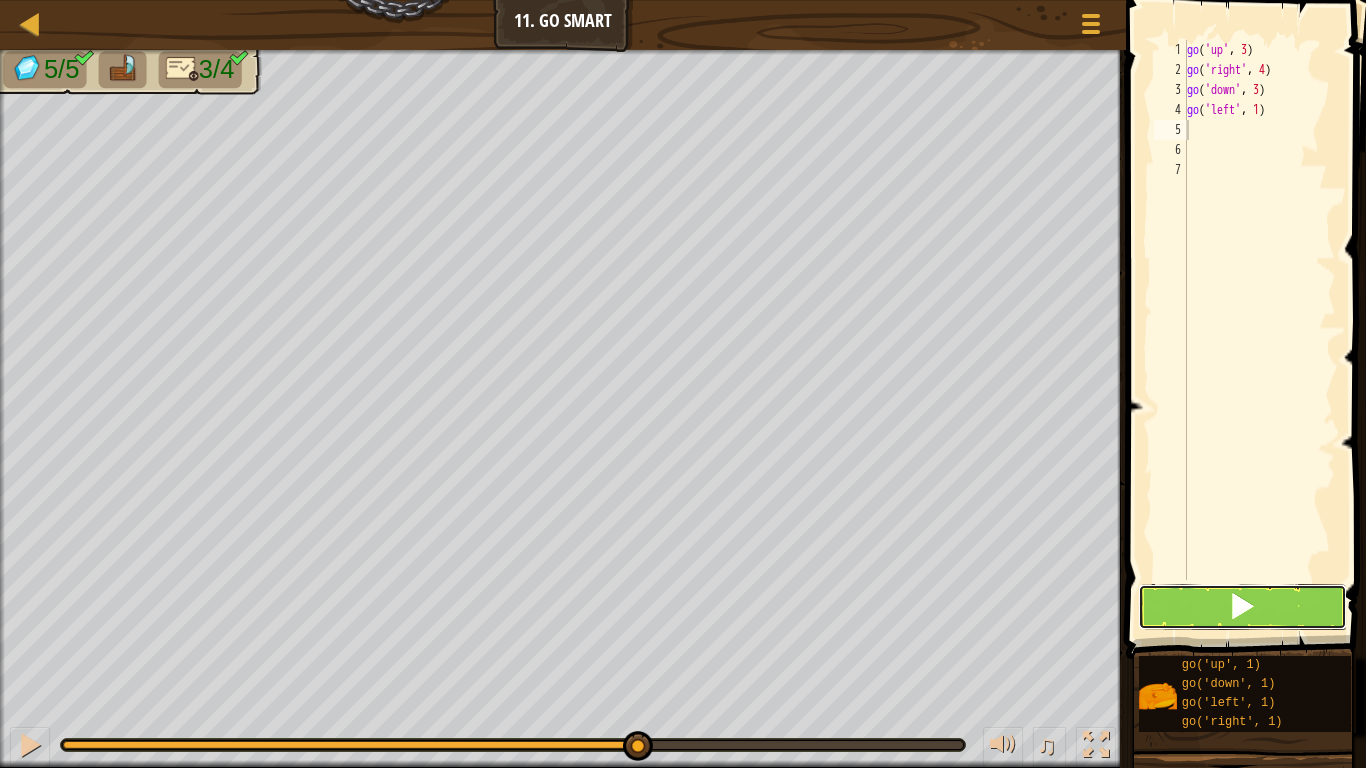 click at bounding box center [1242, 606] 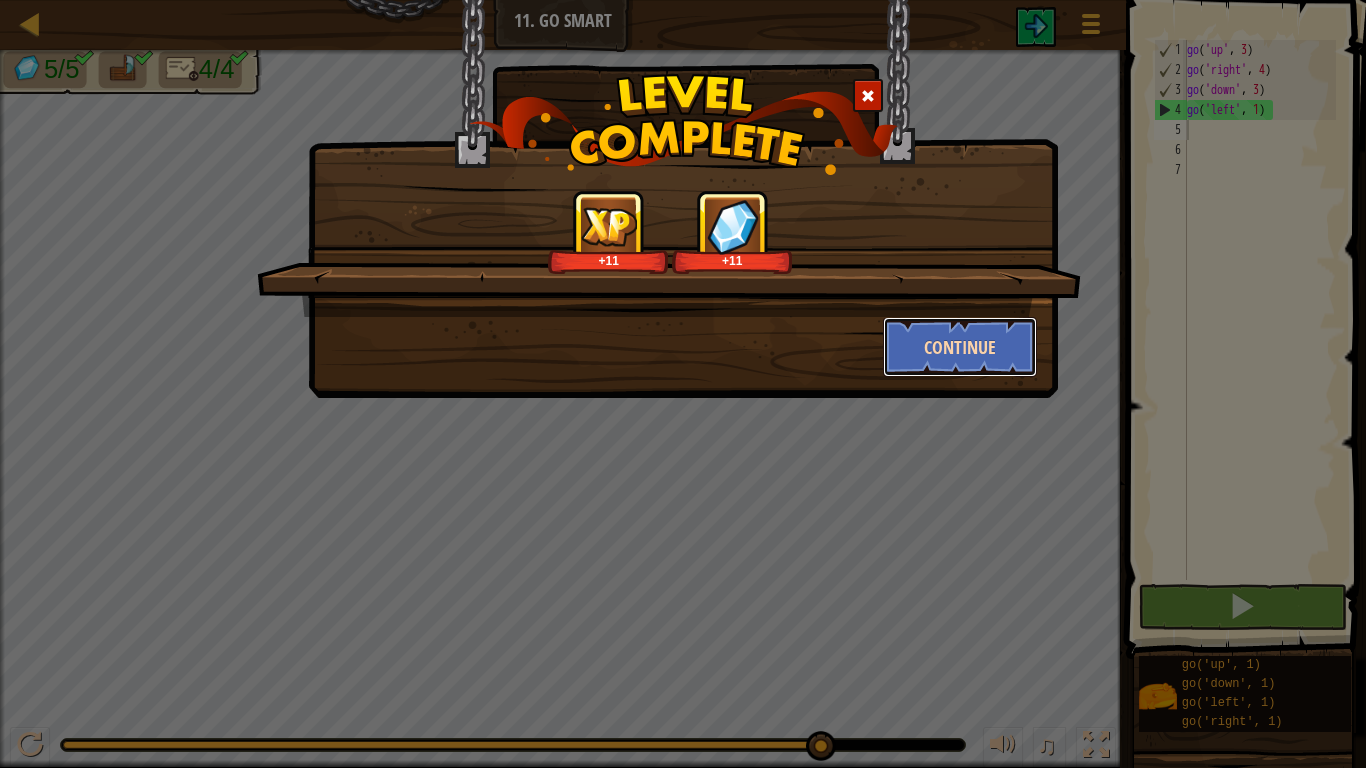 click on "Continue" at bounding box center (960, 347) 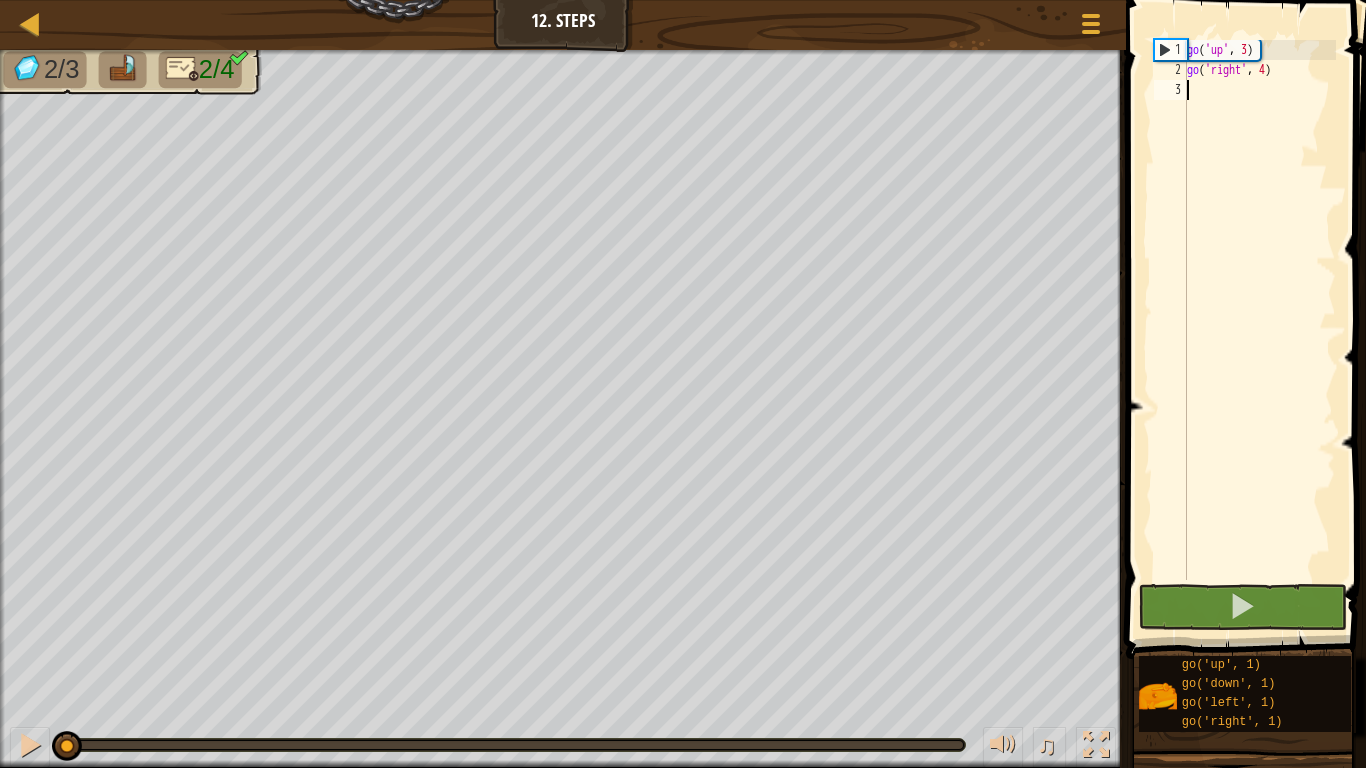 type on "g" 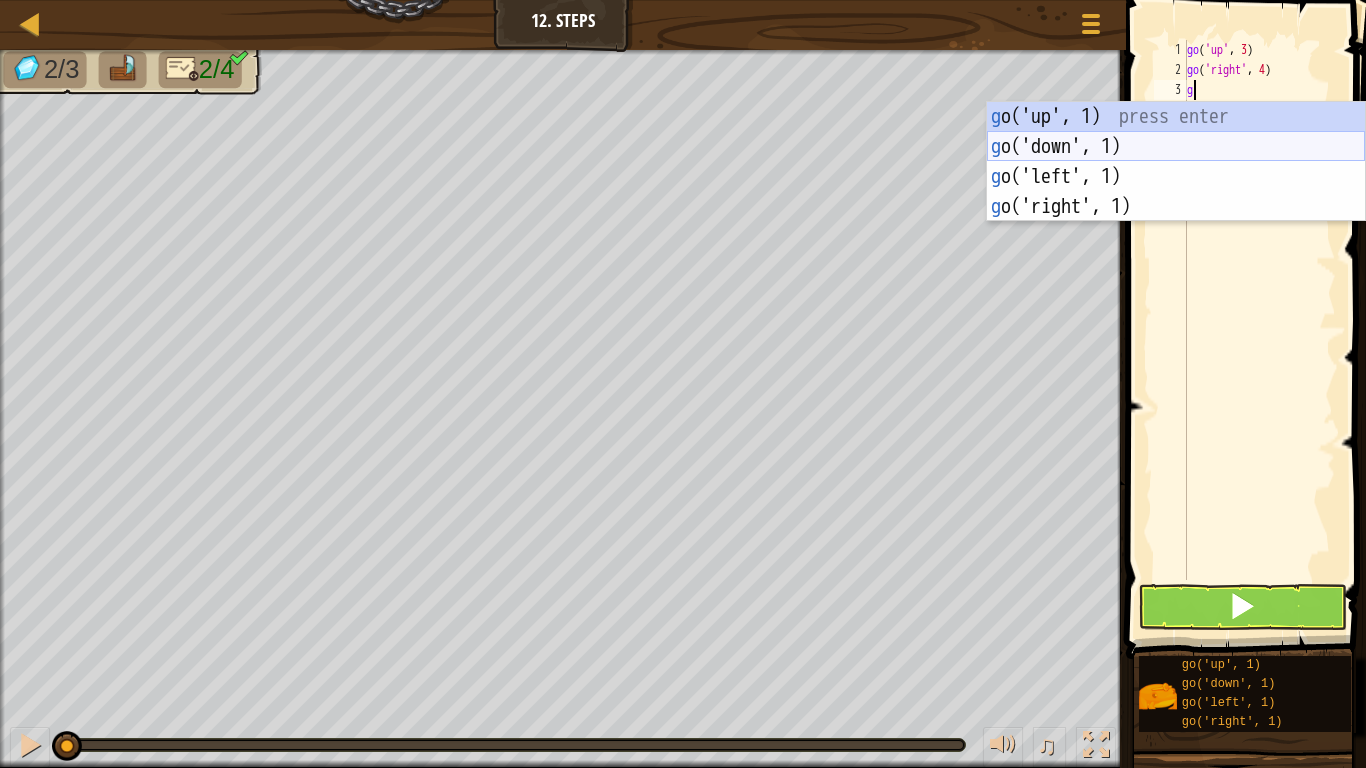 click on "g o('up', 1) press enter g o('down', 1) press enter g o('left', 1) press enter g o('right', 1) press enter" at bounding box center (1176, 192) 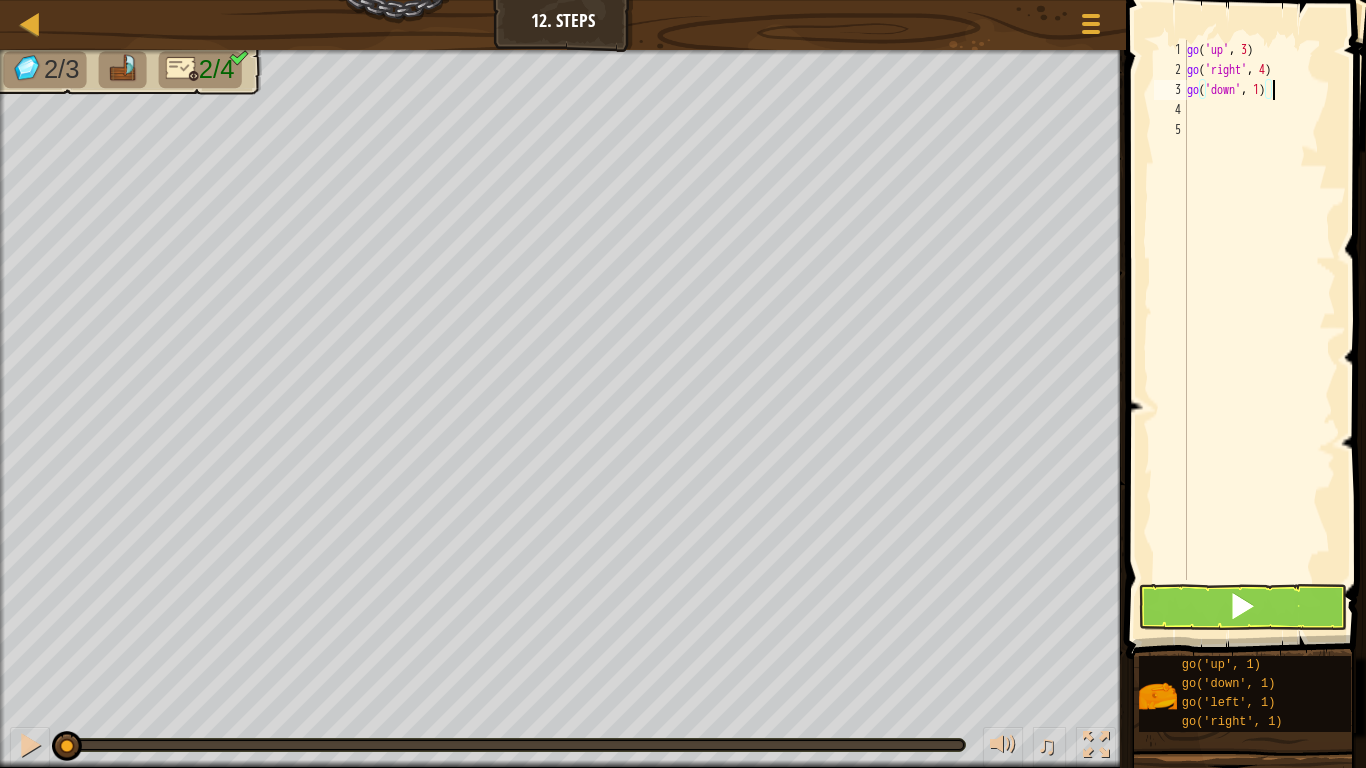 click on "go ( 'up' ,   3 ) go ( 'right' ,   4 ) go ( 'down' ,   1 )" at bounding box center (1259, 330) 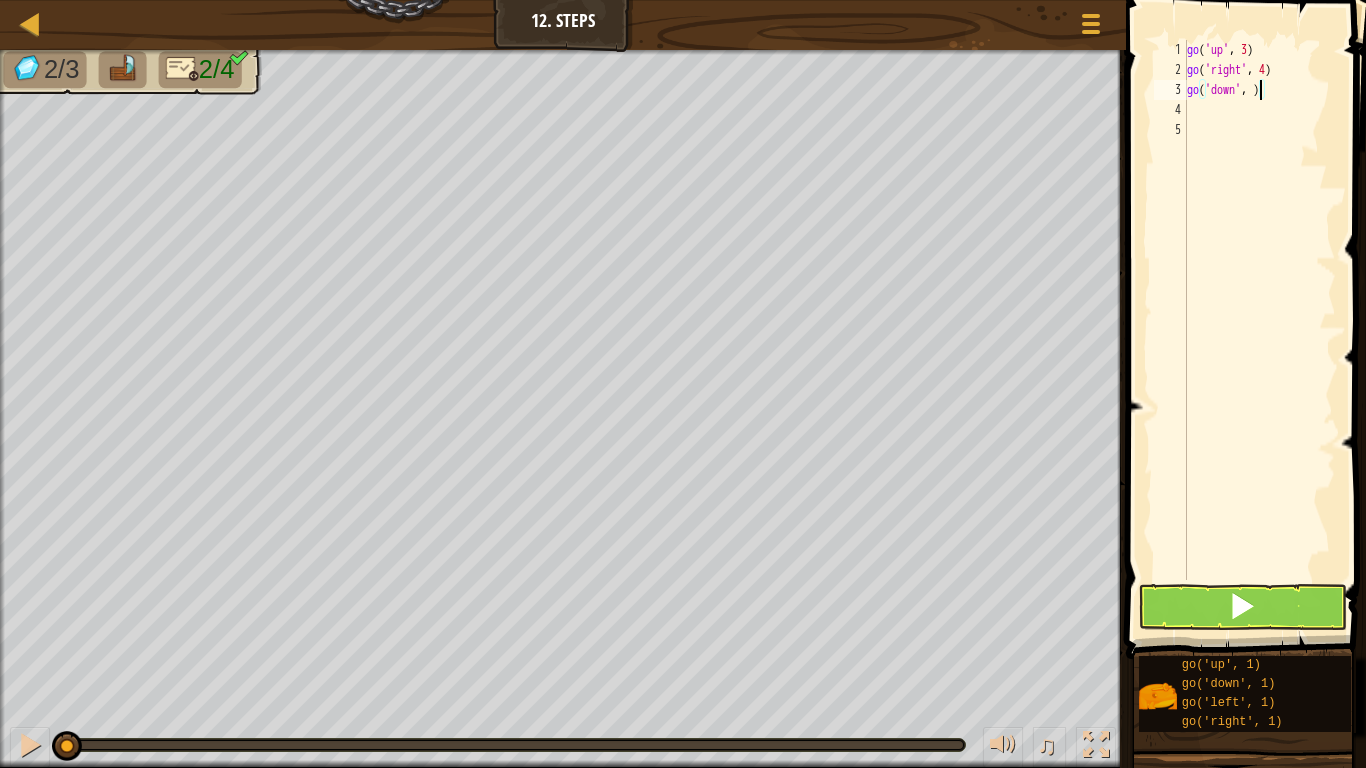type on "go('down', 3)" 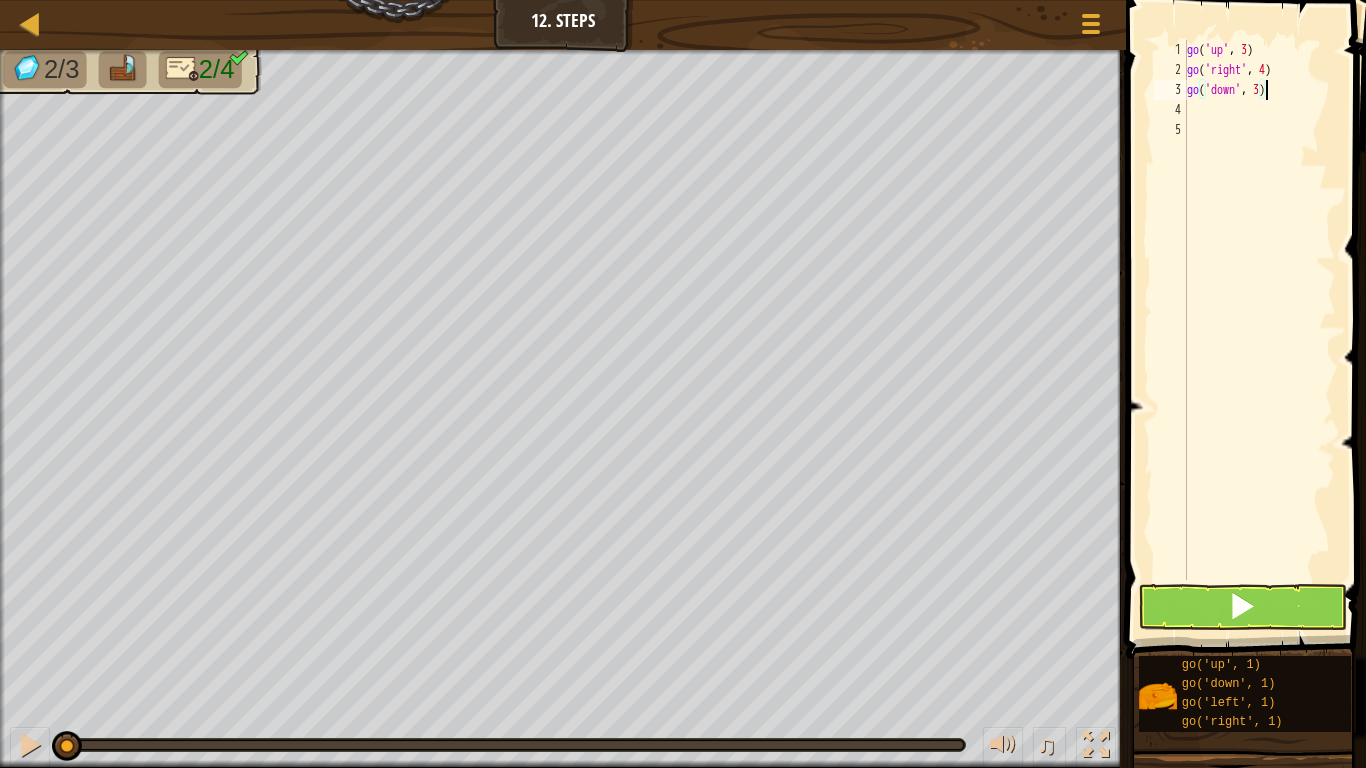 scroll, scrollTop: 9, scrollLeft: 6, axis: both 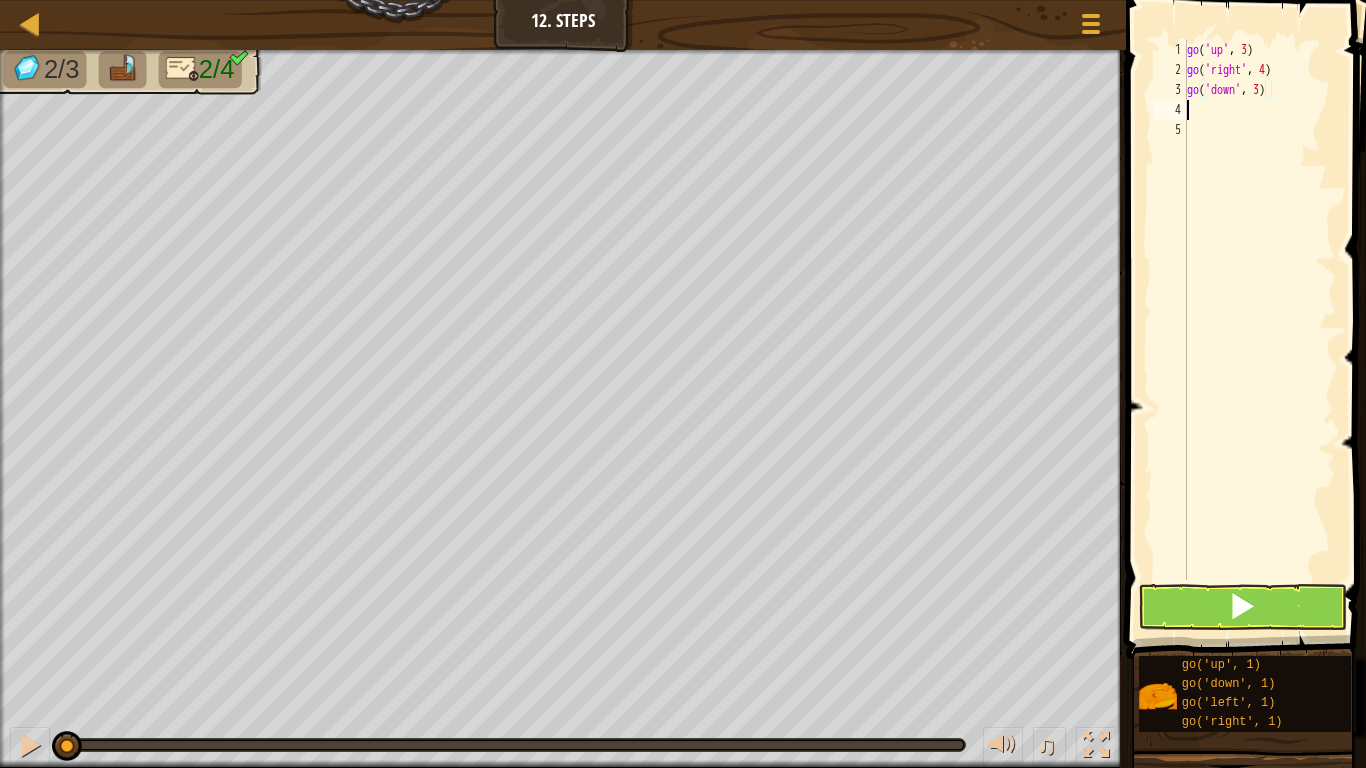 click on "go ( 'up' ,   3 ) go ( 'right' ,   4 ) go ( 'down' ,   3 )" at bounding box center (1259, 330) 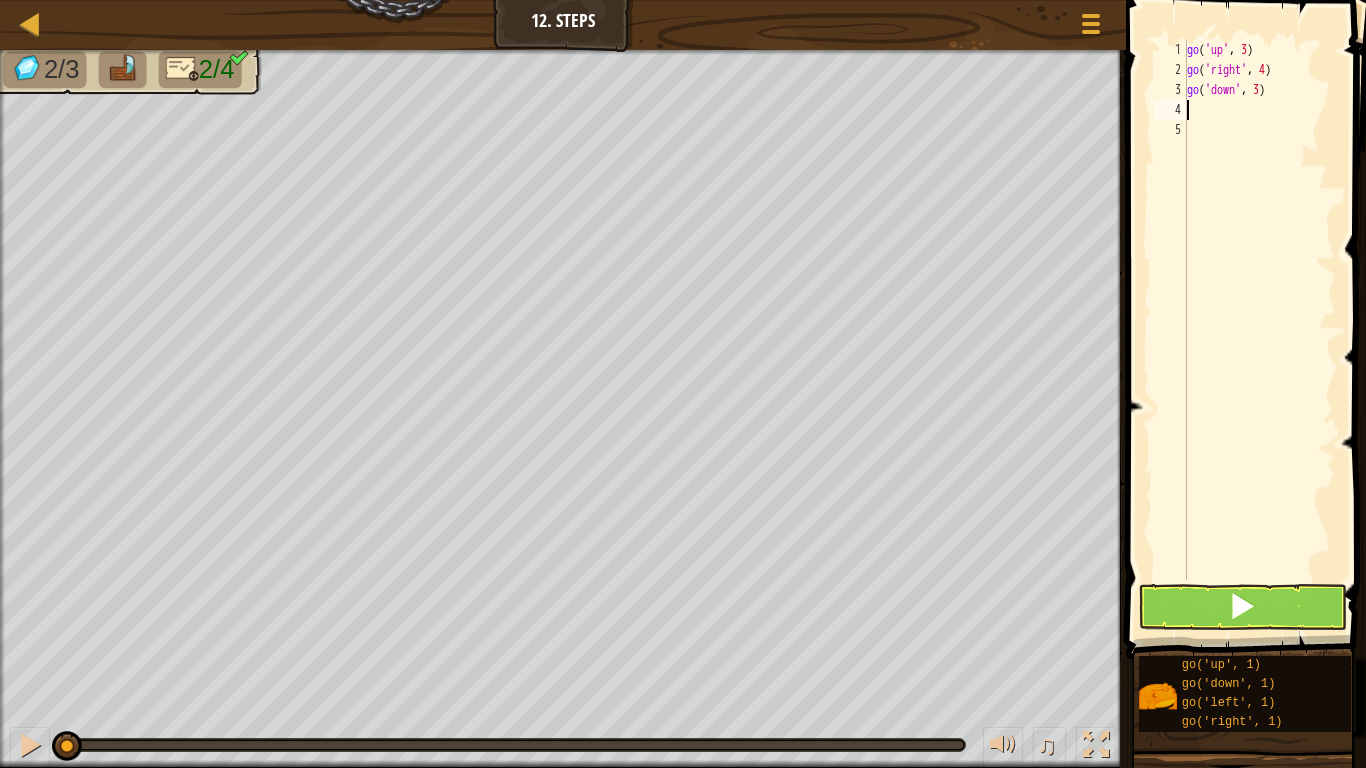 type on "g" 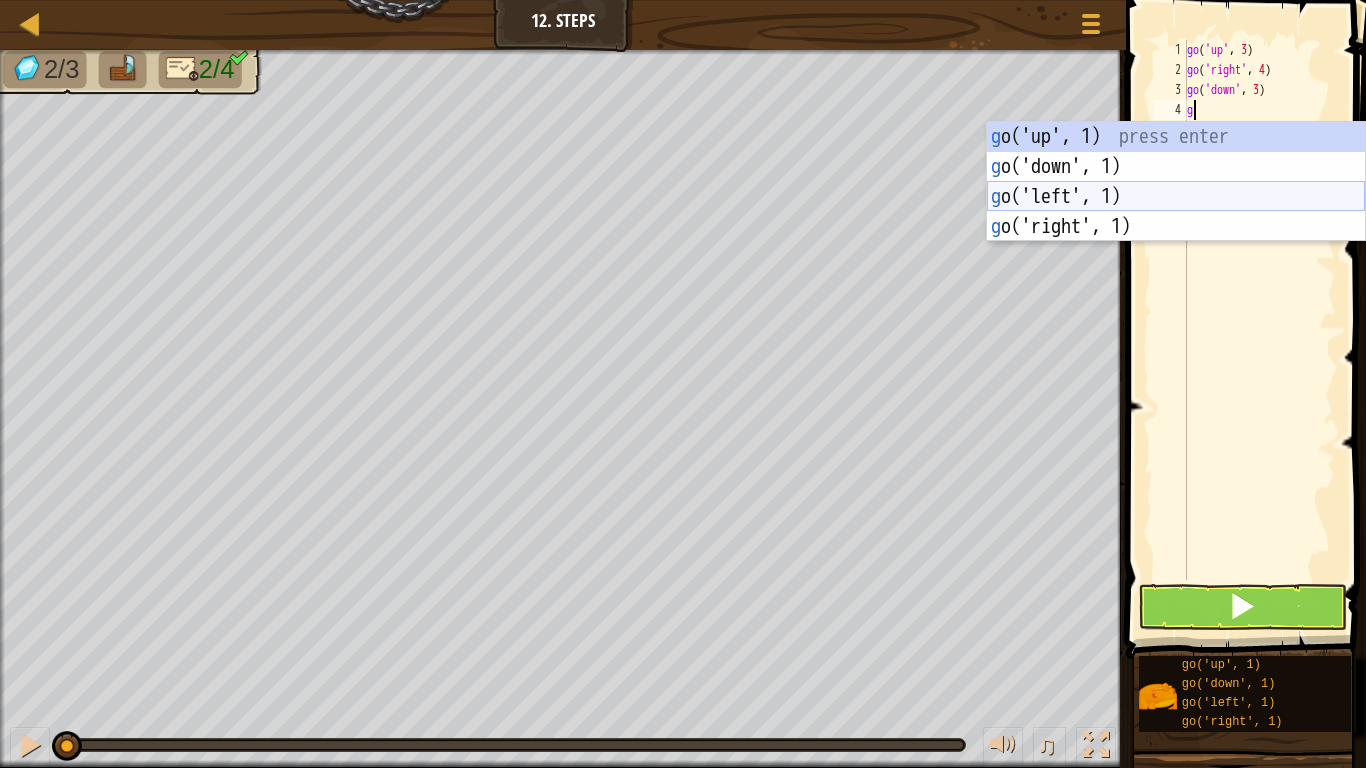 click on "g o('up', 1) press enter g o('down', 1) press enter g o('left', 1) press enter g o('right', 1) press enter" at bounding box center (1176, 212) 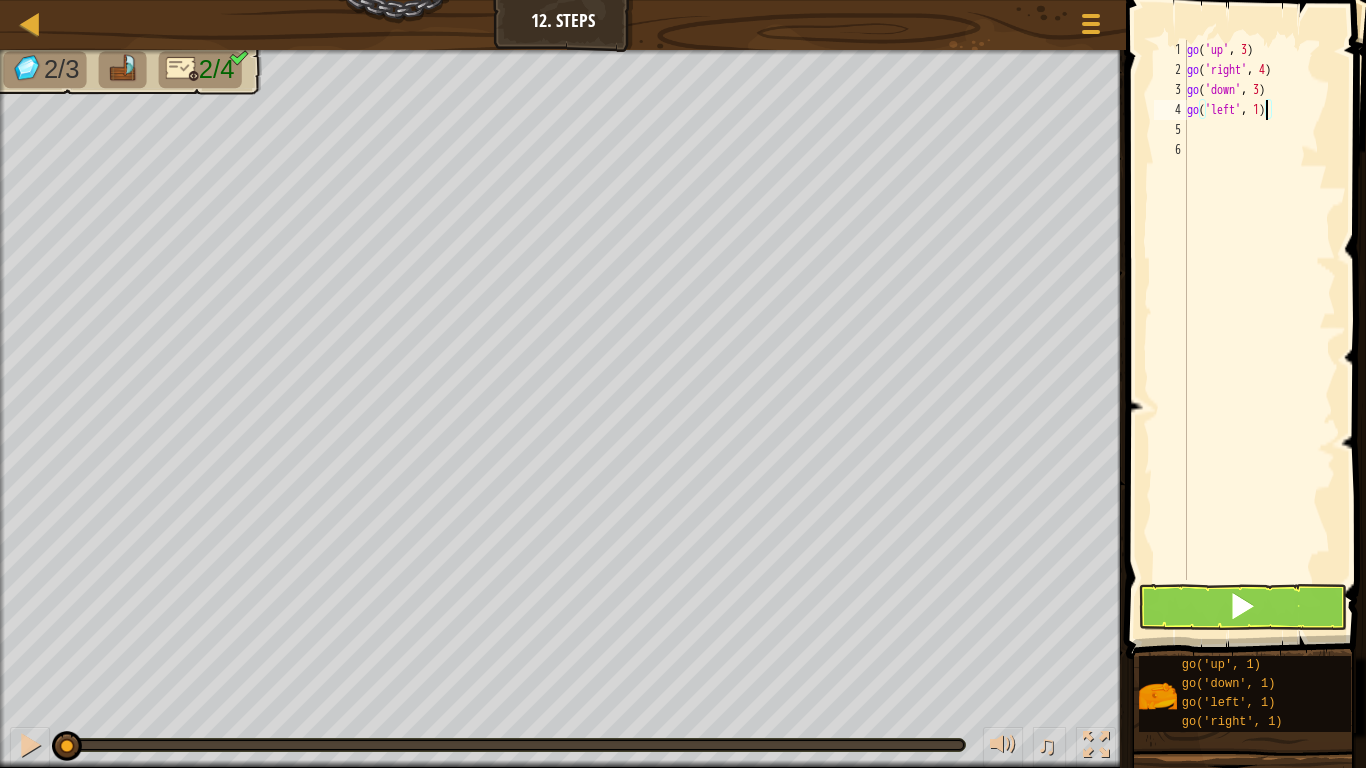 click on "go ( 'up' ,   3 ) go ( 'right' ,   4 ) go ( 'down' ,   3 ) go ( 'left' ,   1 )" at bounding box center [1259, 330] 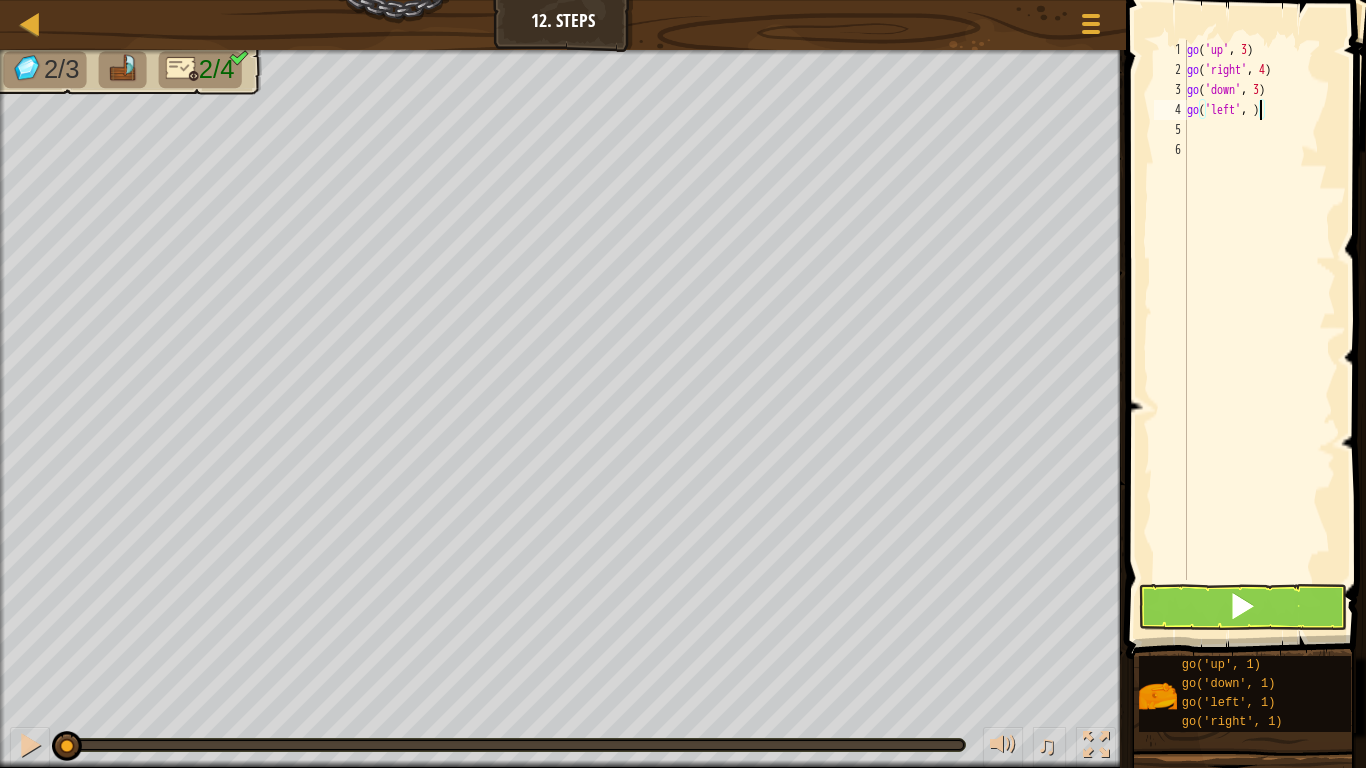 scroll, scrollTop: 9, scrollLeft: 6, axis: both 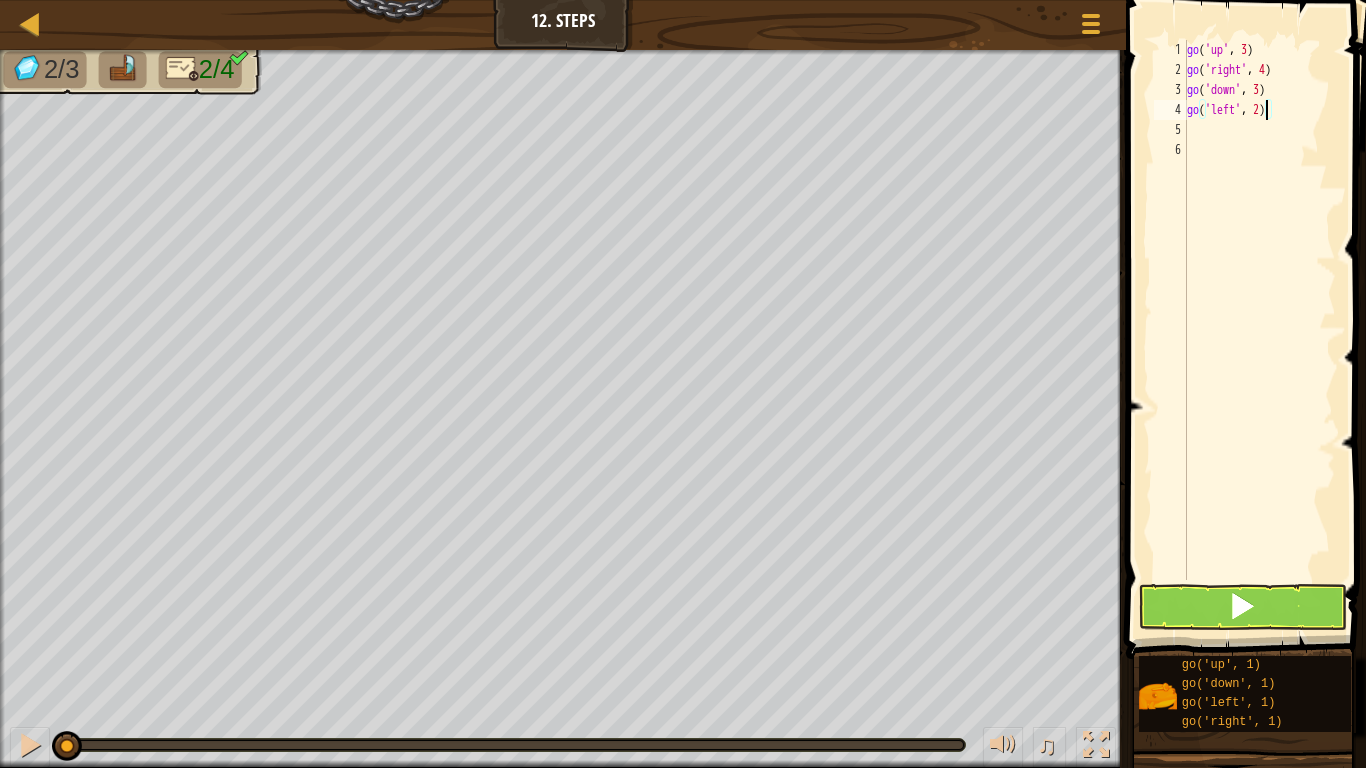 type on "go('left', 2)" 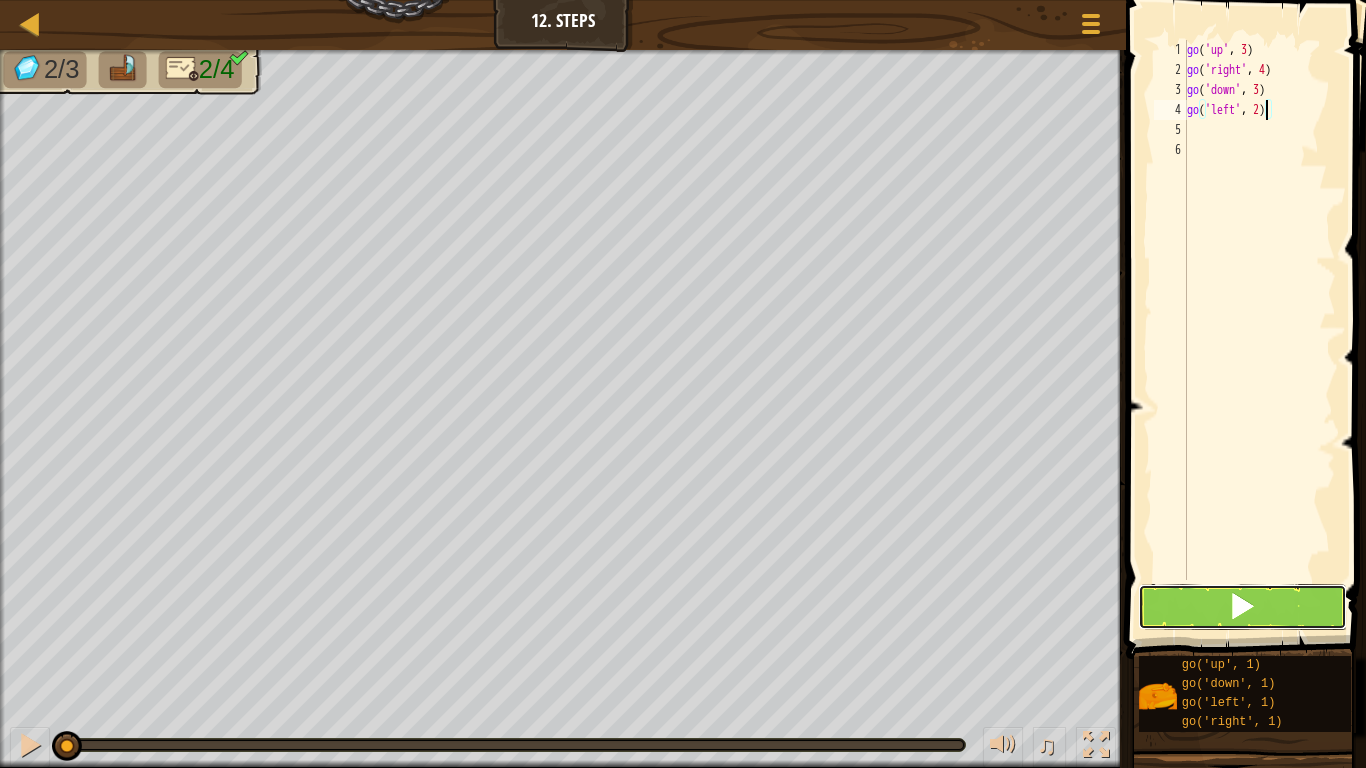click at bounding box center [1242, 607] 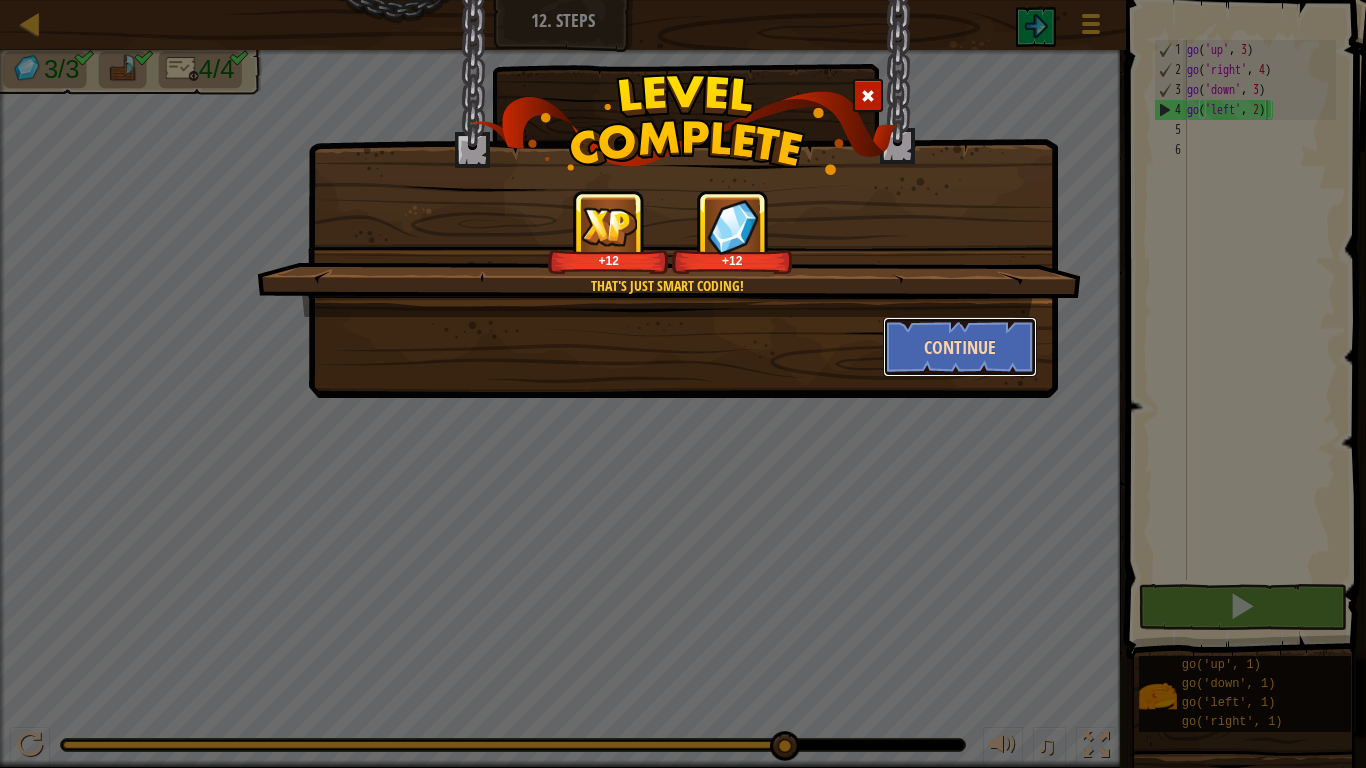 click on "Continue" at bounding box center (960, 347) 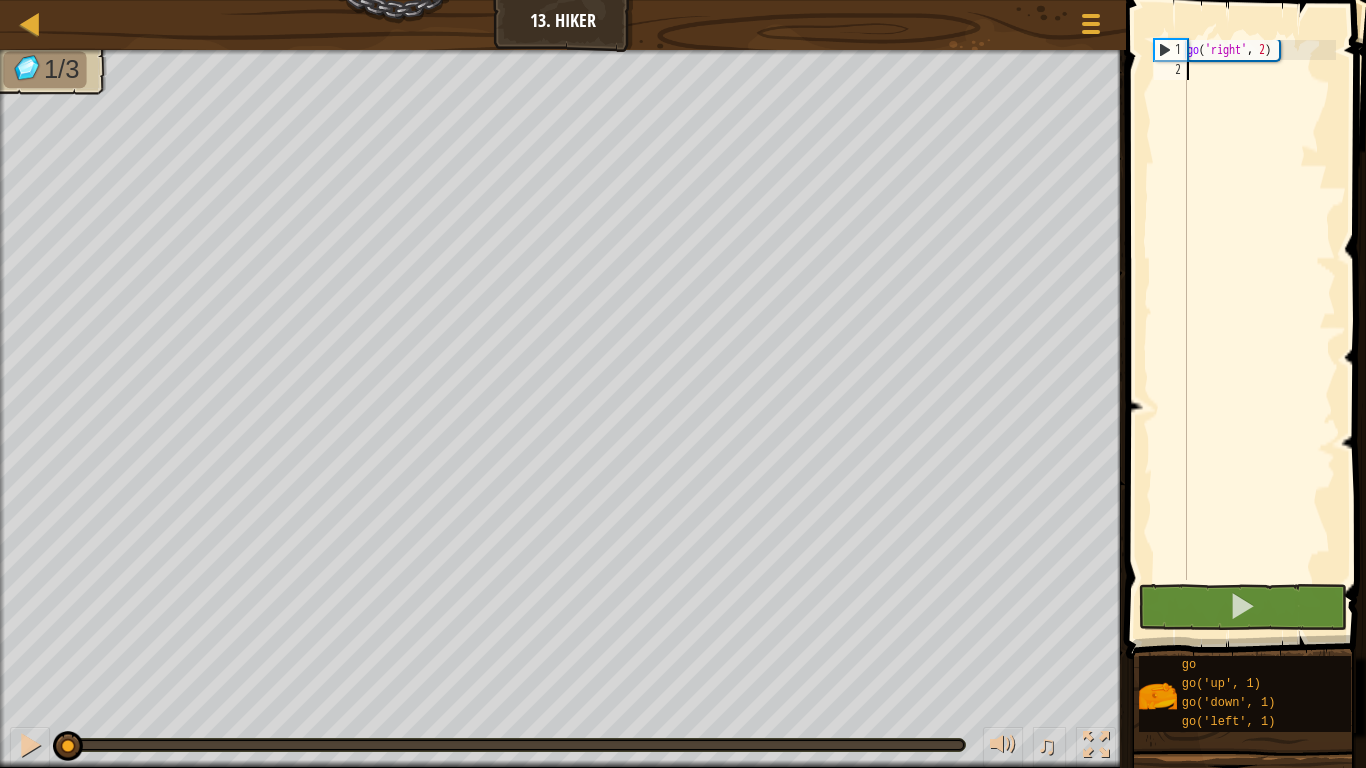 type on "g" 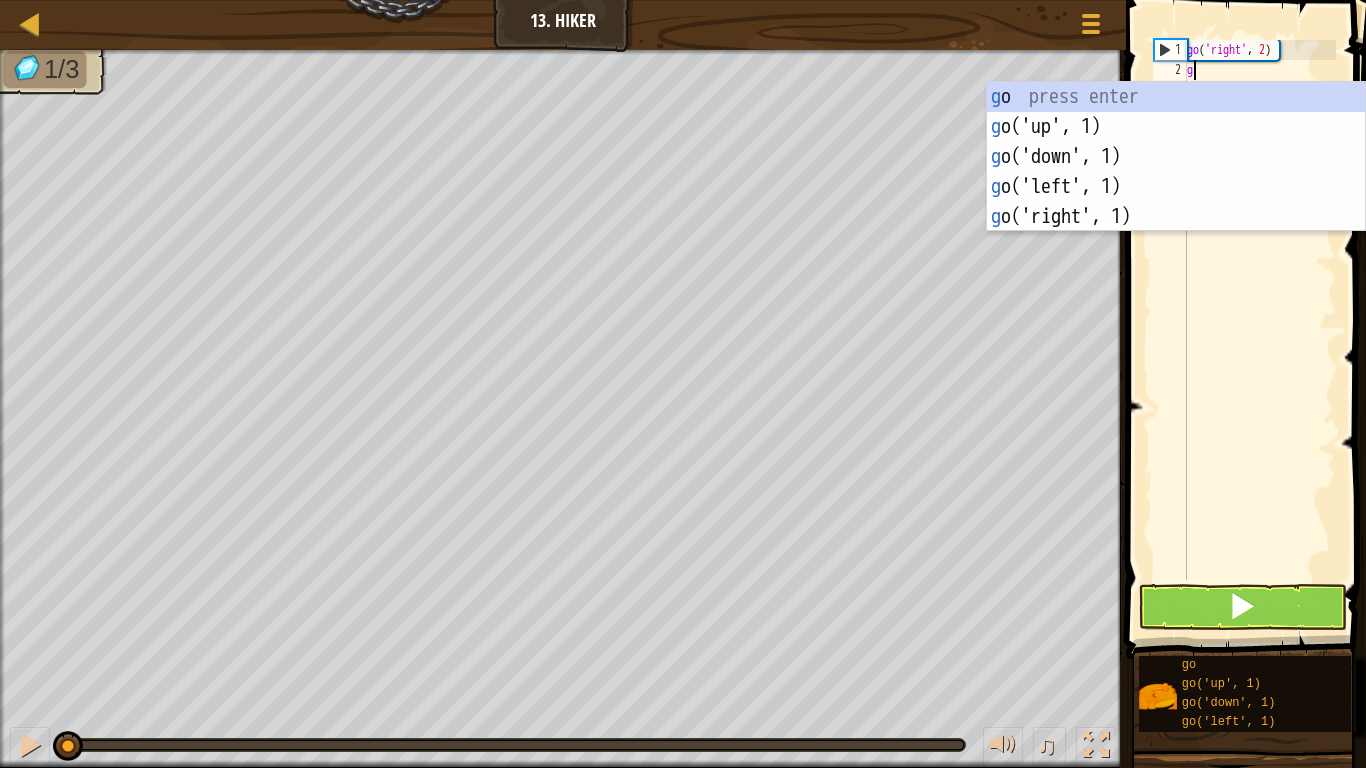 scroll, scrollTop: 9, scrollLeft: 0, axis: vertical 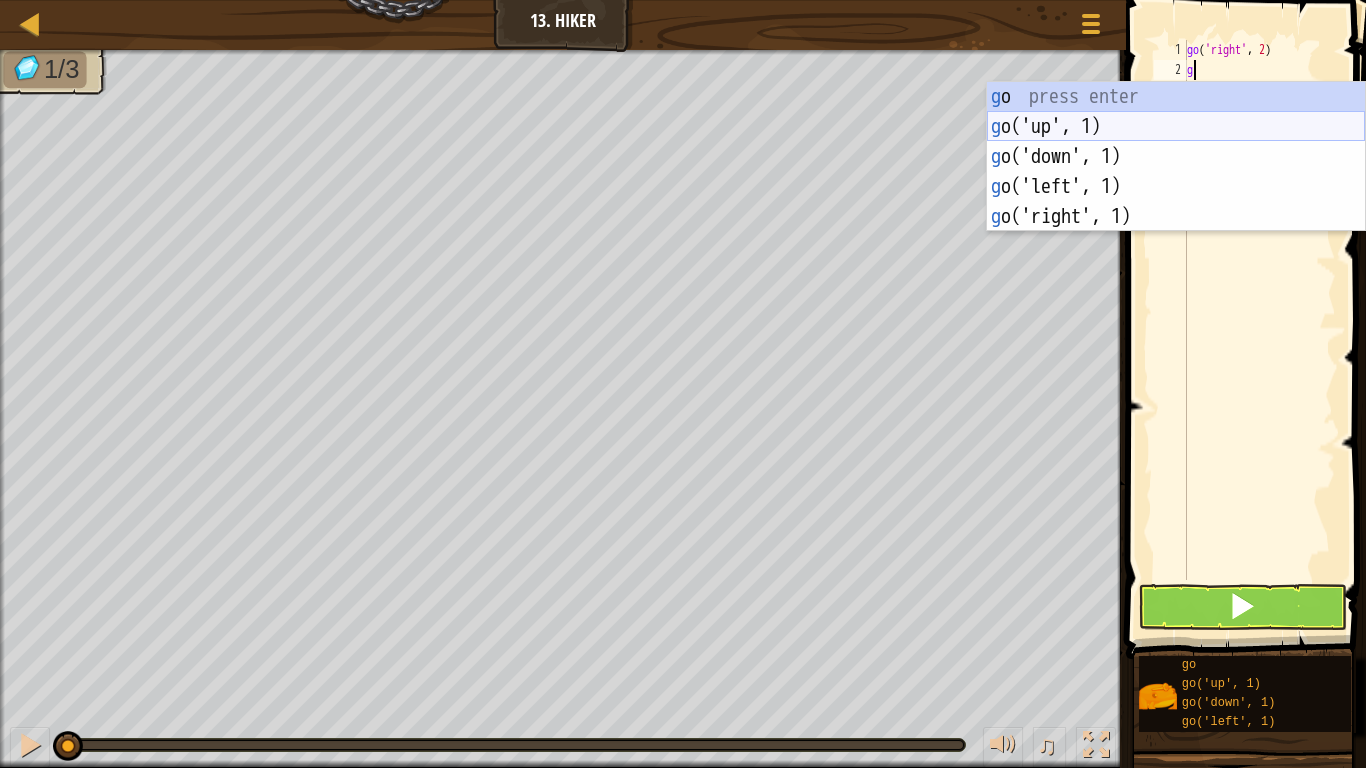 click on "g o press enter g o('up', 1) press enter g o('down', 1) press enter g o('left', 1) press enter g o('right', 1) press enter" at bounding box center (1176, 187) 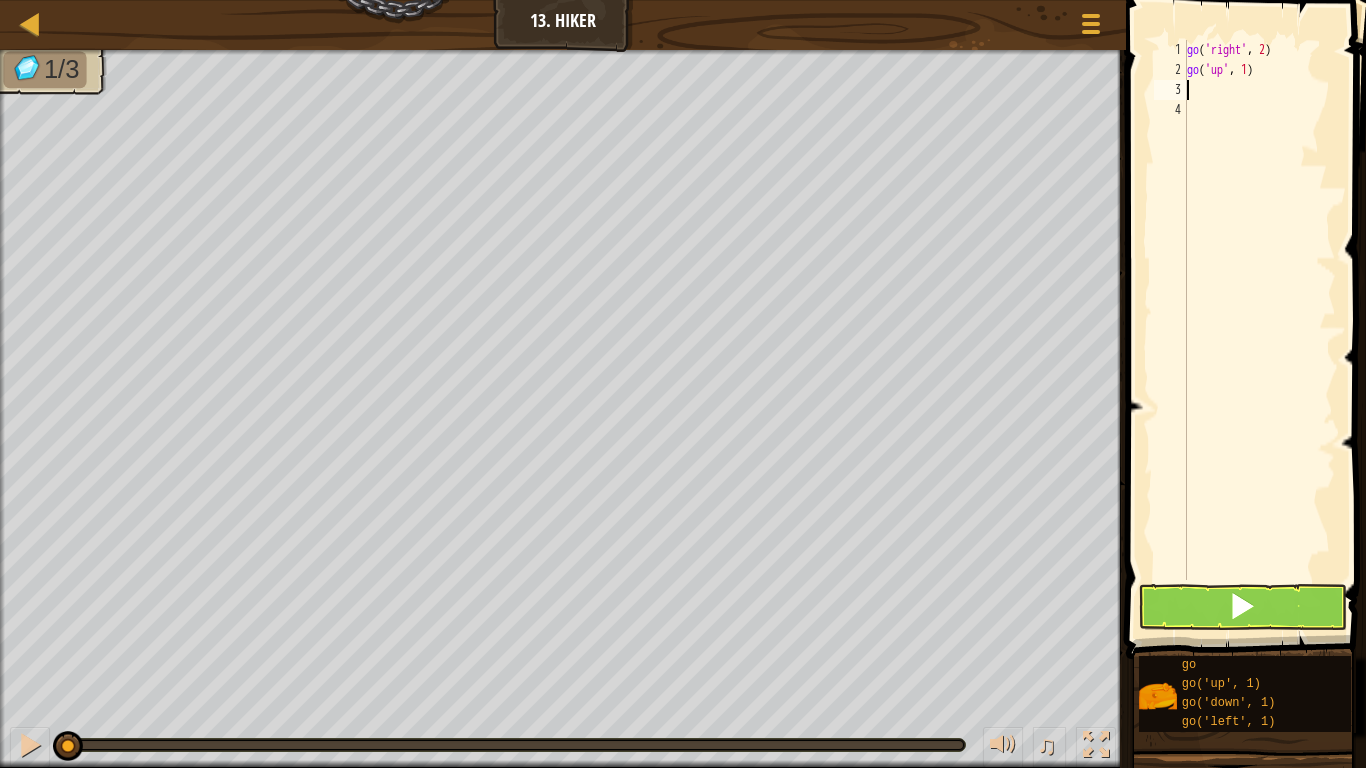 click on "go ( 'right' ,   2 ) go ( 'up' ,   1 )" at bounding box center [1259, 330] 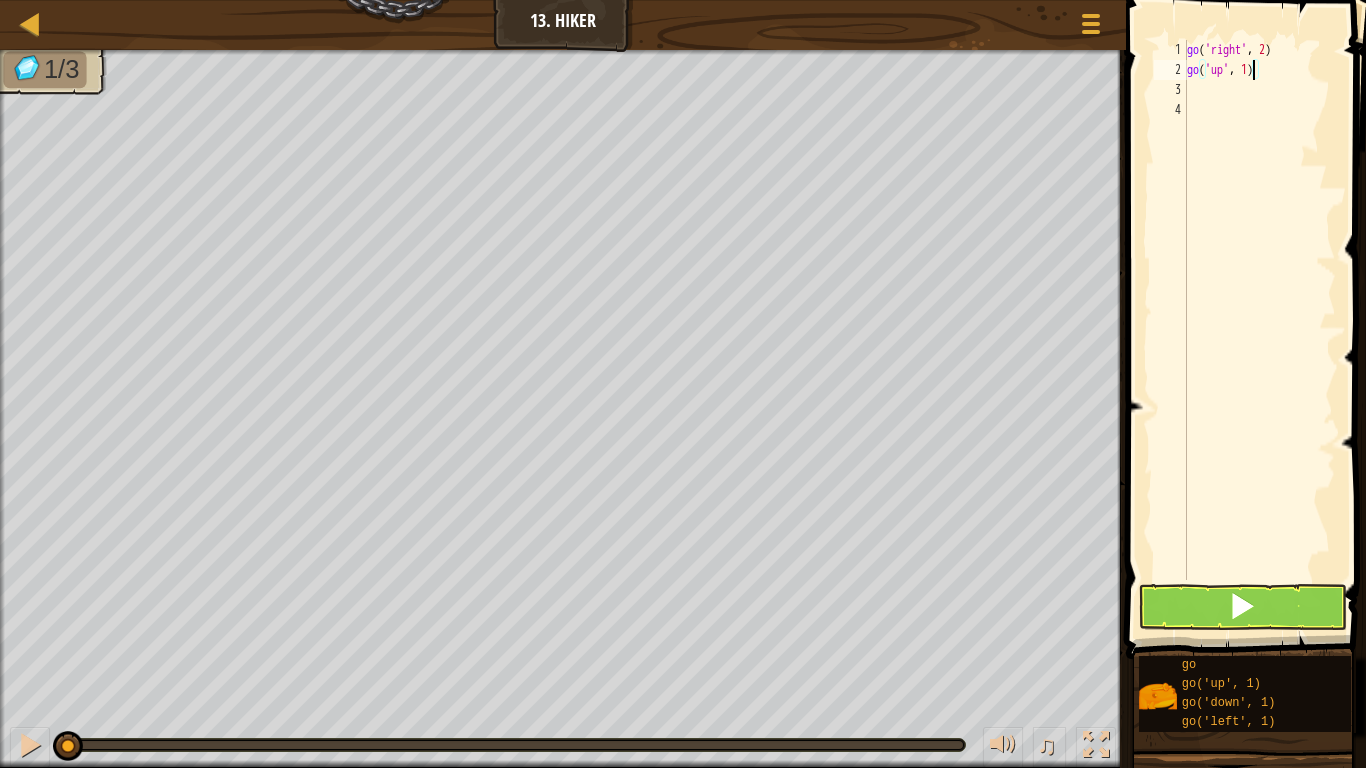 click on "go ( 'right' ,   2 ) go ( 'up' ,   1 )" at bounding box center [1259, 330] 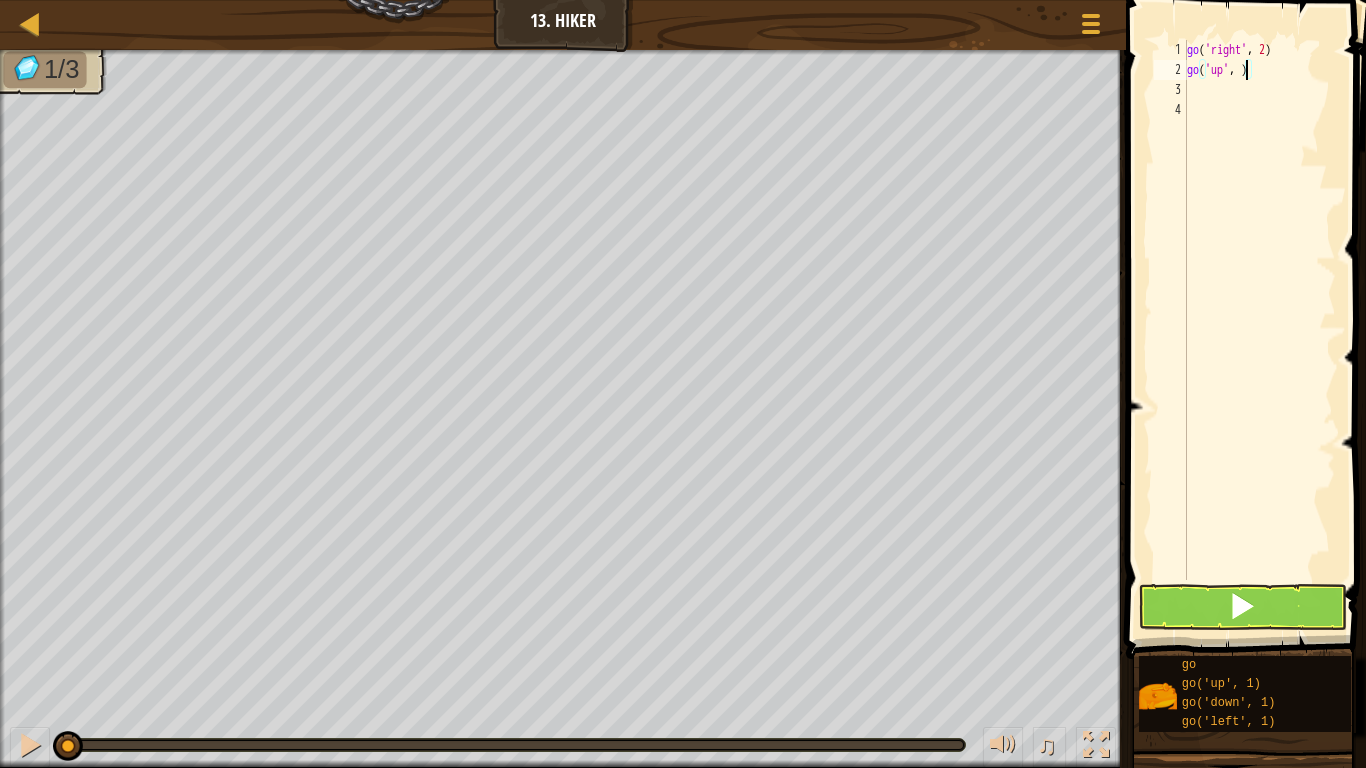 type on "go('up', 3)" 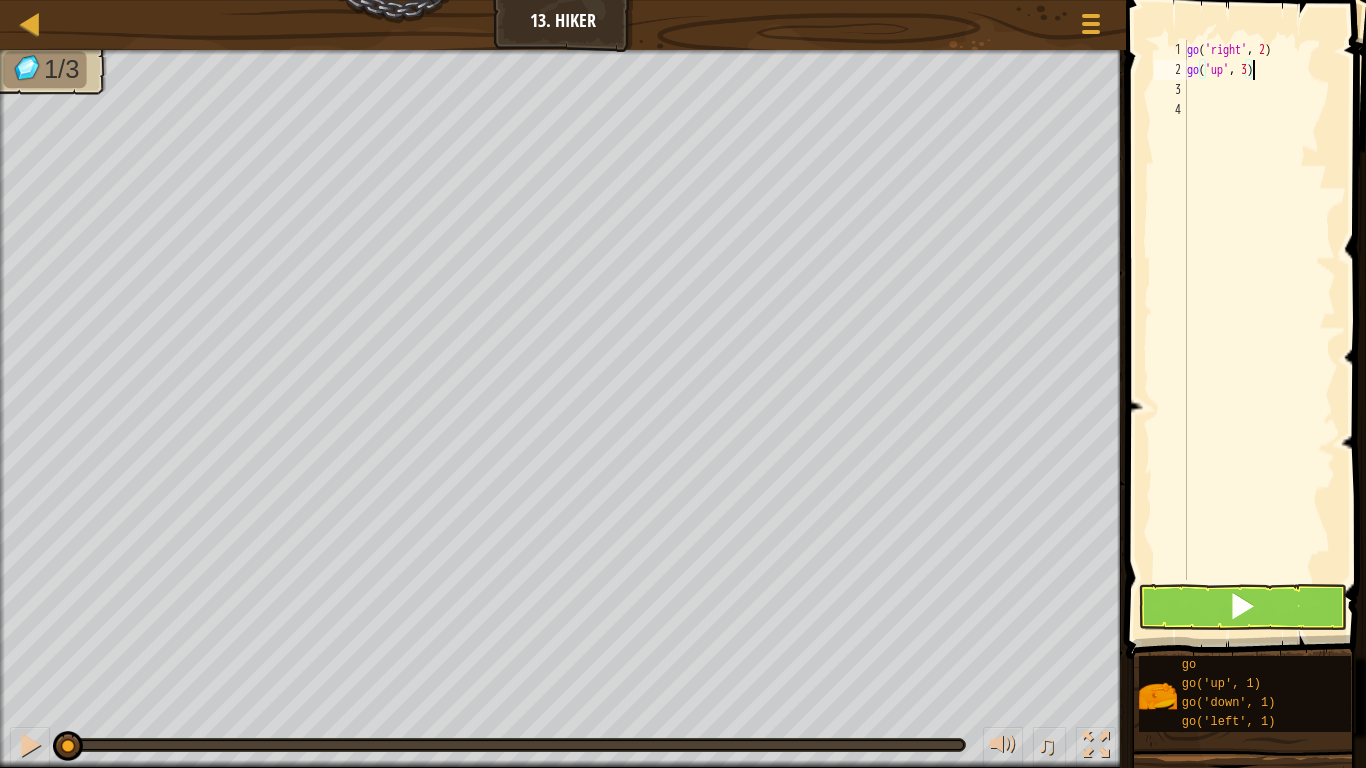 scroll, scrollTop: 9, scrollLeft: 5, axis: both 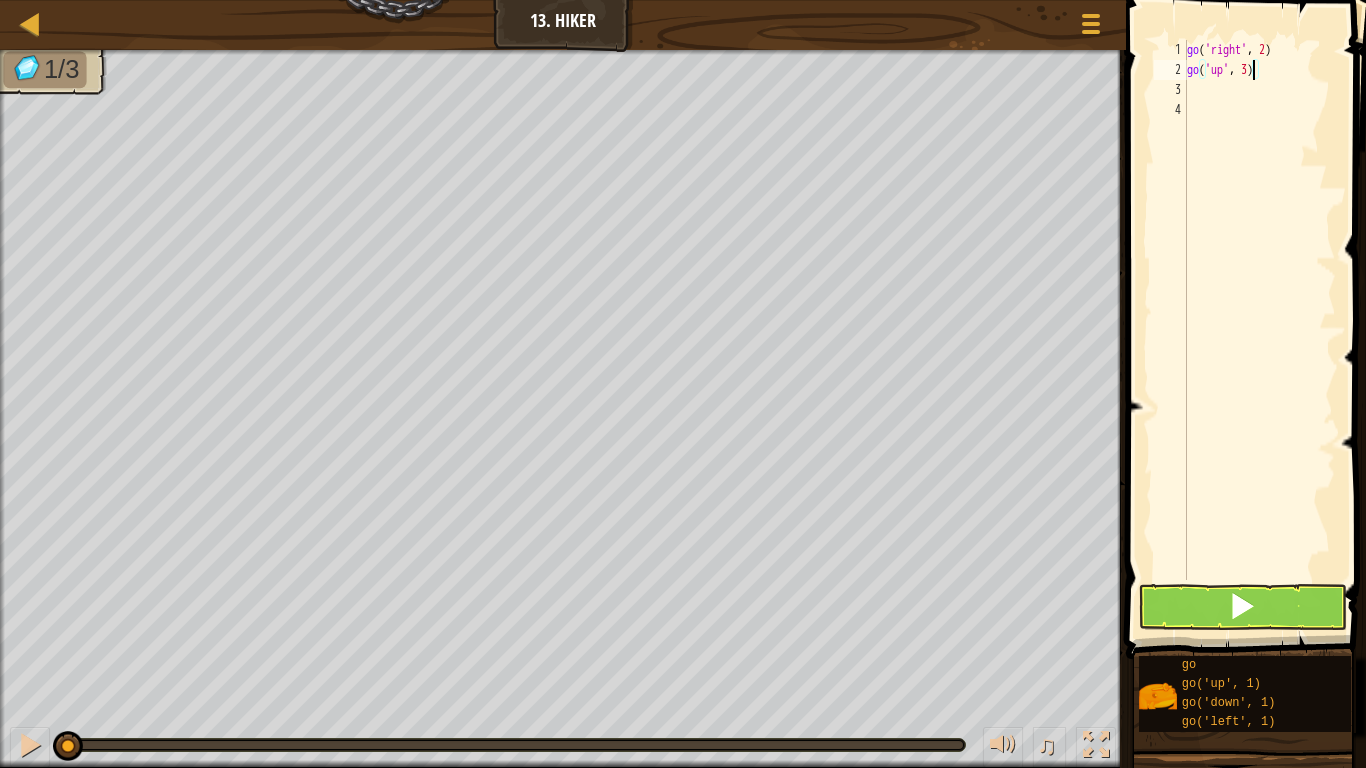 click on "go ( 'right' ,   2 ) go ( 'up' ,   3 )" at bounding box center (1259, 330) 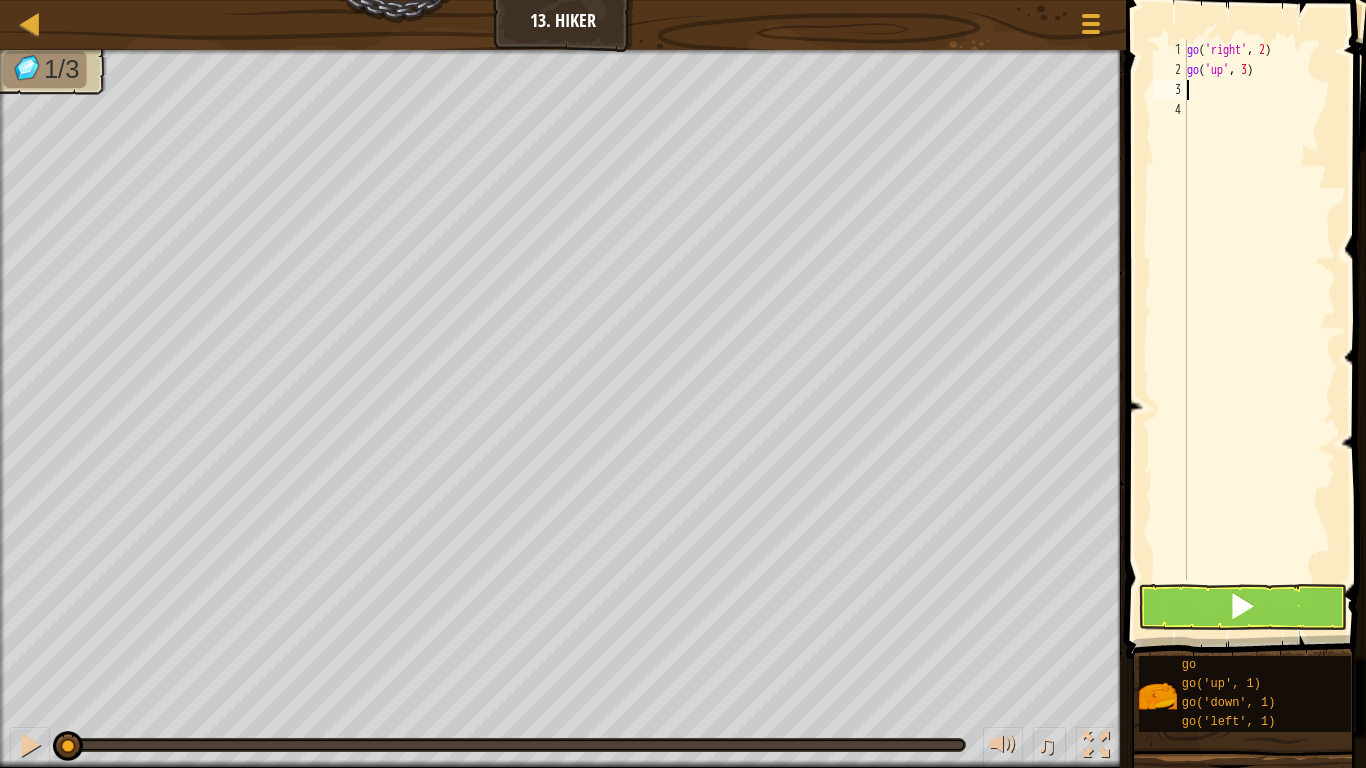 scroll, scrollTop: 9, scrollLeft: 0, axis: vertical 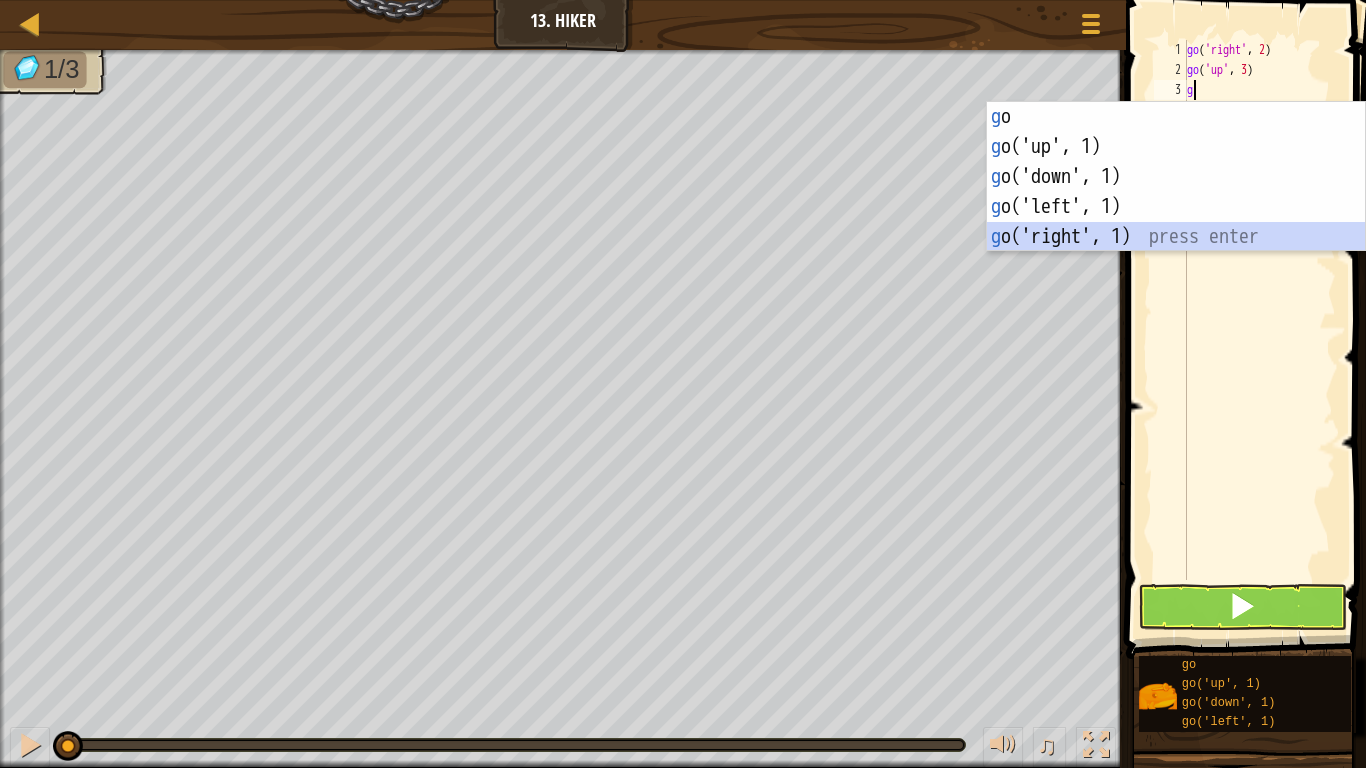 type 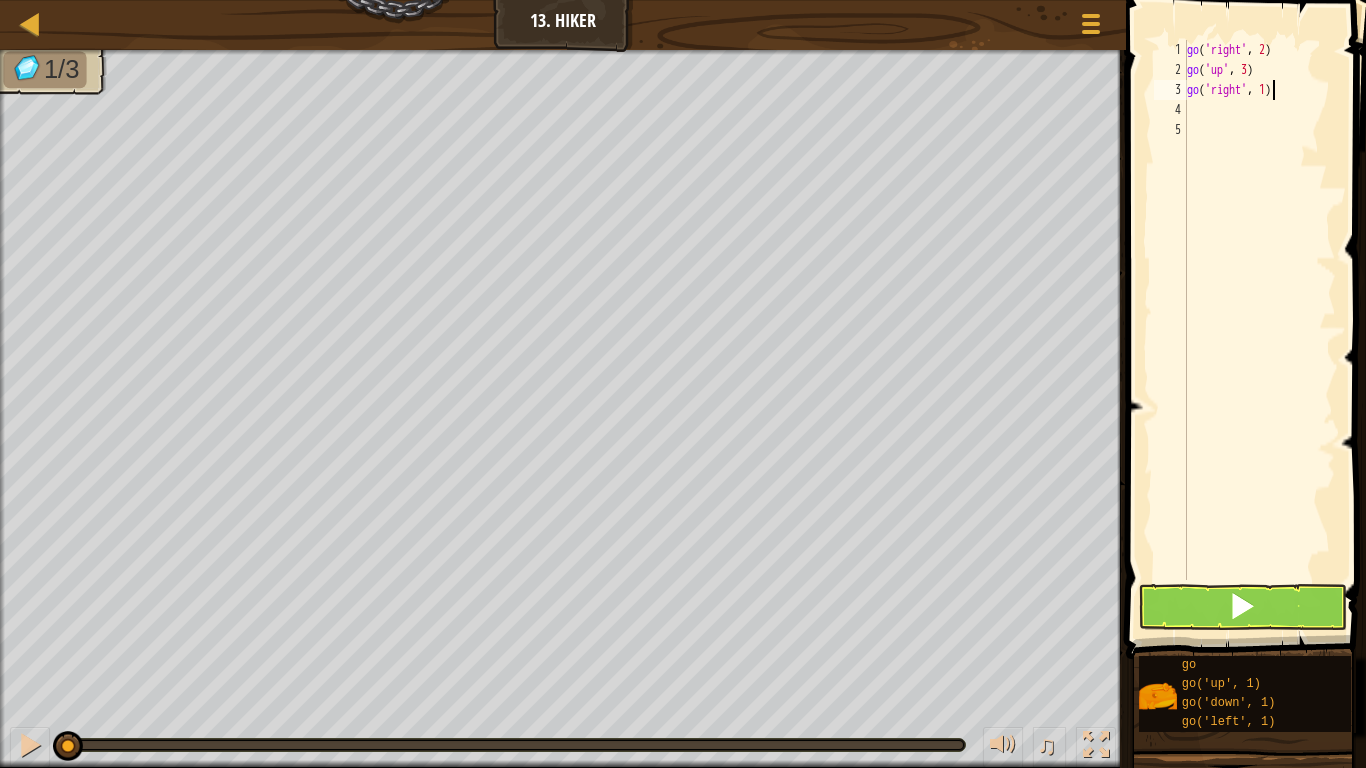 click on "go ( 'right' ,   2 ) go ( 'up' ,   3 ) go ( 'right' ,   1 )" at bounding box center (1259, 330) 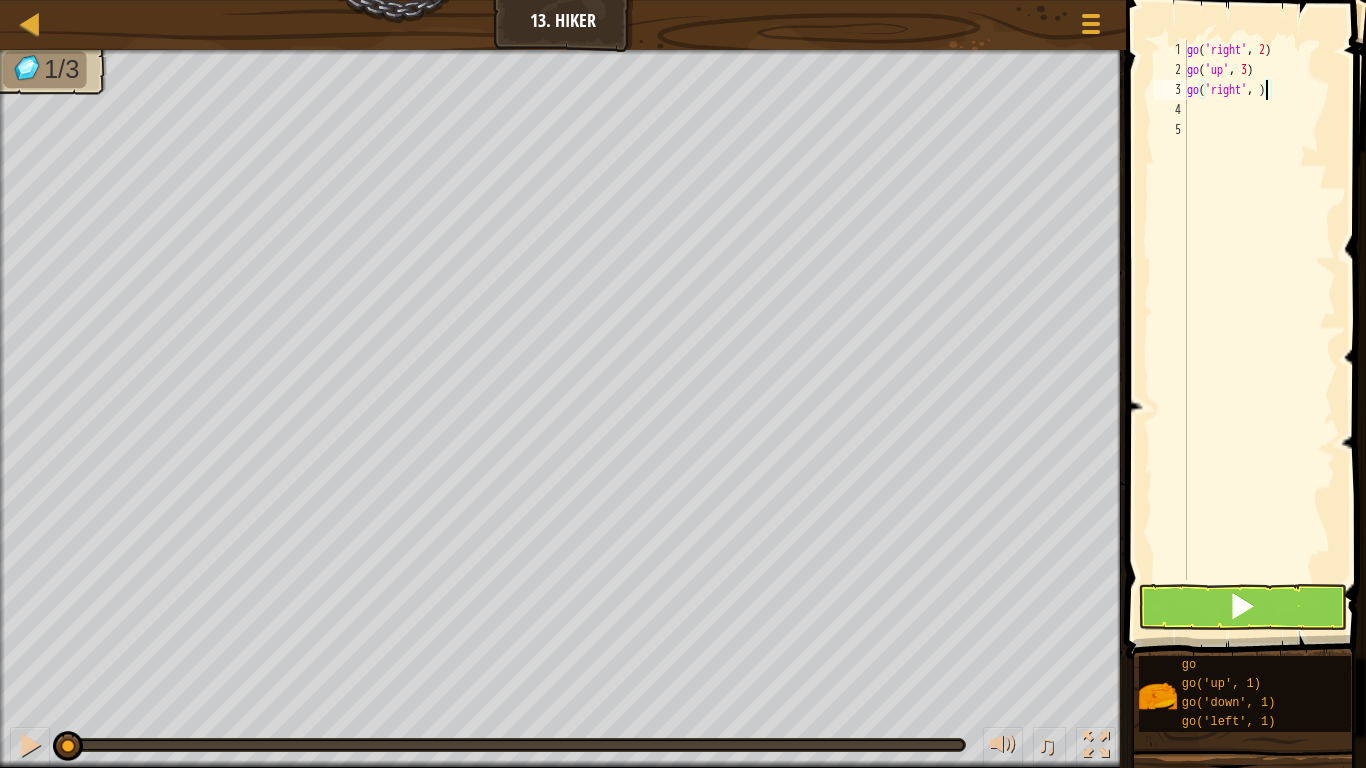 scroll, scrollTop: 9, scrollLeft: 7, axis: both 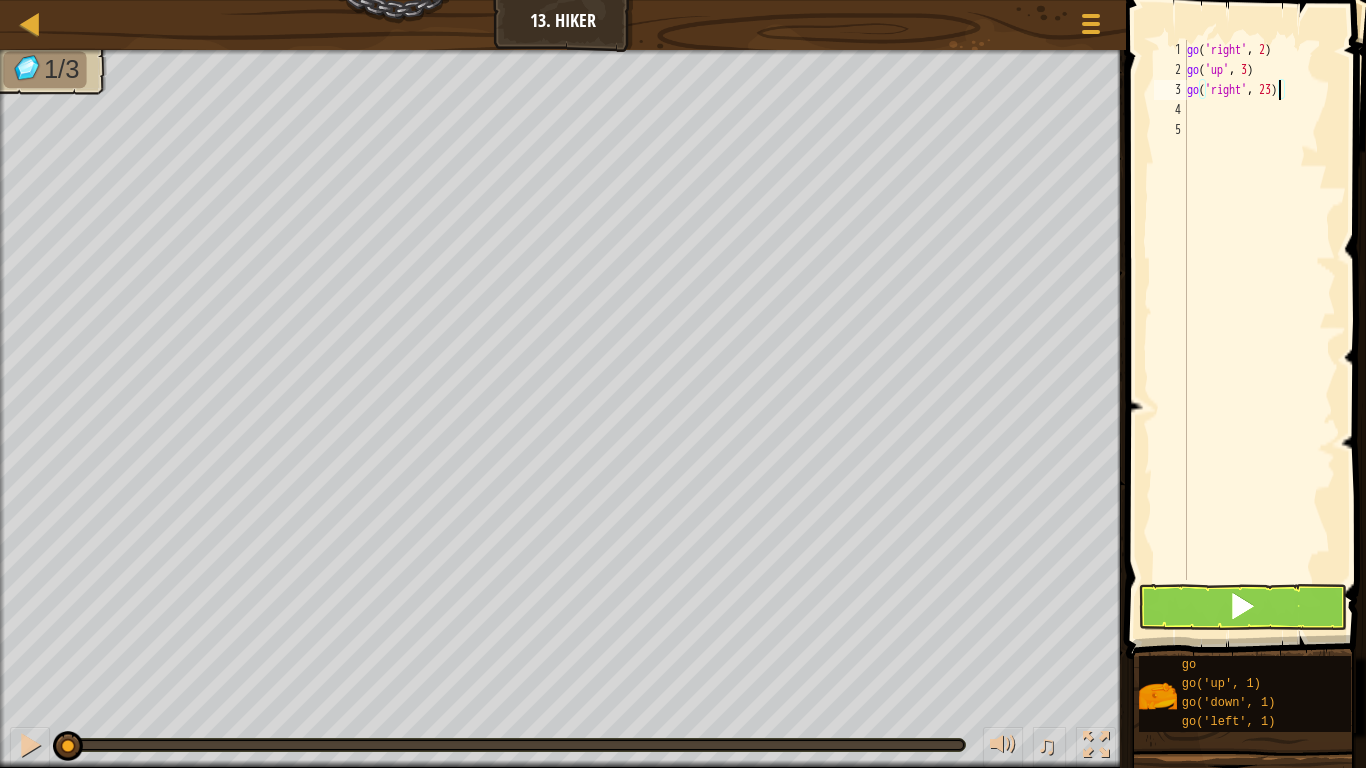 type on "go('right', 23)" 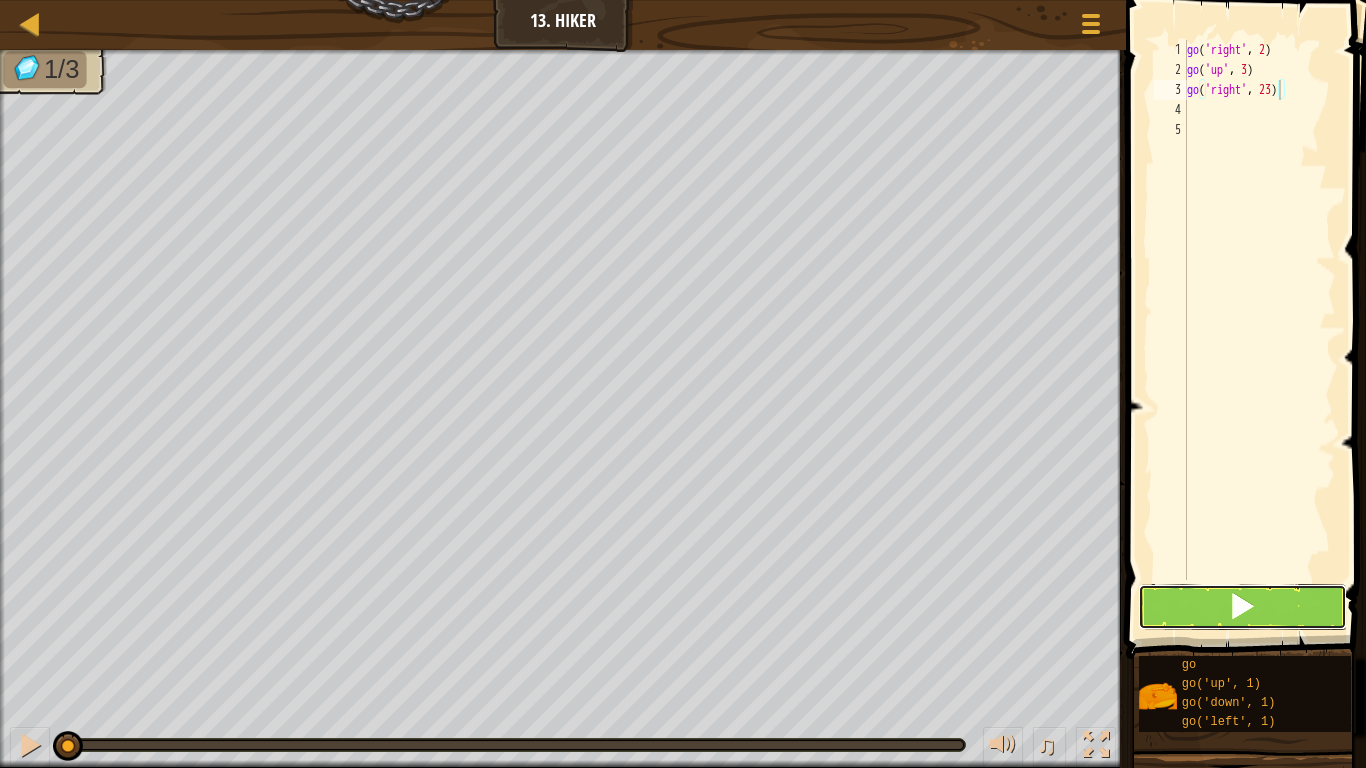 click at bounding box center (1242, 606) 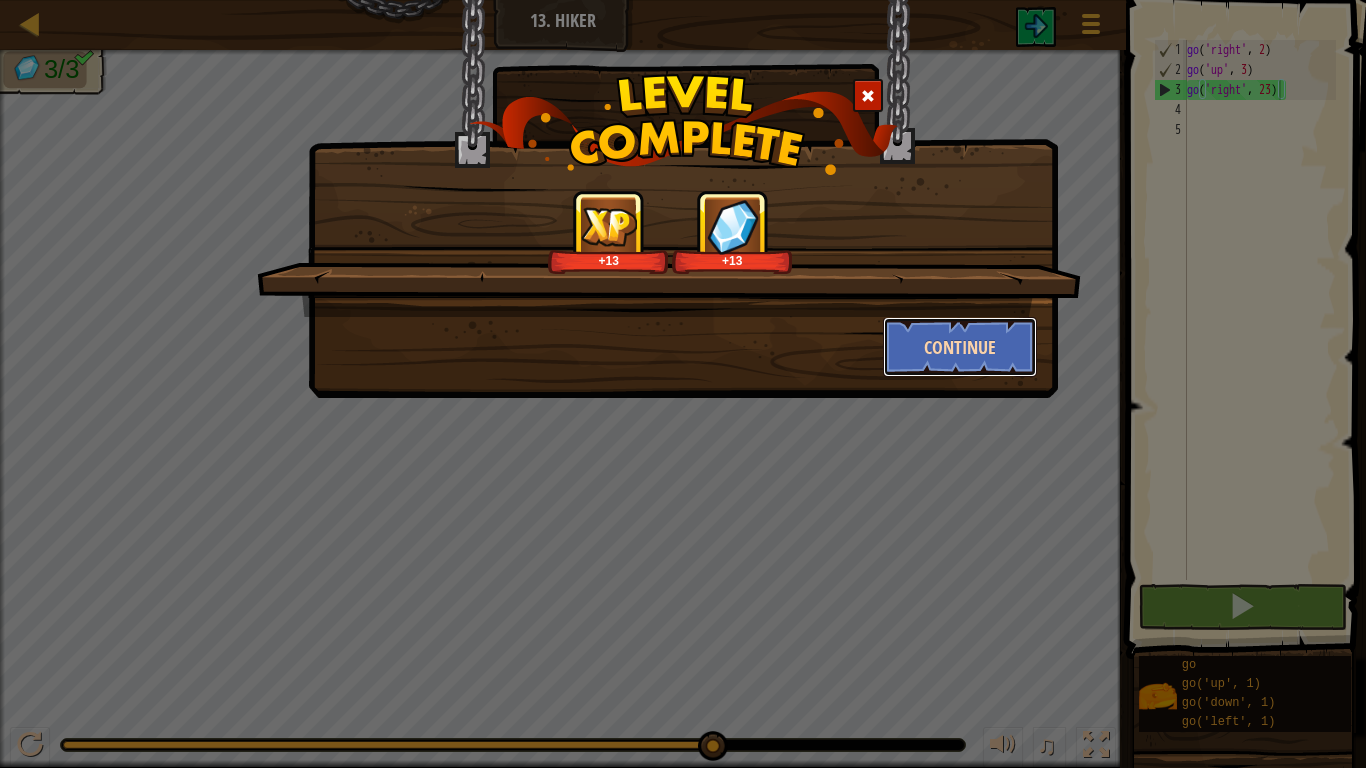 click on "Continue" at bounding box center (960, 347) 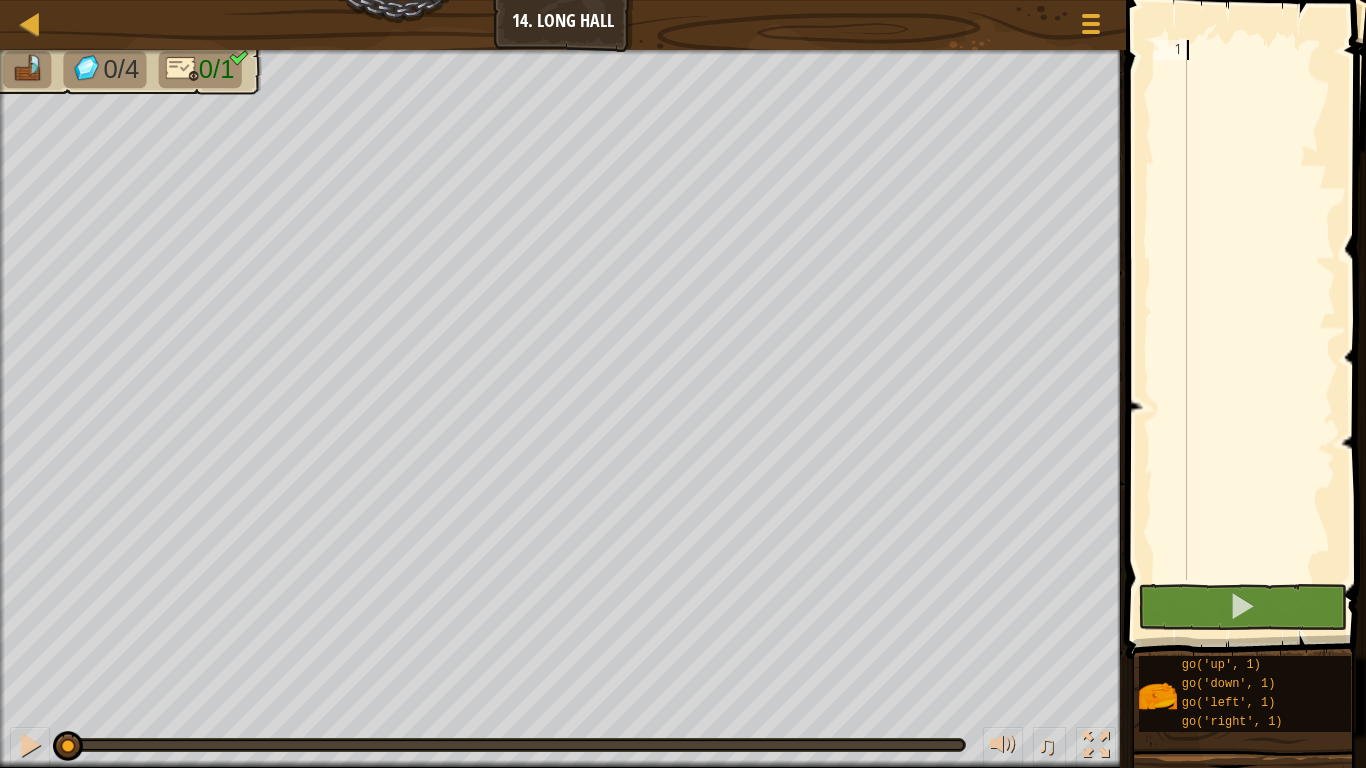 type on "g" 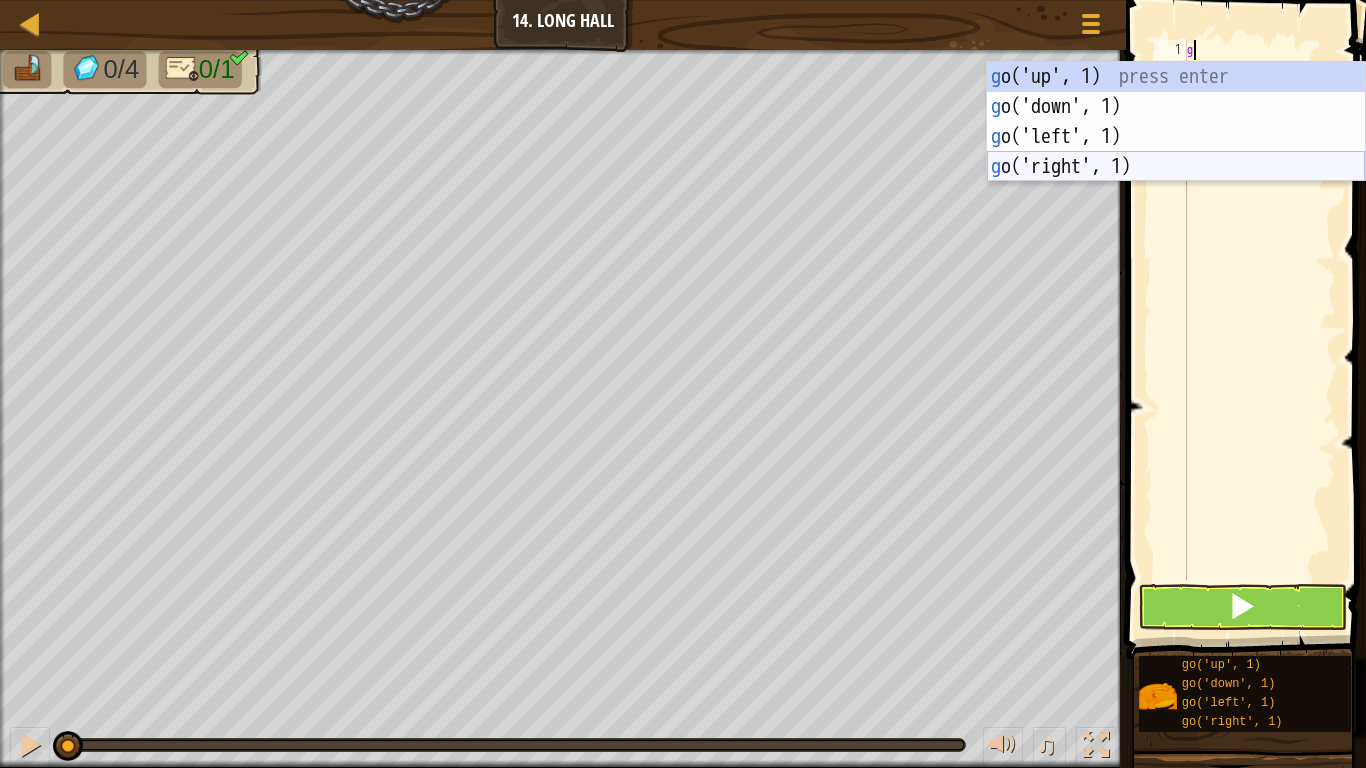 click on "g o('up', 1) press enter g o('down', 1) press enter g o('left', 1) press enter g o('right', 1) press enter" at bounding box center (1176, 152) 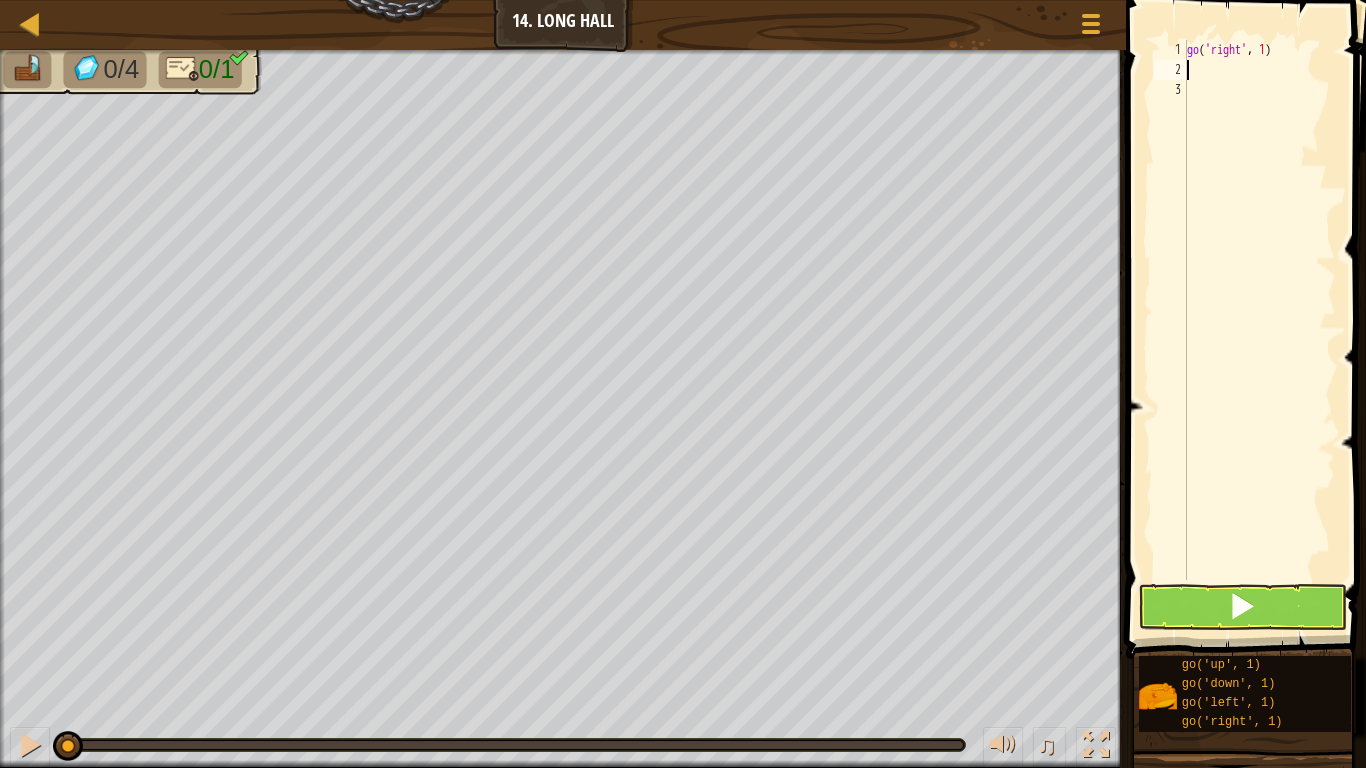 click on "go ( 'right' ,   1 )" at bounding box center (1259, 330) 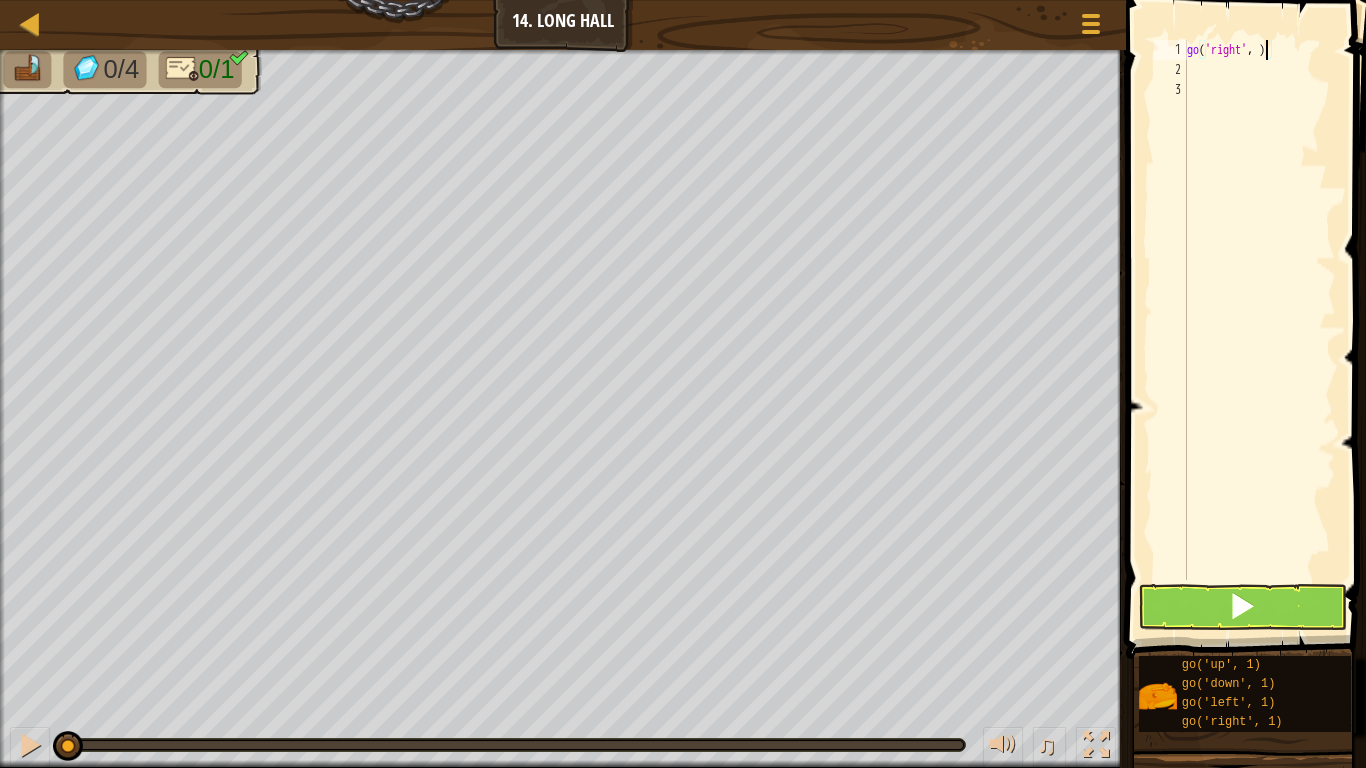 scroll, scrollTop: 9, scrollLeft: 7, axis: both 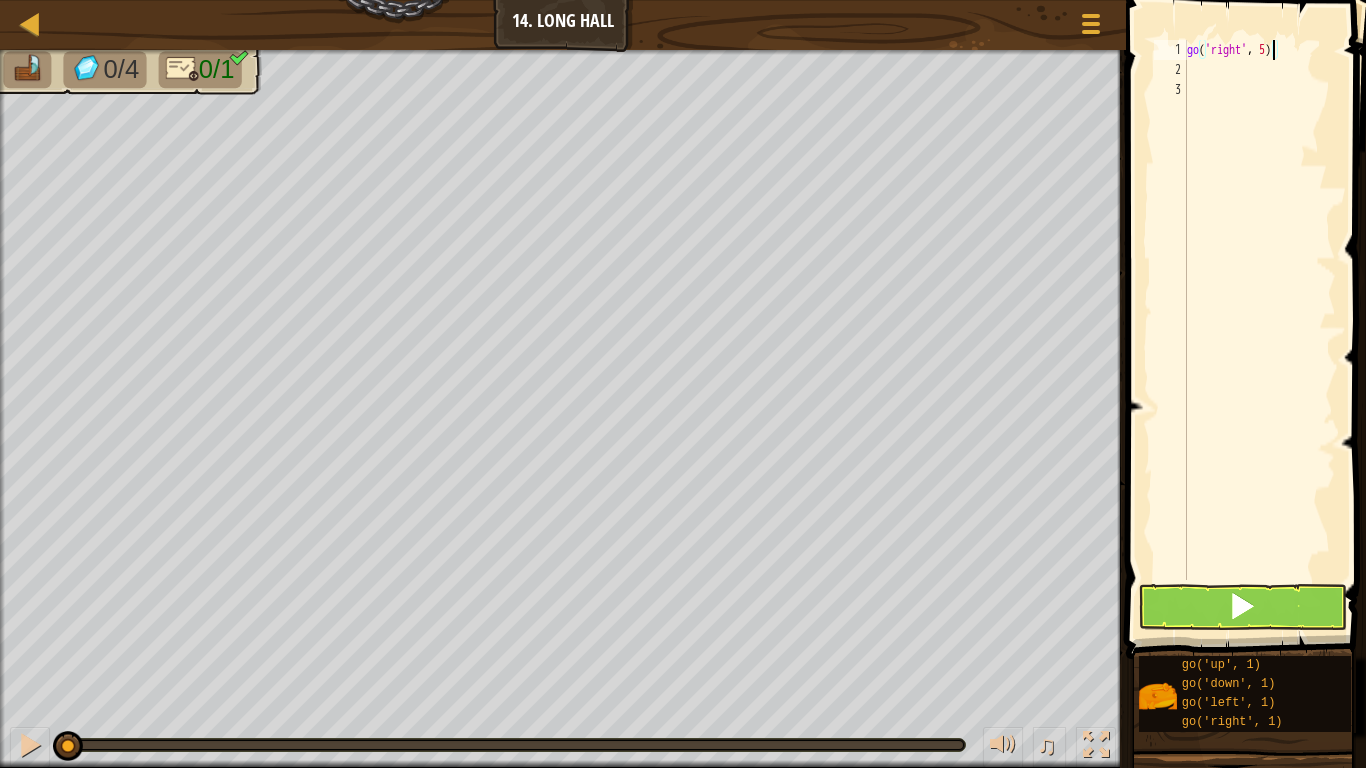type on "go('right', 5)" 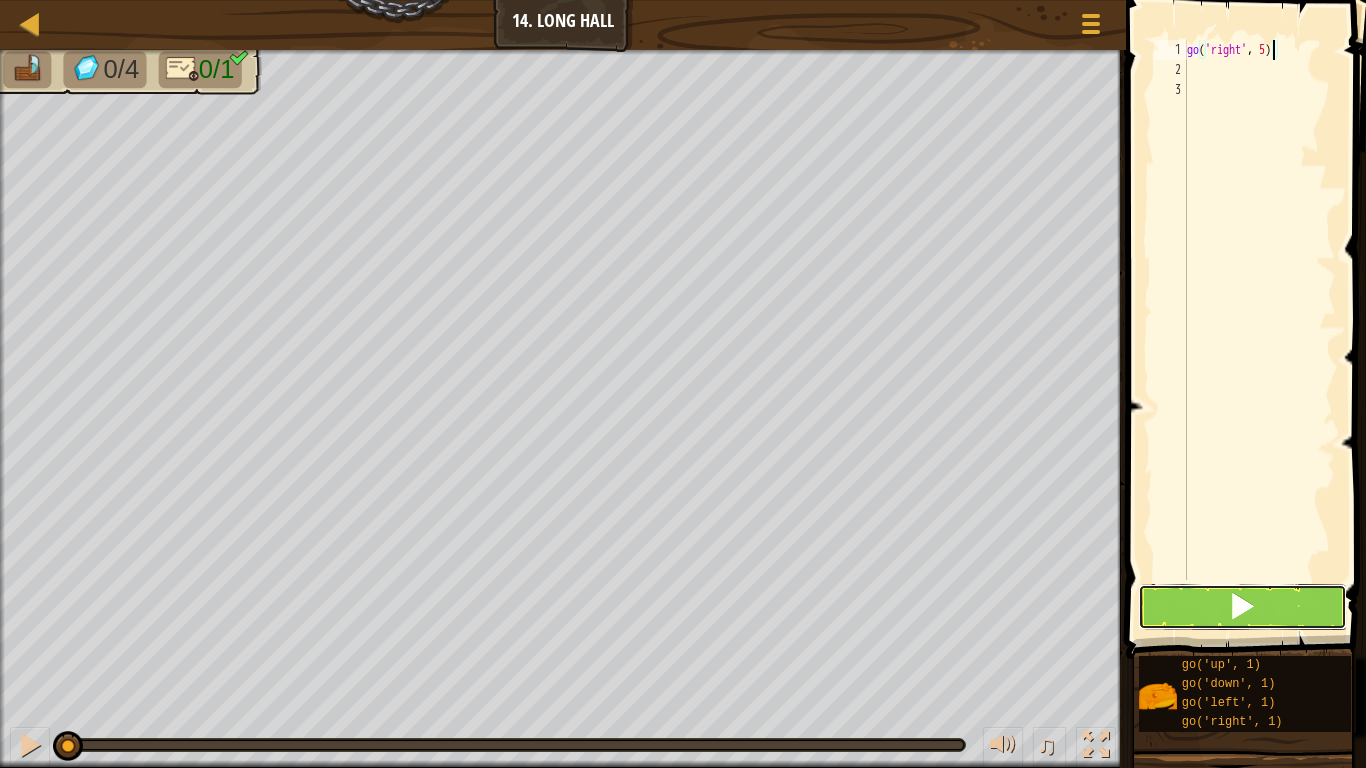 click at bounding box center (1242, 607) 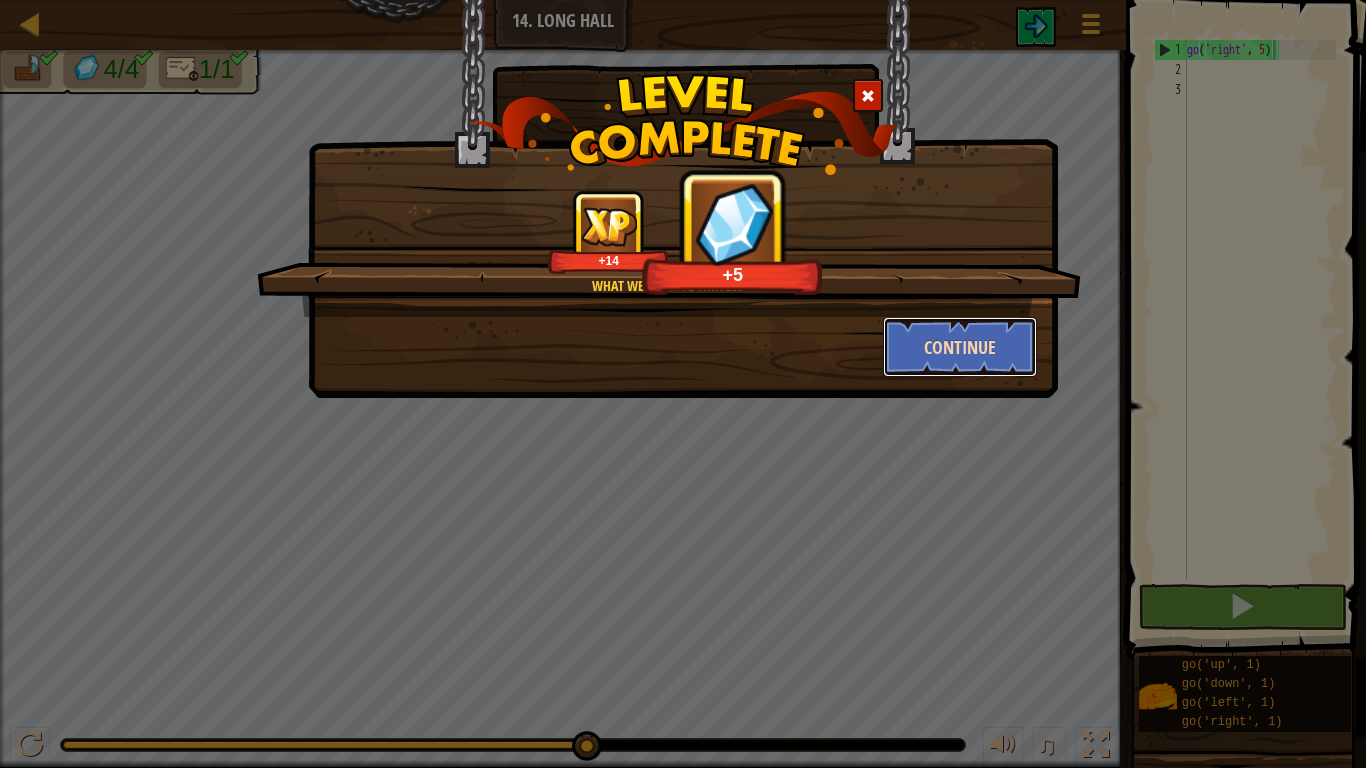 click on "Continue" at bounding box center [960, 347] 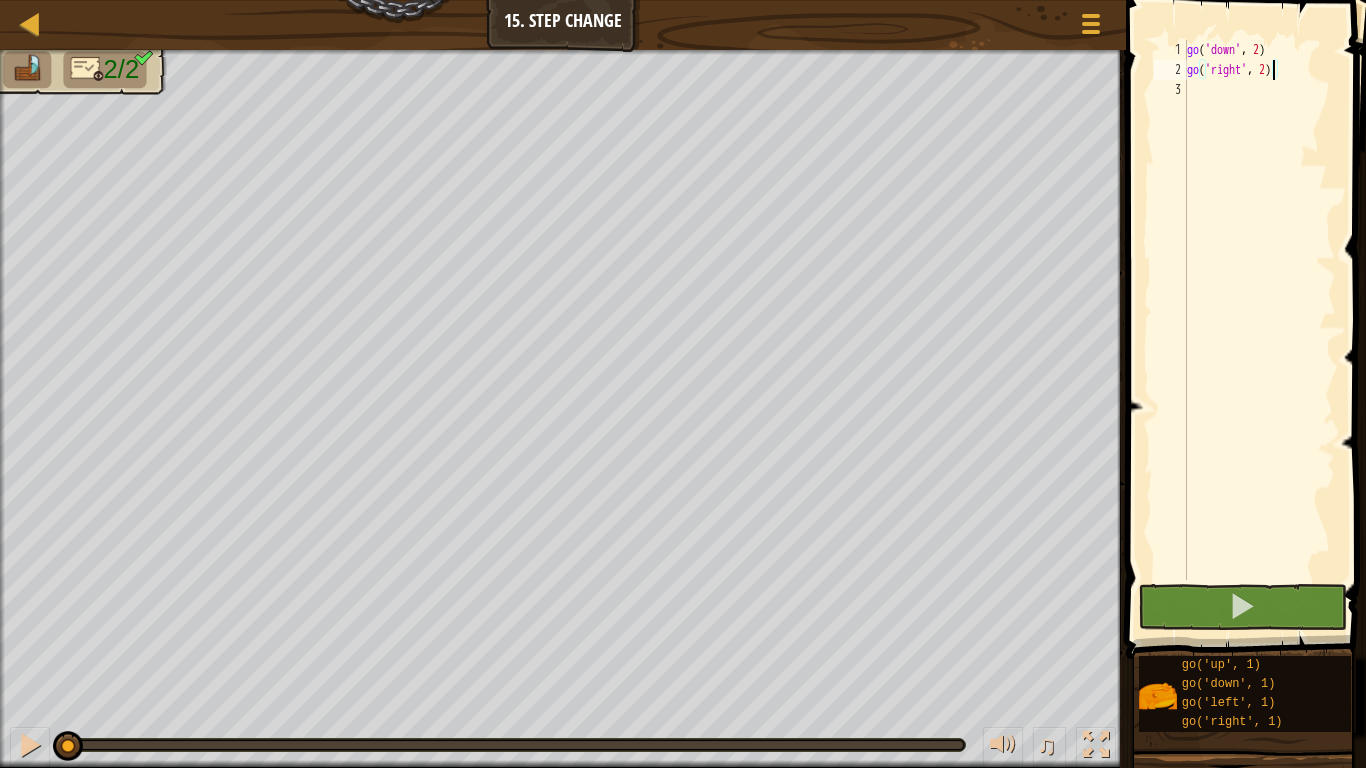 click on "go ( 'down' ,   2 ) go ( 'right' ,   2 )" at bounding box center [1259, 330] 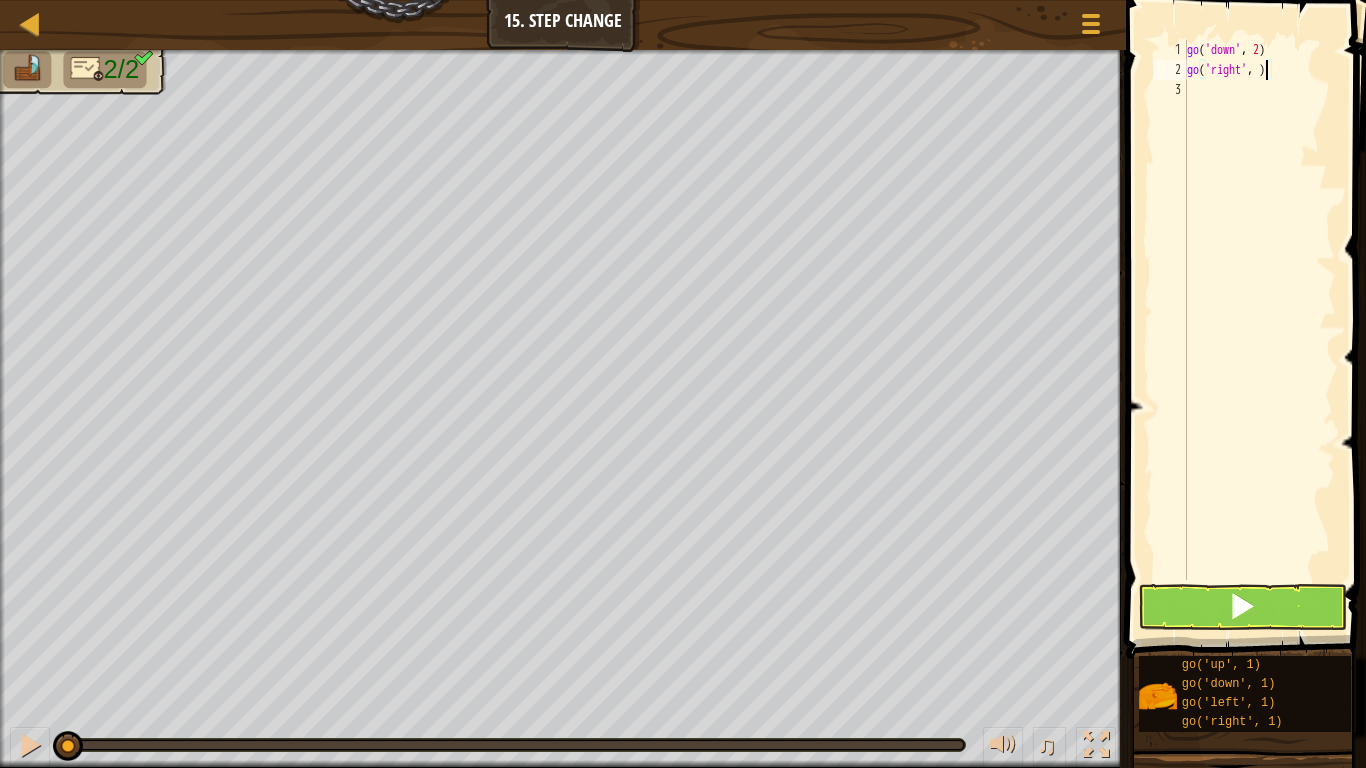 scroll, scrollTop: 9, scrollLeft: 7, axis: both 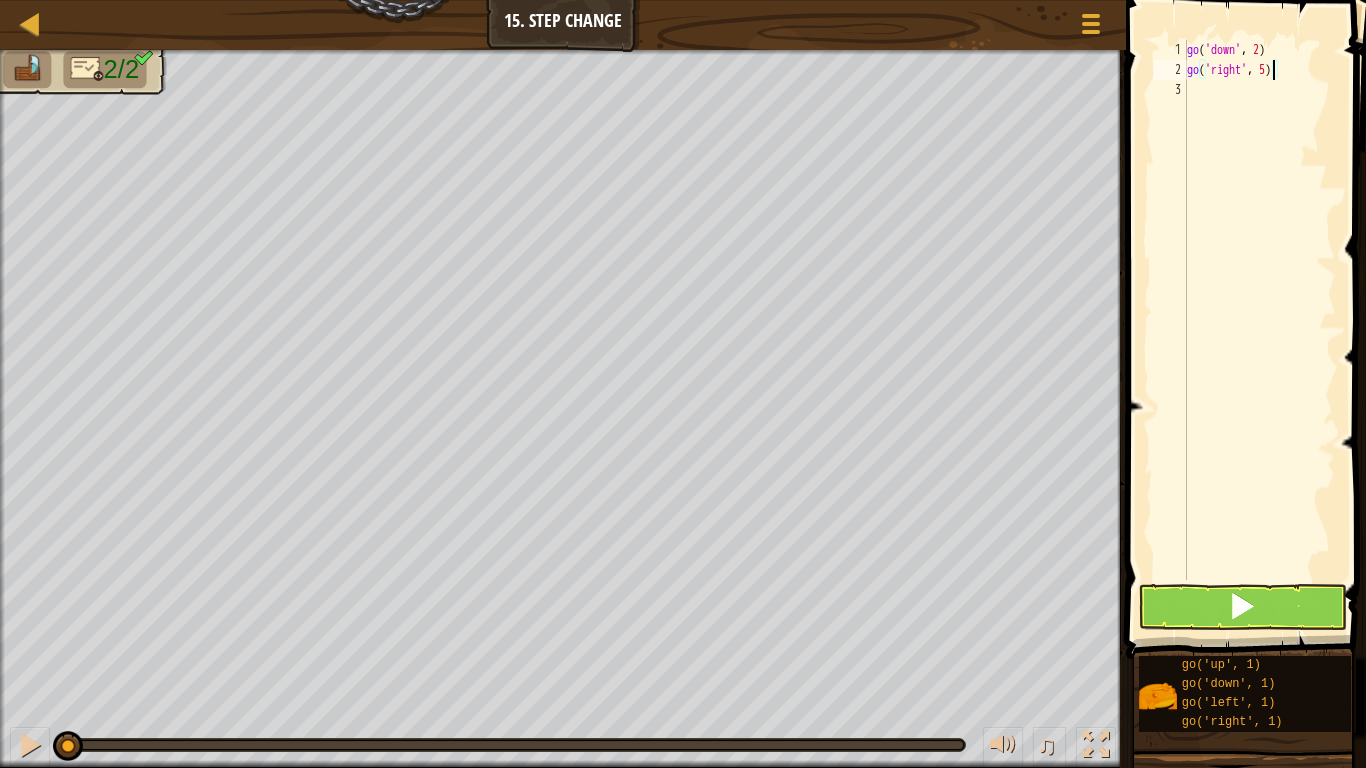 type on "go('right', 5)" 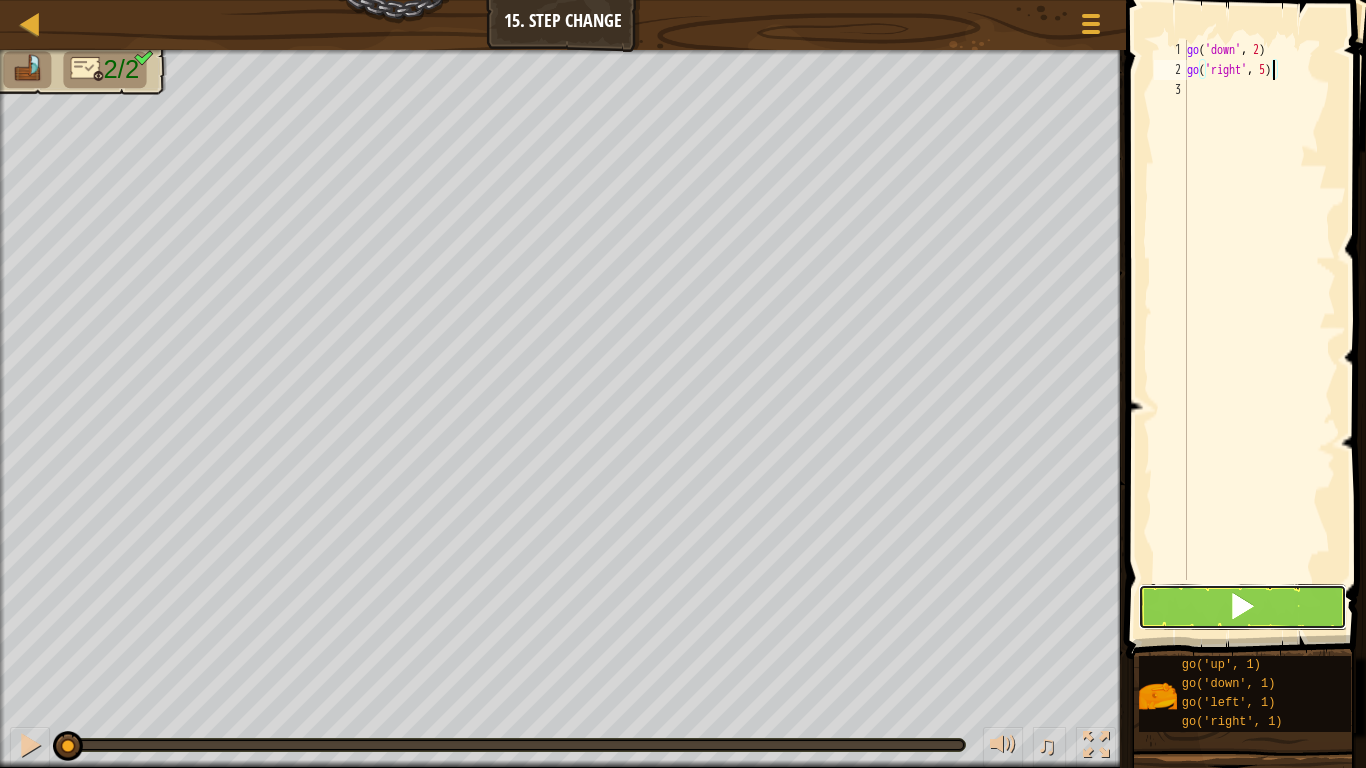 click at bounding box center (1242, 607) 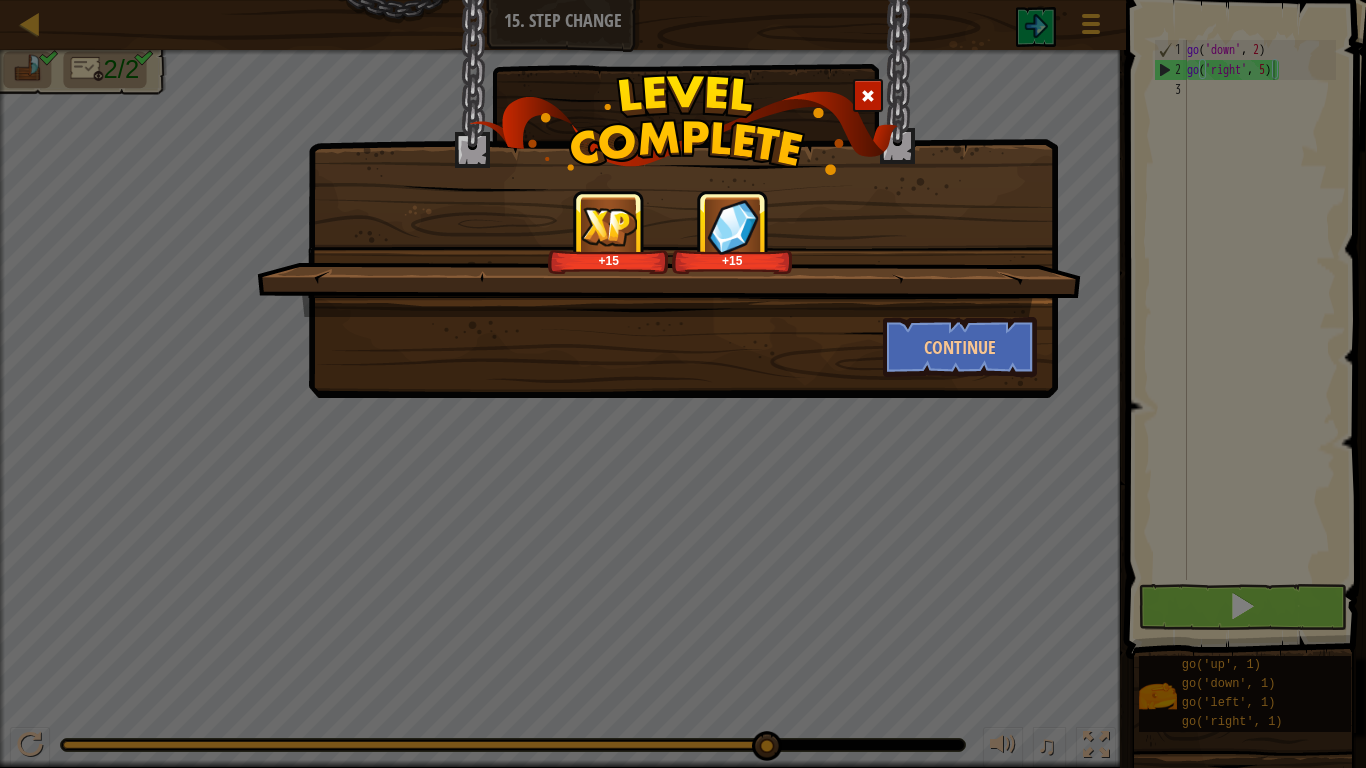 click on "+15 +15 Continue" at bounding box center (683, 384) 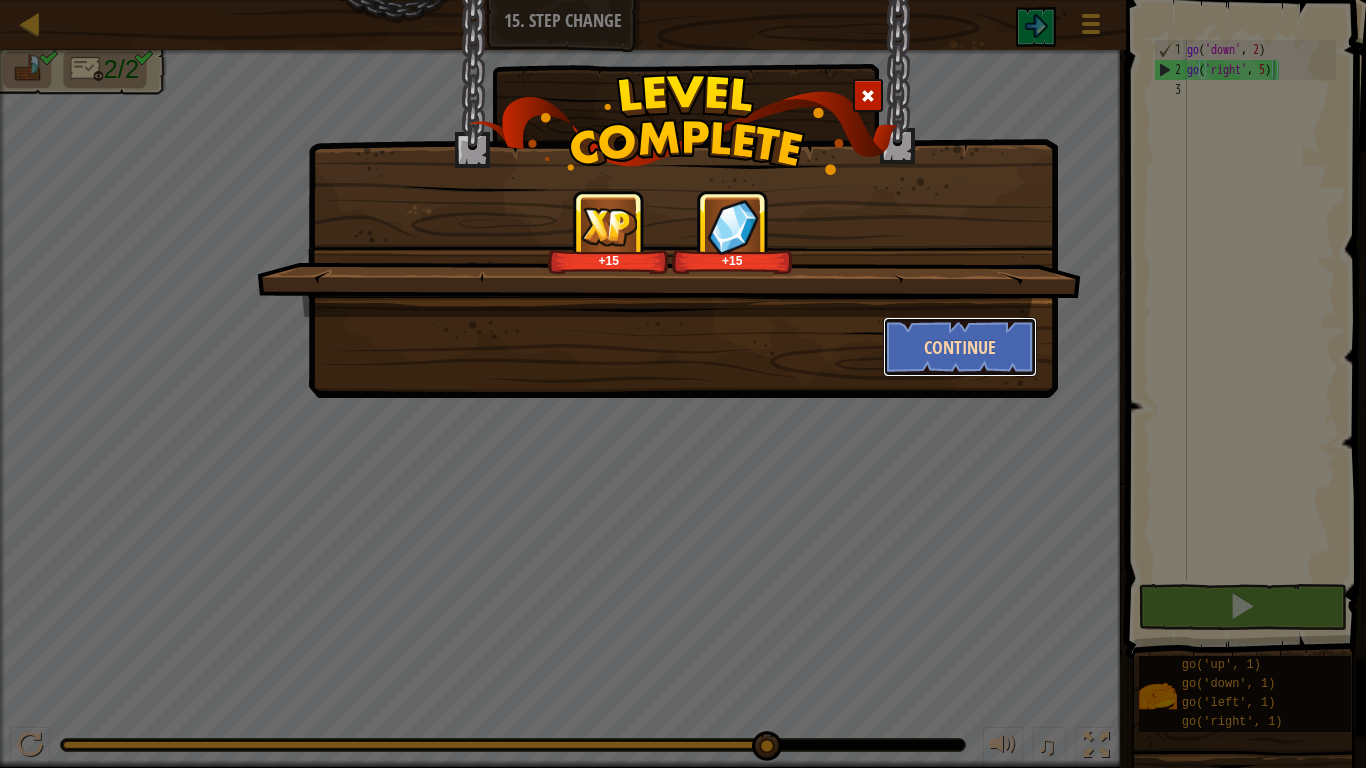 click on "Continue" at bounding box center [960, 347] 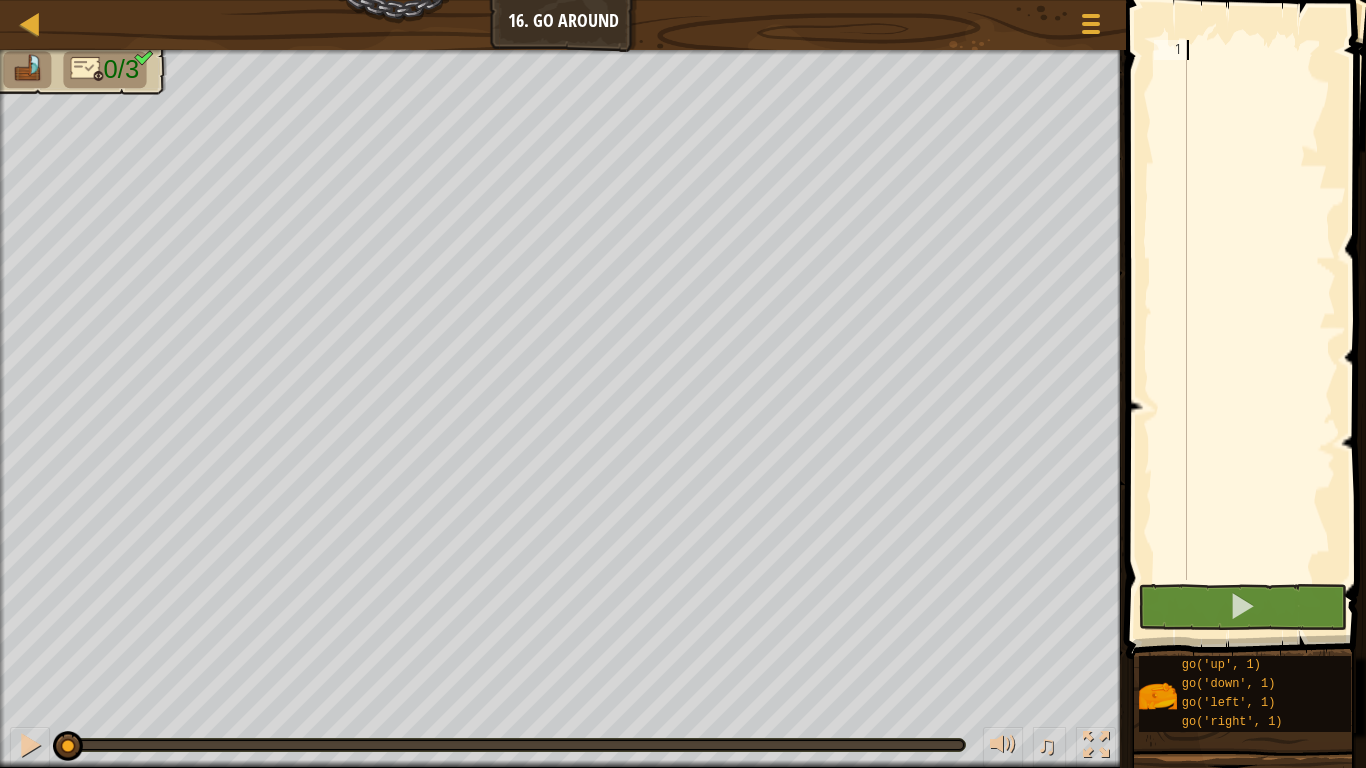 type on "g" 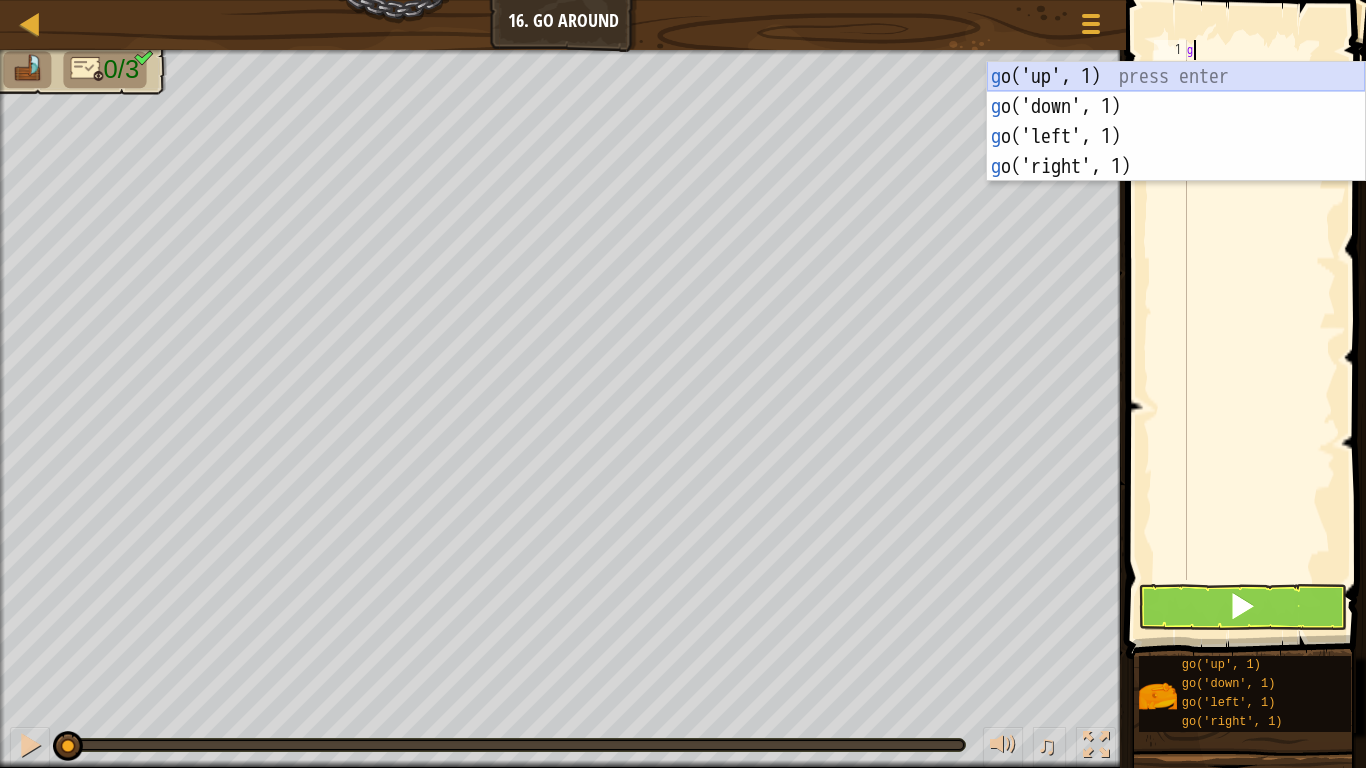 click on "g o('up', 1) press enter g o('down', 1) press enter g o('left', 1) press enter g o('right', 1) press enter" at bounding box center (1176, 152) 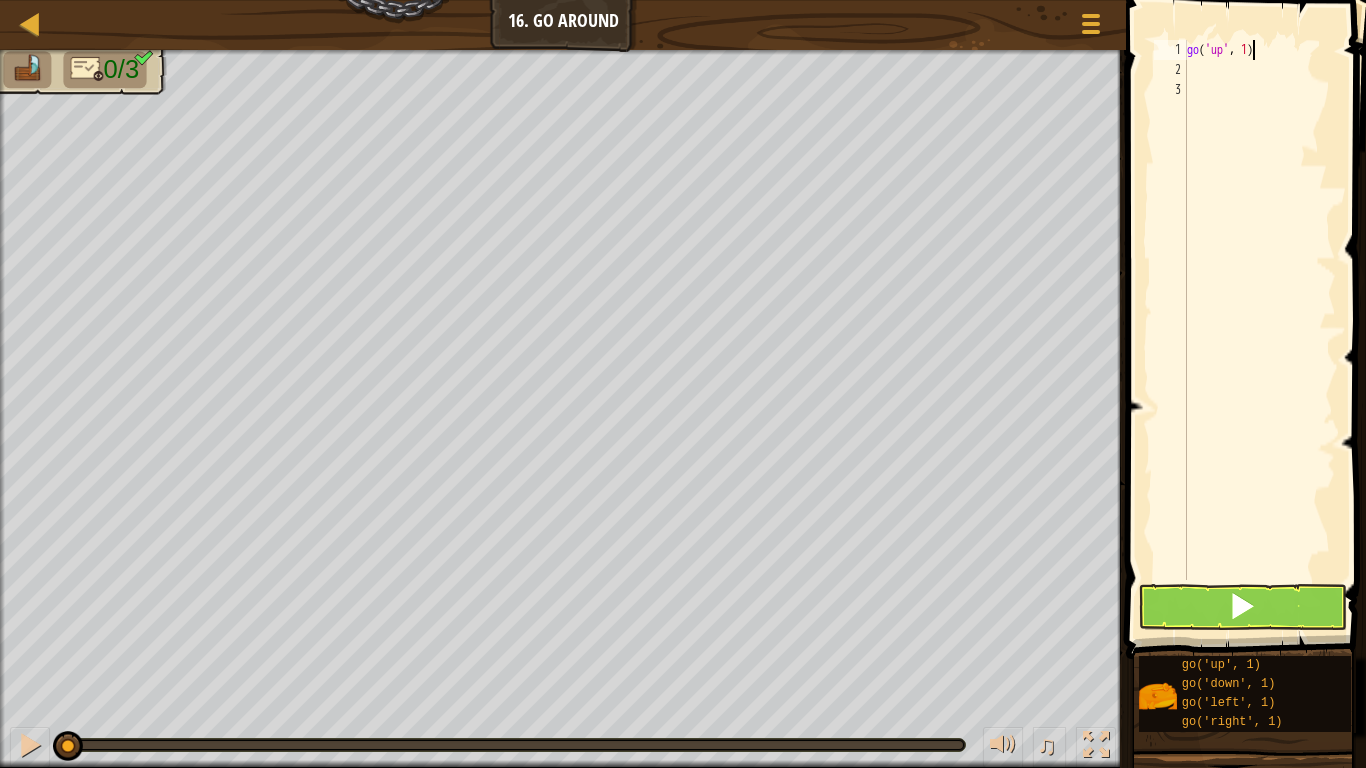 click on "go ( 'up' ,   1 )" at bounding box center [1259, 330] 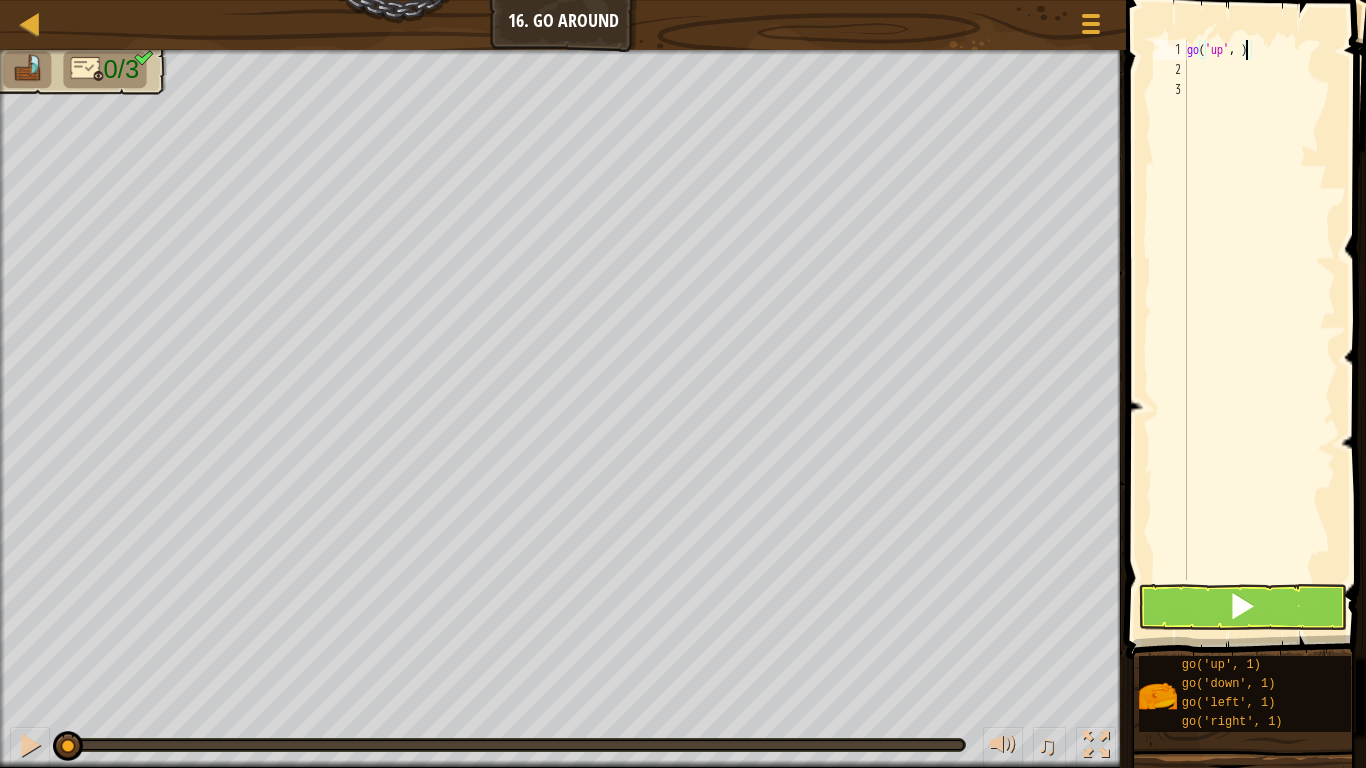 type on "go('up', 2)" 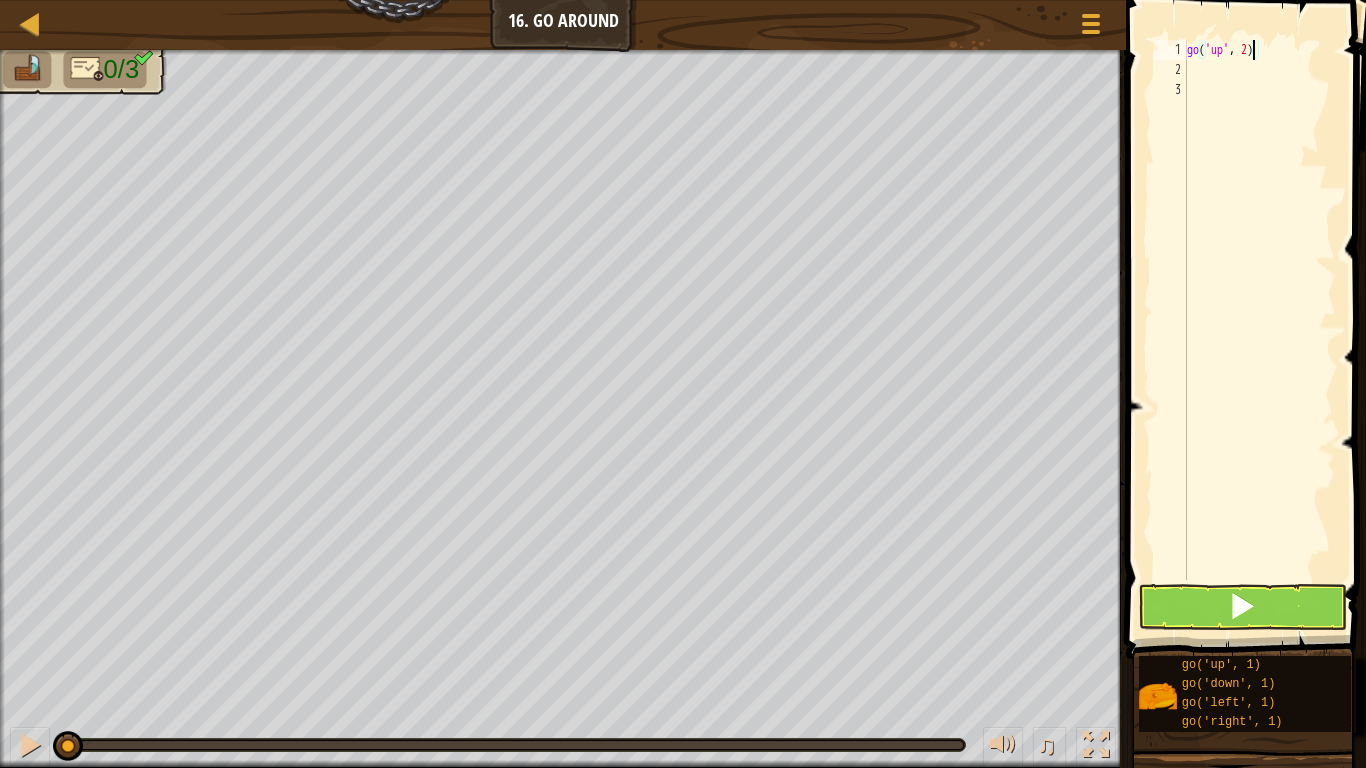 click on "go ( 'up' ,   2 )" at bounding box center [1259, 330] 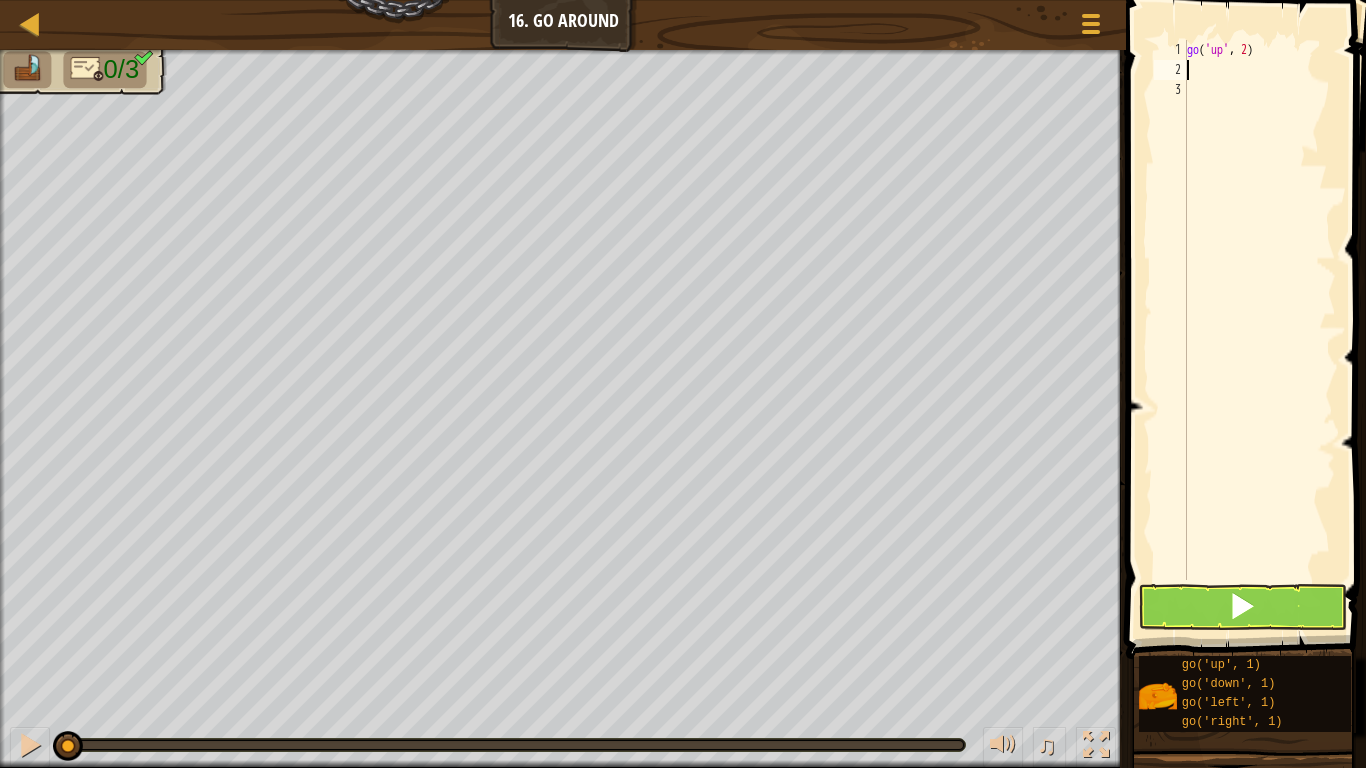 scroll, scrollTop: 9, scrollLeft: 0, axis: vertical 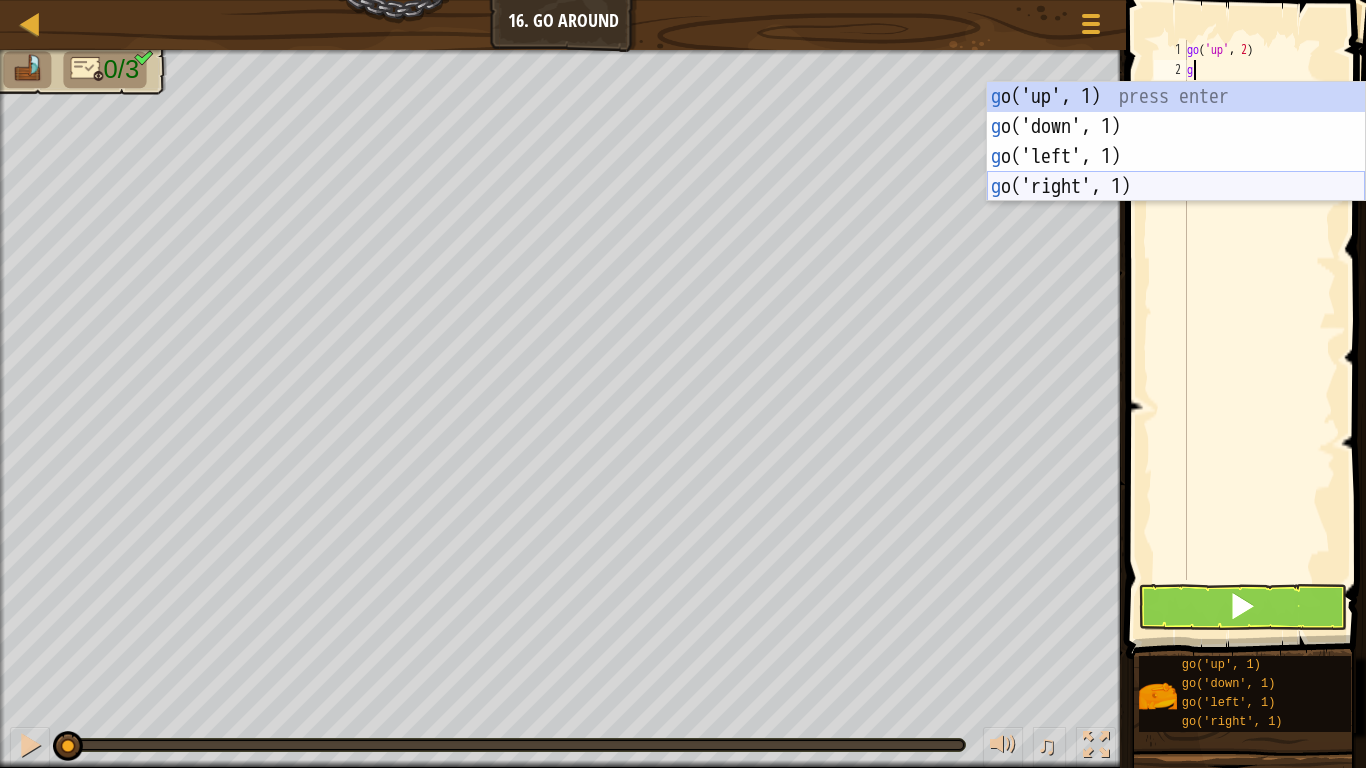 click on "g o('up', 1) press enter g o('down', 1) press enter g o('left', 1) press enter g o('right', 1) press enter" at bounding box center [1176, 172] 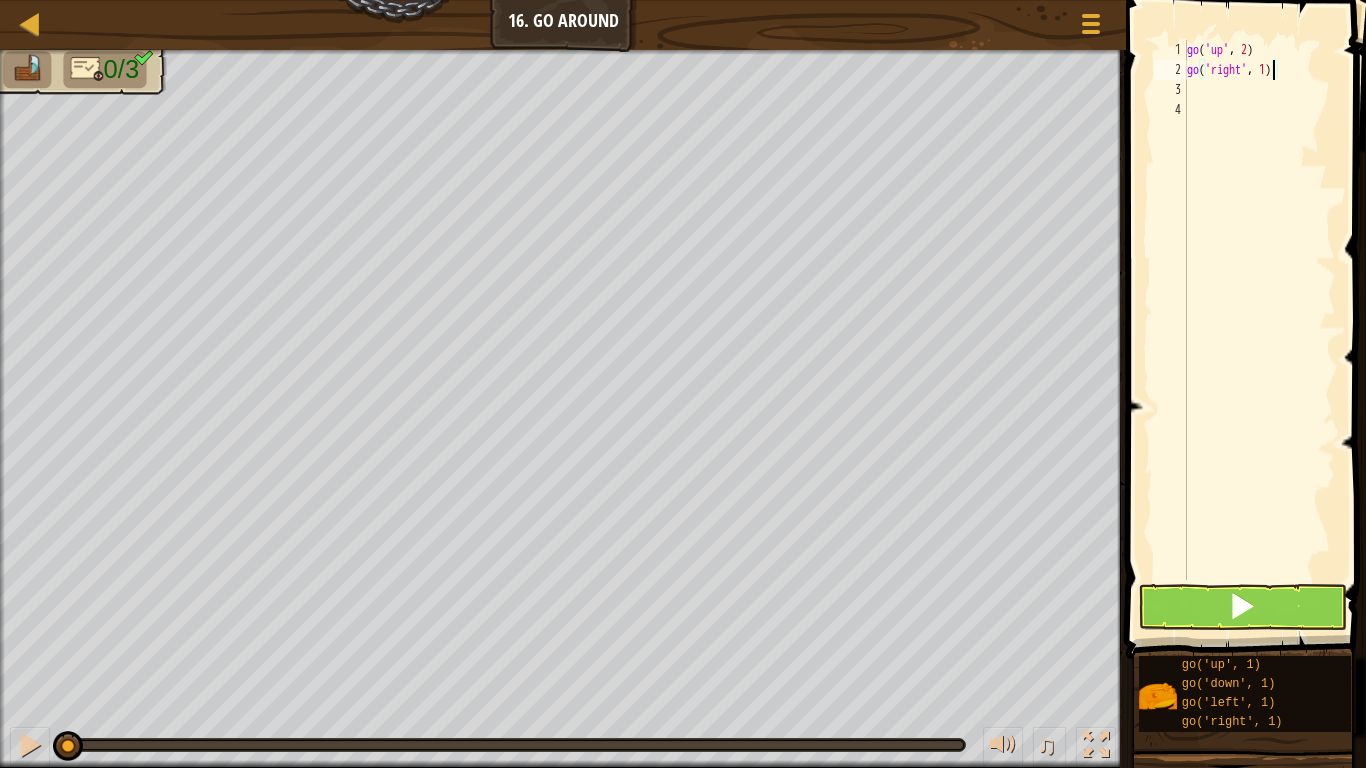 click on "go ( 'up' ,   2 ) go ( 'right' ,   1 )" at bounding box center [1259, 330] 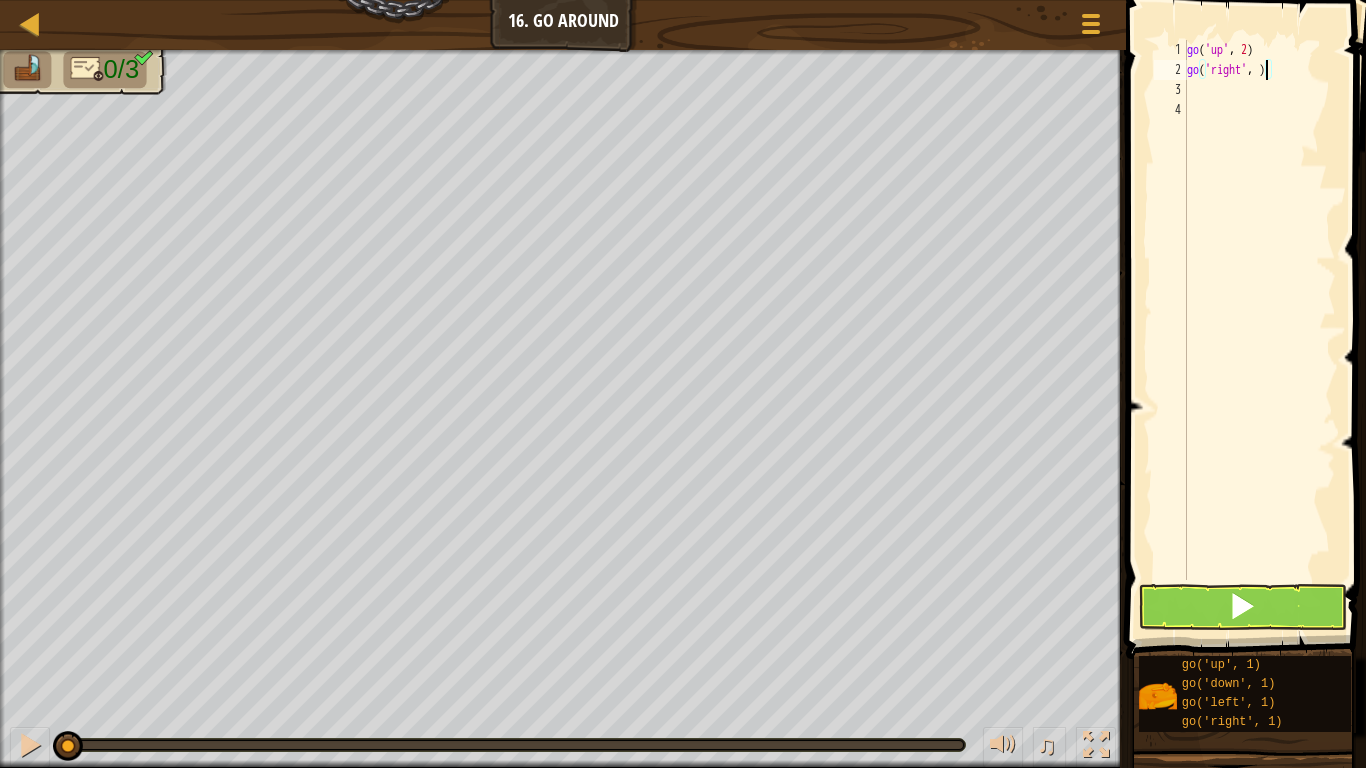 type on "go('right', 3)" 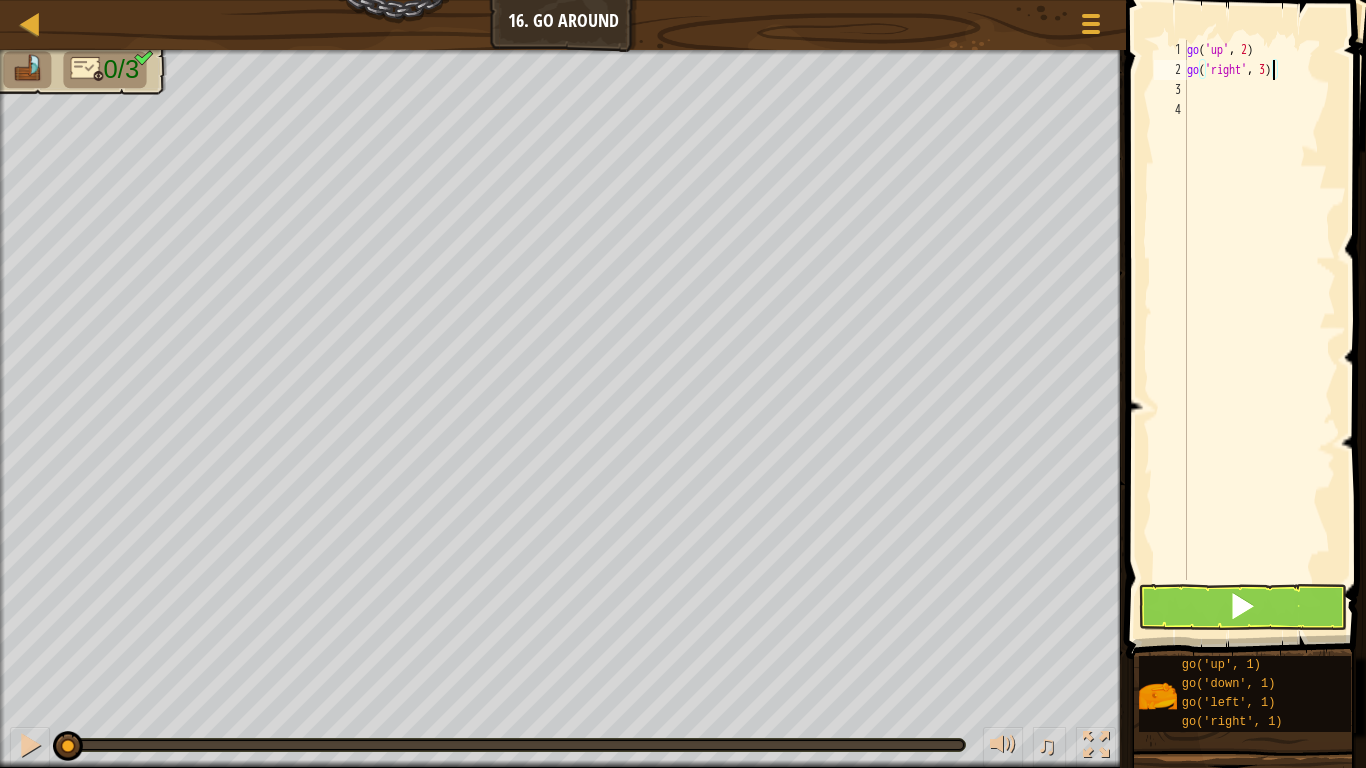 click on "go ( 'up' ,   2 ) go ( 'right' ,   3 )" at bounding box center (1259, 330) 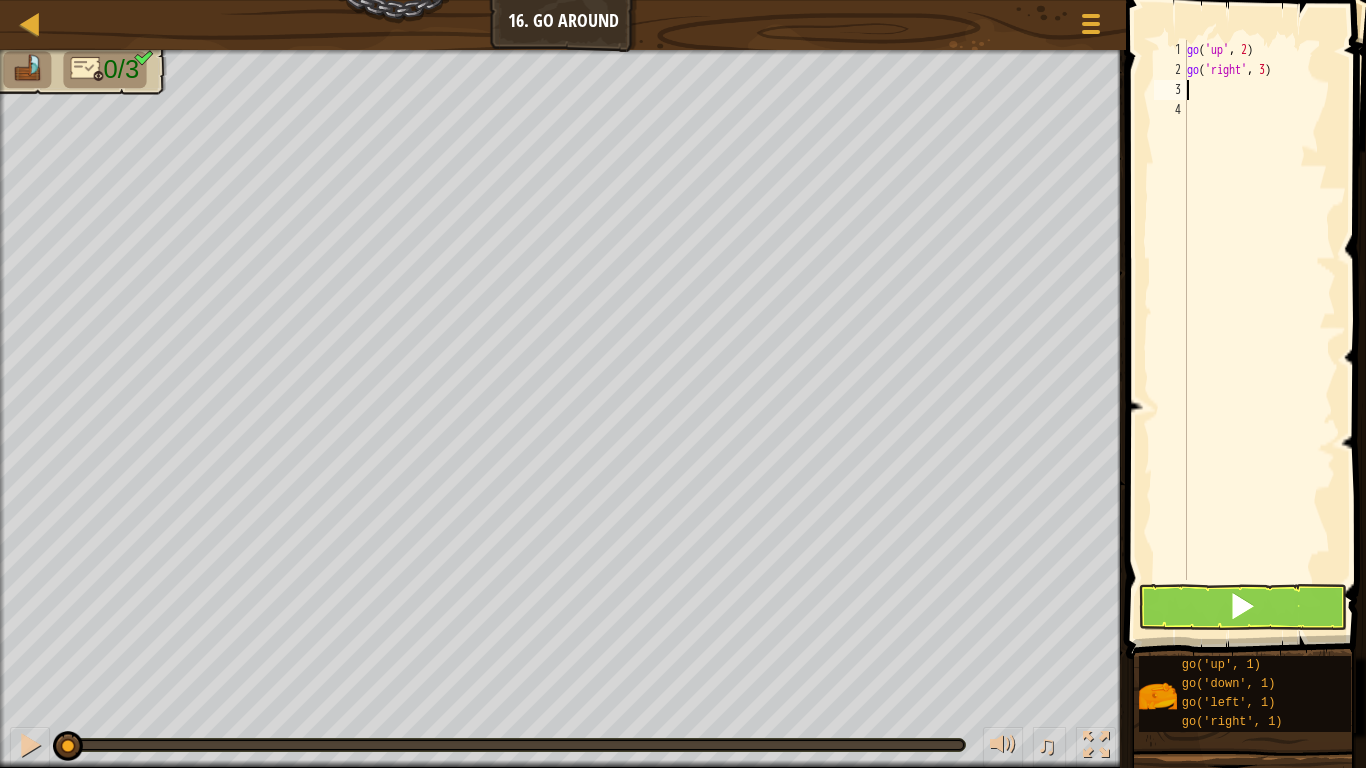 scroll, scrollTop: 9, scrollLeft: 0, axis: vertical 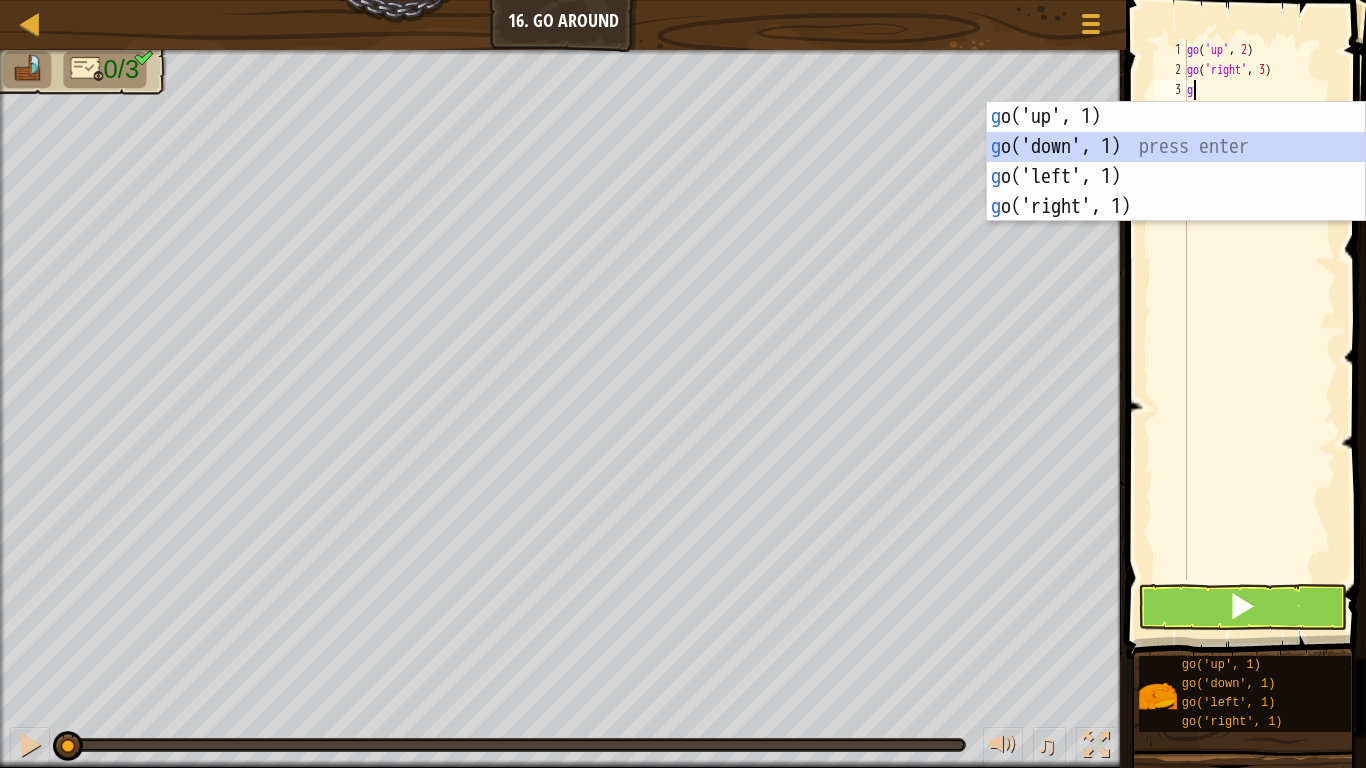 click on "g o('up', 1) press enter g o('down', 1) press enter g o('left', 1) press enter g o('right', 1) press enter" at bounding box center (1176, 192) 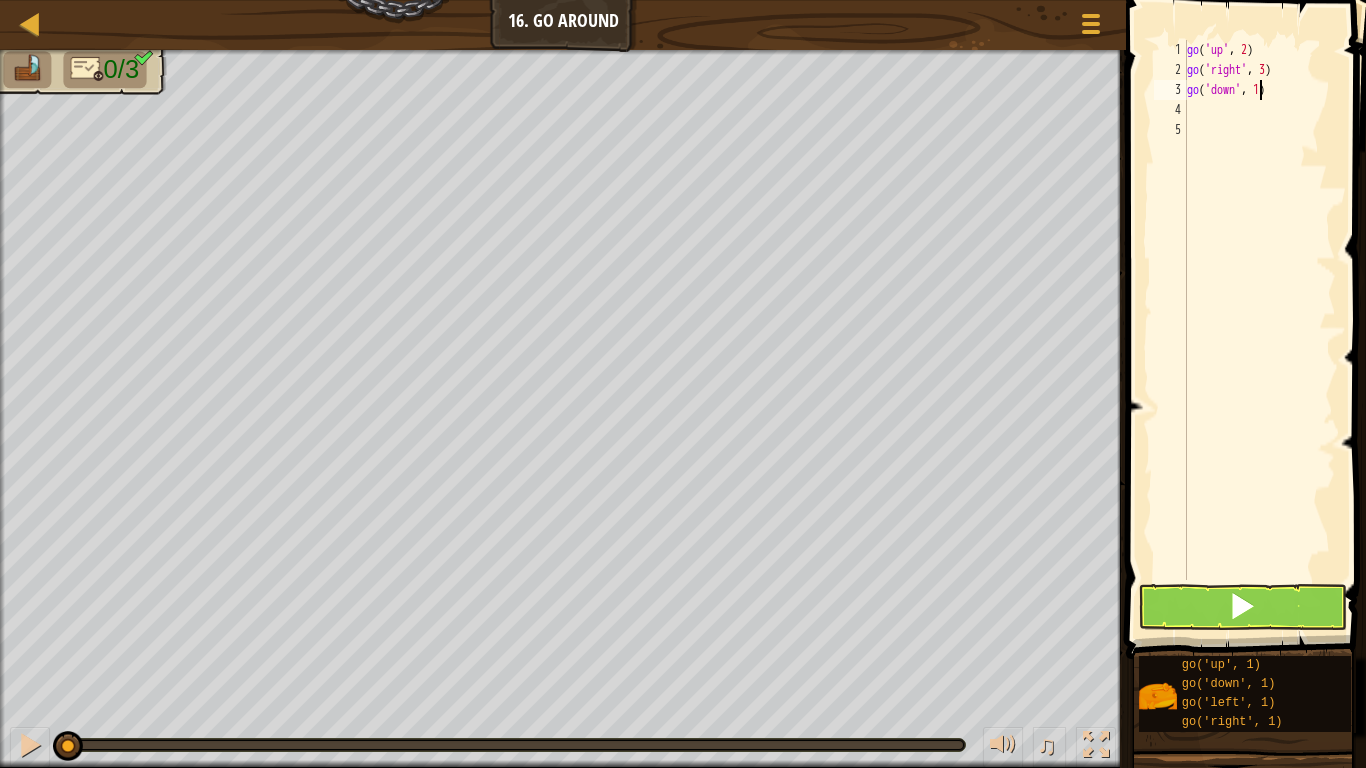 click on "go ( 'up' ,   2 ) go ( 'right' ,   3 ) go ( 'down' ,   1 )" at bounding box center (1259, 330) 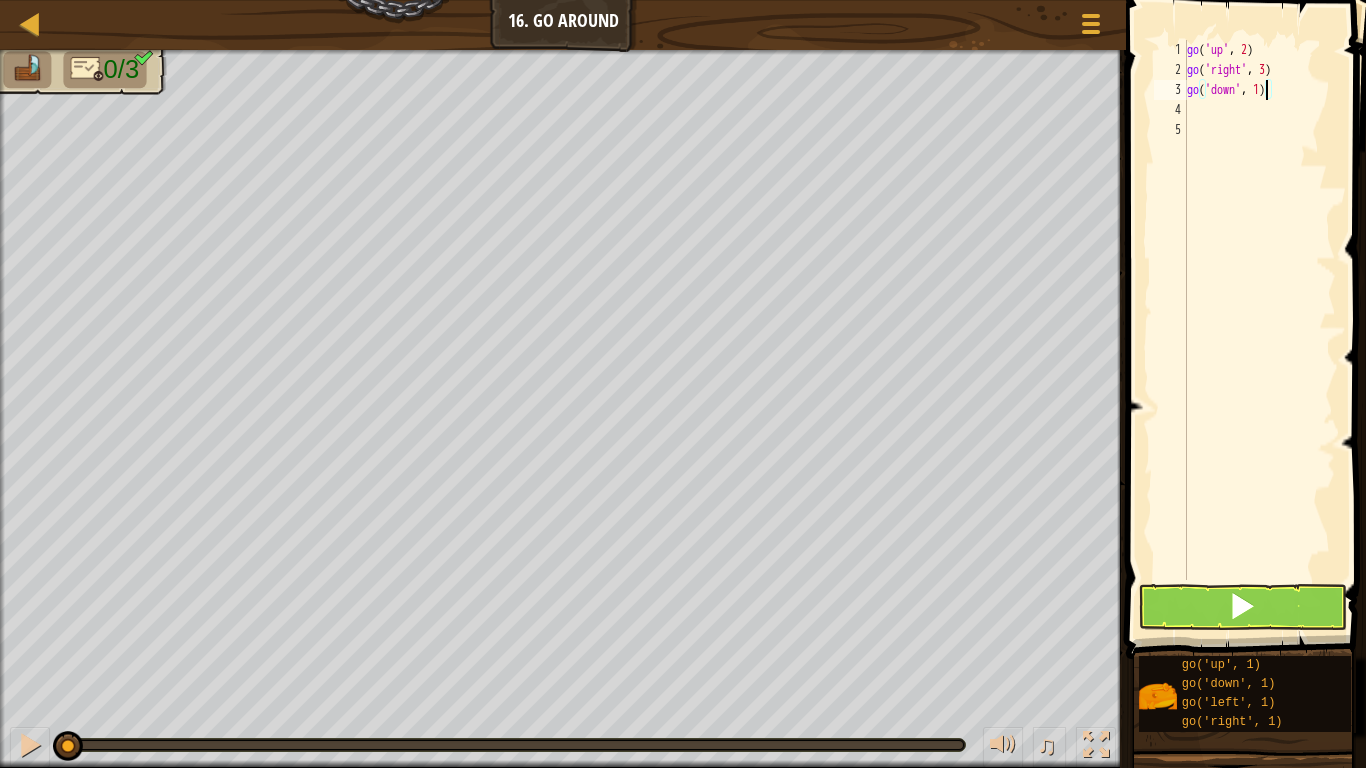 click on "go ( 'up' ,   2 ) go ( 'right' ,   3 ) go ( 'down' ,   1 )" at bounding box center (1259, 330) 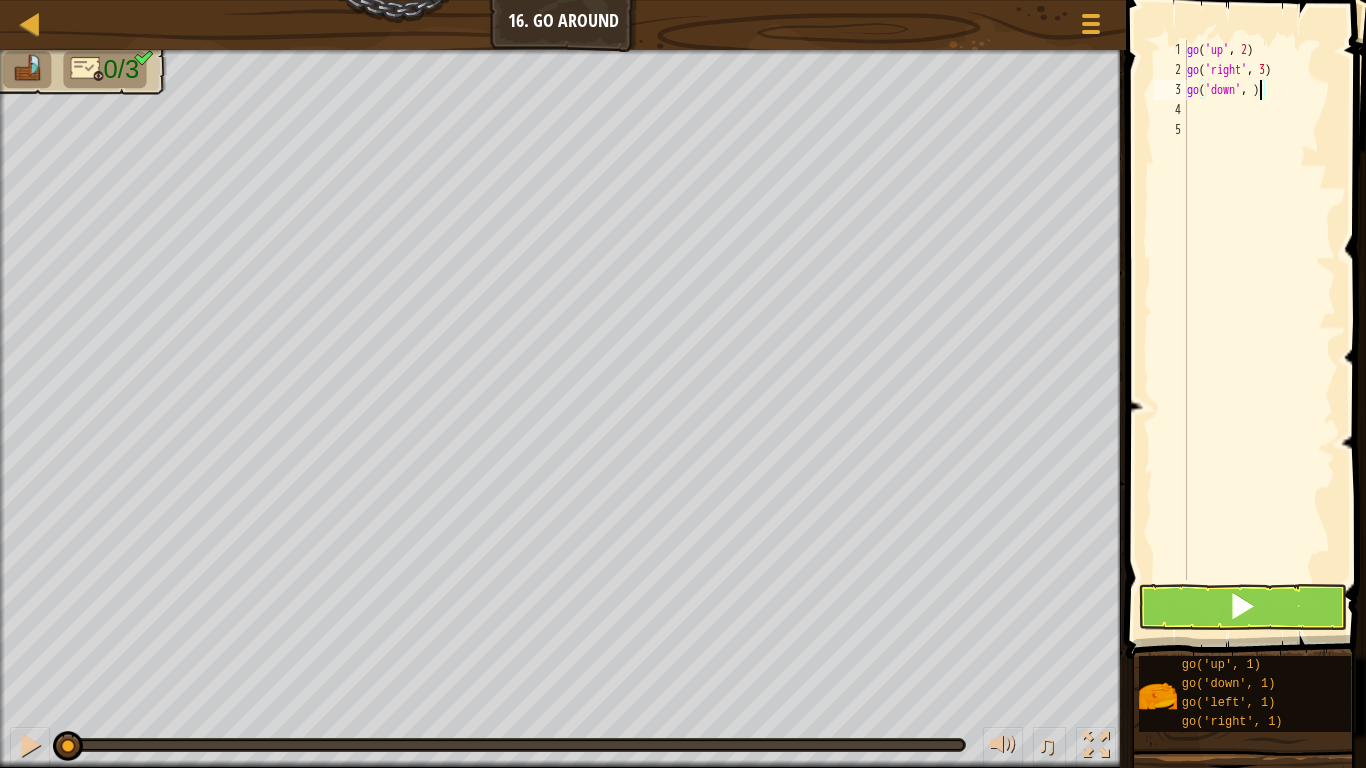 scroll, scrollTop: 9, scrollLeft: 6, axis: both 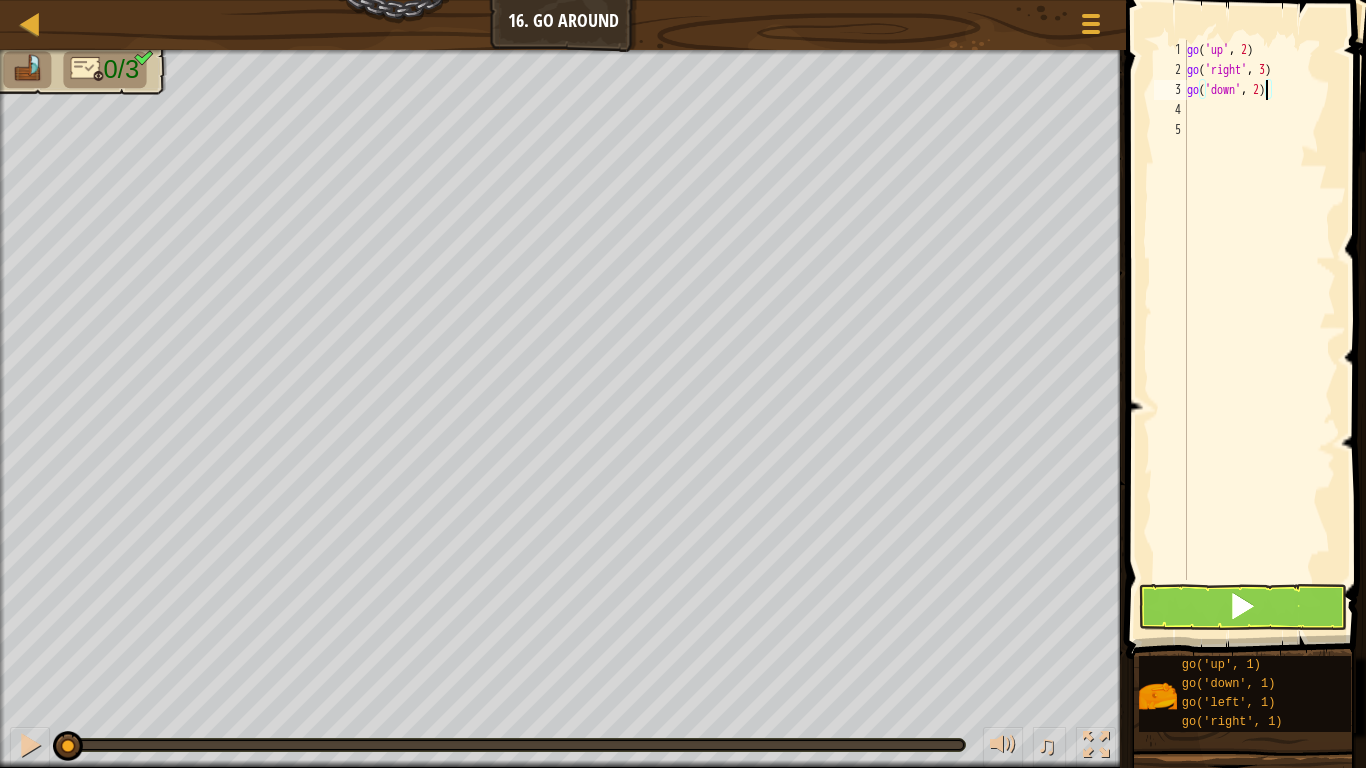 type on "go('down', 2)" 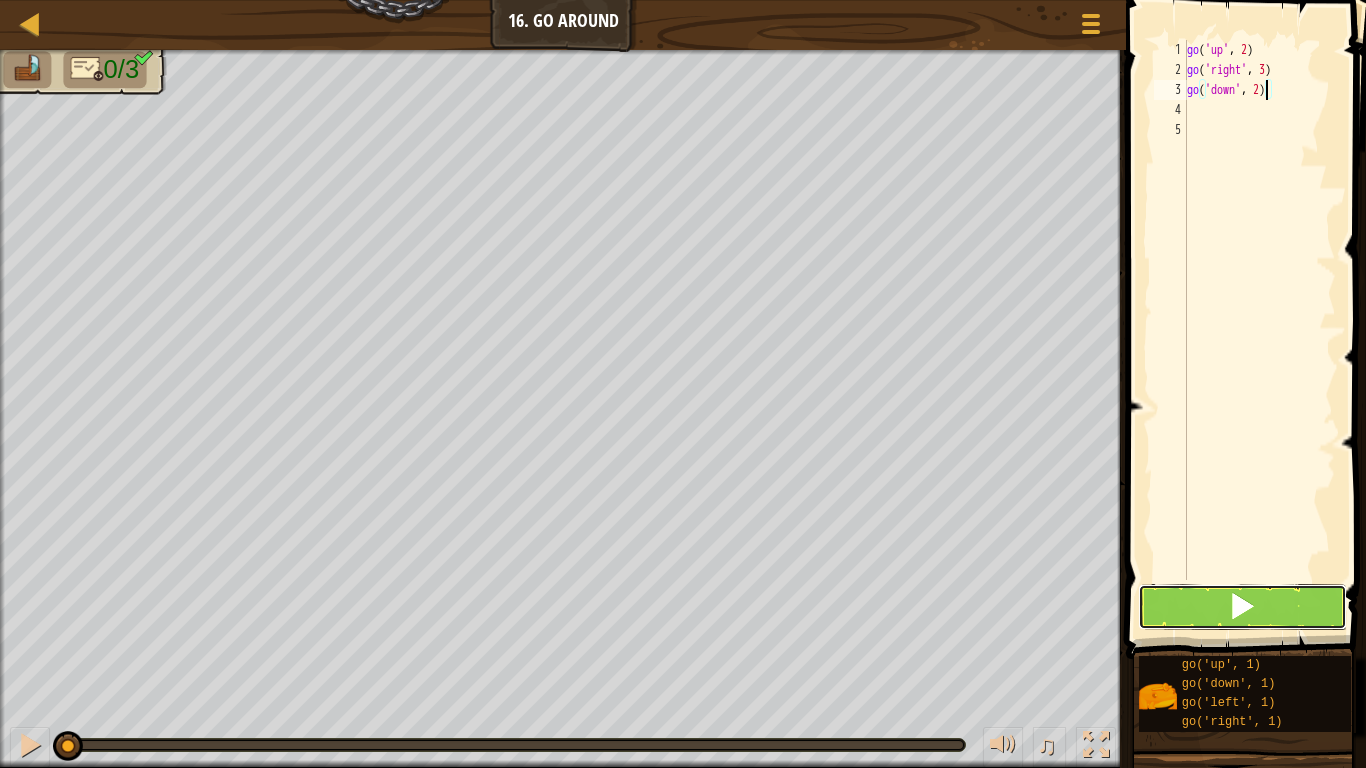 click at bounding box center (1242, 606) 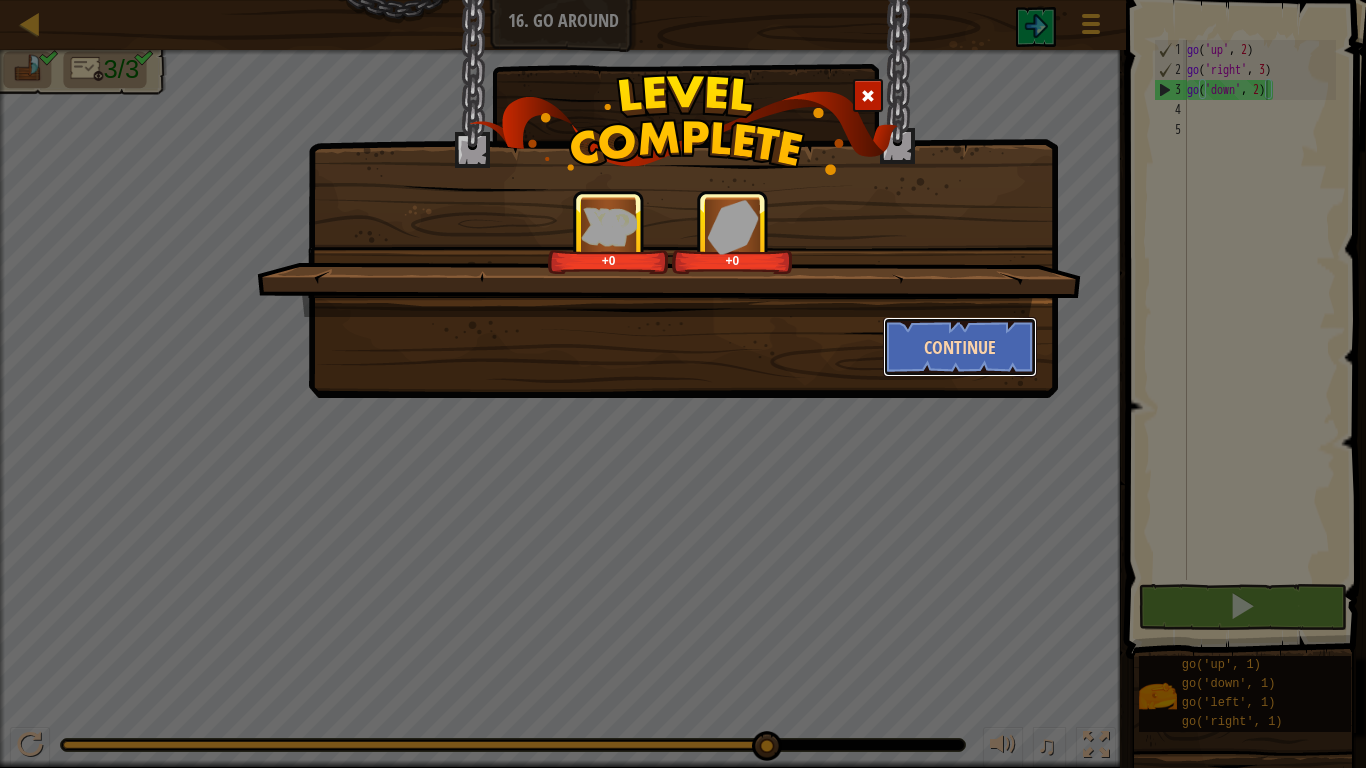 click on "Continue" at bounding box center [960, 347] 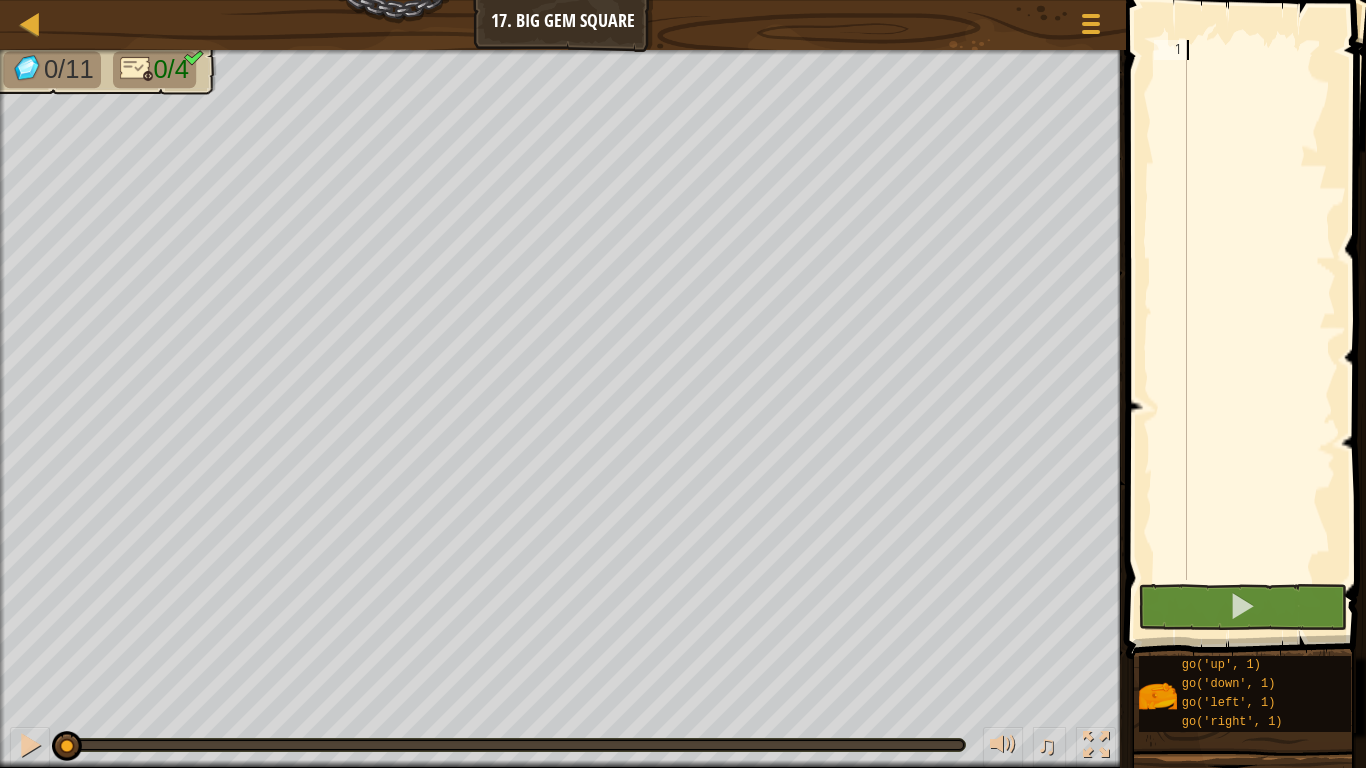 type on "g" 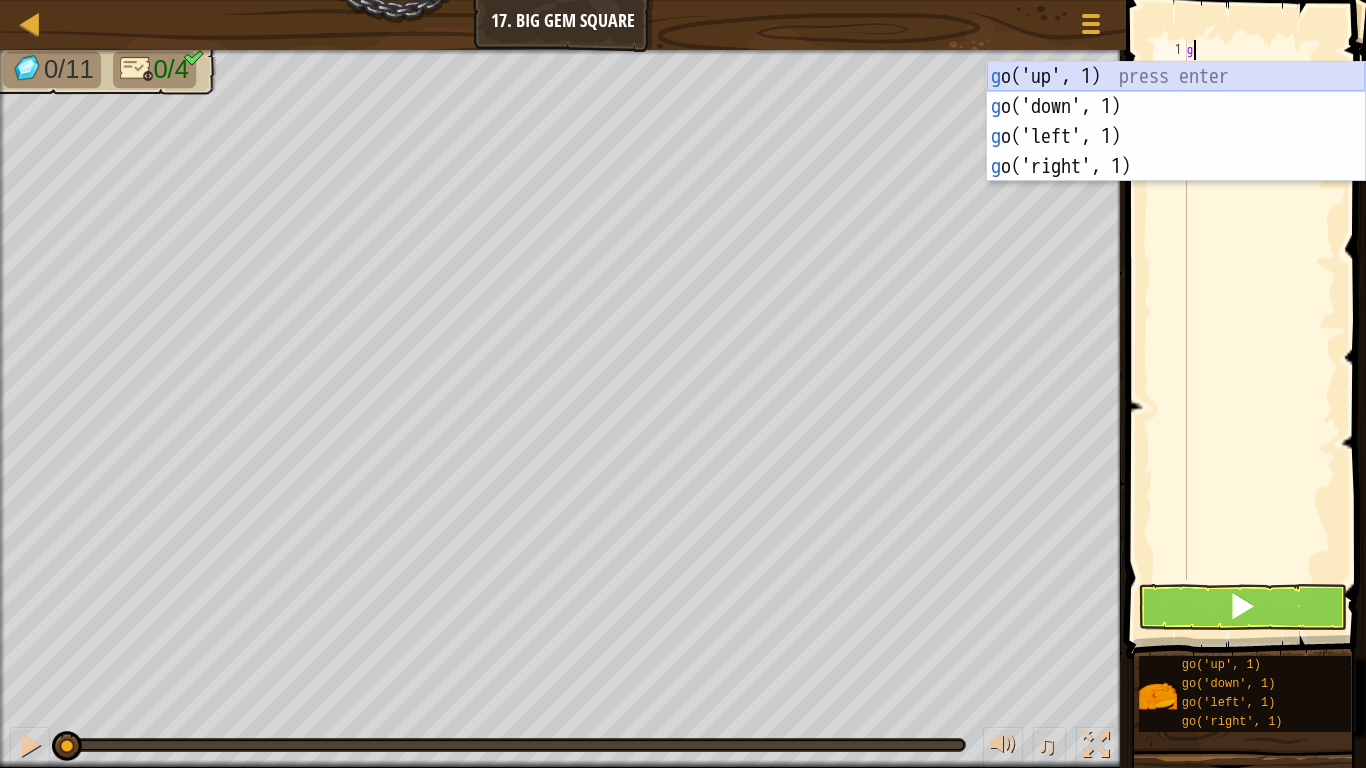 click on "g o('up', 1) press enter g o('down', 1) press enter g o('left', 1) press enter g o('right', 1) press enter" at bounding box center [1176, 152] 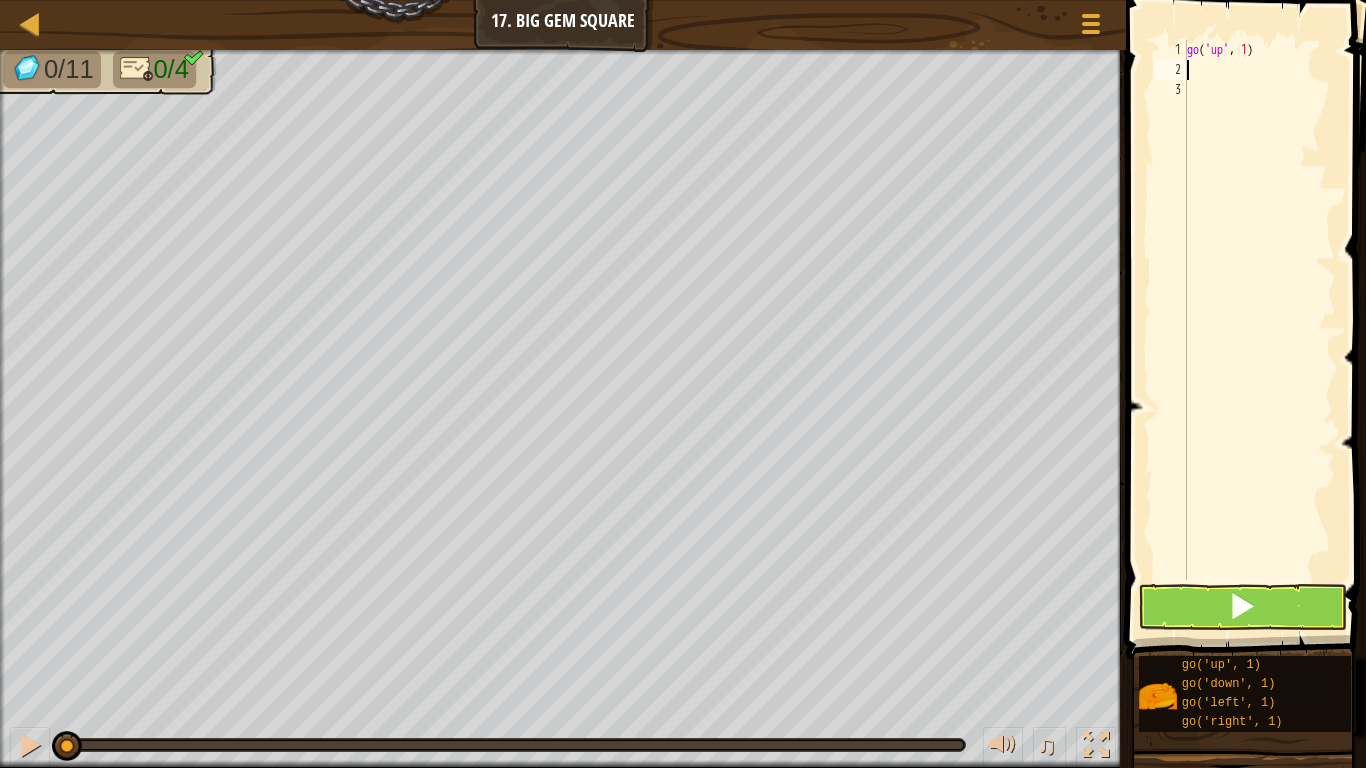 click on "go ( 'up' ,   1 )" at bounding box center [1259, 330] 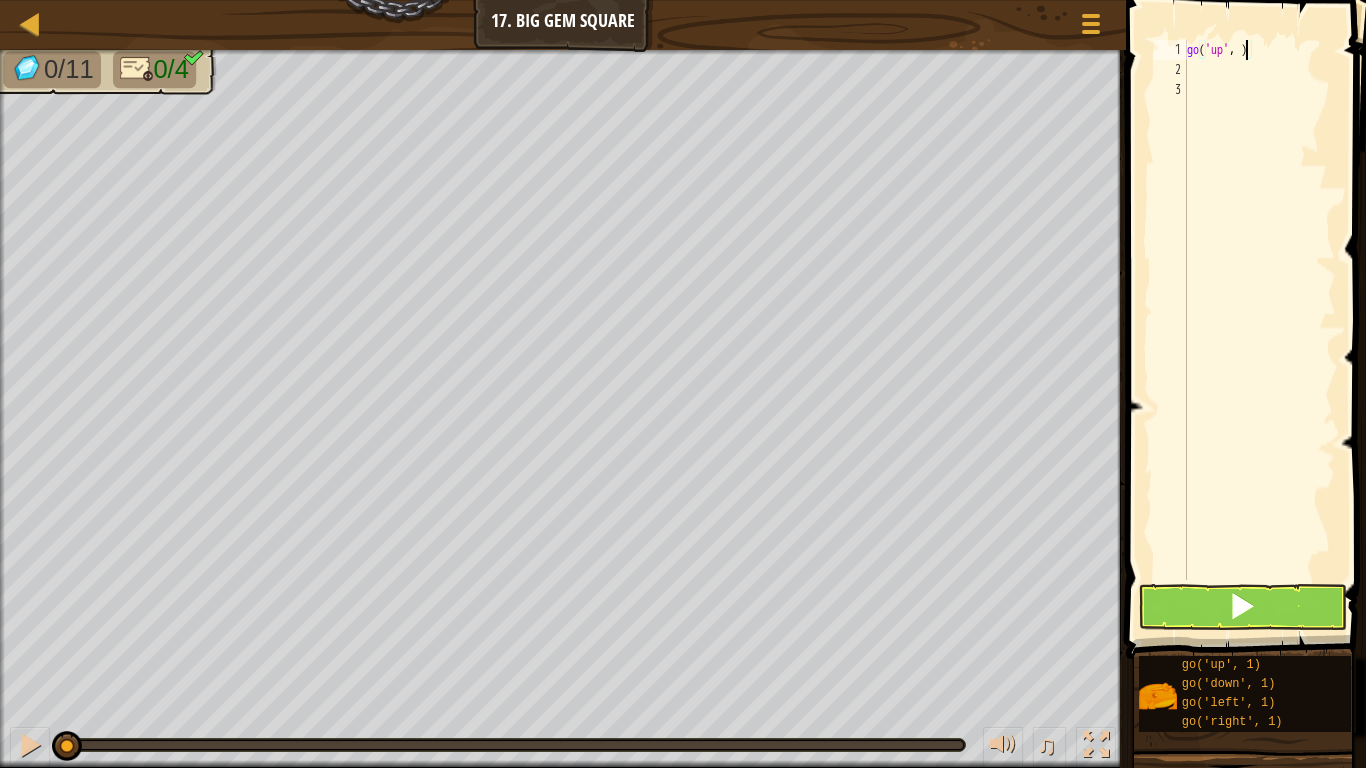 type on "go('up', 3)" 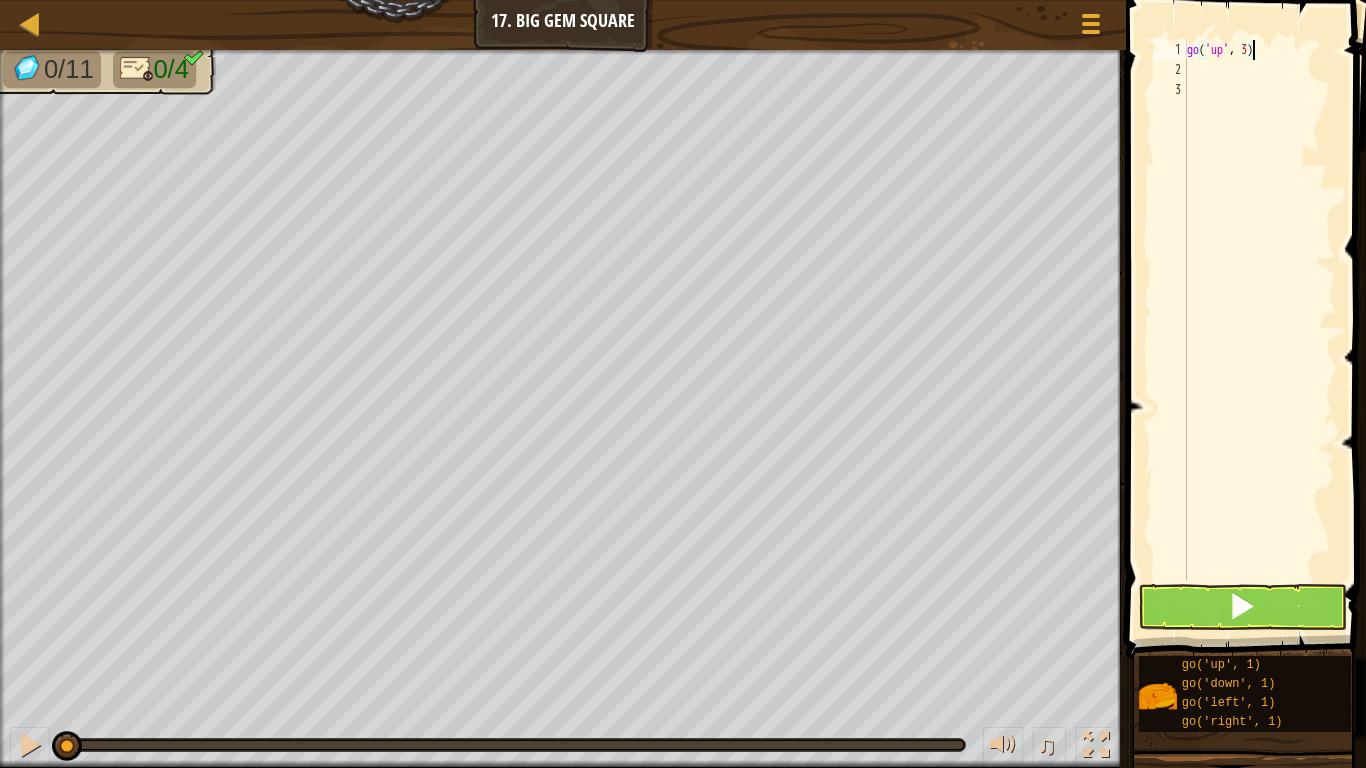 scroll, scrollTop: 9, scrollLeft: 5, axis: both 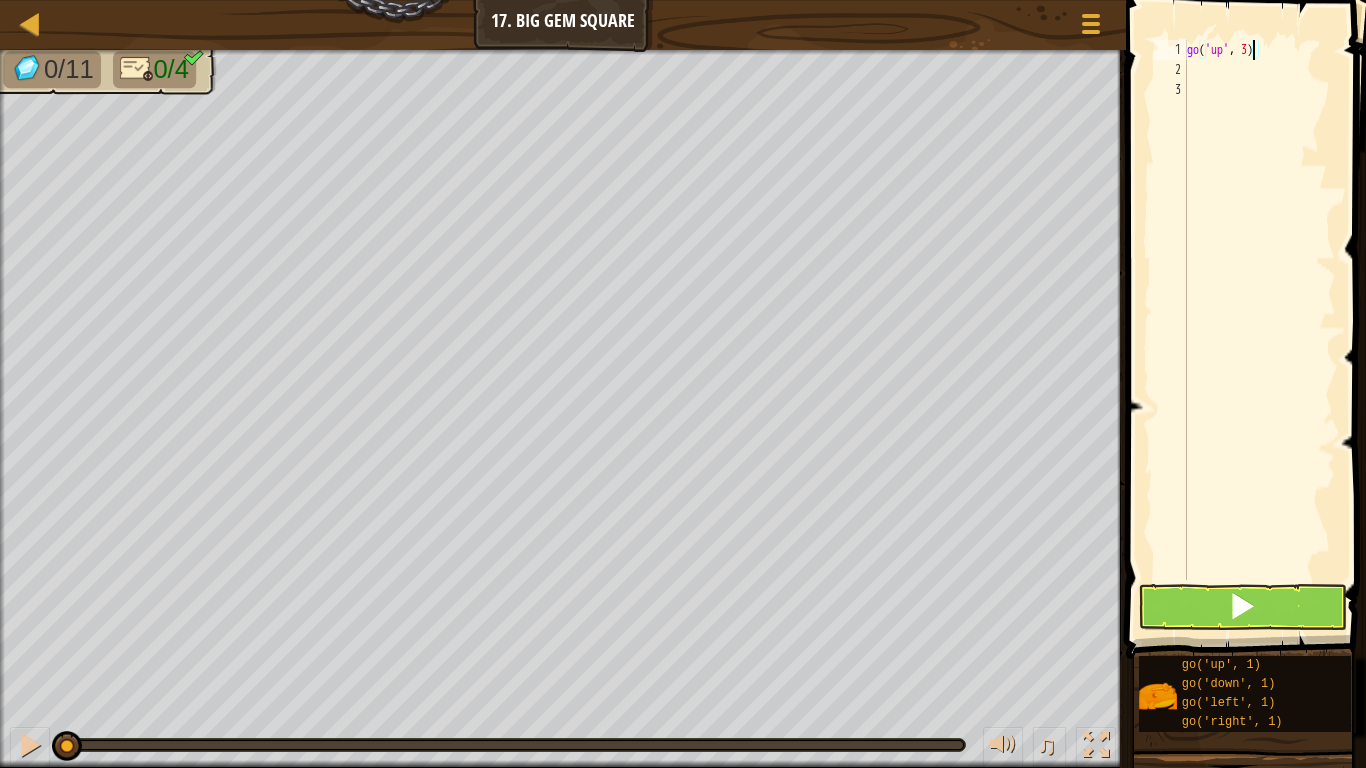 click on "go ( 'up' ,   3 )" at bounding box center (1259, 330) 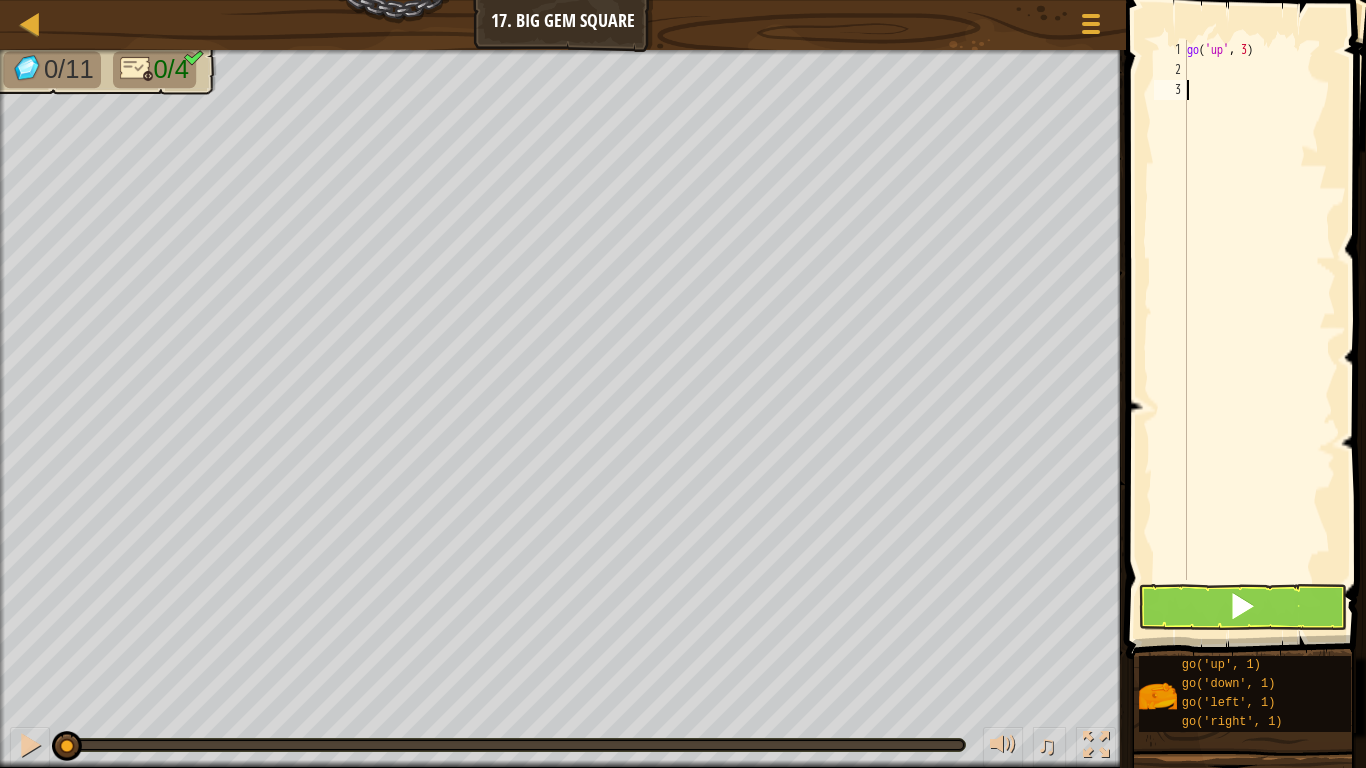 click on "go ( 'up' ,   3 )" at bounding box center [1259, 330] 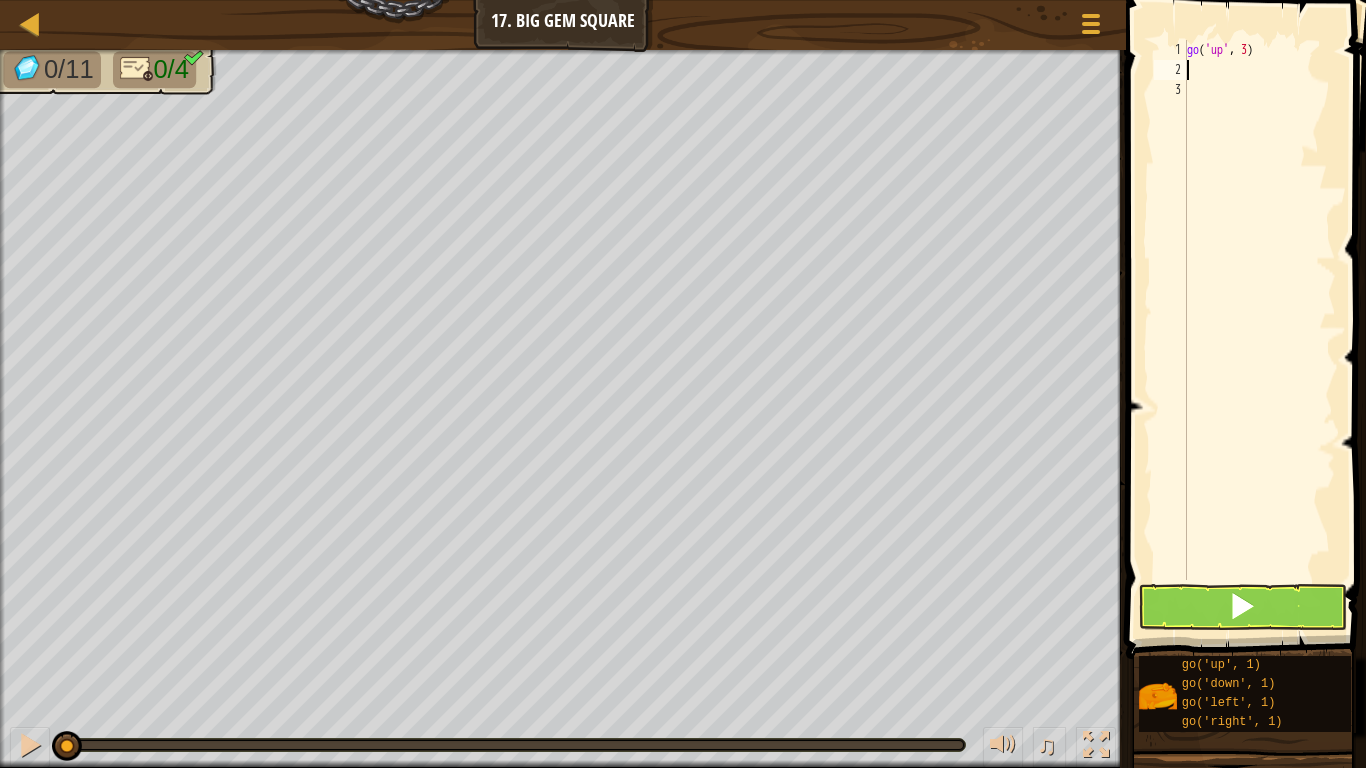type on "g" 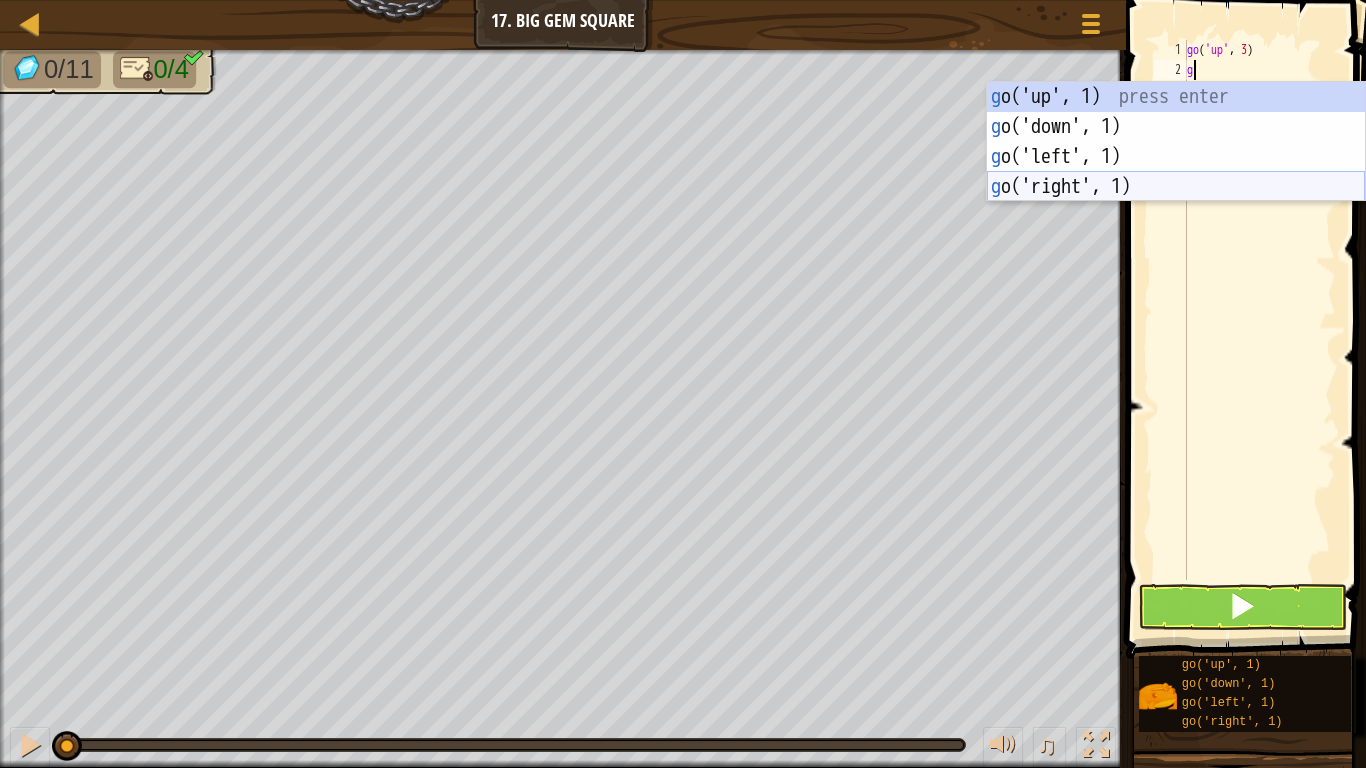 click on "g o('up', 1) press enter g o('down', 1) press enter g o('left', 1) press enter g o('right', 1) press enter" at bounding box center [1176, 172] 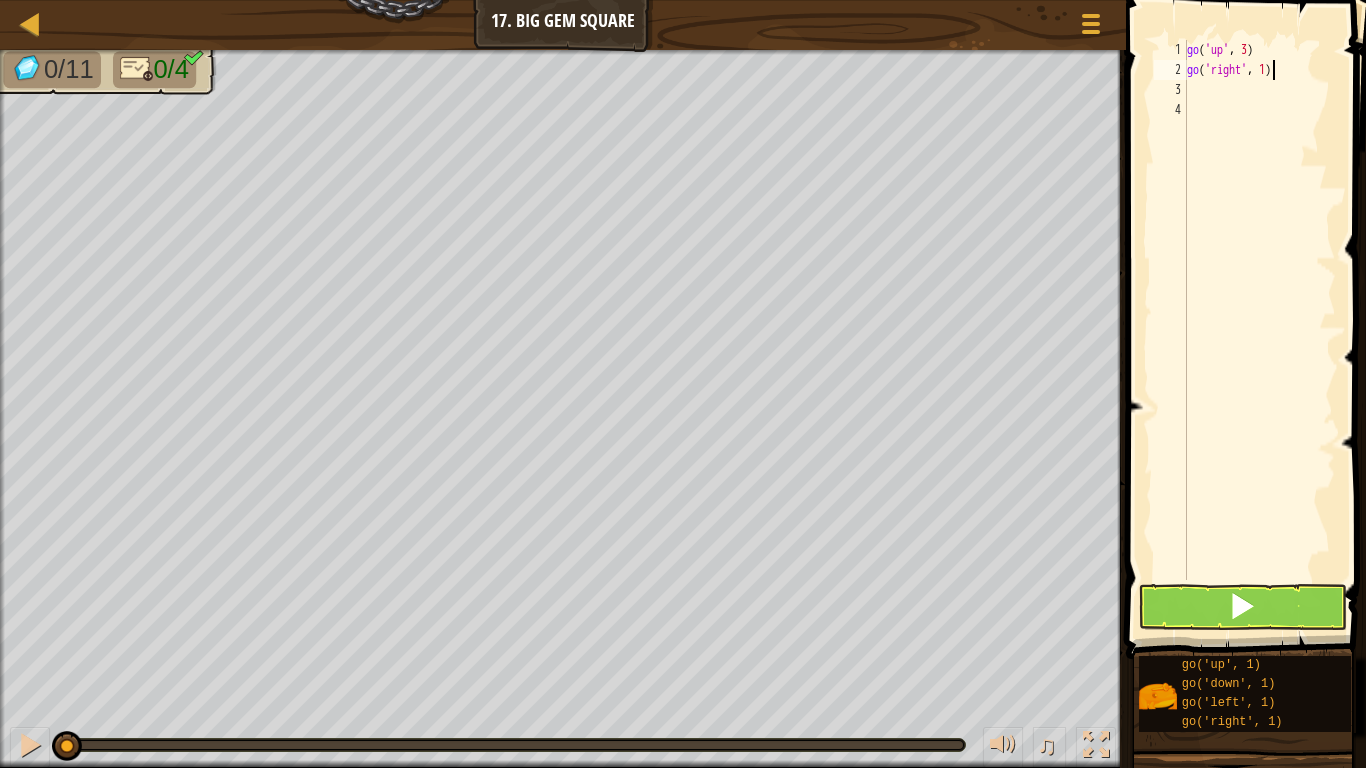 click on "go ( 'up' ,   3 ) go ( 'right' ,   1 )" at bounding box center (1259, 330) 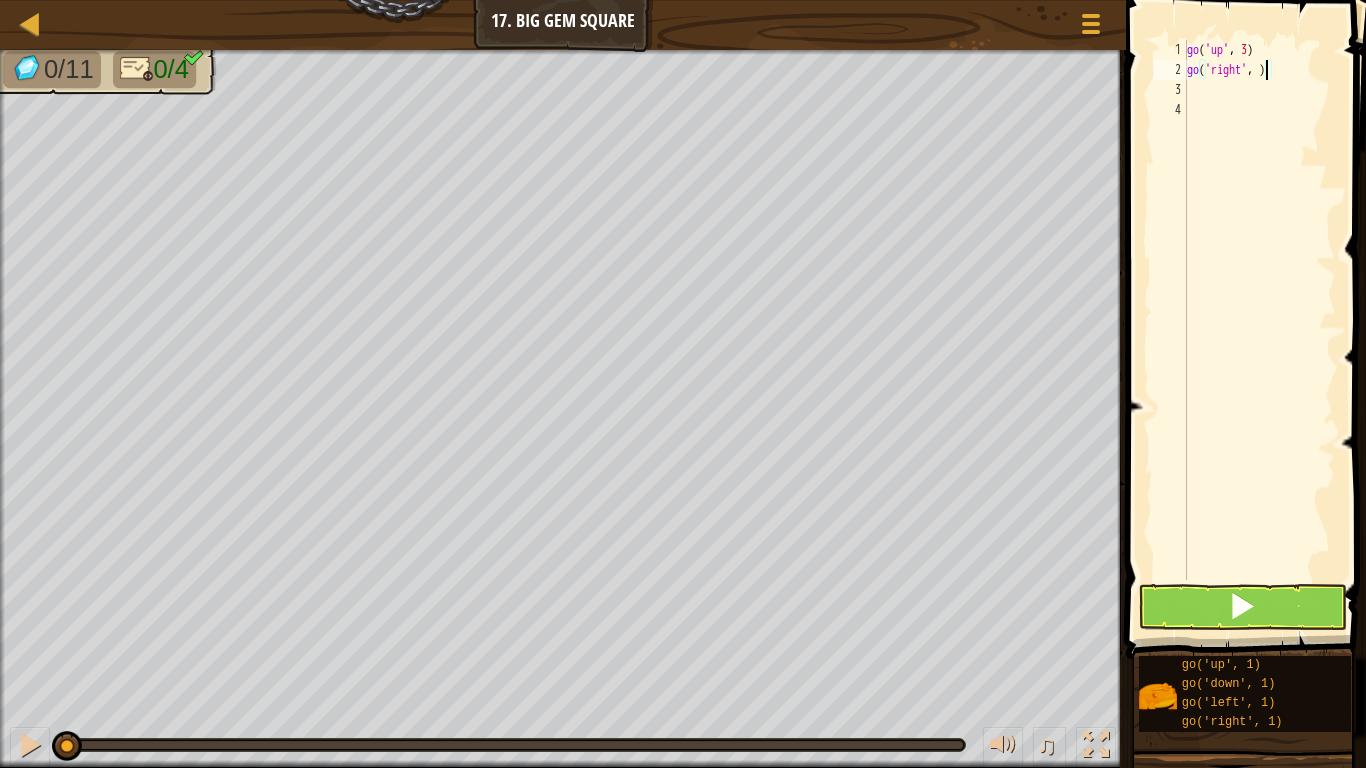 type on "go('right', 3)" 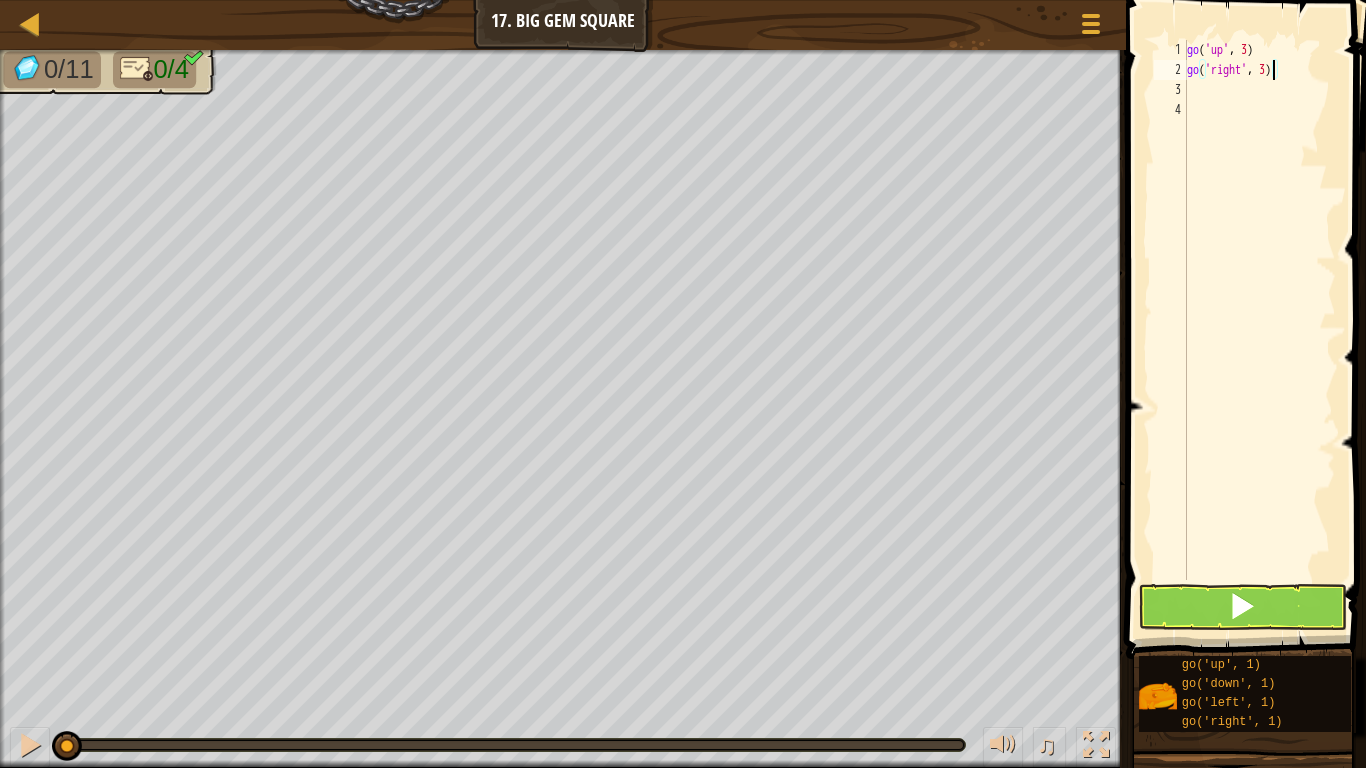 click on "go ( 'up' ,   3 ) go ( 'right' ,   3 )" at bounding box center (1259, 330) 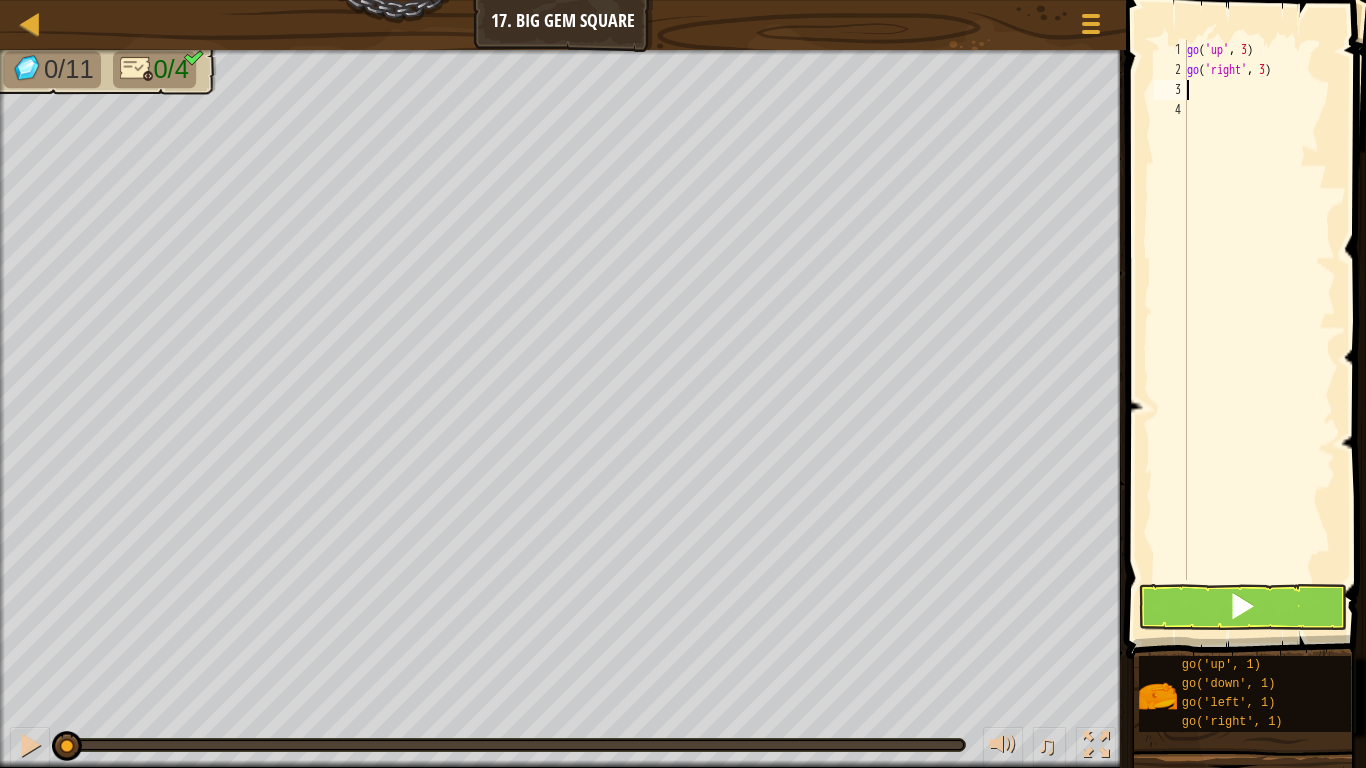 scroll, scrollTop: 9, scrollLeft: 0, axis: vertical 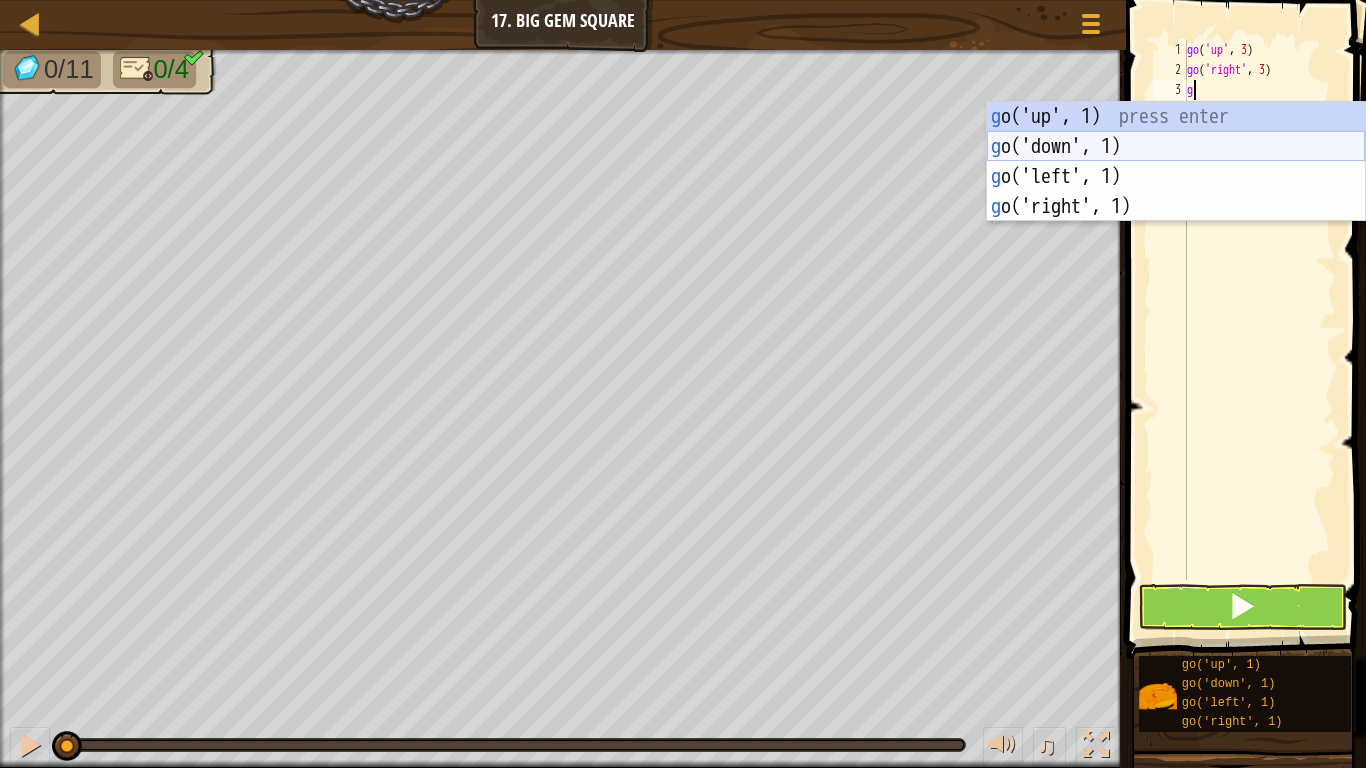 click on "g o('up', 1) press enter g o('down', 1) press enter g o('left', 1) press enter g o('right', 1) press enter" at bounding box center (1176, 192) 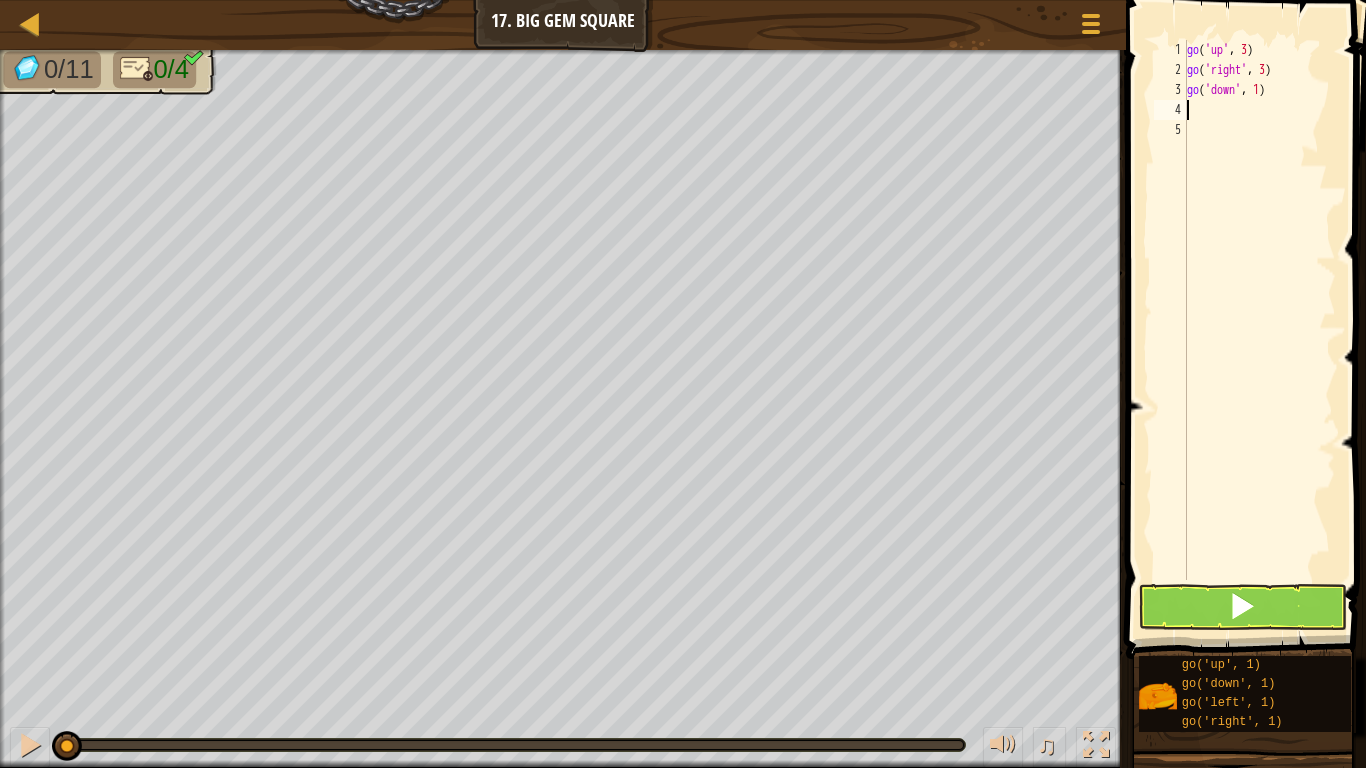 click on "go ( 'up' ,   3 ) go ( 'right' ,   3 ) go ( 'down' ,   1 )" at bounding box center [1259, 330] 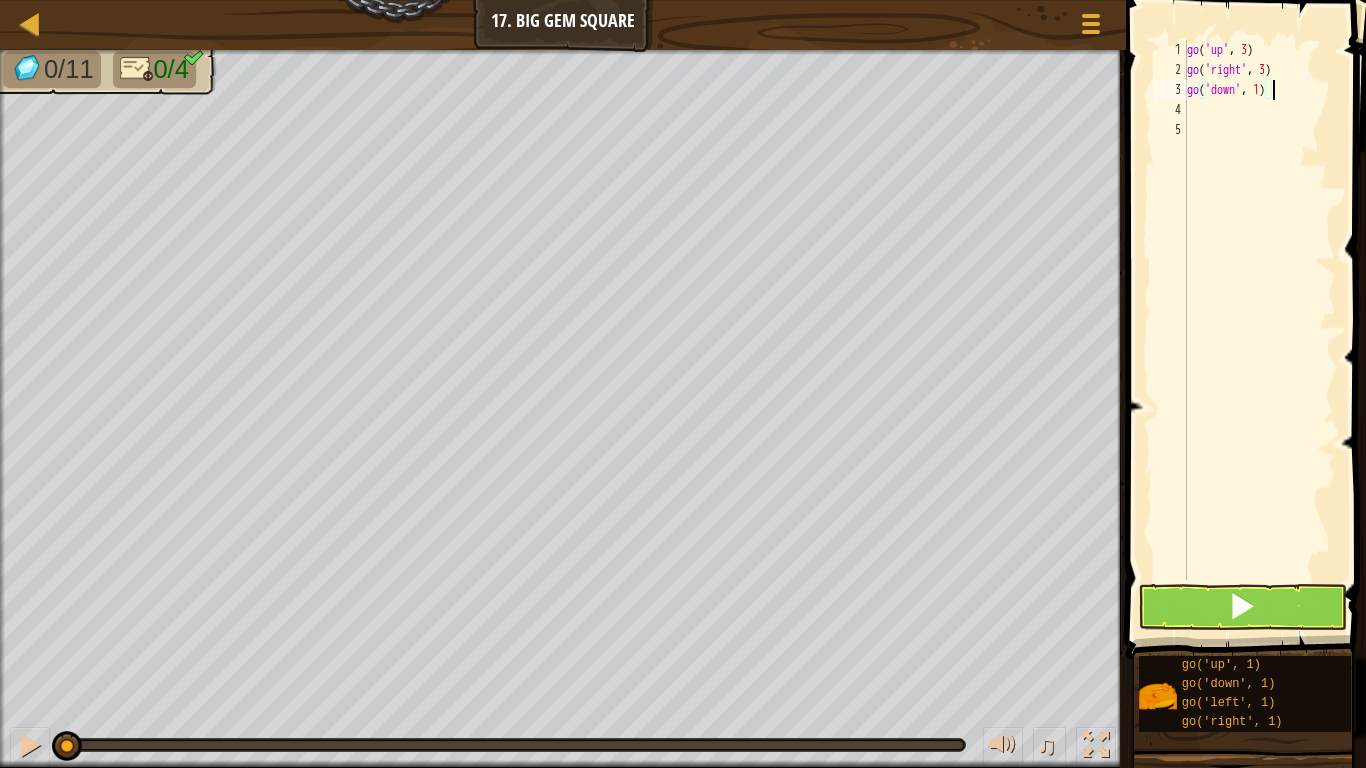 click on "go ( 'up' ,   3 ) go ( 'right' ,   3 ) go ( 'down' ,   1 )" at bounding box center (1259, 330) 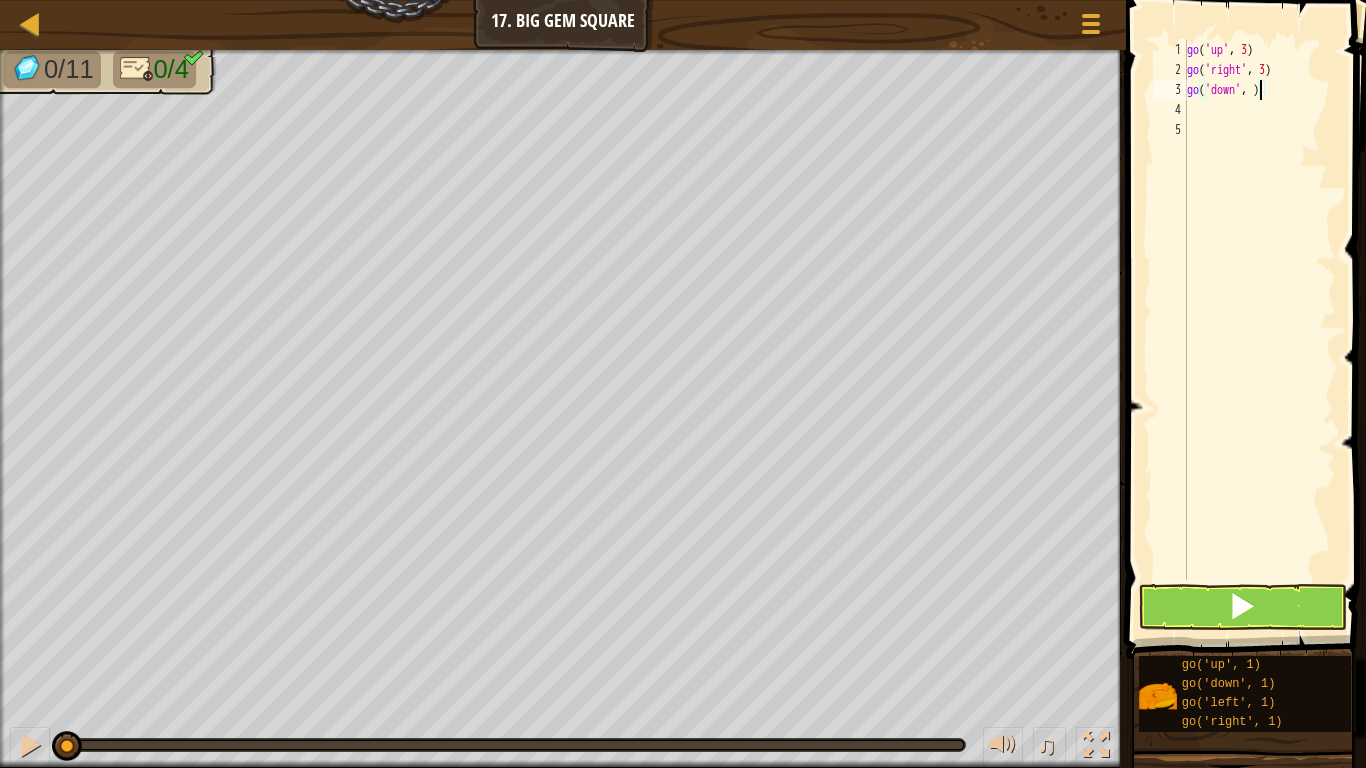 type on "go('down', 3)" 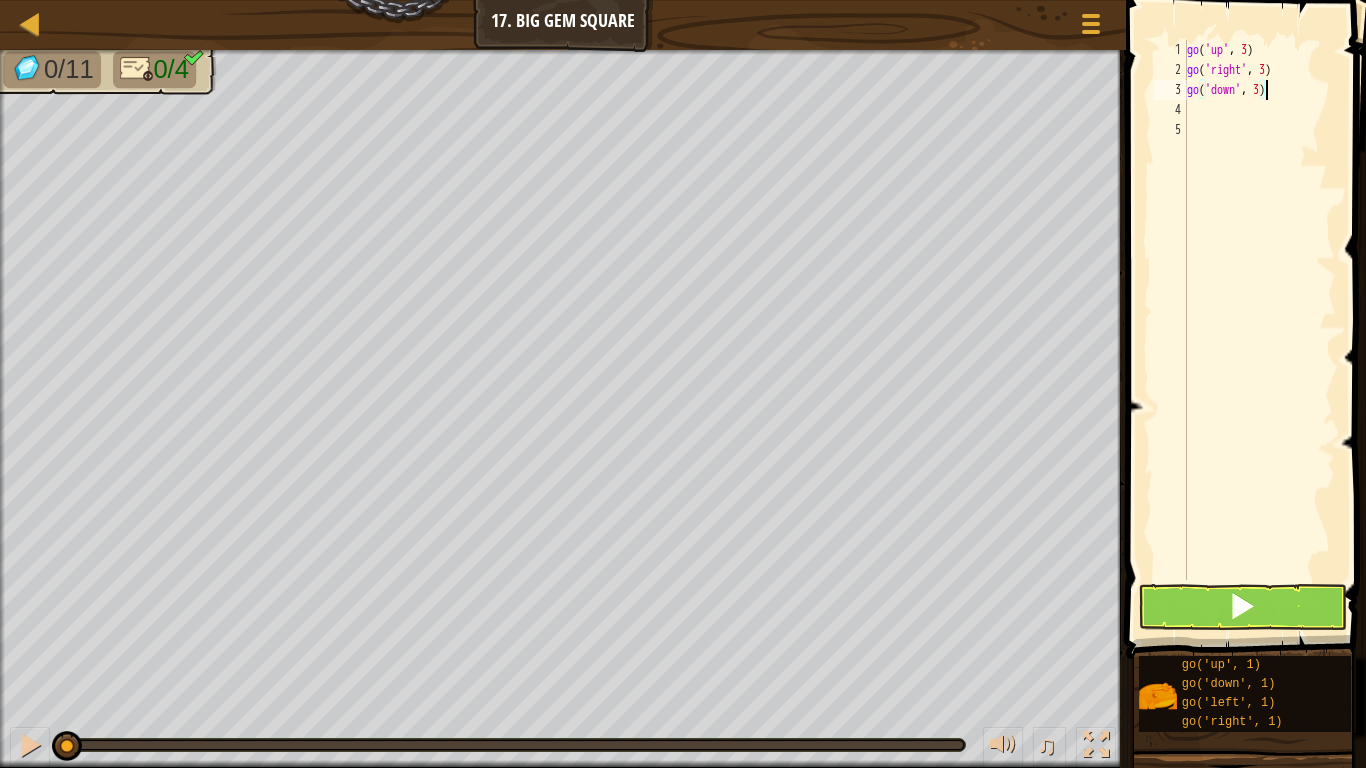 scroll, scrollTop: 9, scrollLeft: 6, axis: both 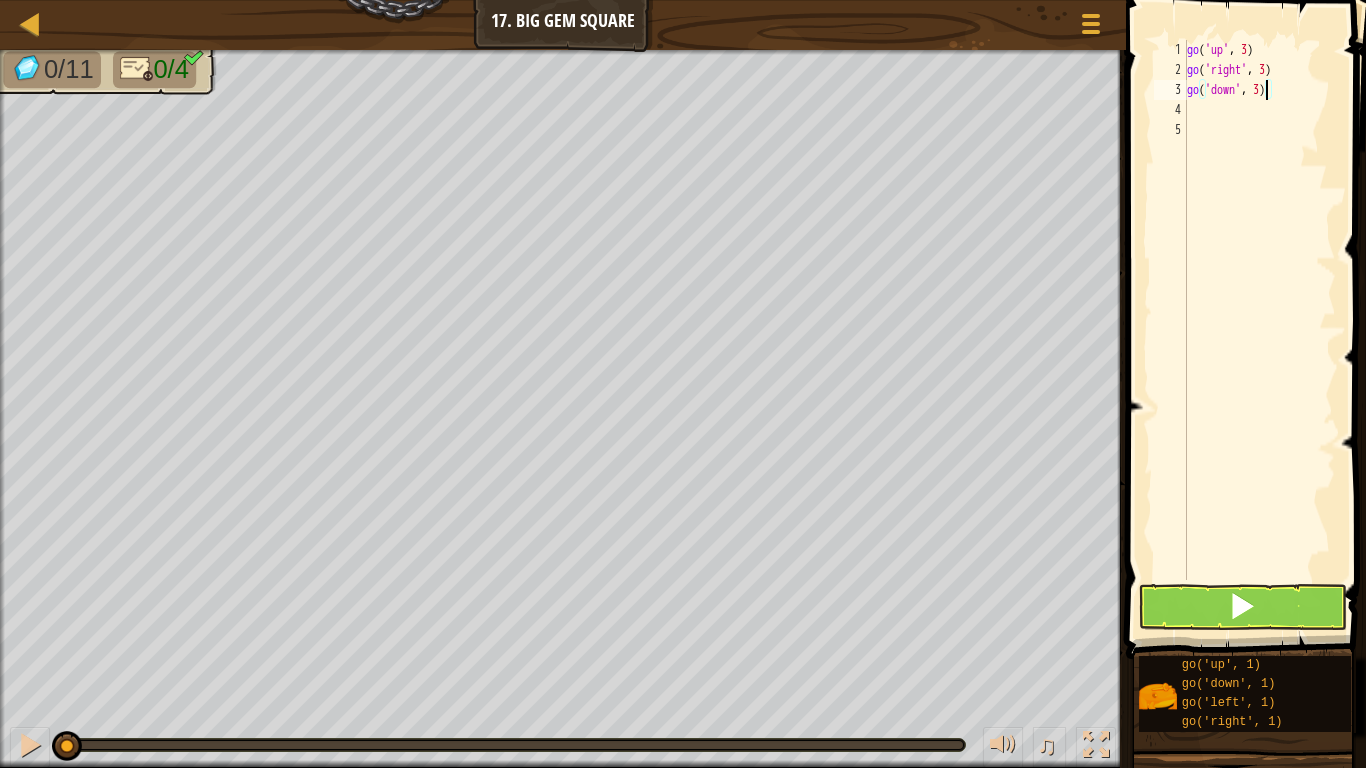 click on "go ( 'up' ,   3 ) go ( 'right' ,   3 ) go ( 'down' ,   3 )" at bounding box center [1259, 330] 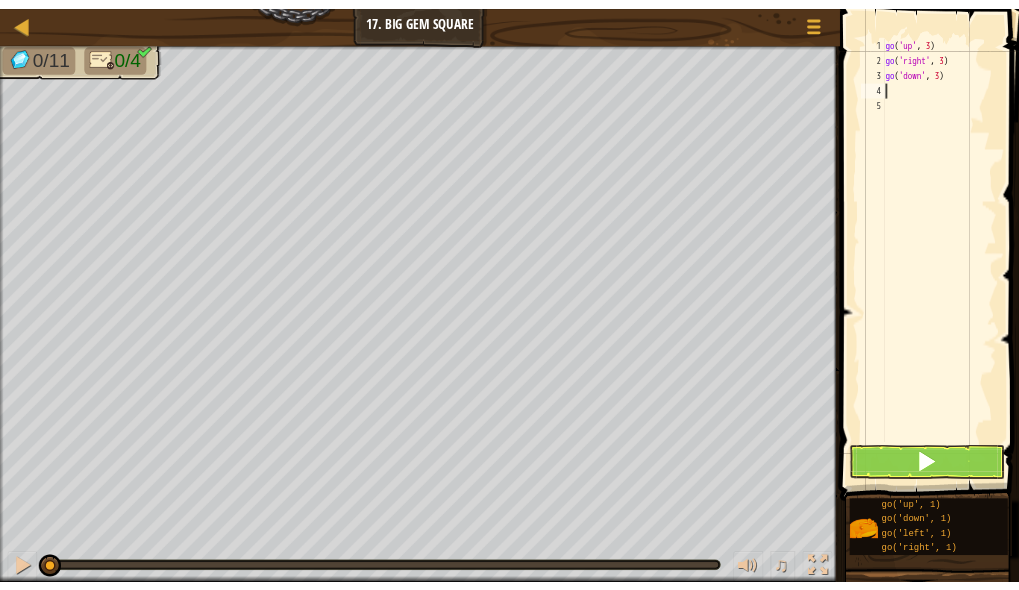 scroll, scrollTop: 9, scrollLeft: 0, axis: vertical 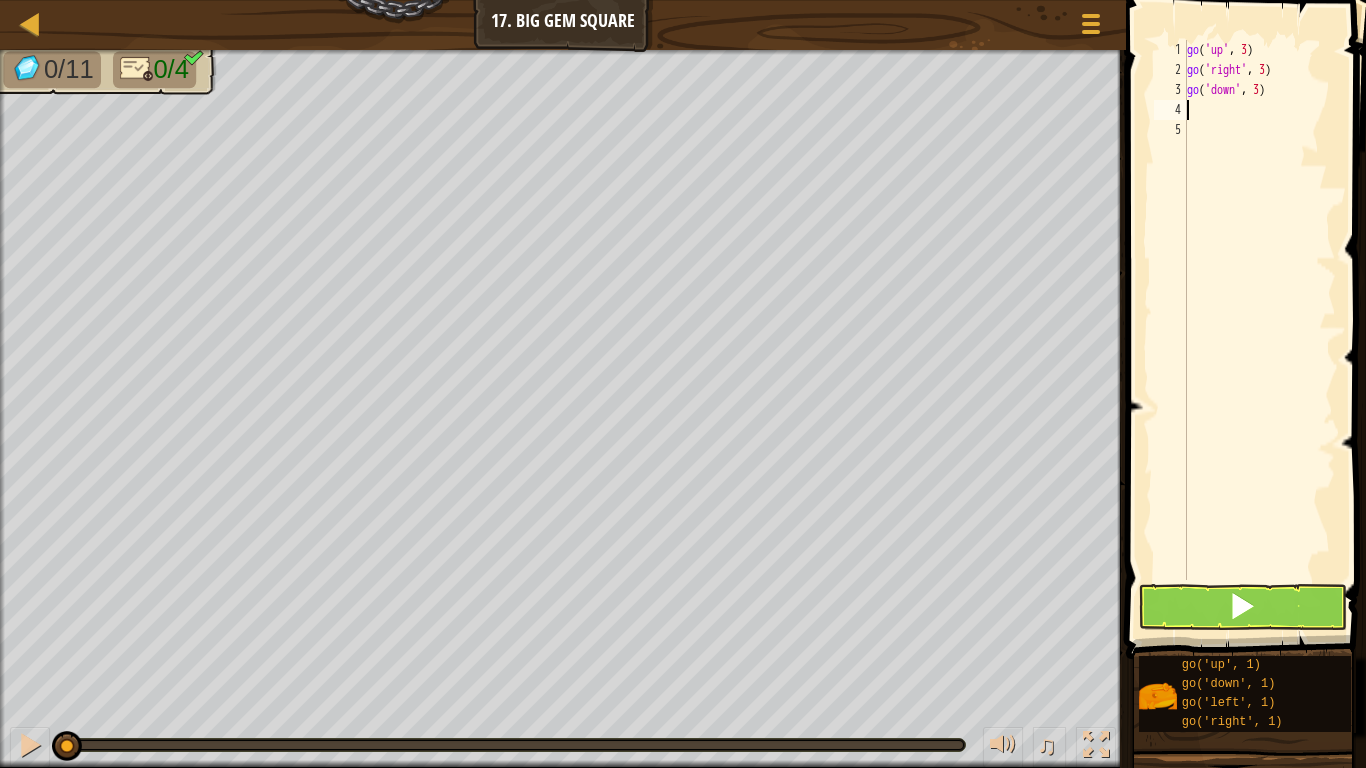 type on "g" 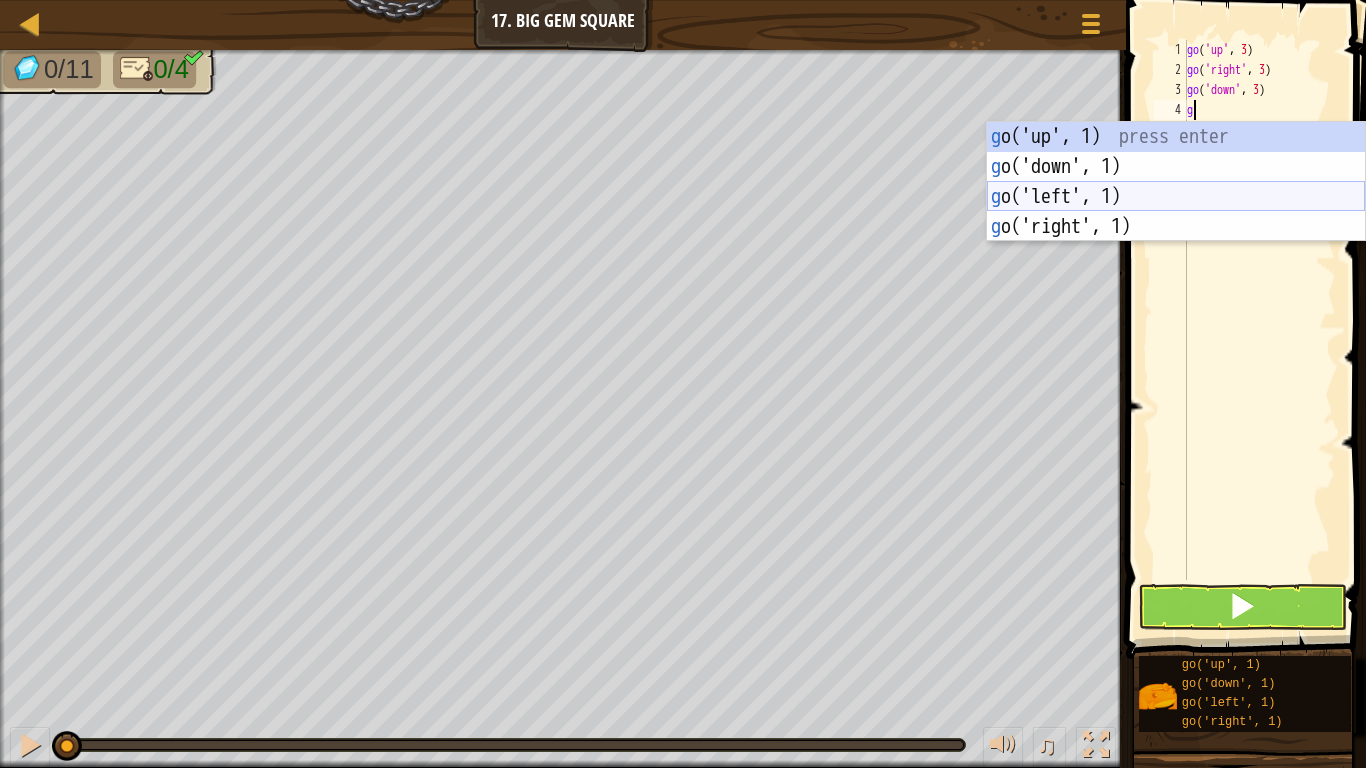 click on "g o('up', 1) press enter g o('down', 1) press enter g o('left', 1) press enter g o('right', 1) press enter" at bounding box center (1176, 212) 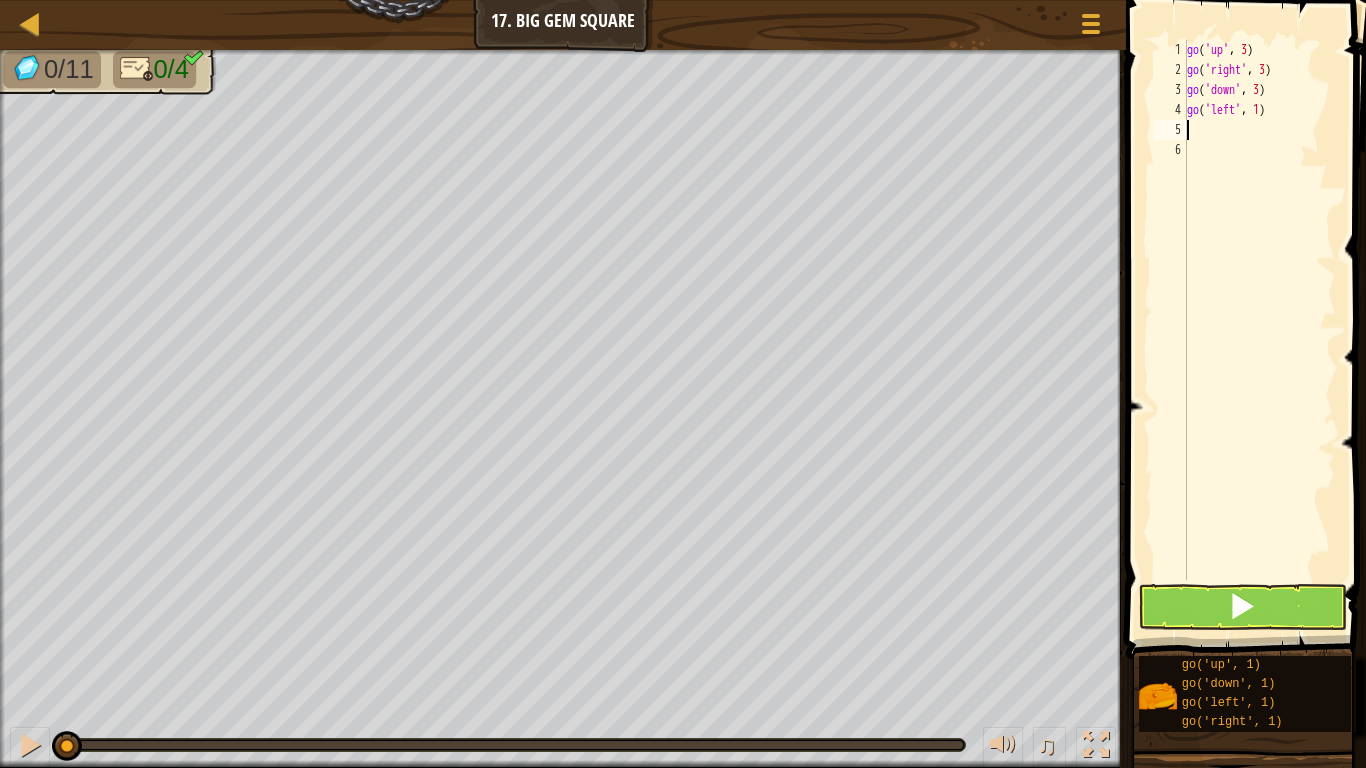 type on "g" 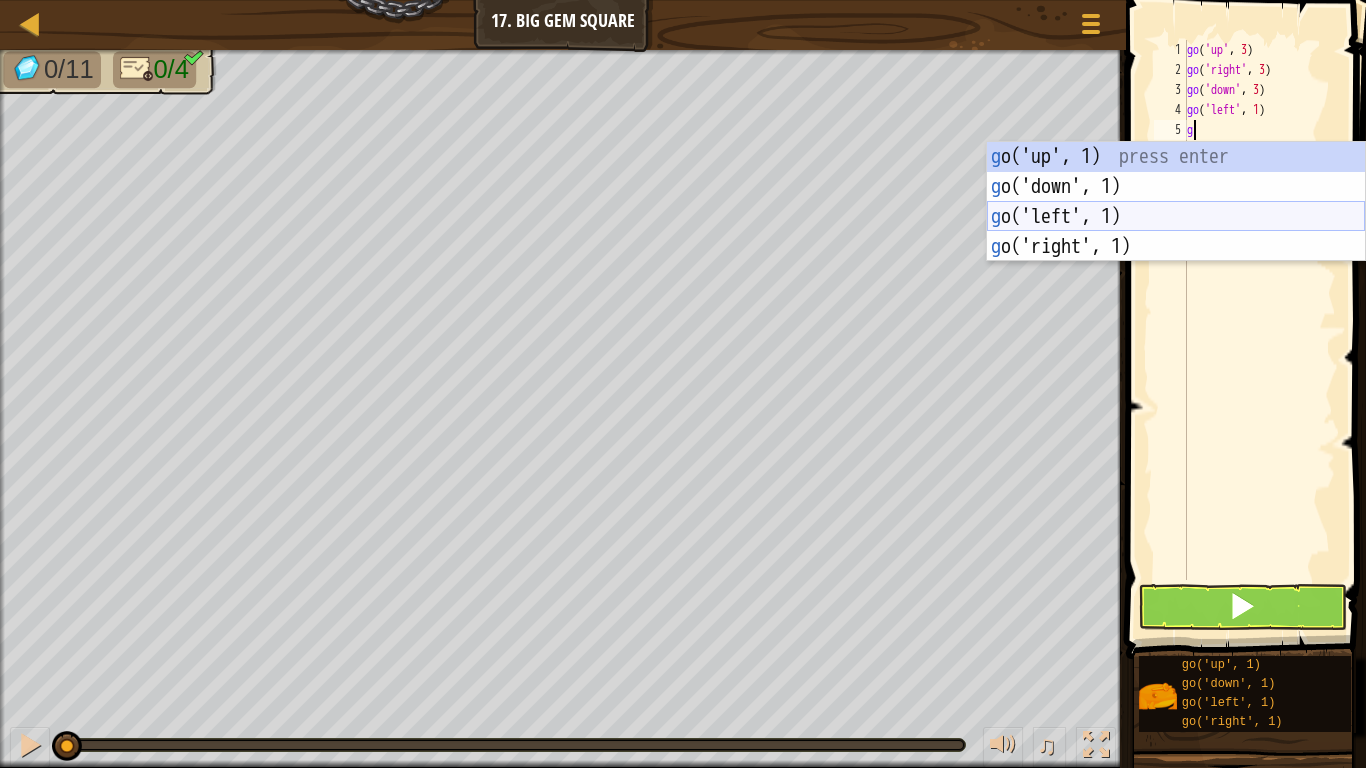 click on "g o('up', 1) press enter g o('down', 1) press enter g o('left', 1) press enter g o('right', 1) press enter" at bounding box center [1176, 232] 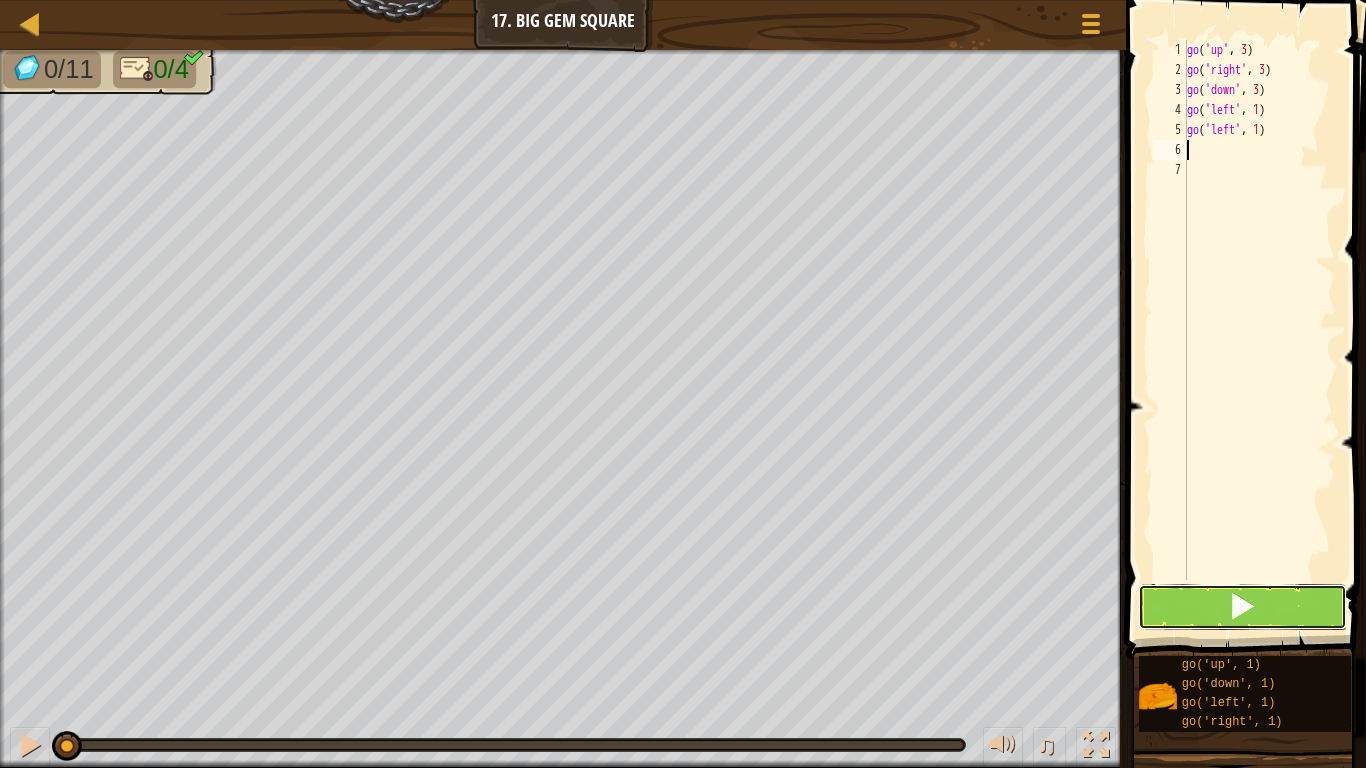click at bounding box center (1242, 607) 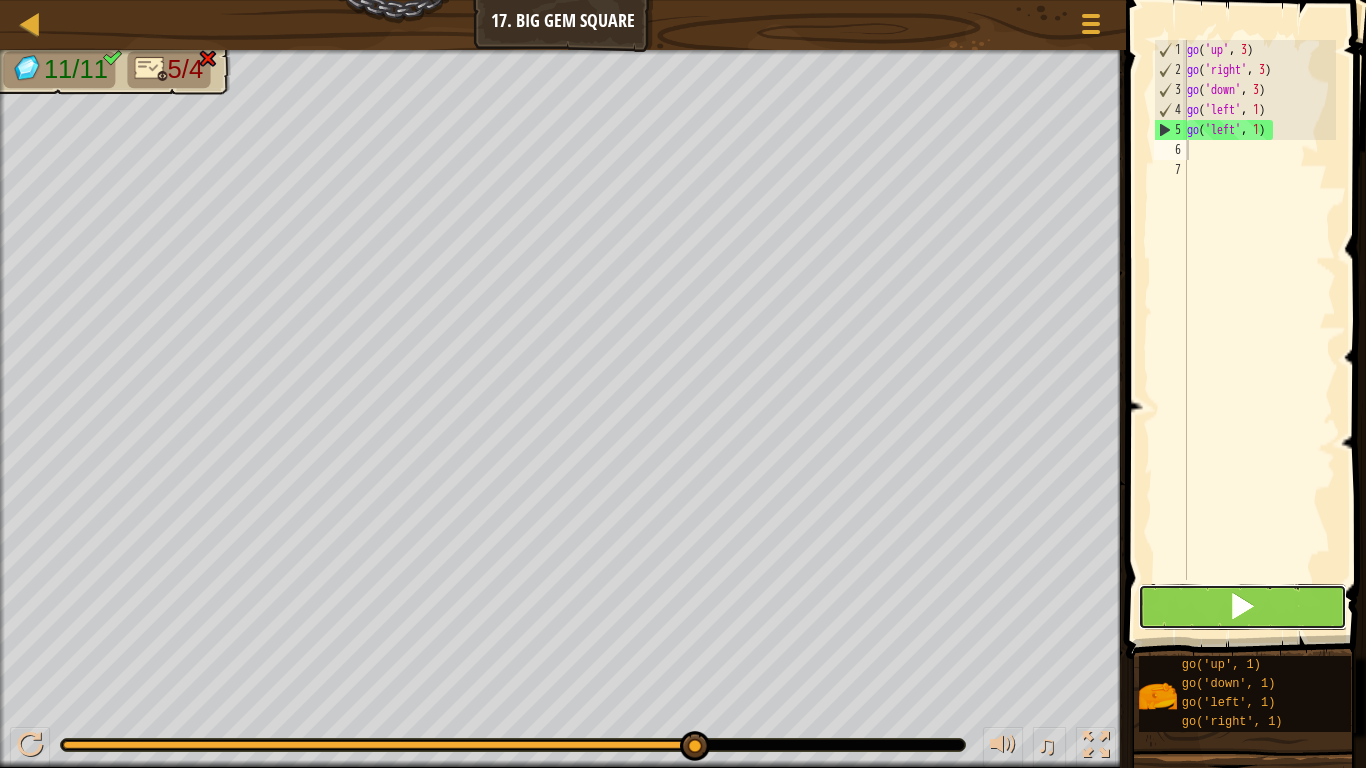 click at bounding box center [1242, 607] 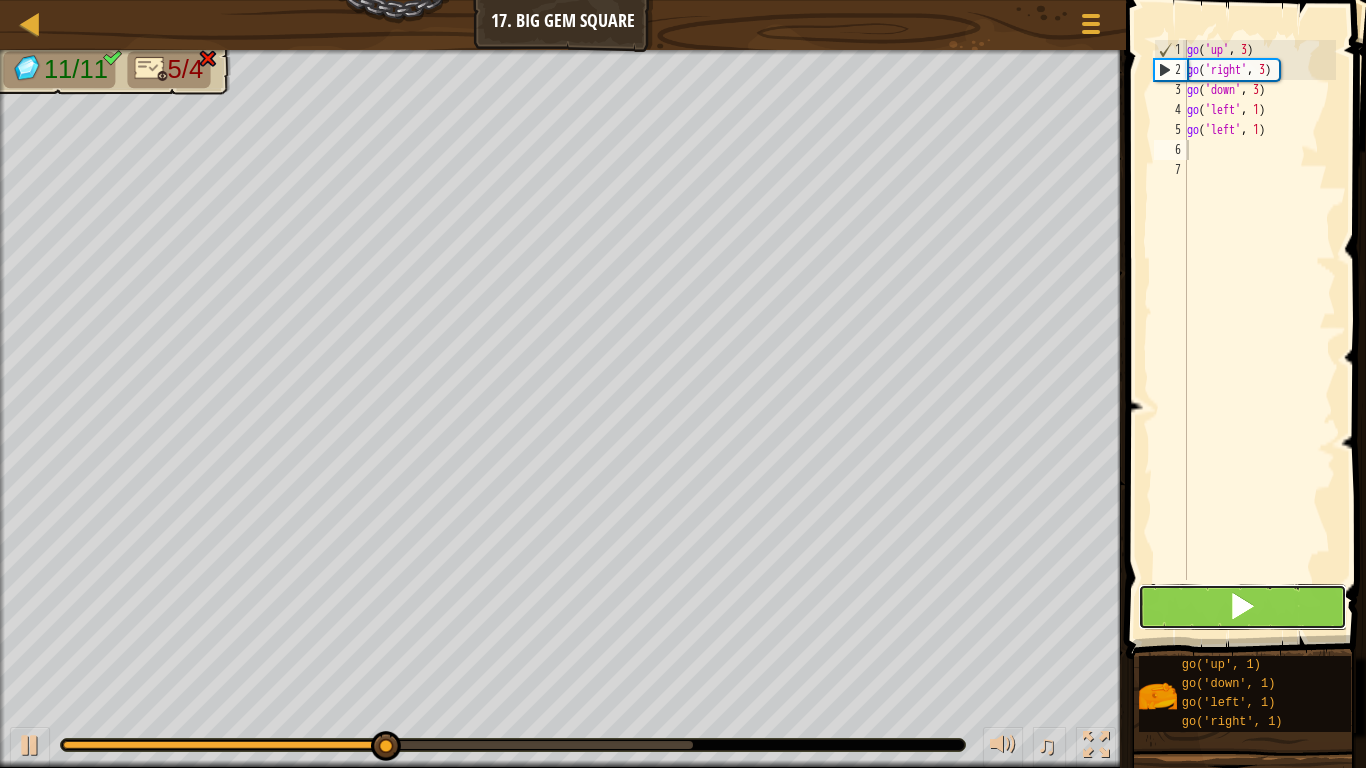click at bounding box center [1242, 607] 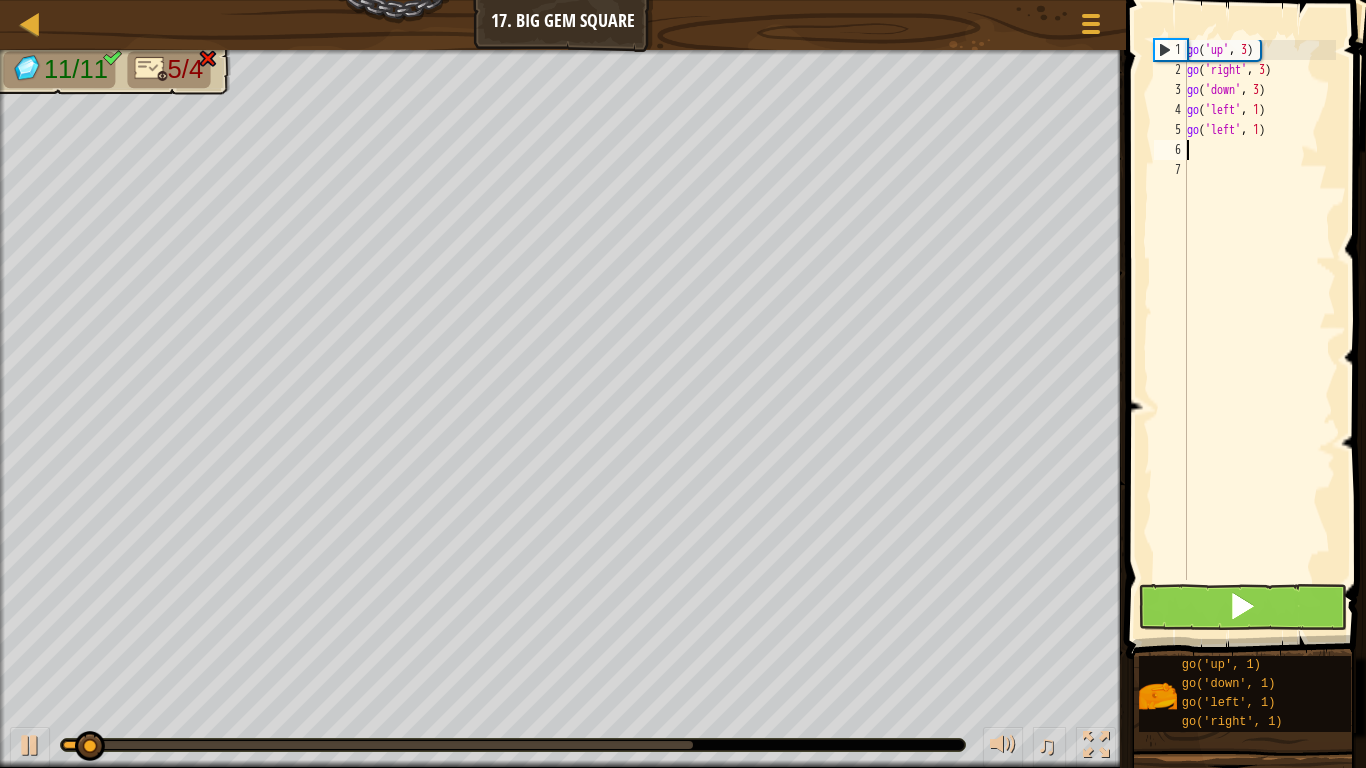 type on "g" 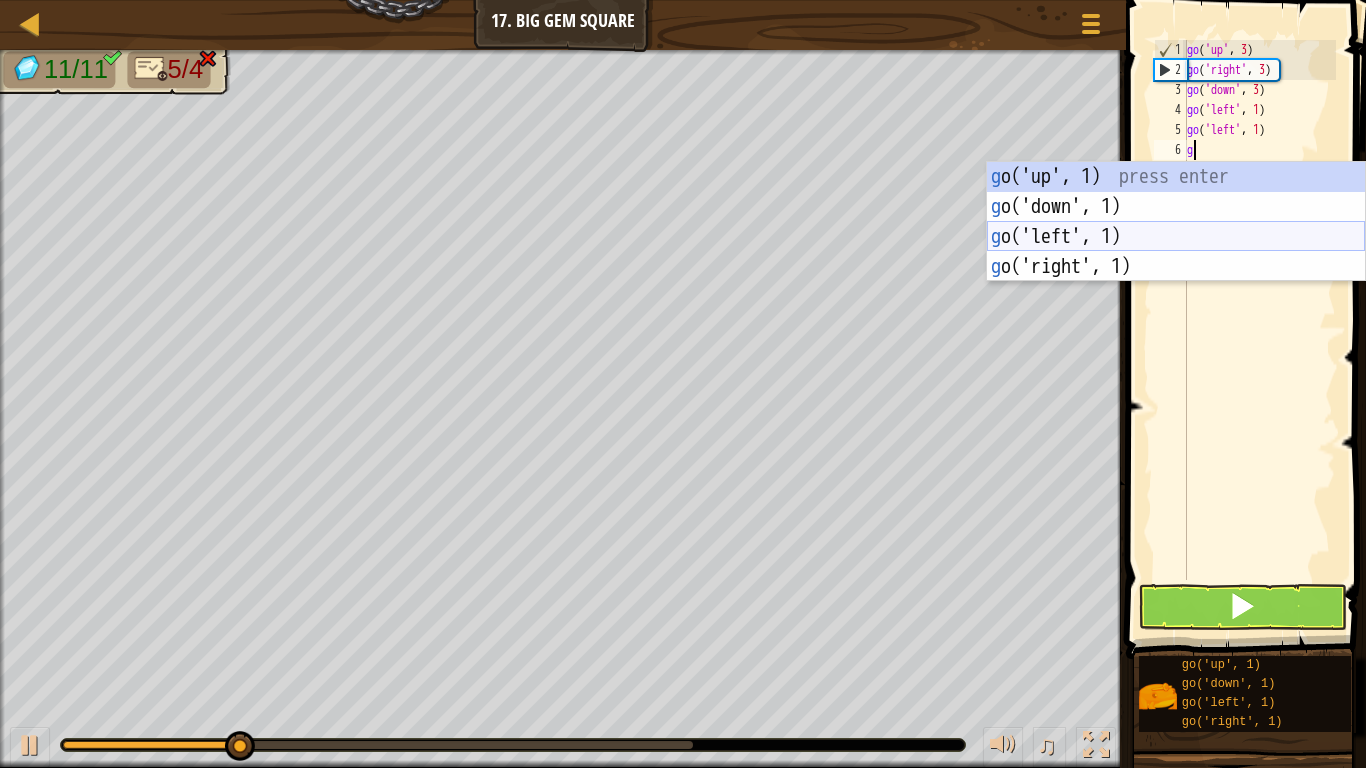 click on "g o('up', 1) press enter g o('down', 1) press enter g o('left', 1) press enter g o('right', 1) press enter" at bounding box center (1176, 252) 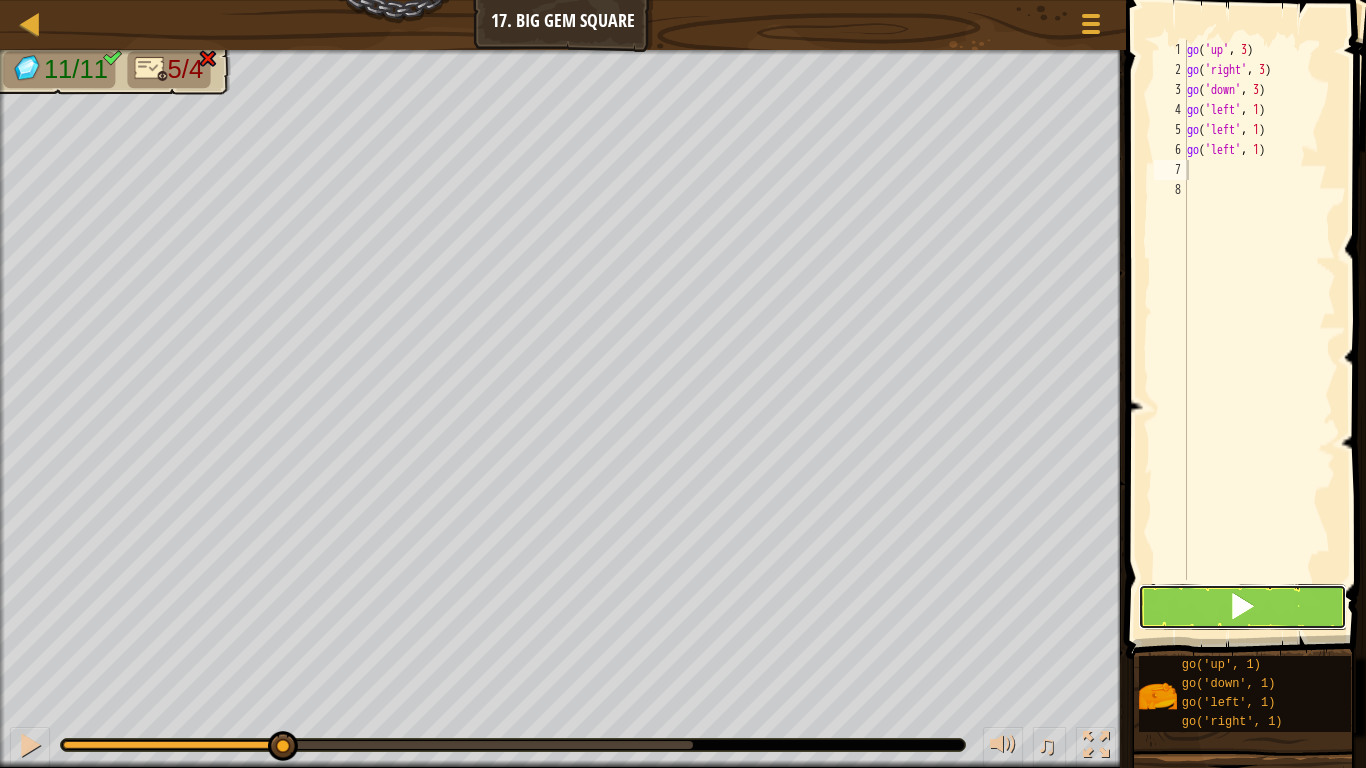 click at bounding box center [1242, 607] 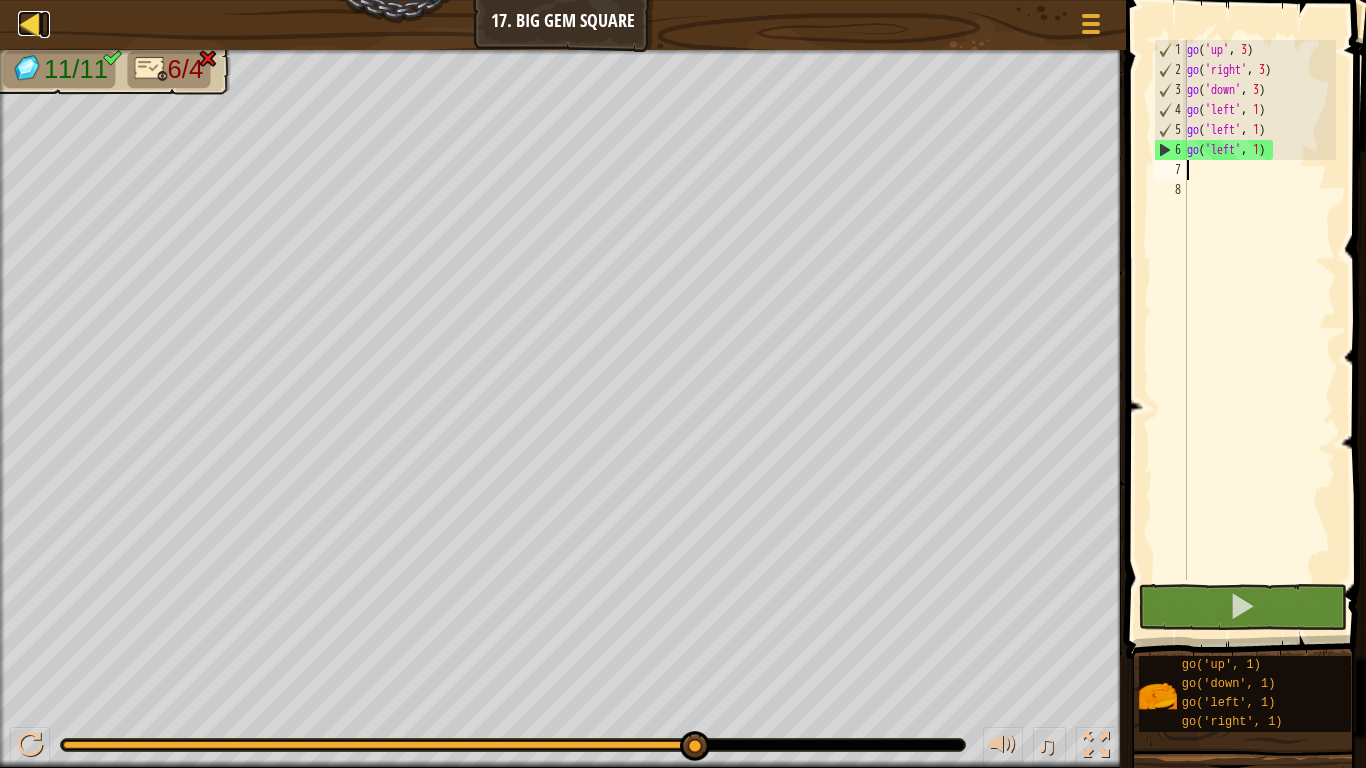 click at bounding box center (30, 23) 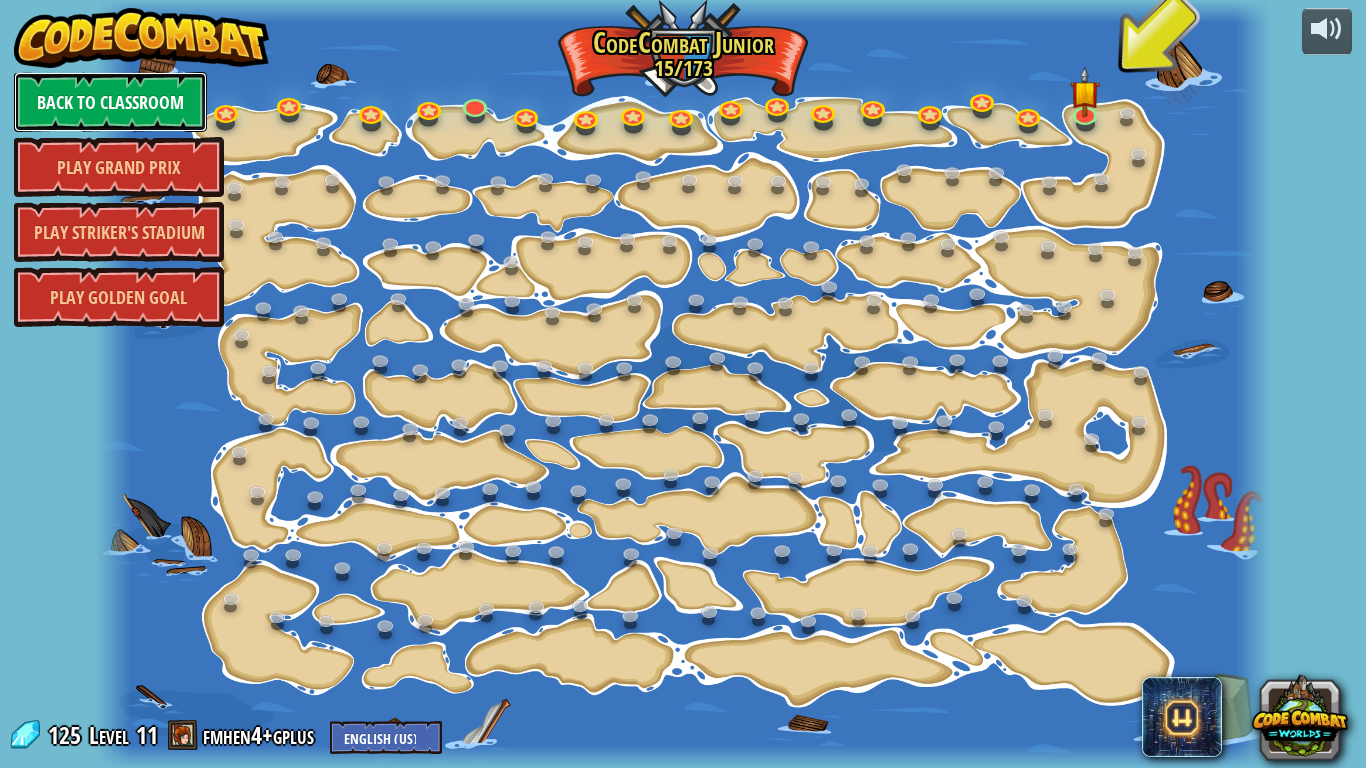 click on "Back to Classroom" at bounding box center (110, 102) 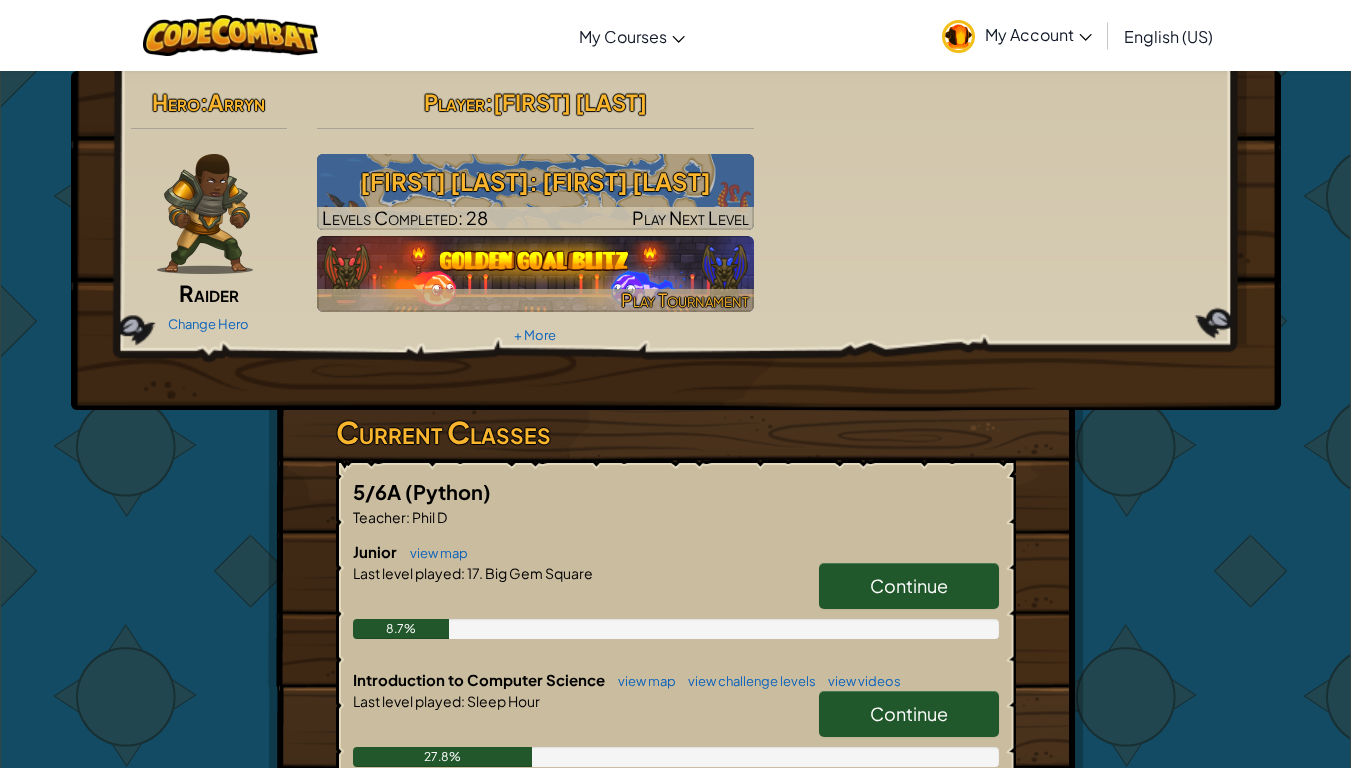 click at bounding box center [535, 274] 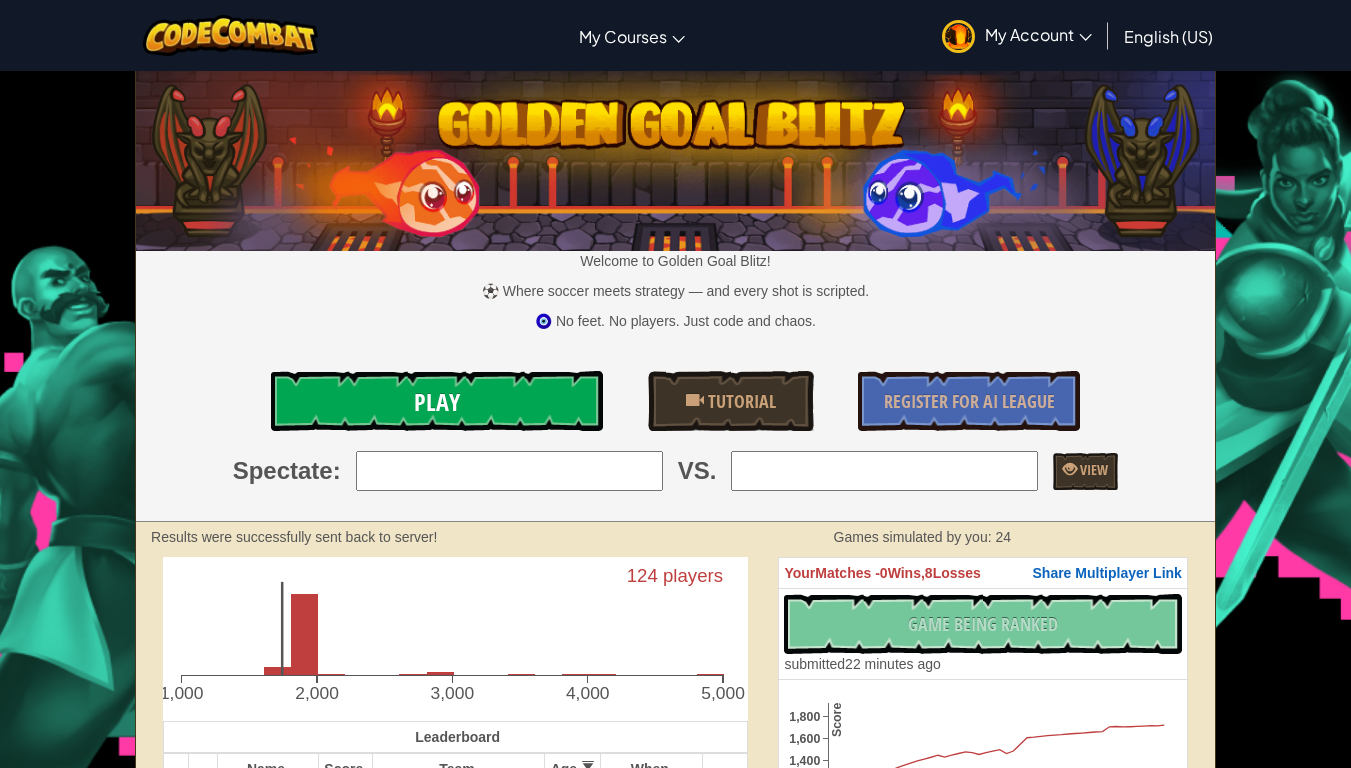 click on "Play" at bounding box center (437, 401) 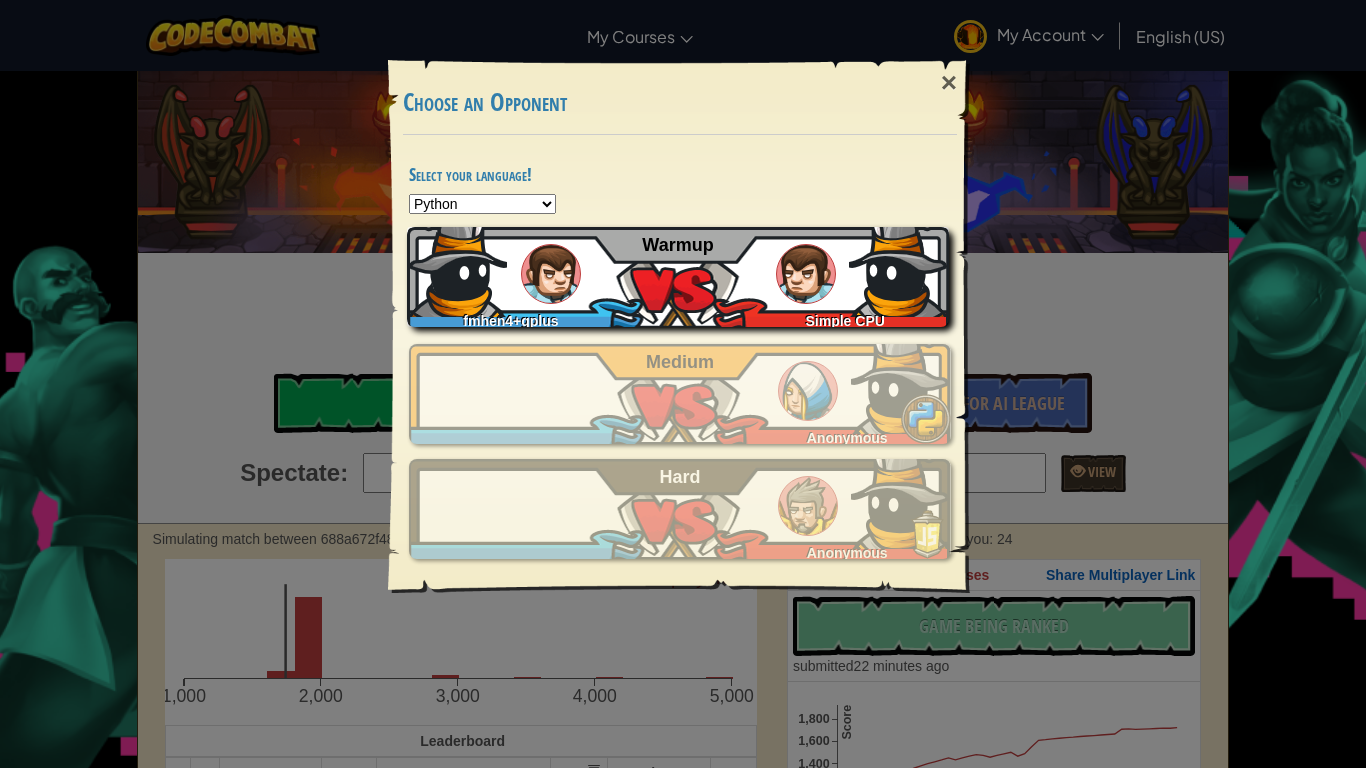 click at bounding box center [457, 267] 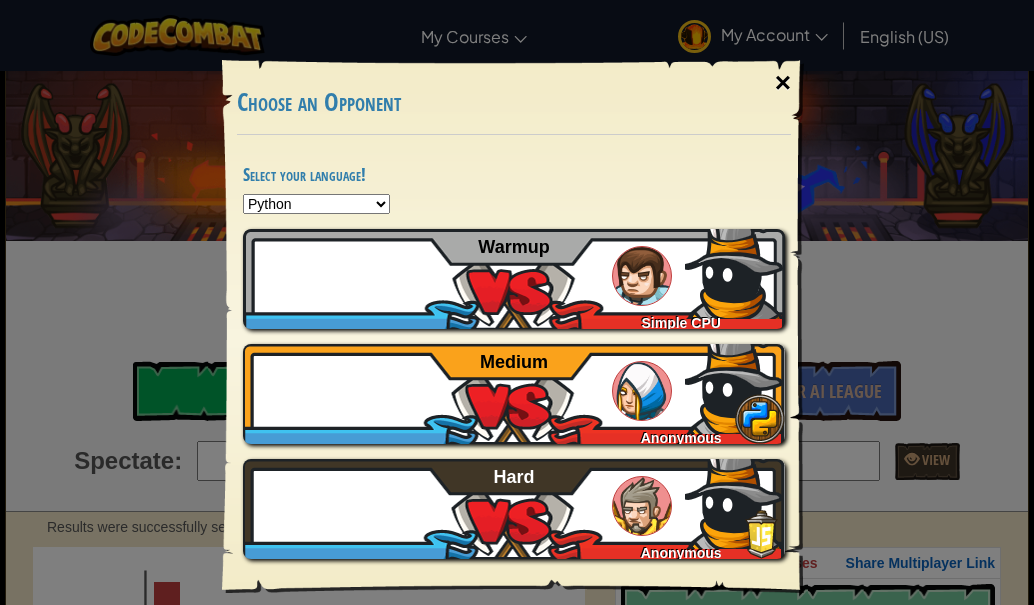click on "×" at bounding box center (783, 83) 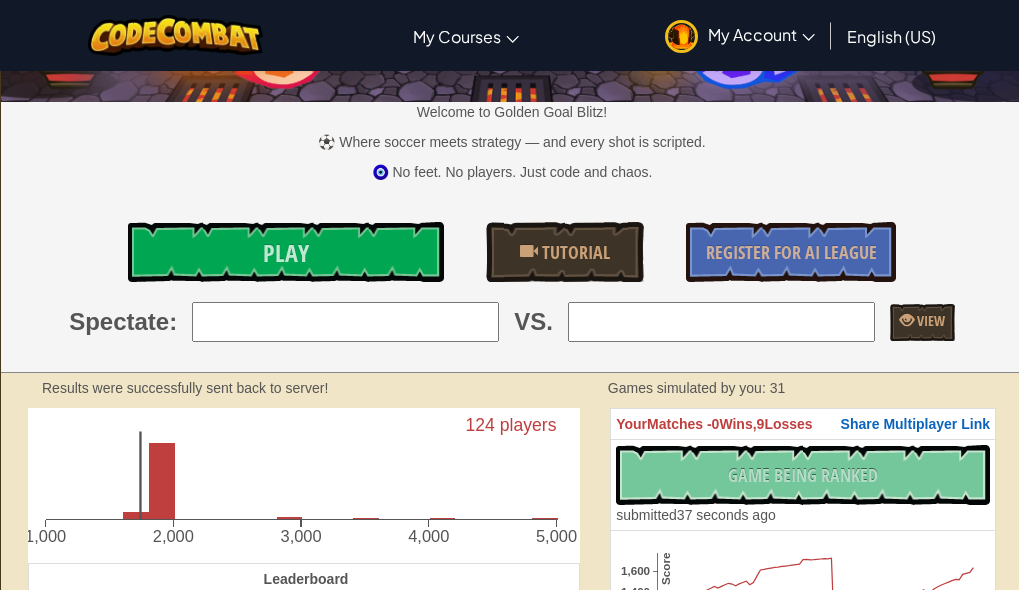 scroll, scrollTop: 0, scrollLeft: 0, axis: both 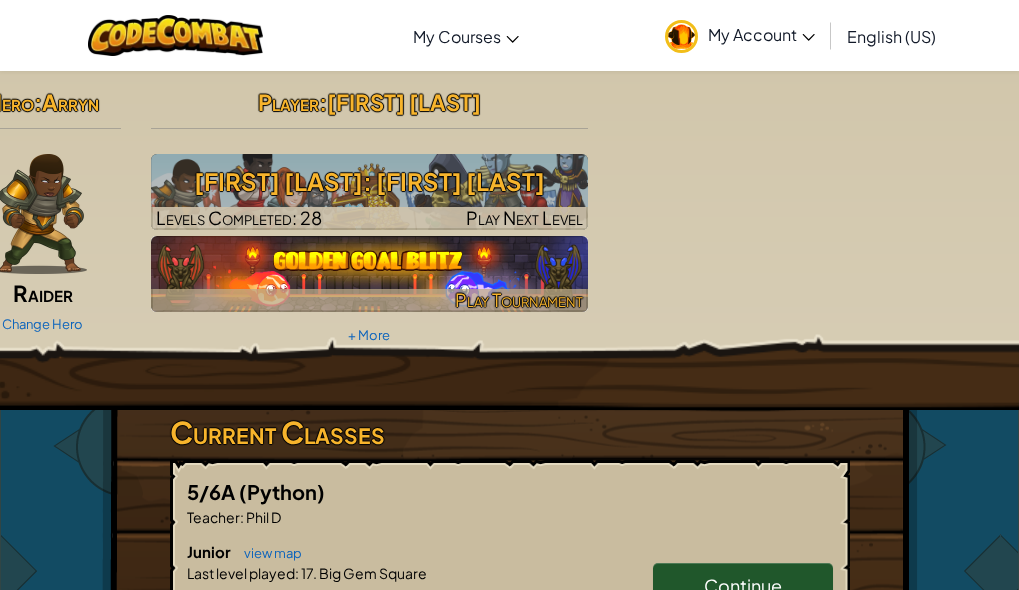 click at bounding box center [369, 274] 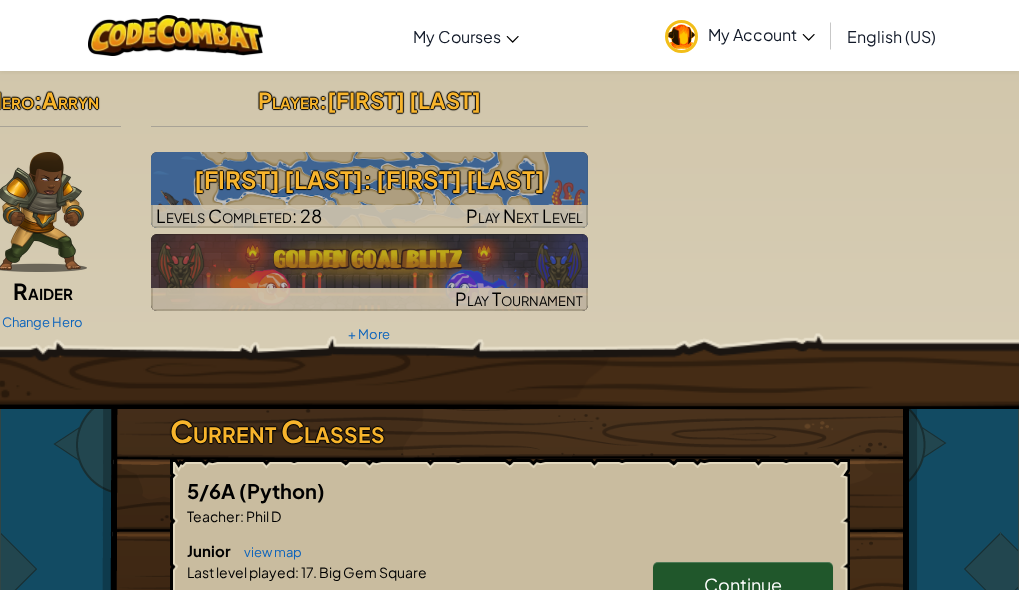 scroll, scrollTop: 0, scrollLeft: 0, axis: both 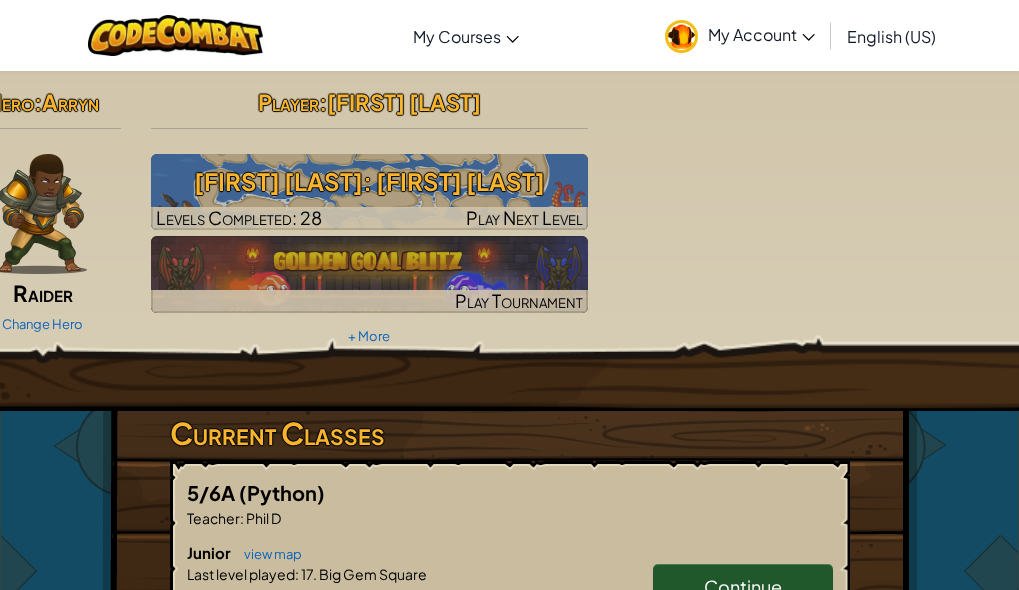 click on "My Account" at bounding box center [761, 34] 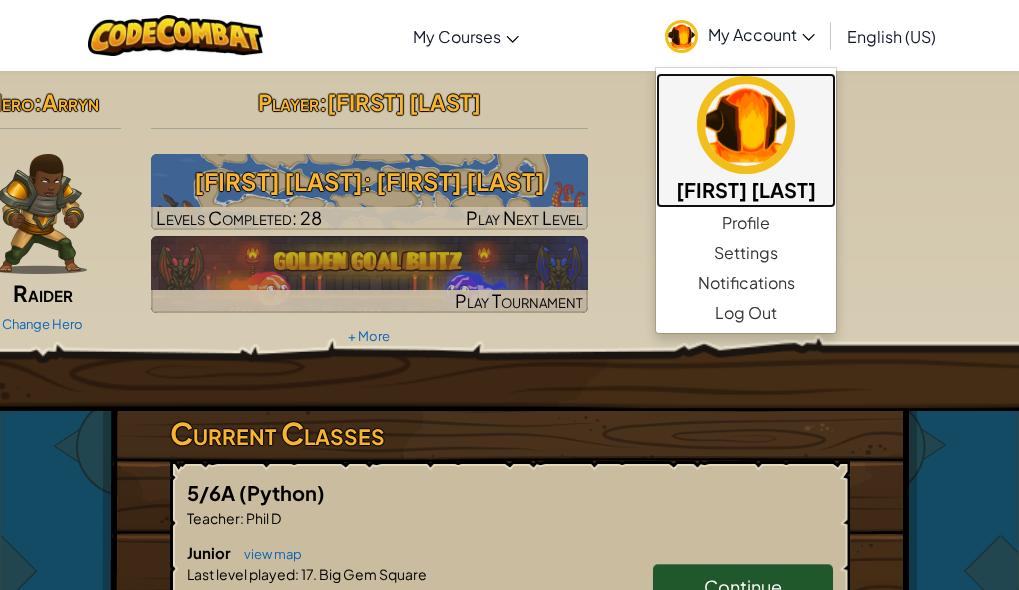 click at bounding box center [746, 125] 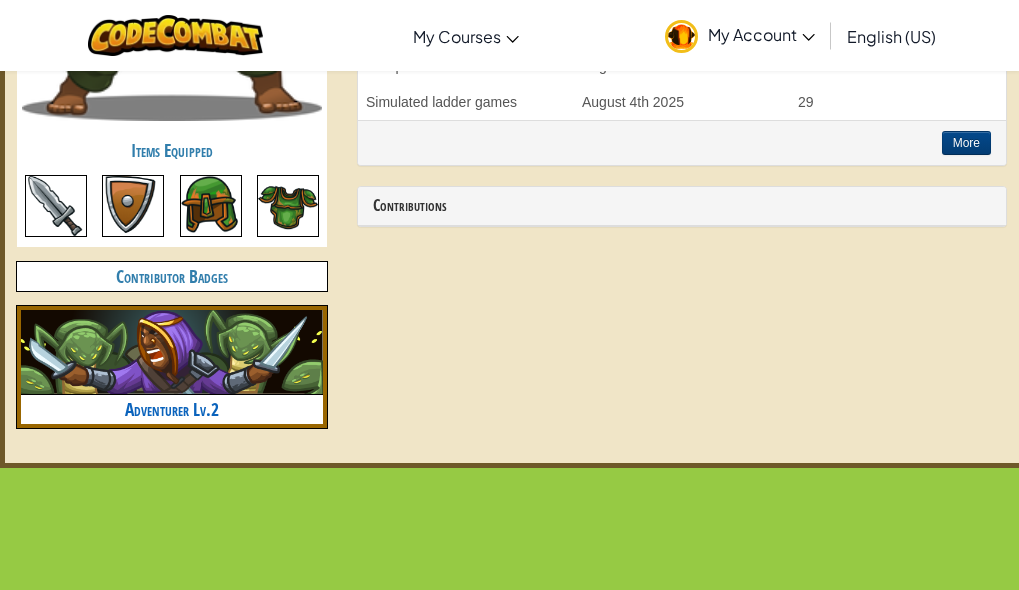 scroll, scrollTop: 920, scrollLeft: 0, axis: vertical 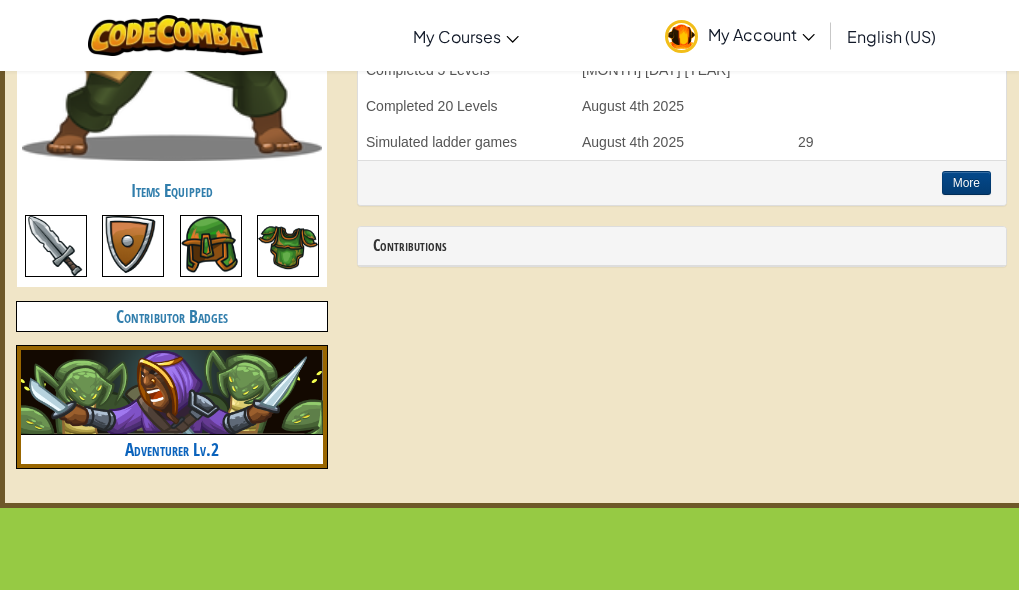 click on "Contributor Badges" at bounding box center (172, 316) 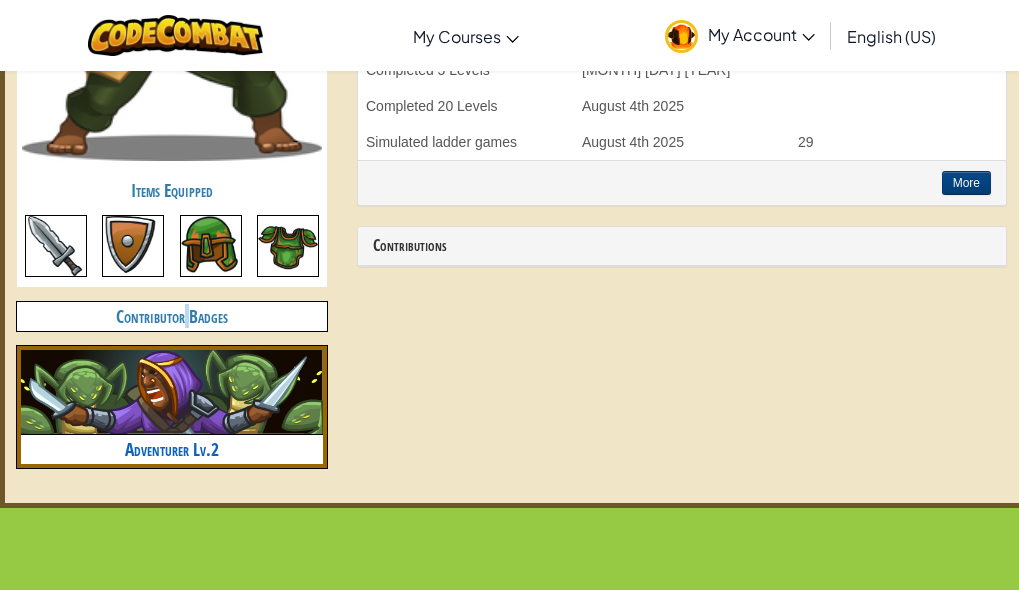 click on "Contributor Badges" at bounding box center (172, 316) 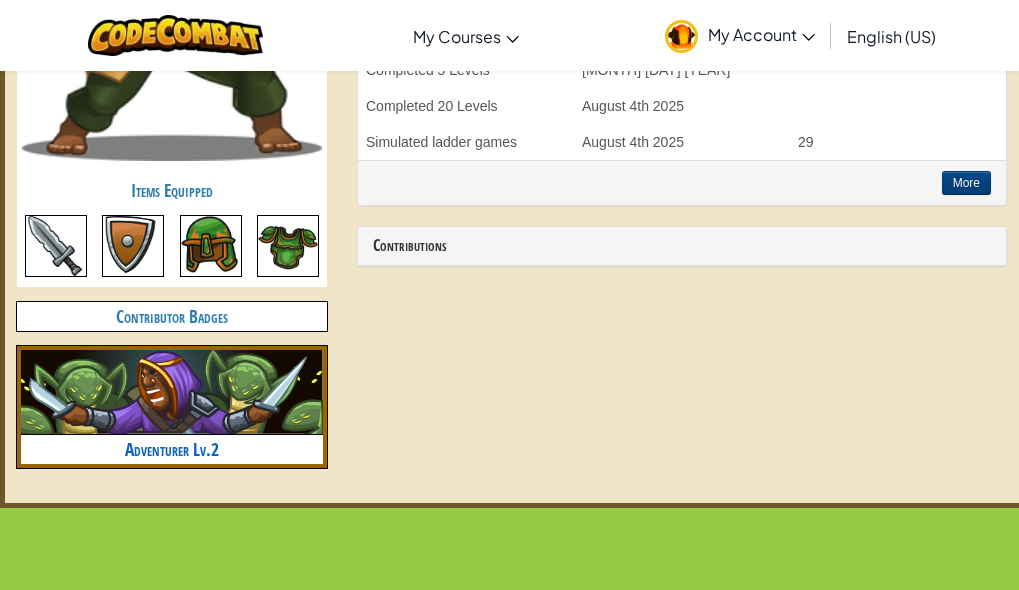 click on "Contributor Badges" at bounding box center [172, 316] 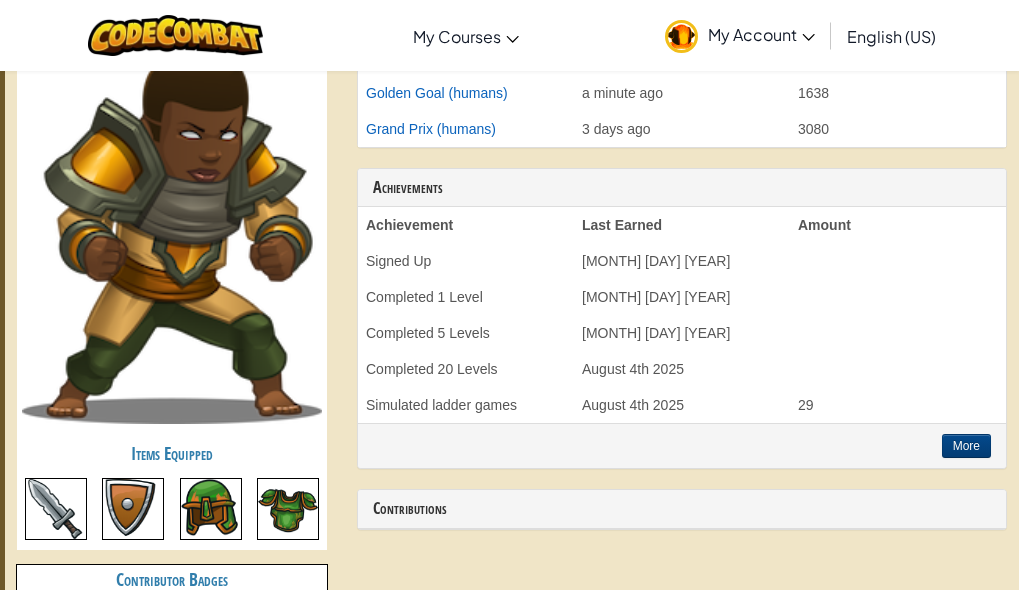 scroll, scrollTop: 640, scrollLeft: 0, axis: vertical 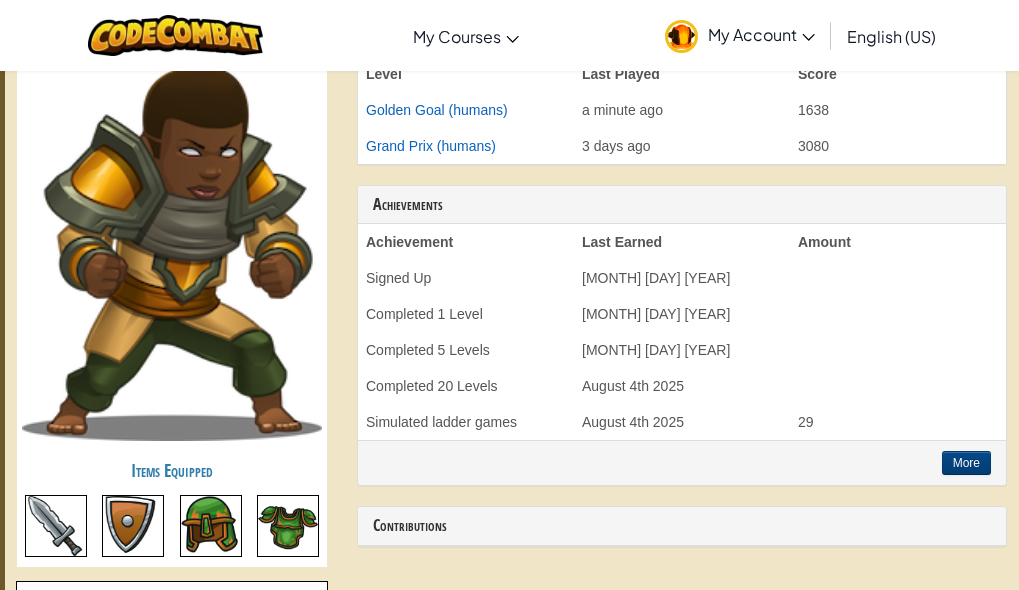 click at bounding box center (172, 253) 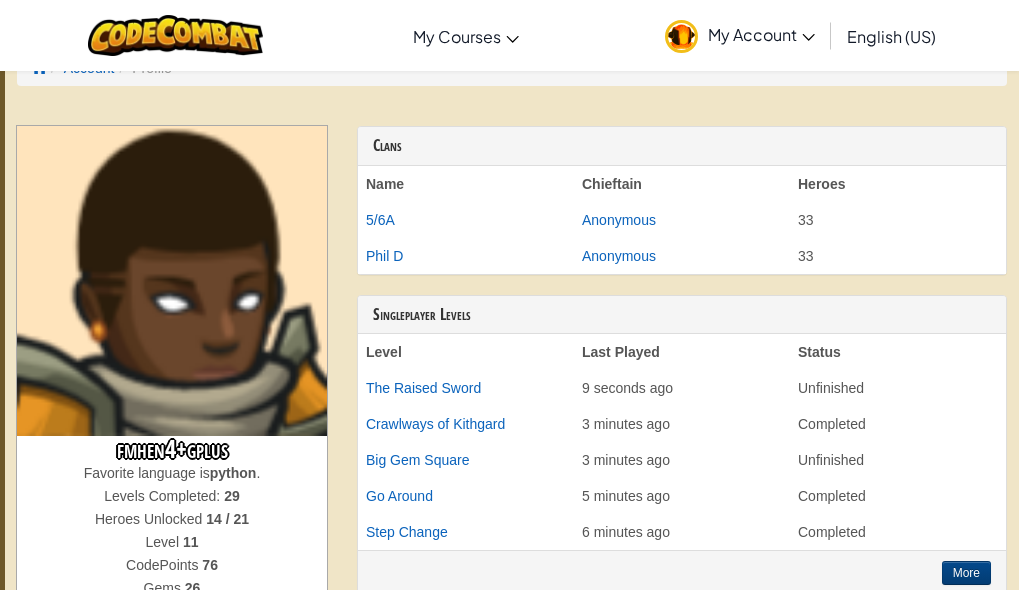 scroll, scrollTop: 0, scrollLeft: 0, axis: both 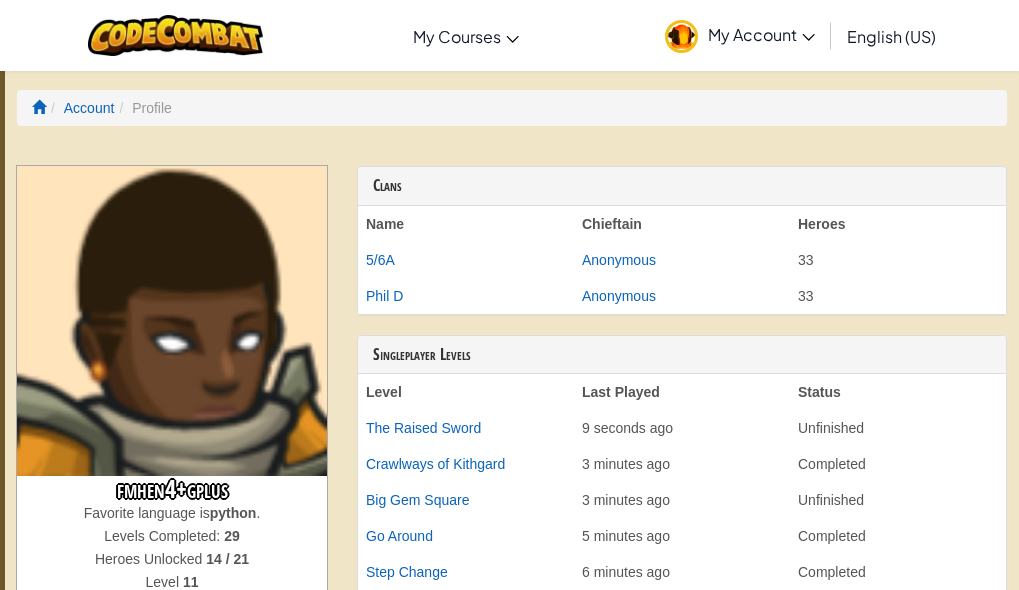 click at bounding box center (172, 321) 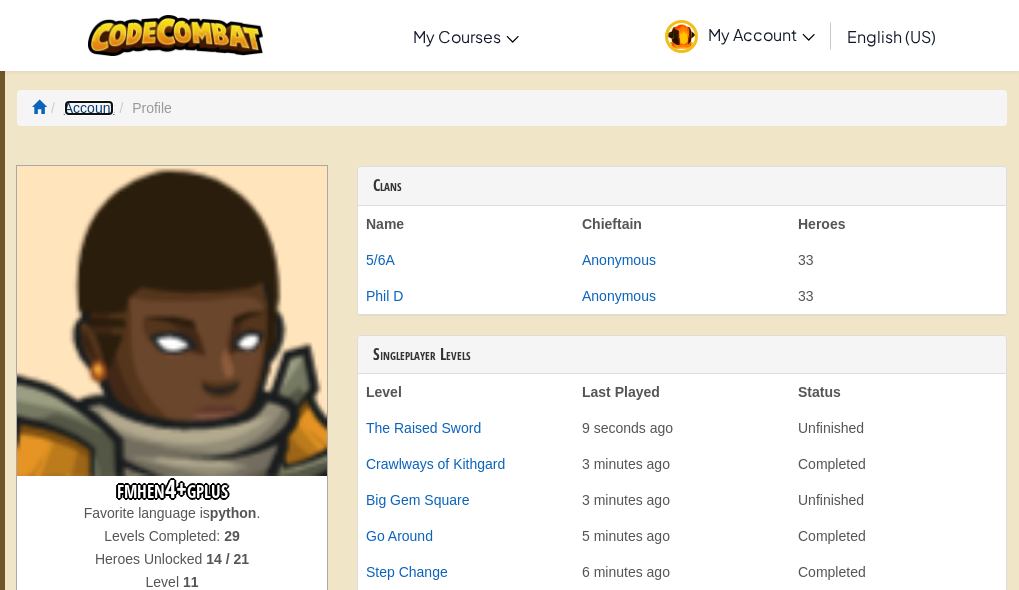 click on "Account" at bounding box center [89, 108] 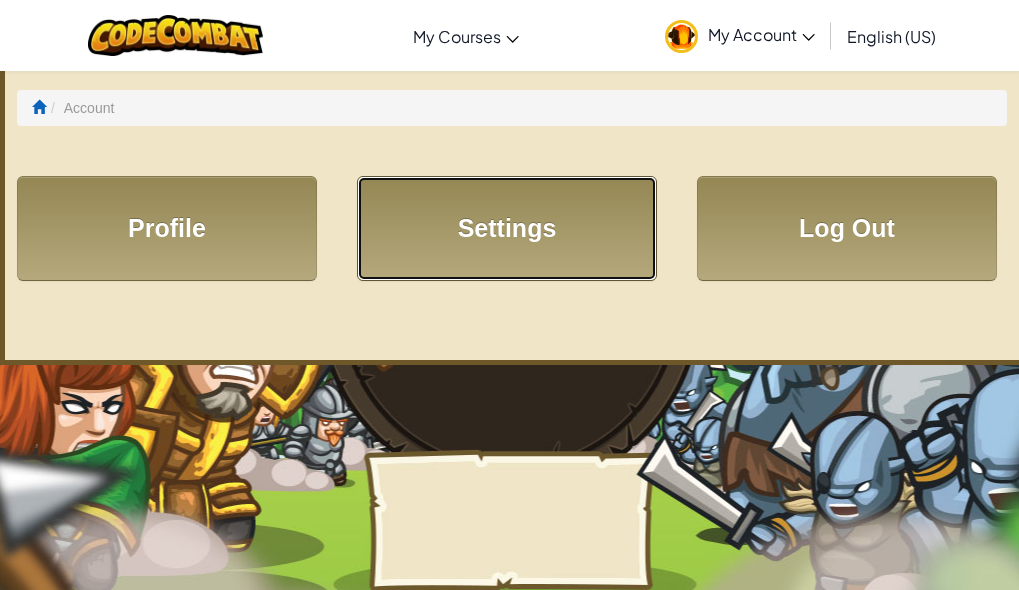 click on "Settings" at bounding box center [507, 228] 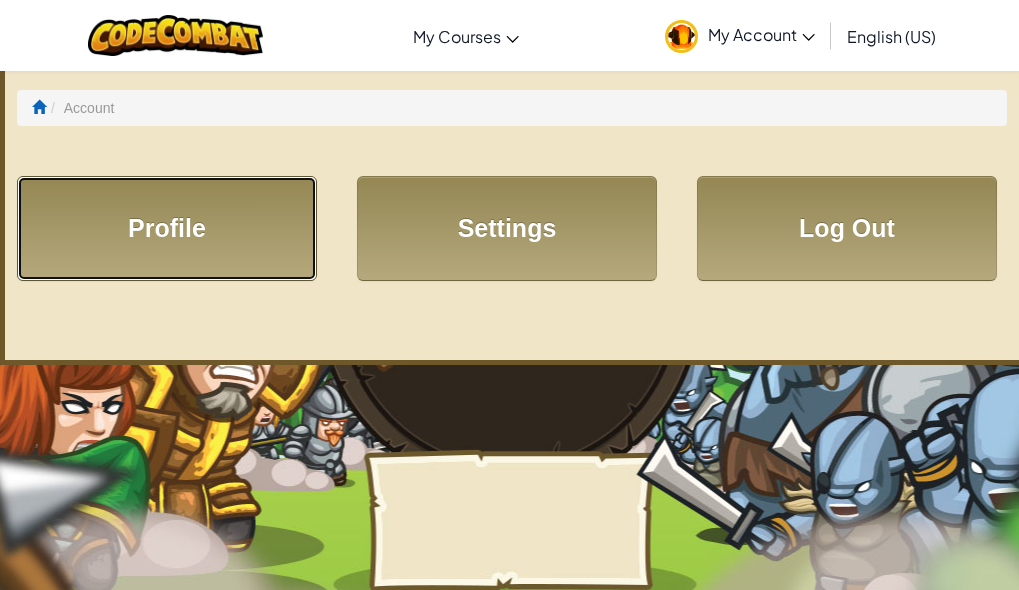 click on "Profile" at bounding box center [167, 228] 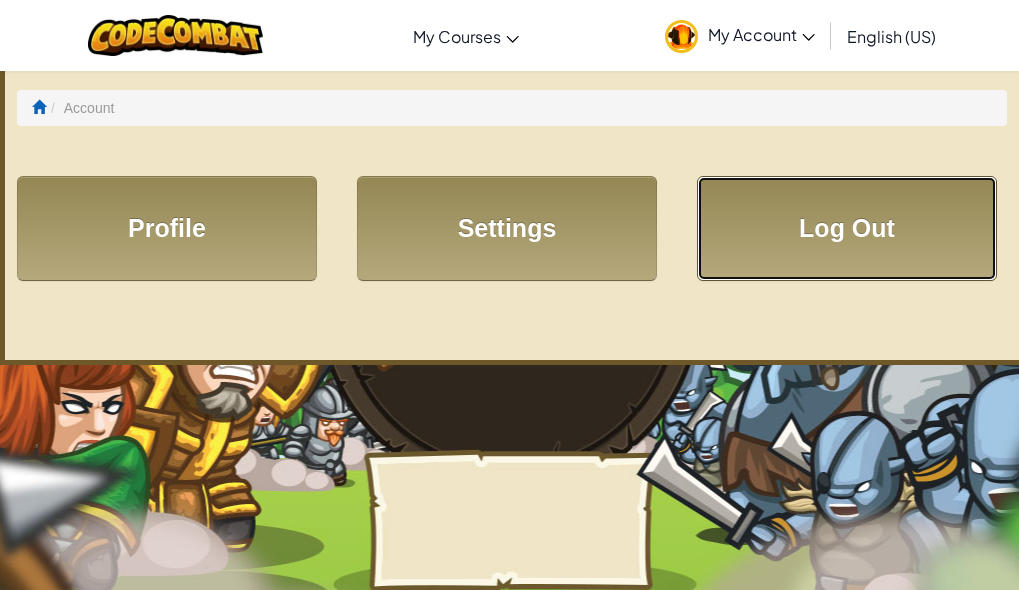 click on "Log Out" at bounding box center (847, 228) 